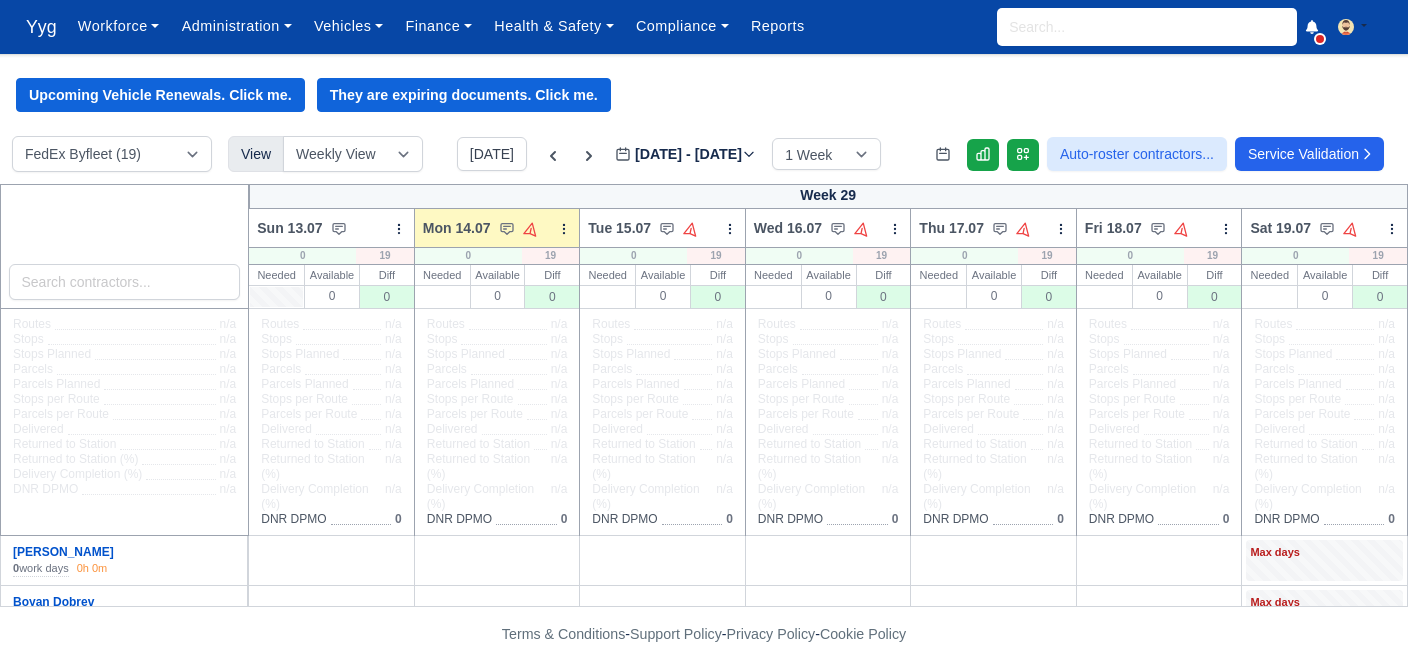 scroll, scrollTop: 0, scrollLeft: 0, axis: both 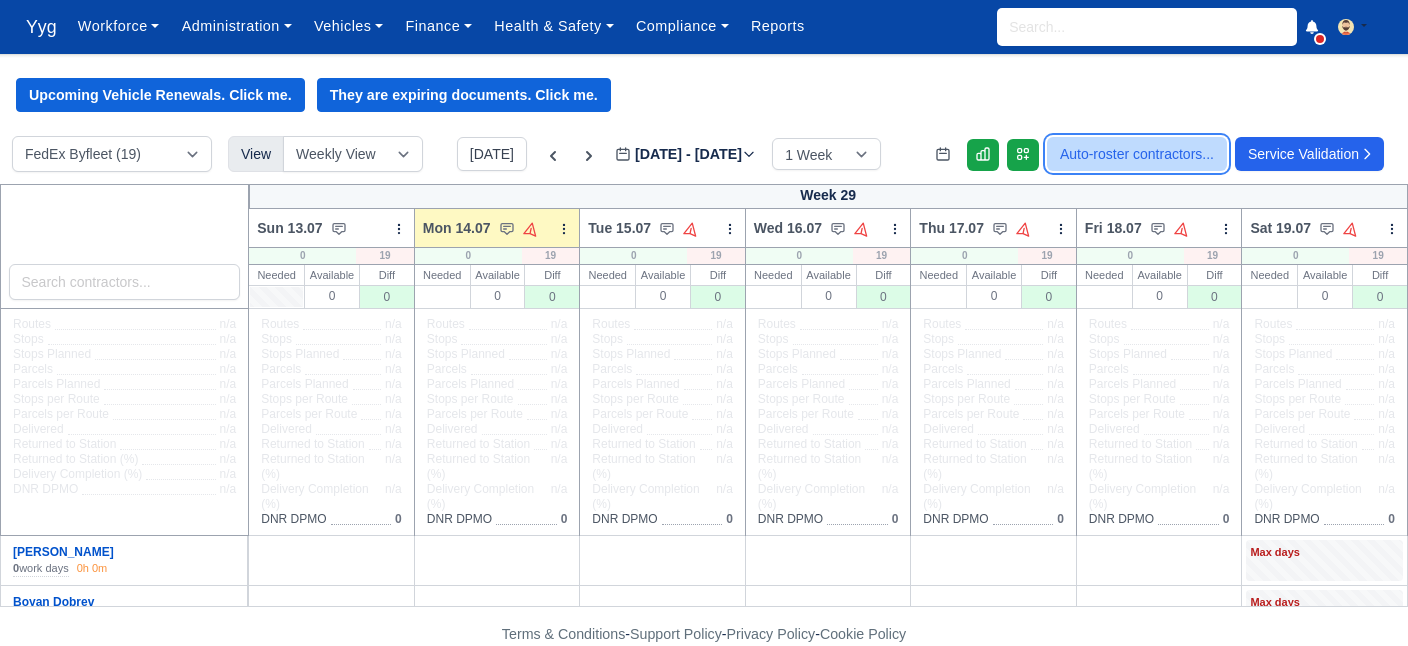 click on "Auto-roster contractors..." at bounding box center (1137, 154) 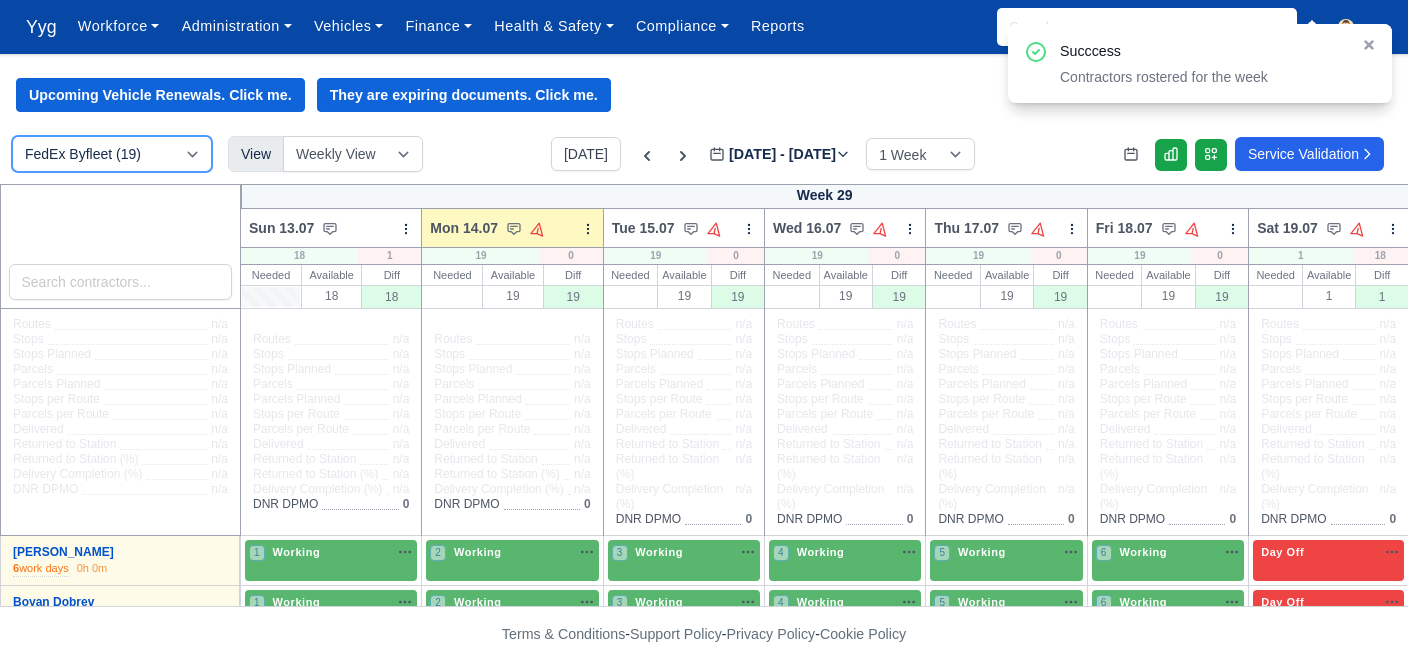 click on "FedEx Byfleet (19)
FeDex Crawley (8)" at bounding box center [112, 154] 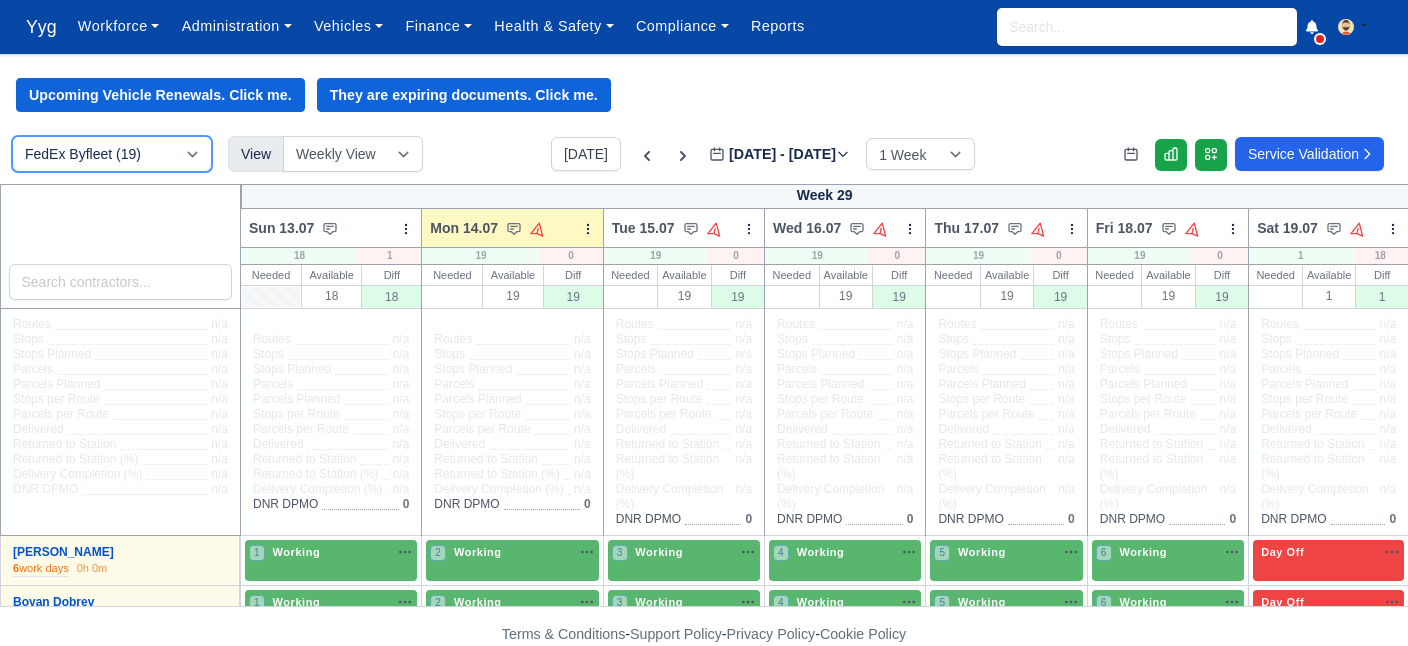 select on "3" 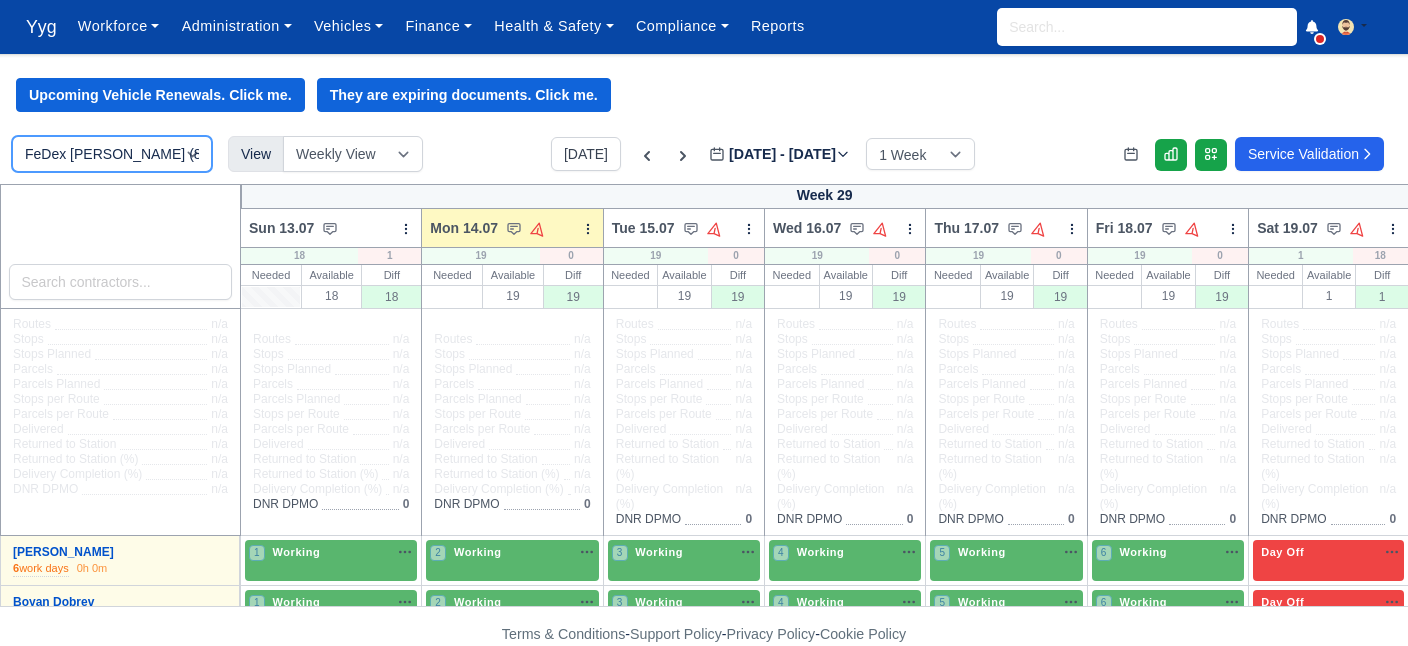 click on "FeDex Crawley (8)" at bounding box center [0, 0] 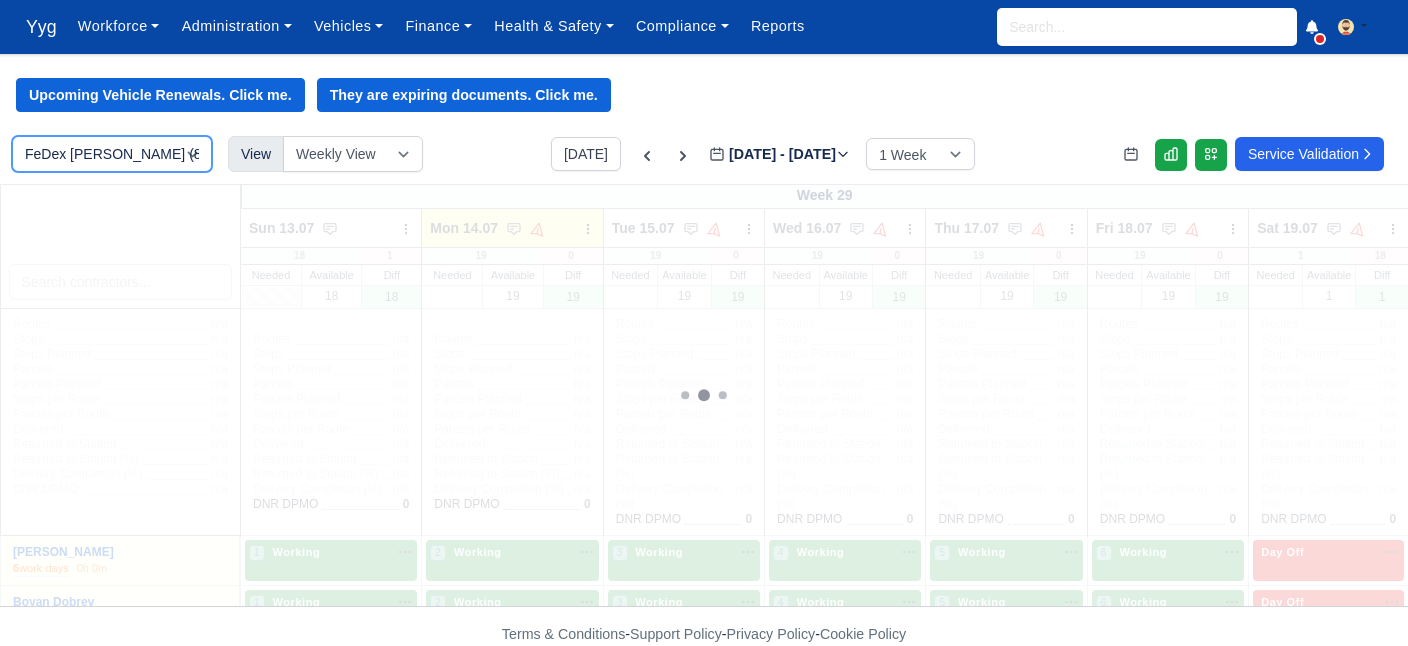 type 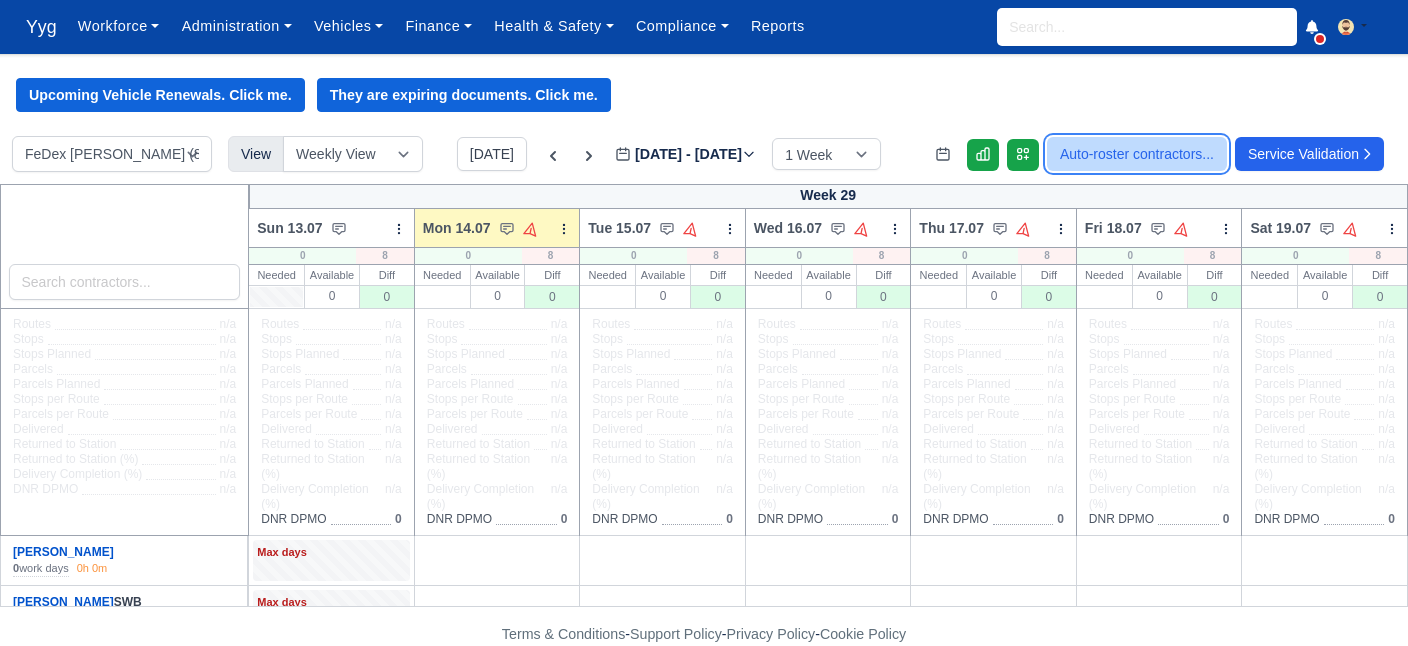 click on "Auto-roster contractors..." at bounding box center (1137, 154) 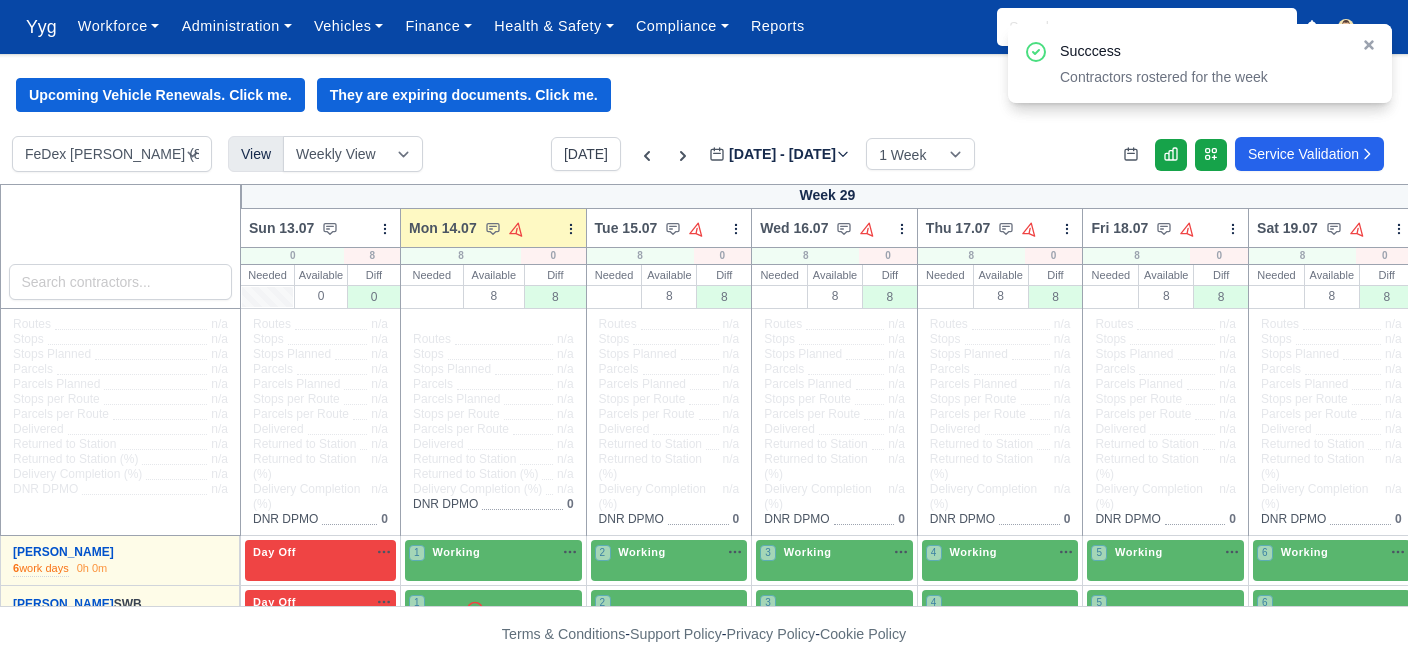 type 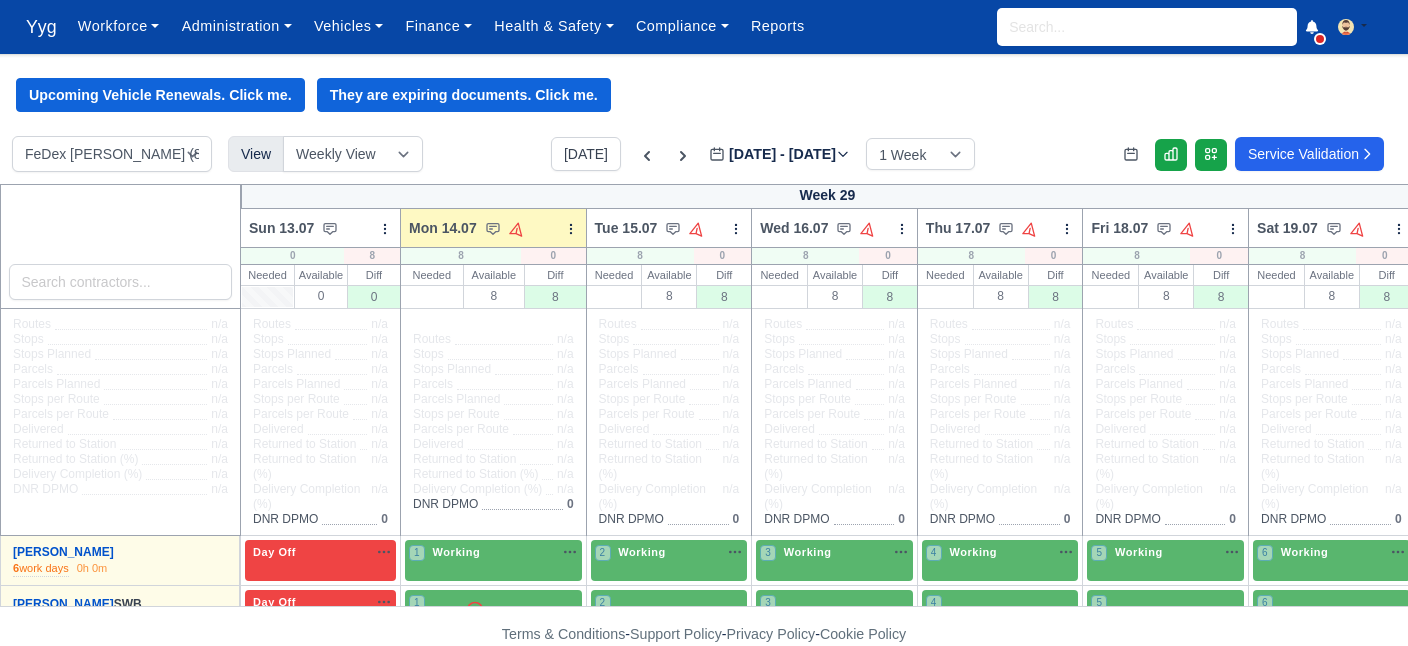 click on "Upcoming Vehicle
Renewals. Click me.
They are expiring documents. Click me.
FedEx Byfleet (19)
FeDex Crawley (8)
View
Weekly View
Wave times
Daily Roster
Today" at bounding box center (704, 350) 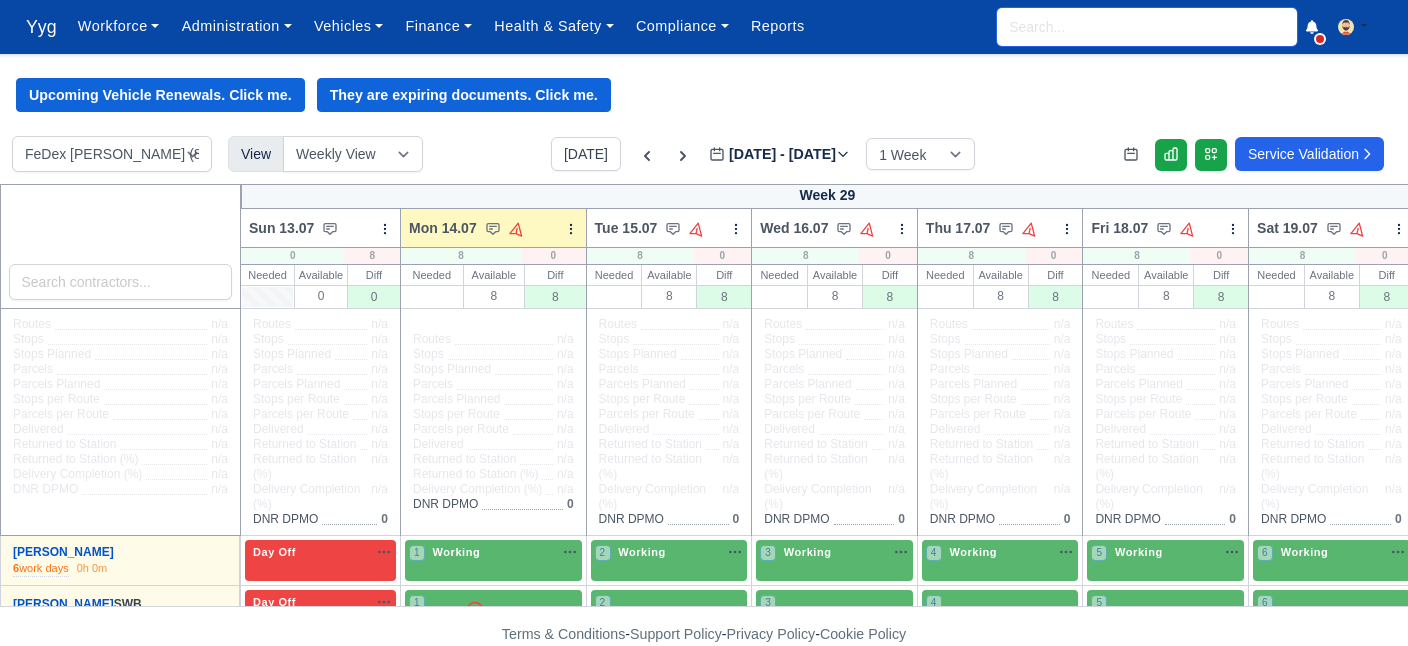 click at bounding box center [1147, 27] 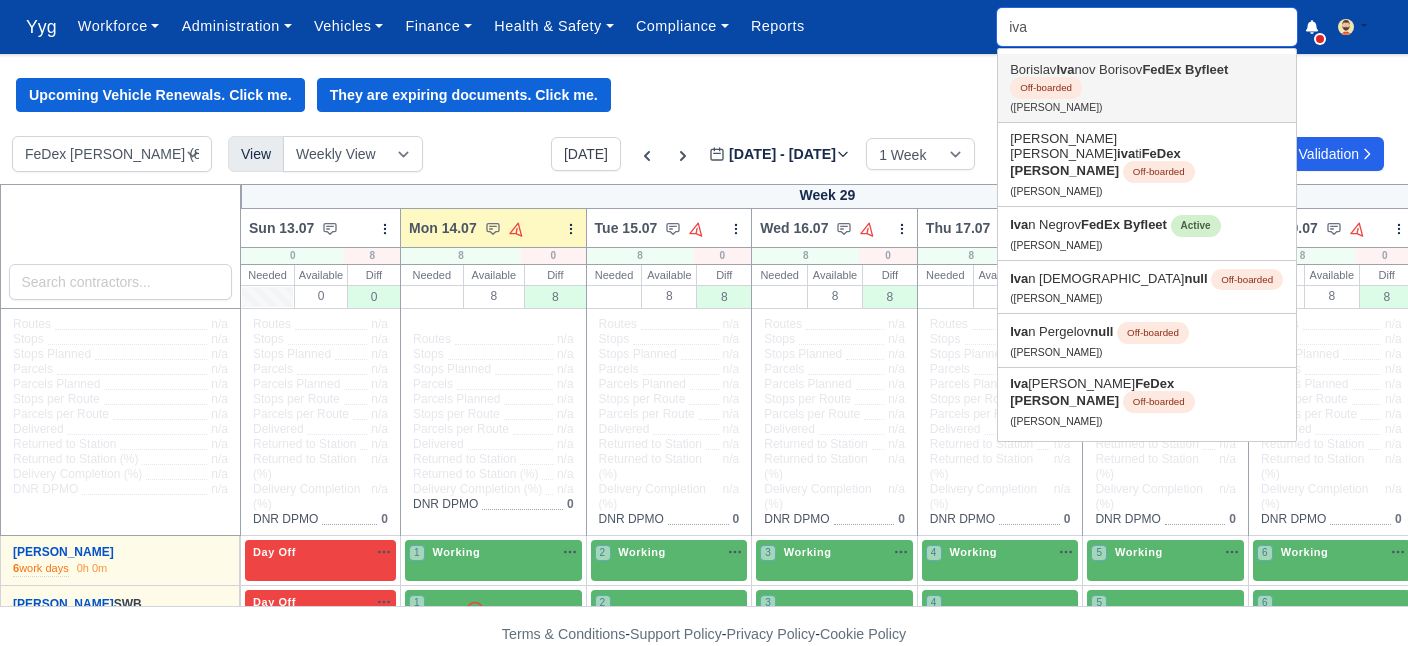 type on "ivay" 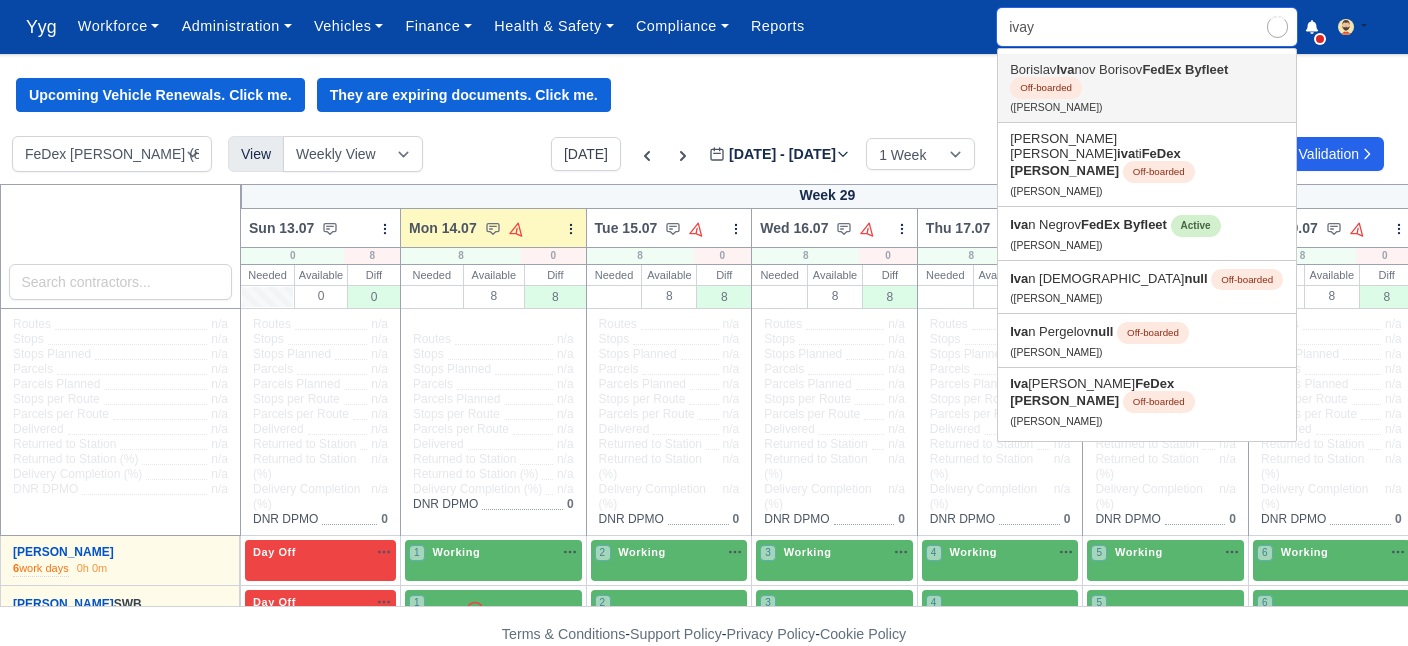 type on "ivaylo Kostov" 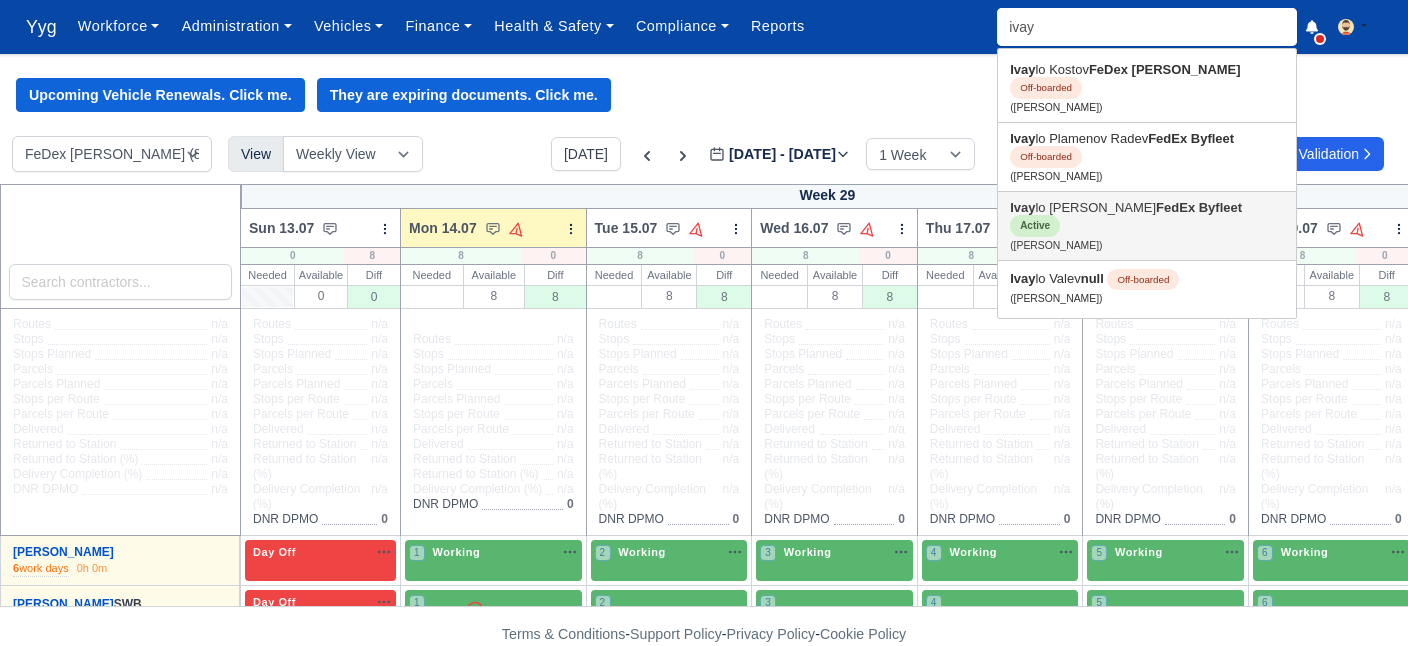 click on "Ivay lo Stoyanov  FedEx Byfleet    Active
(Ivaylo Stoyanov)" at bounding box center [1147, 226] 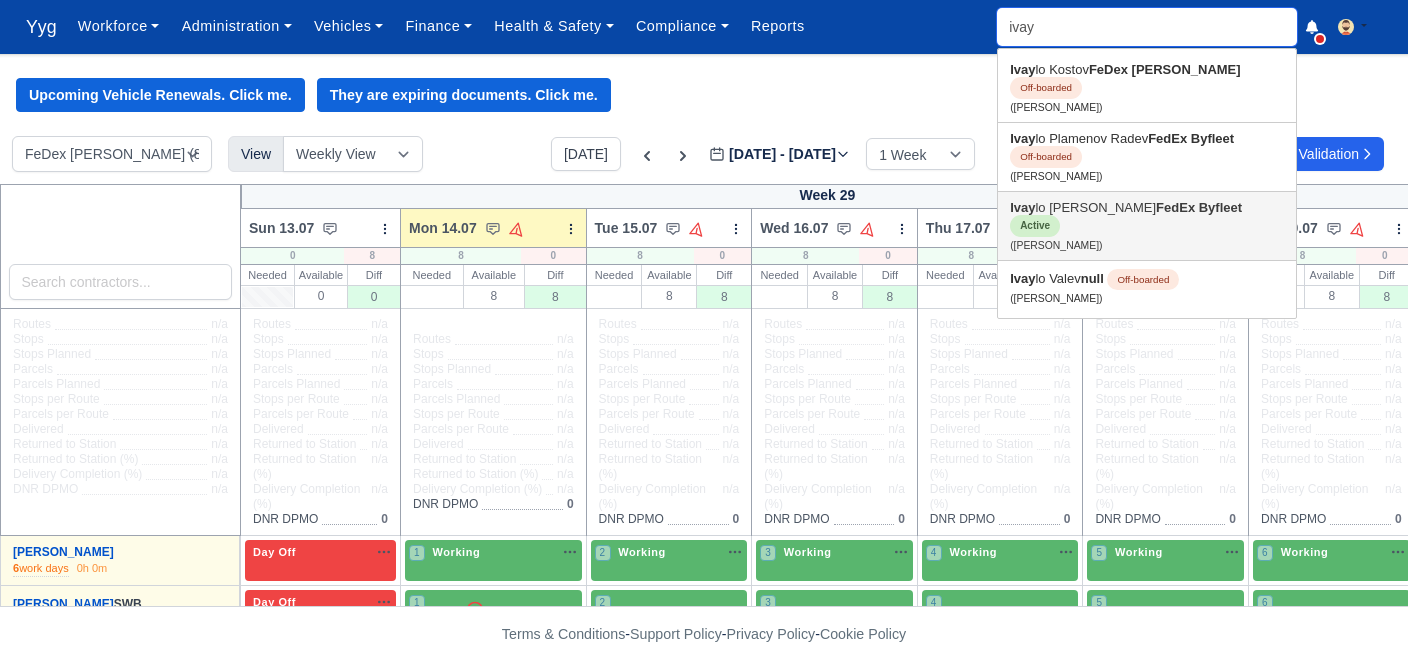 type on "[PERSON_NAME]" 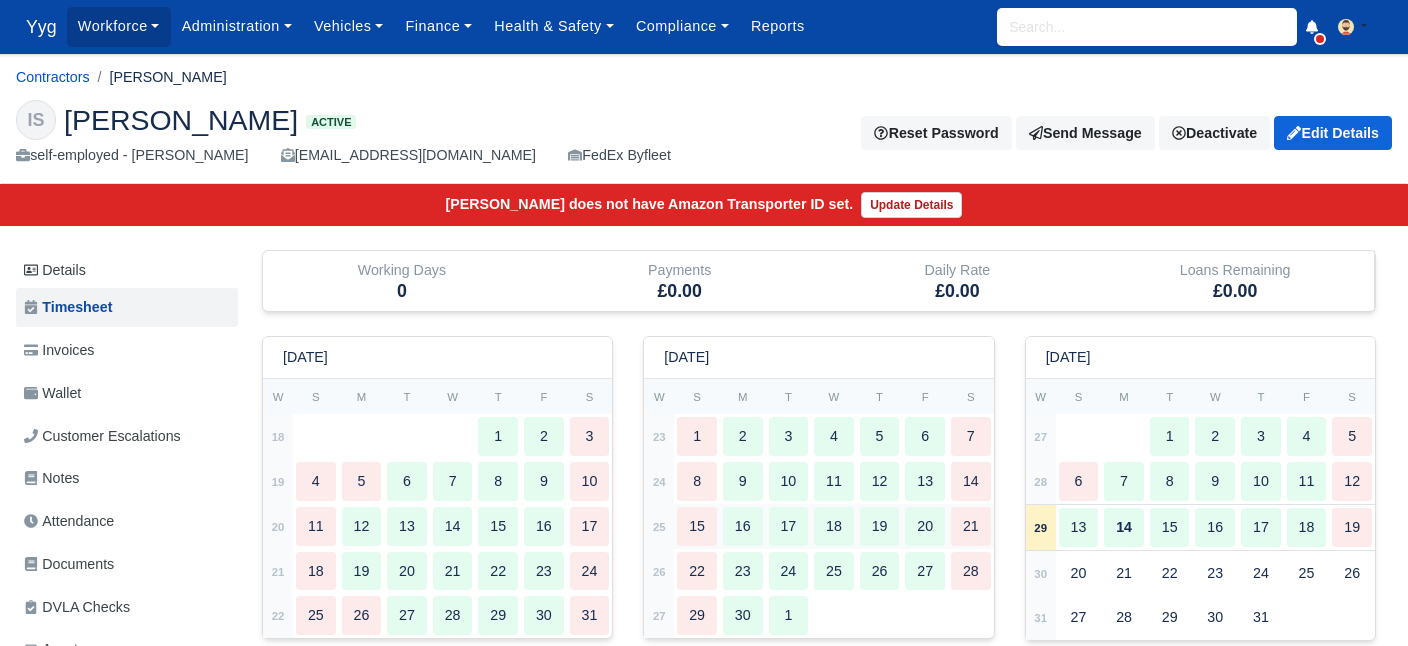 scroll, scrollTop: 0, scrollLeft: 0, axis: both 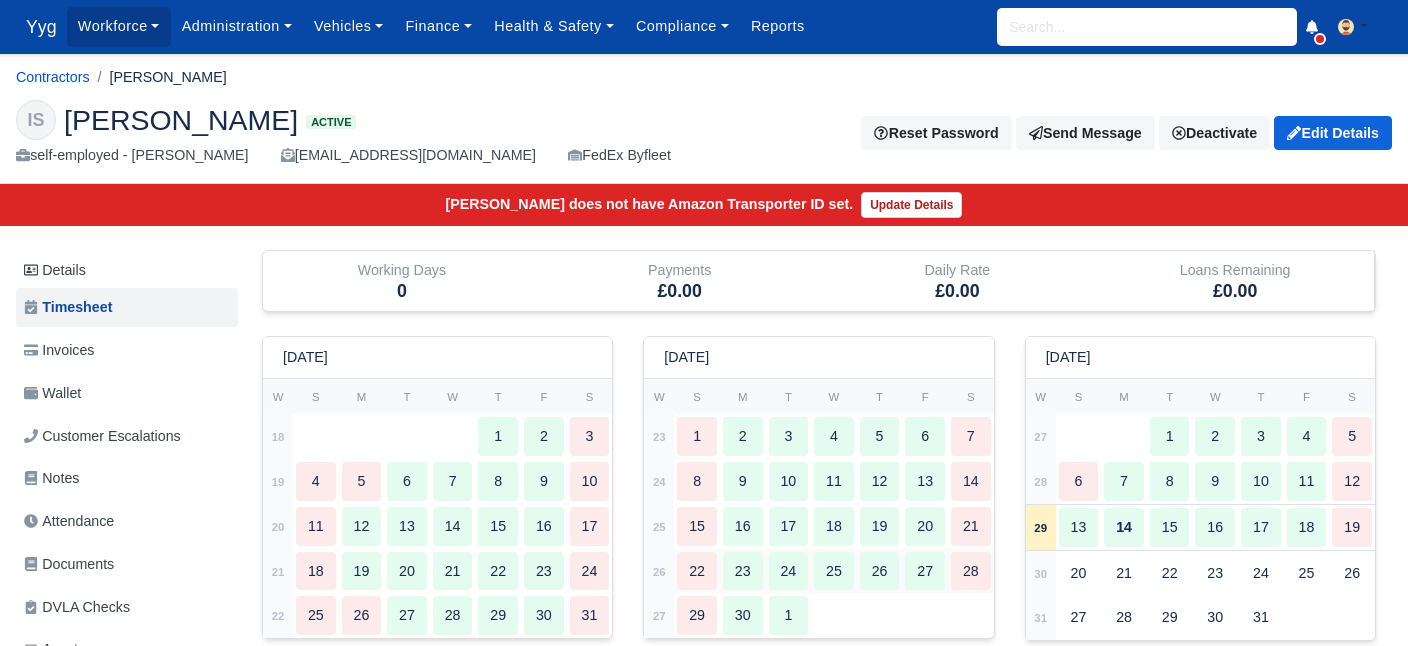 click on "22" at bounding box center [697, 571] 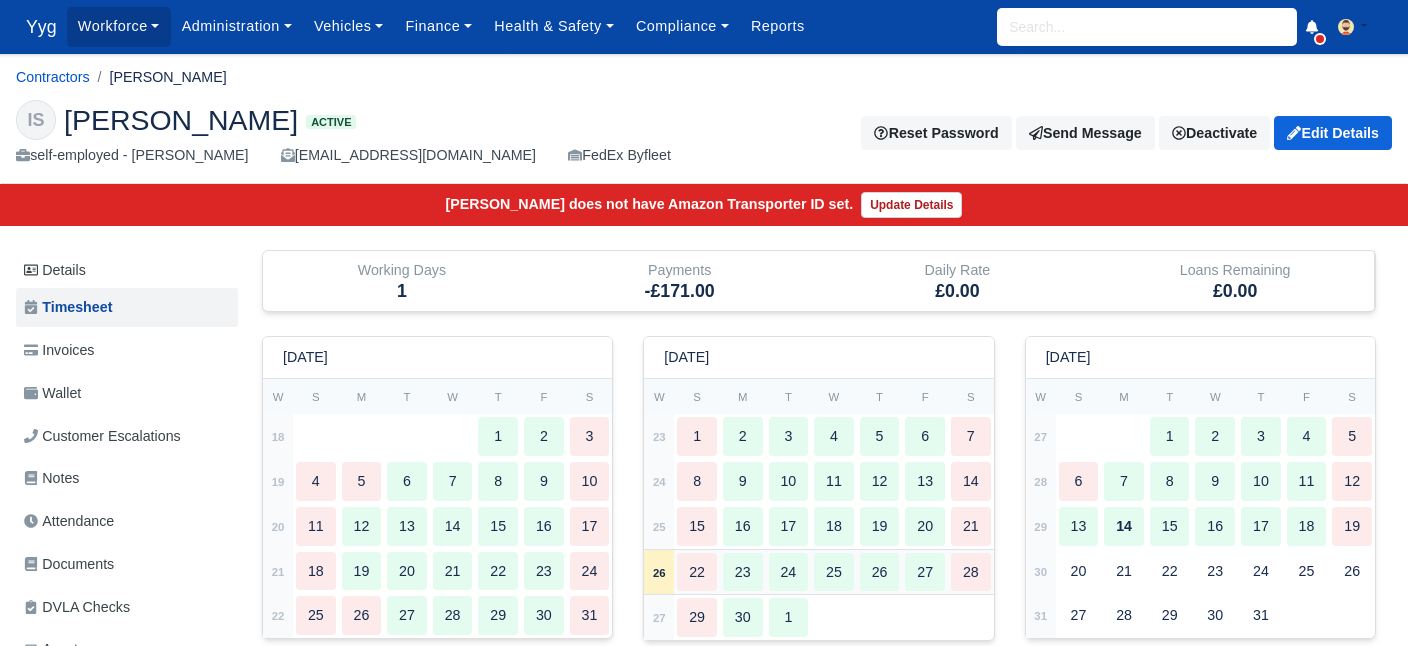type 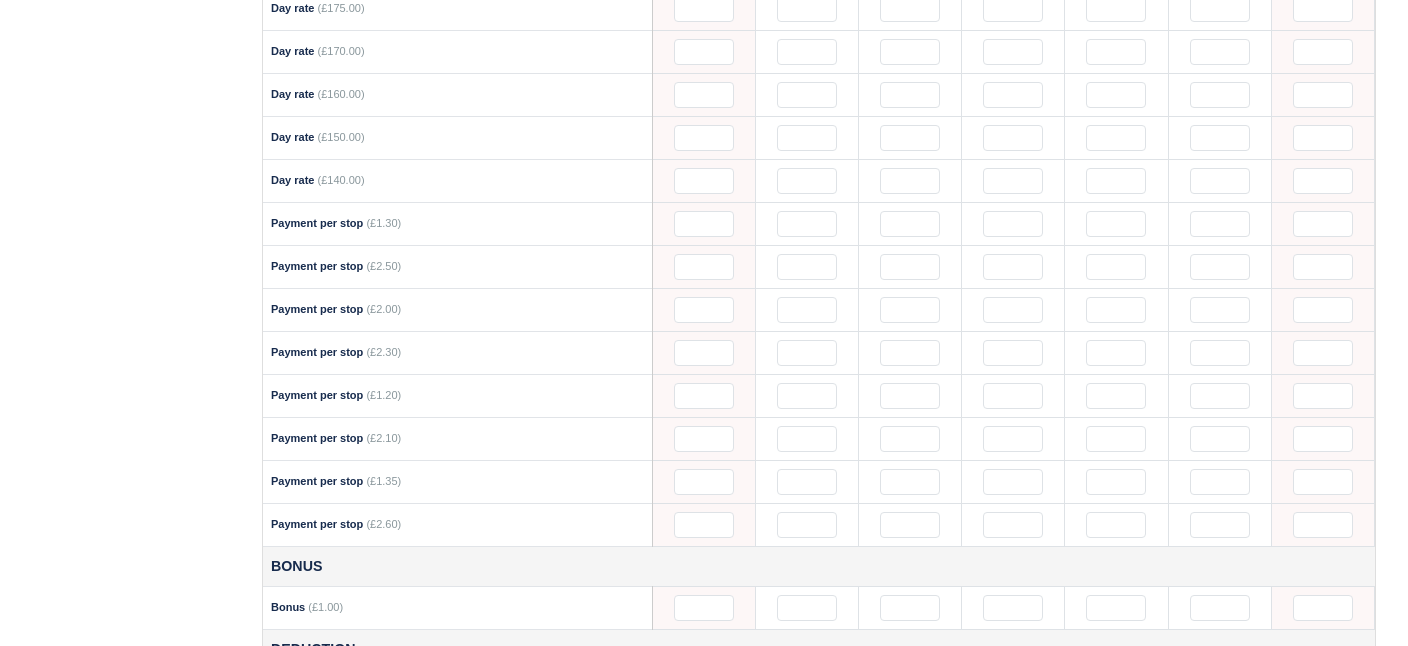 scroll, scrollTop: 1341, scrollLeft: 0, axis: vertical 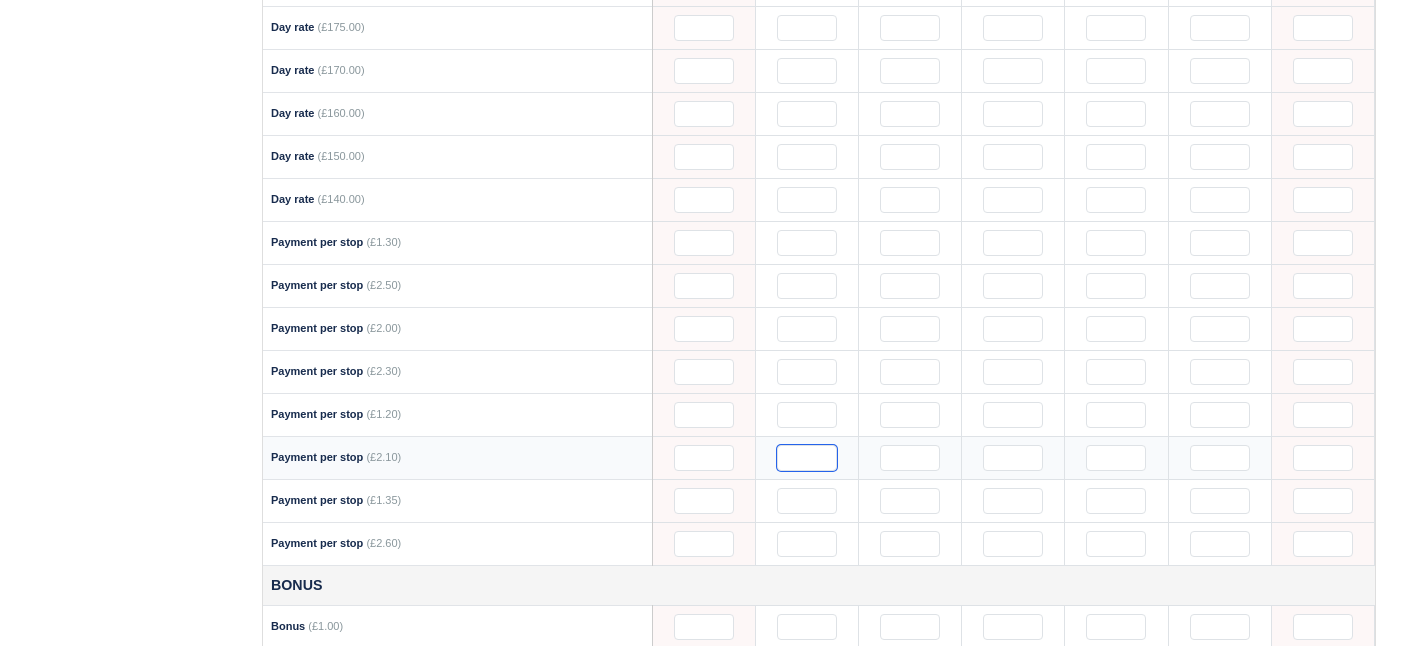 click at bounding box center [807, 458] 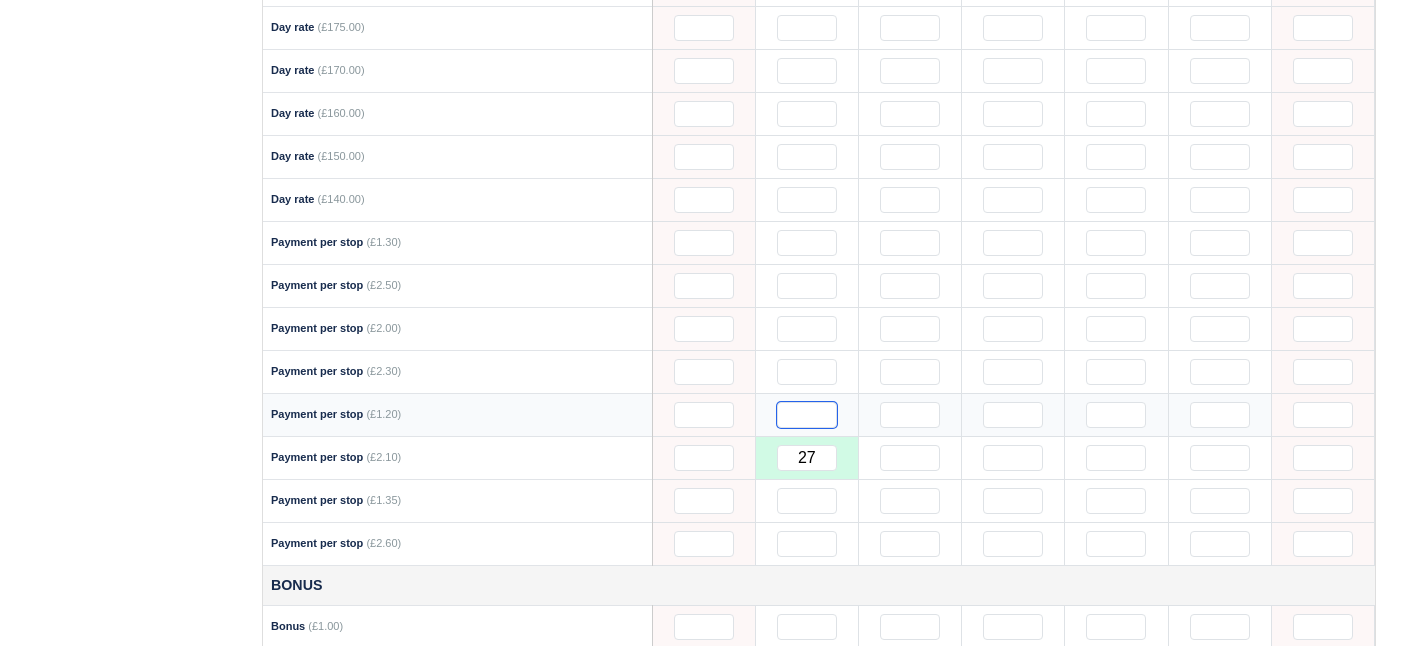 click at bounding box center (807, 415) 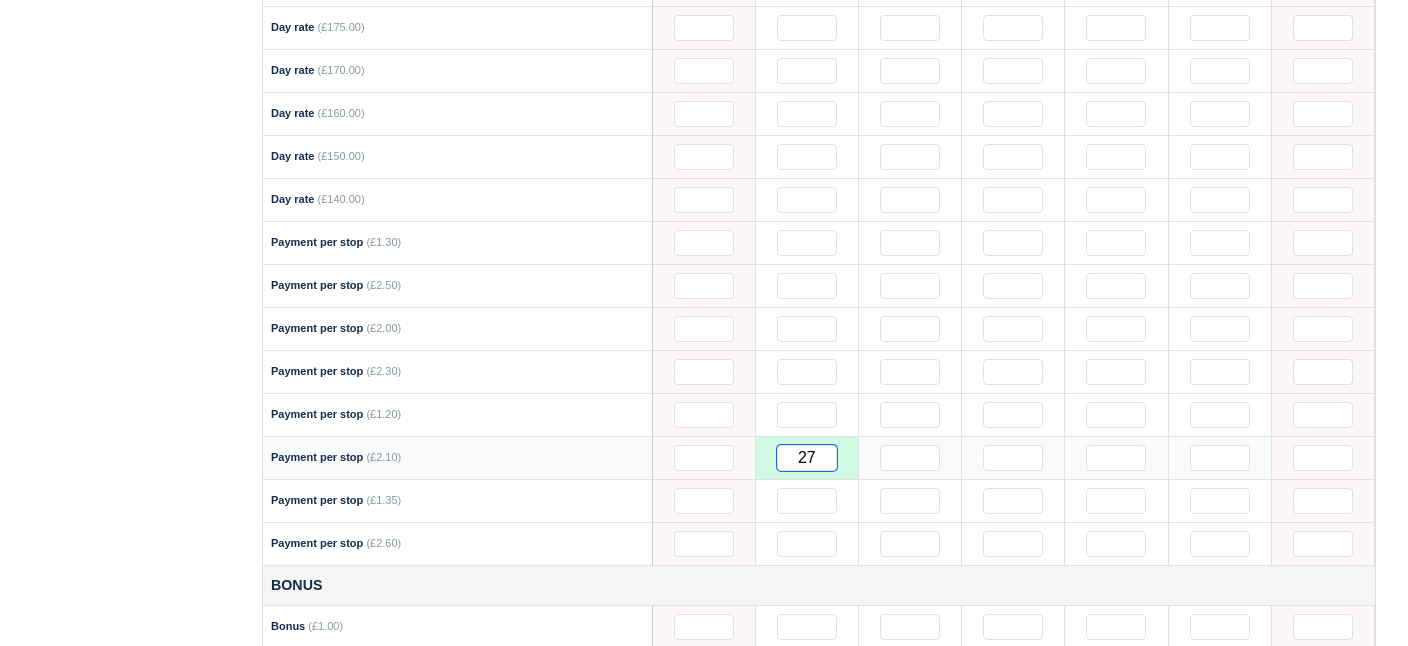 click on "27" at bounding box center (807, 458) 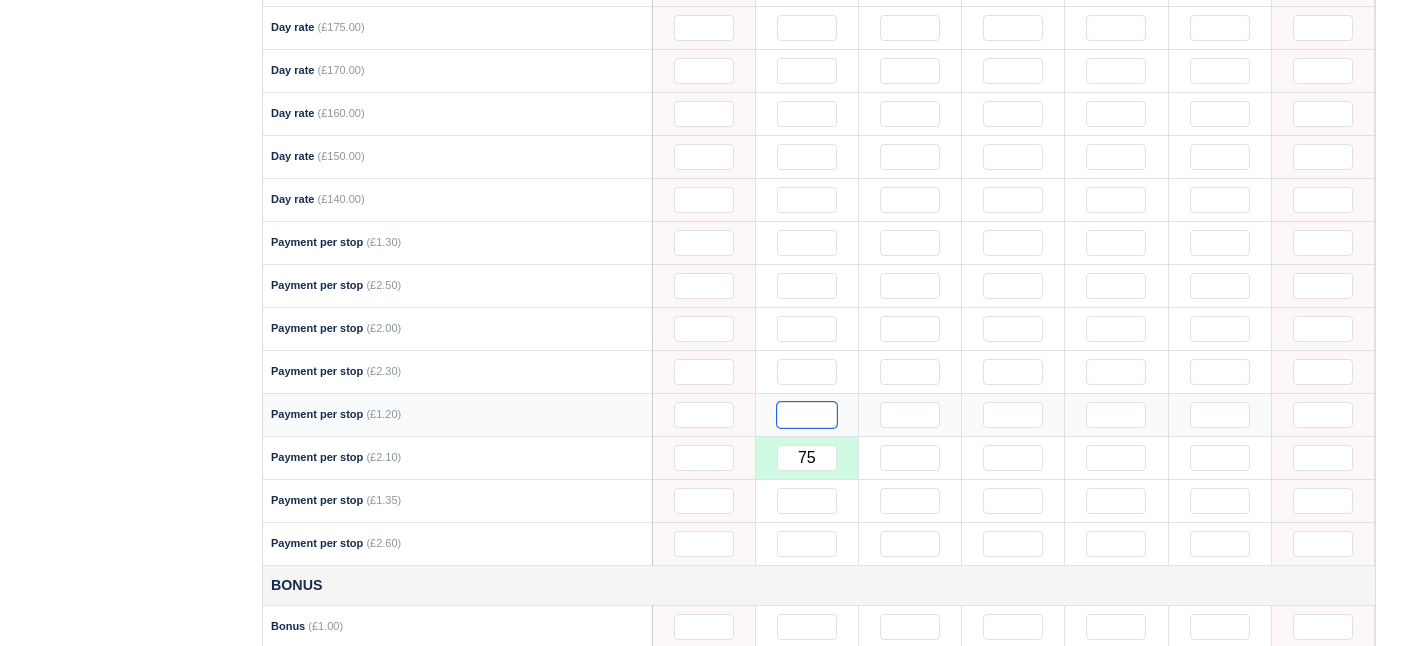 click at bounding box center [807, 415] 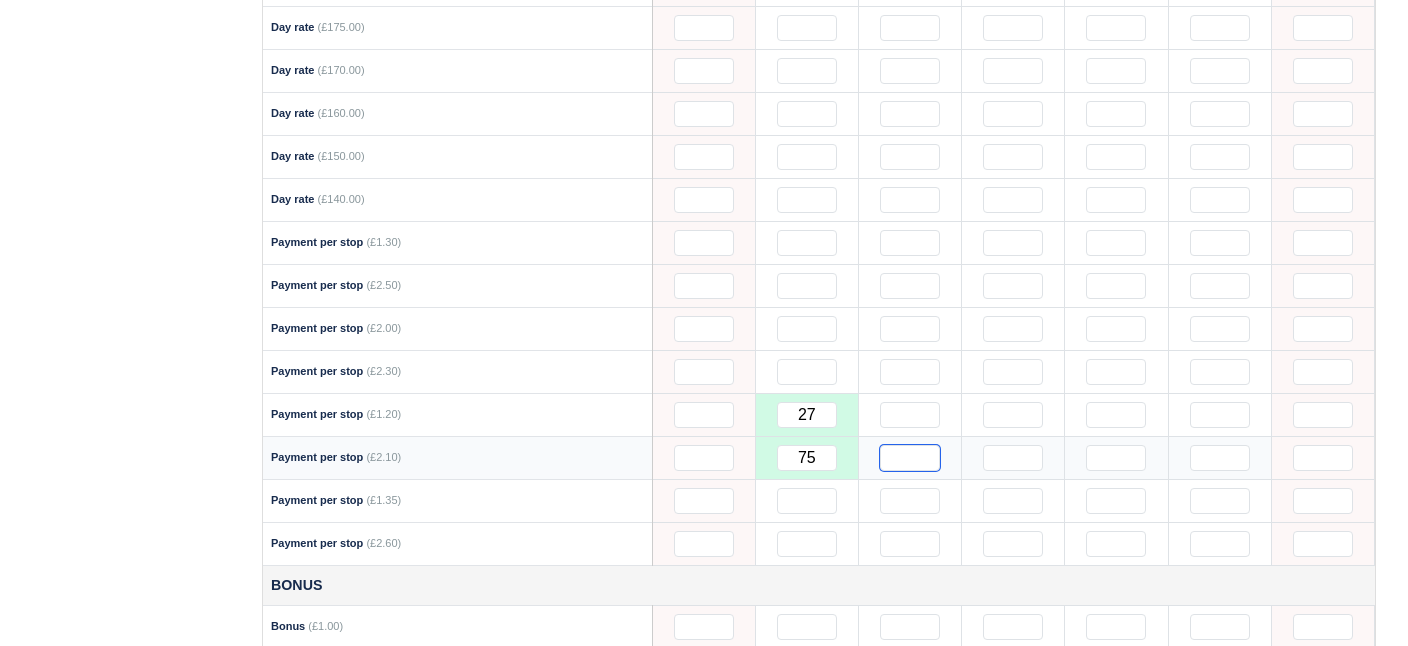 click at bounding box center [910, 458] 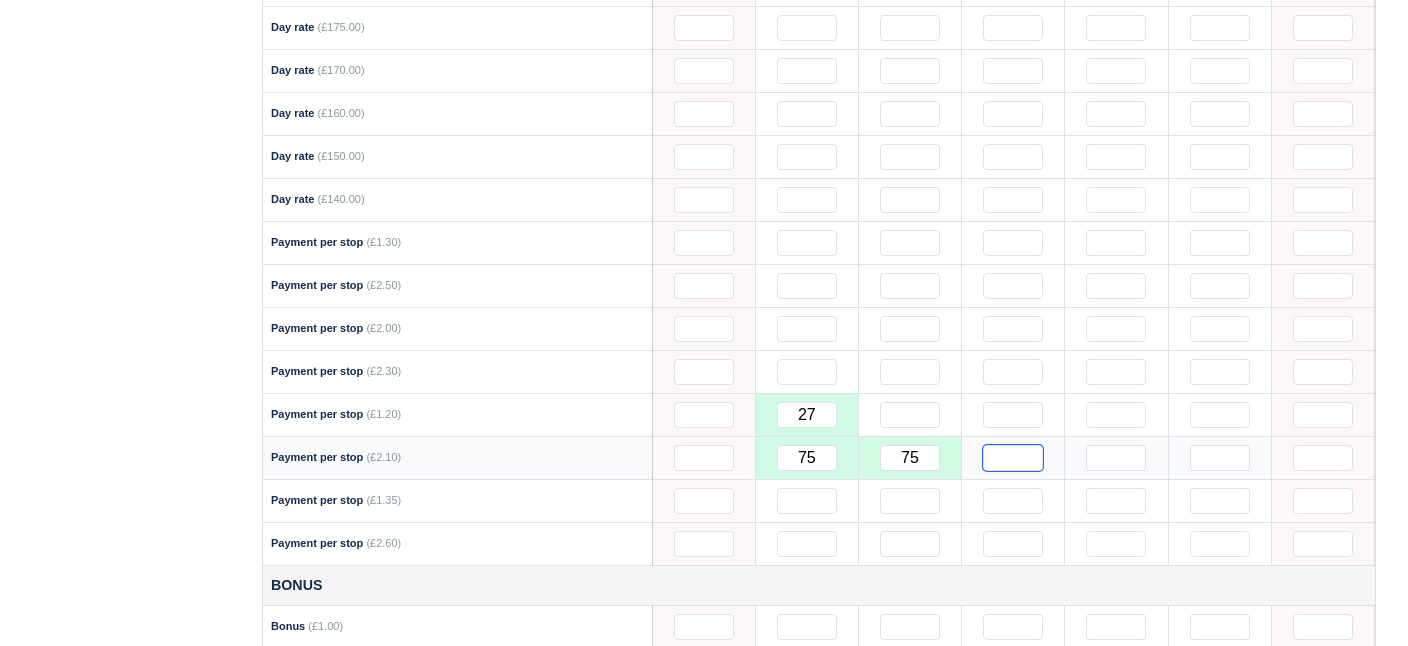 click at bounding box center (1013, 458) 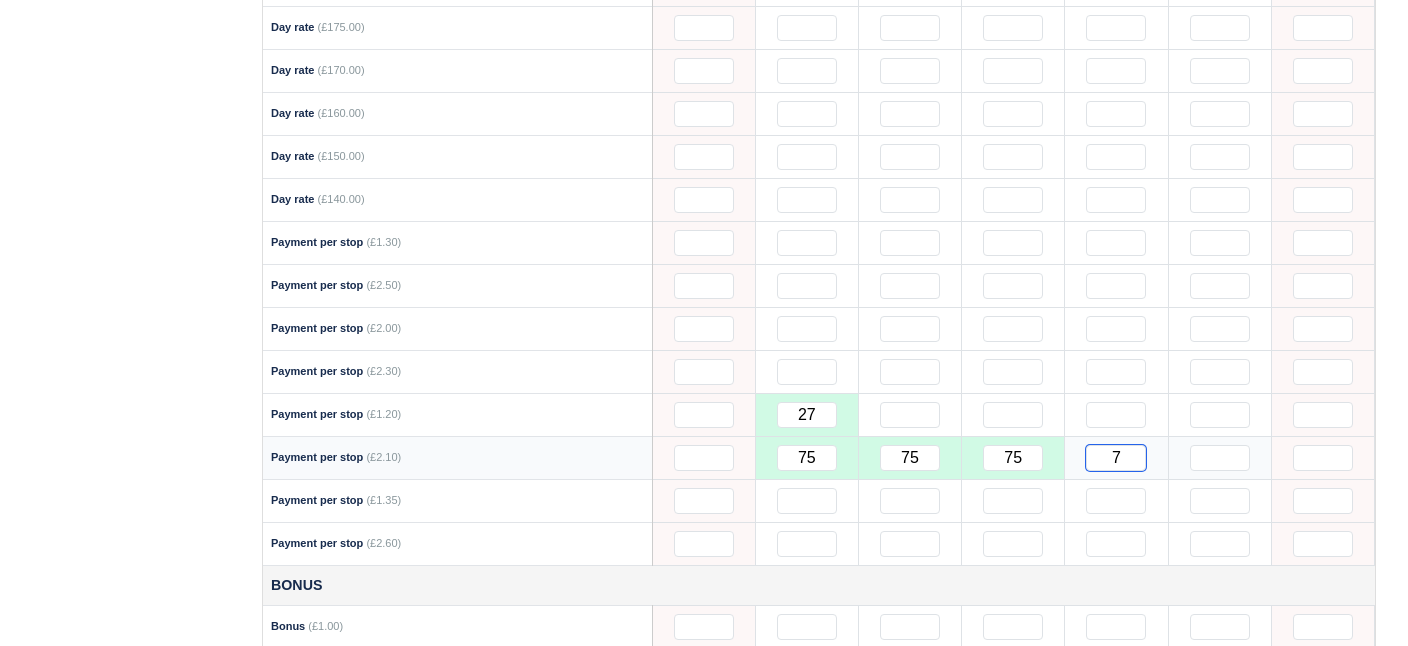 click on "7" at bounding box center (1116, 458) 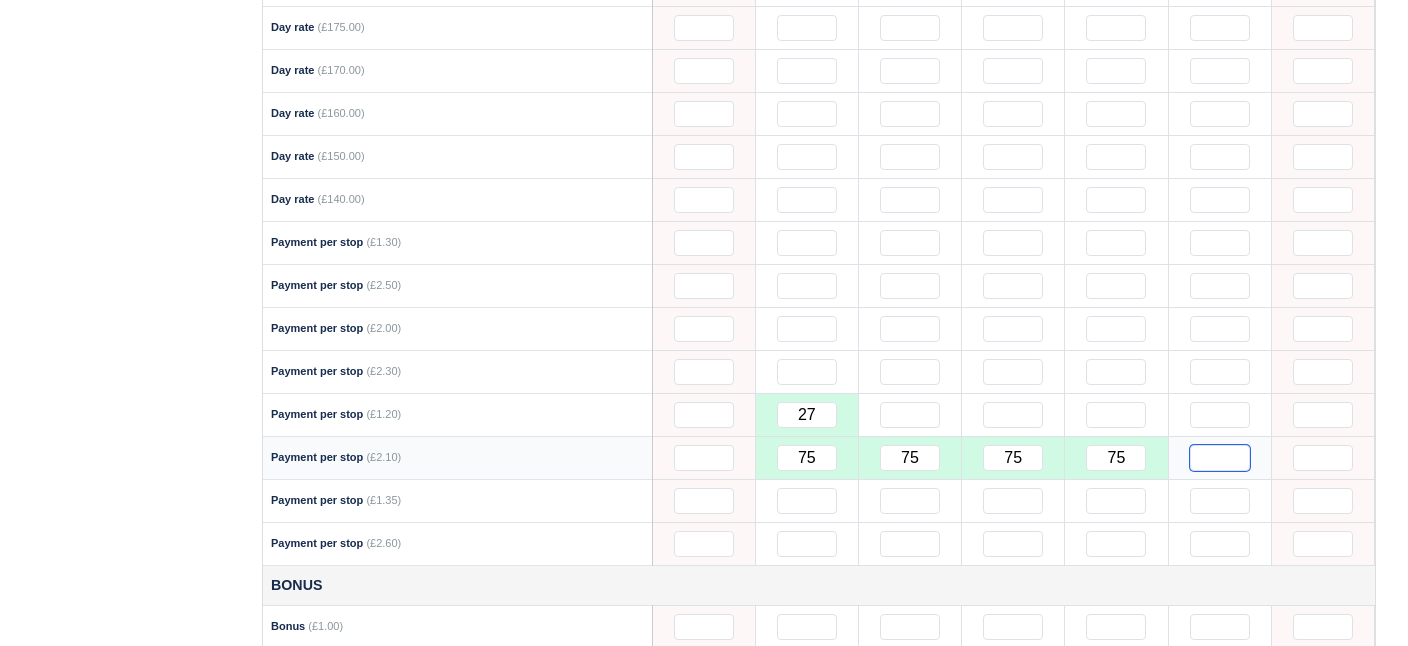 click at bounding box center (1220, 458) 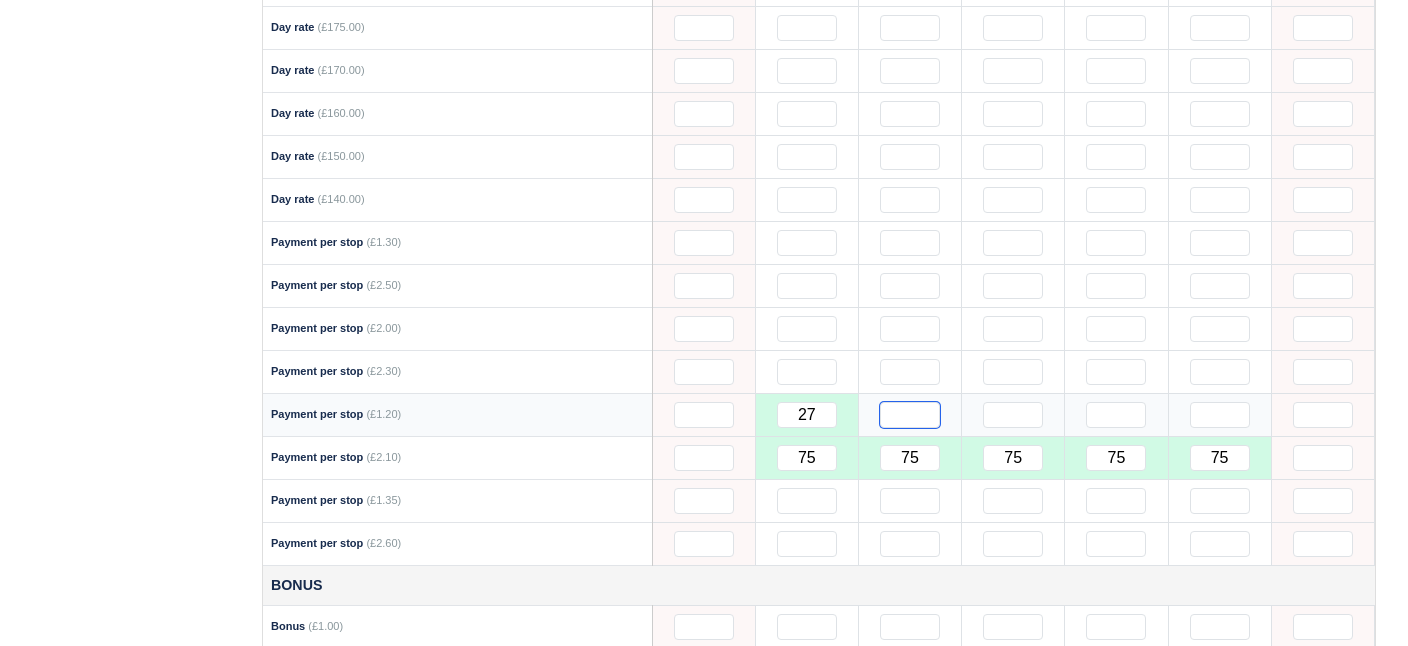 click at bounding box center (910, 415) 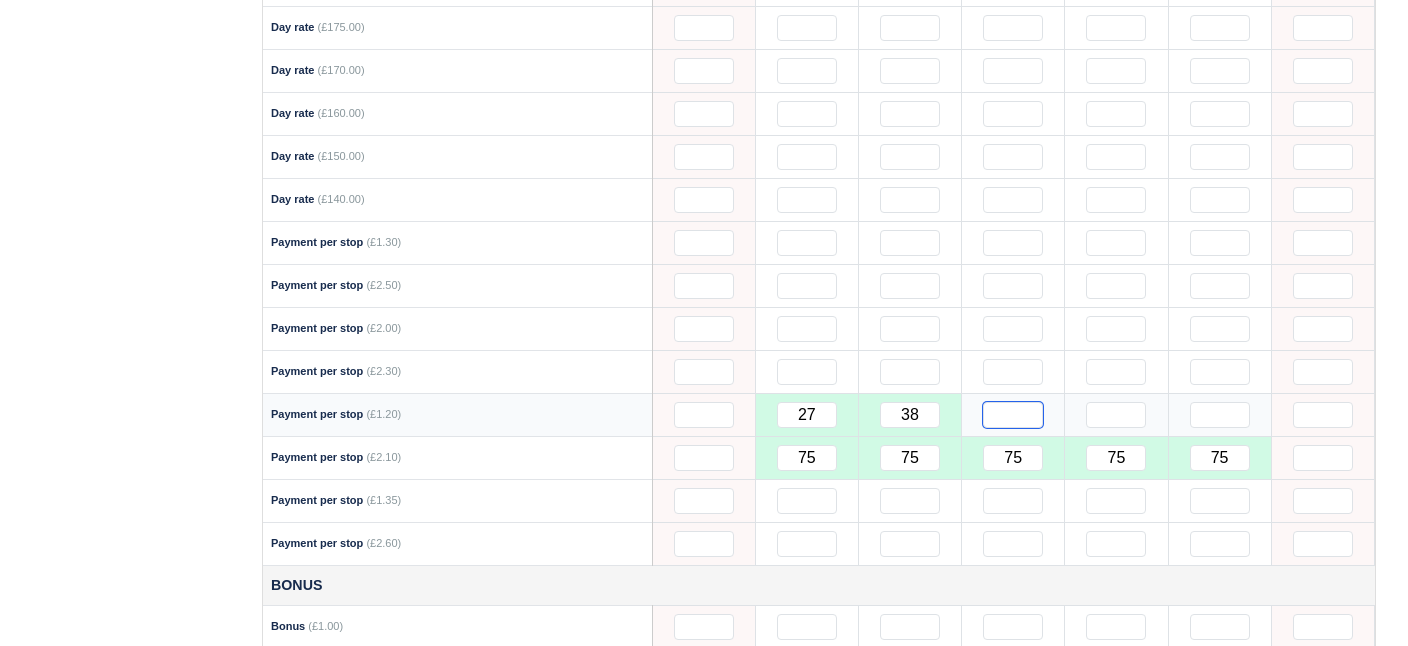 click at bounding box center (1013, 415) 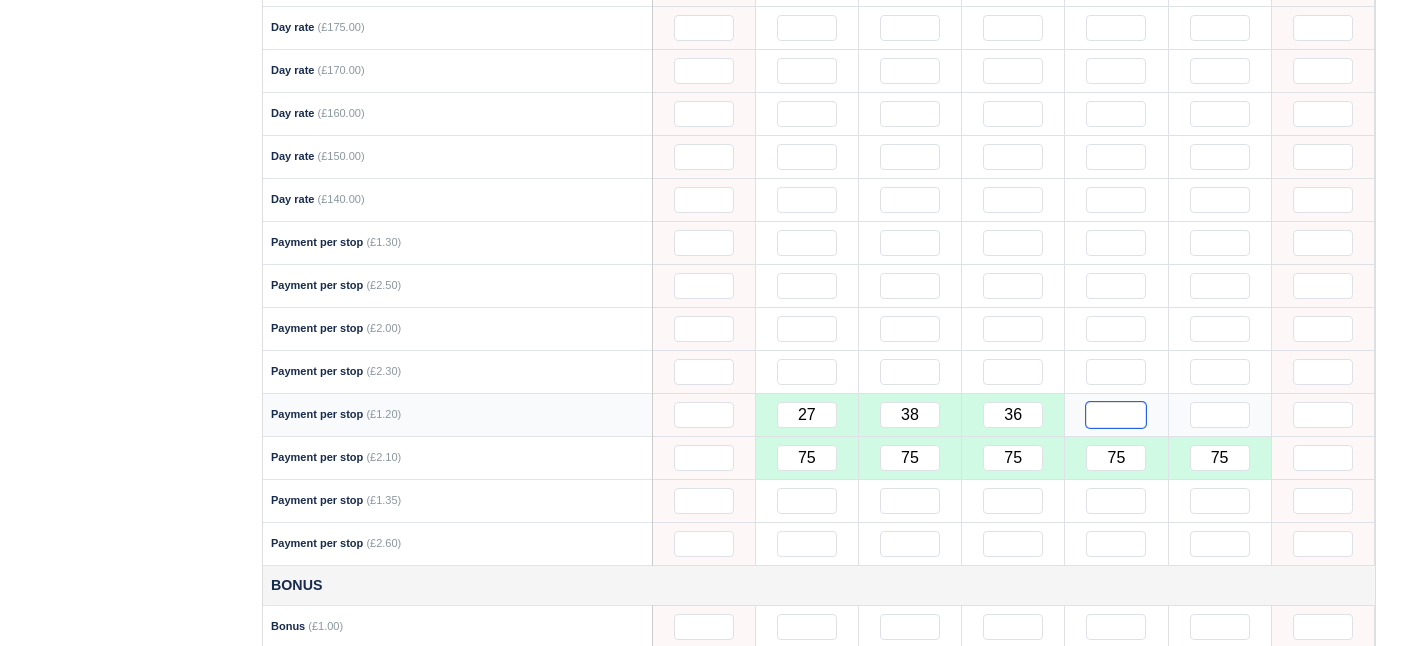 click at bounding box center (1116, 415) 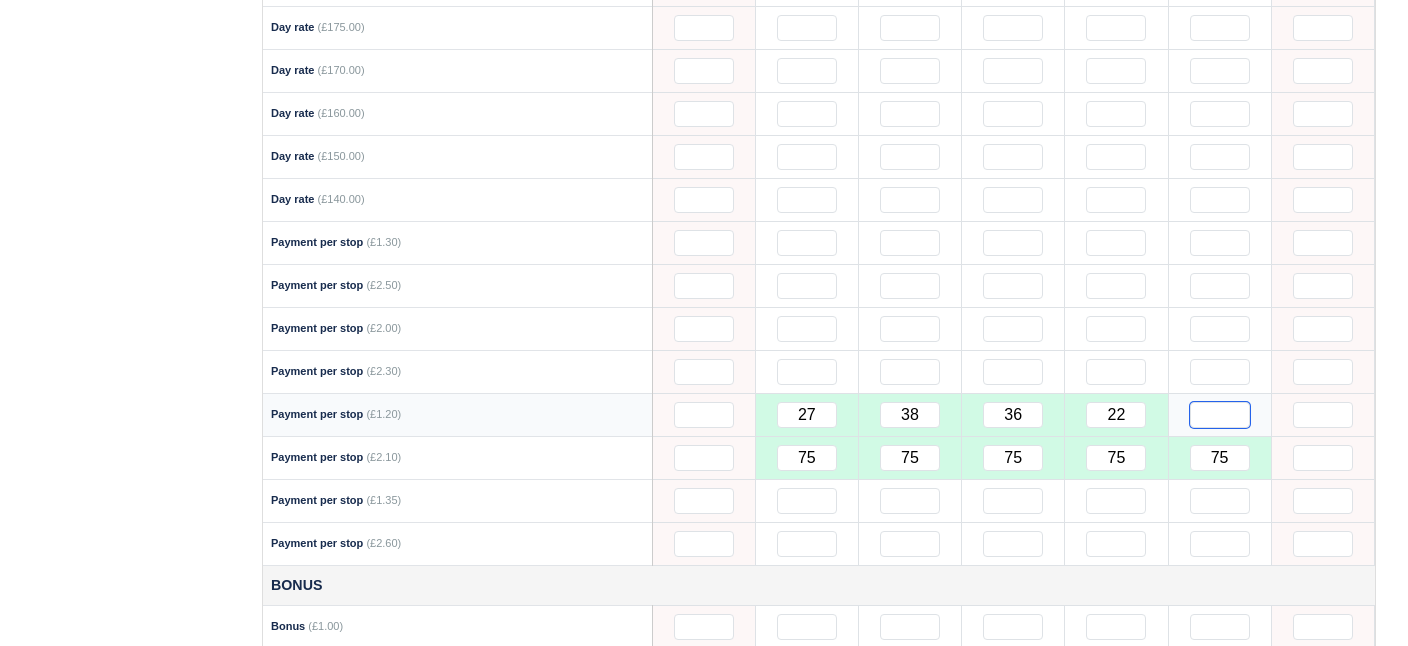 click at bounding box center (1220, 415) 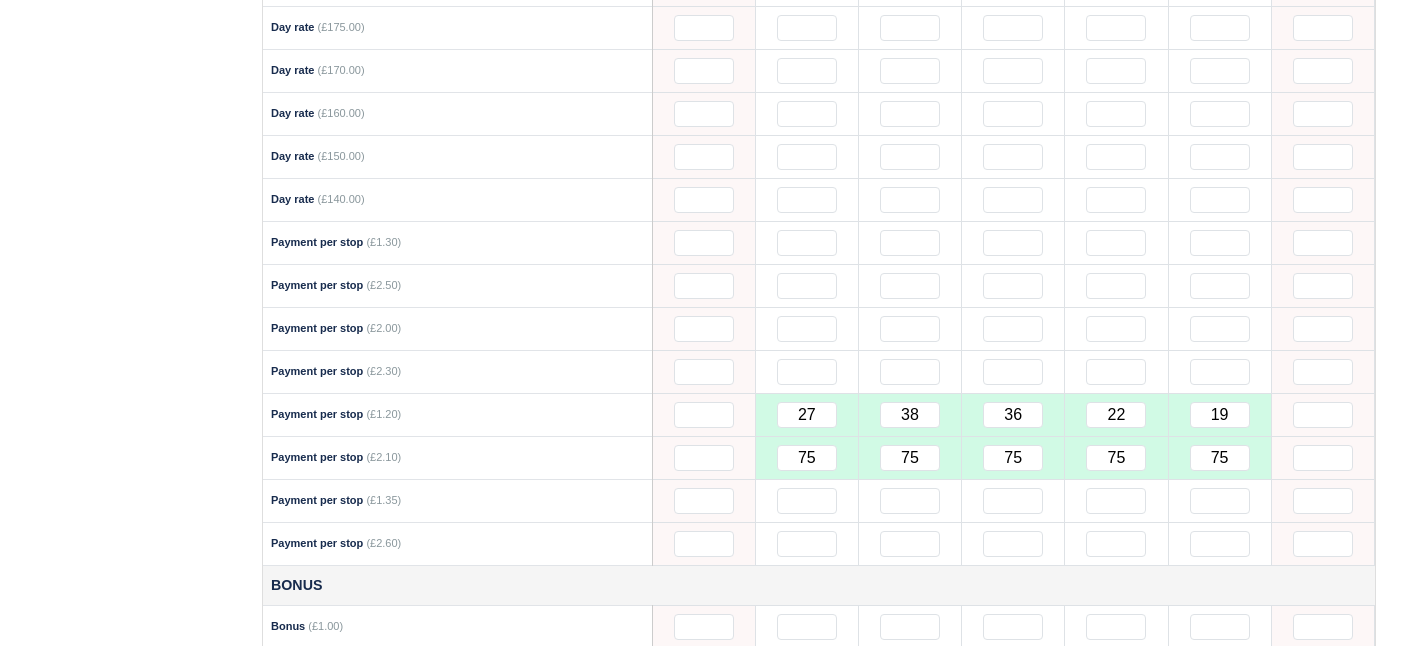 click on "Working Days
5
Payments
£786.90
Daily Rate
£0.00
Loans Remaining
£0.00
May 2025
W
S
M
T
W
T
F
S
18" at bounding box center (819, -29) 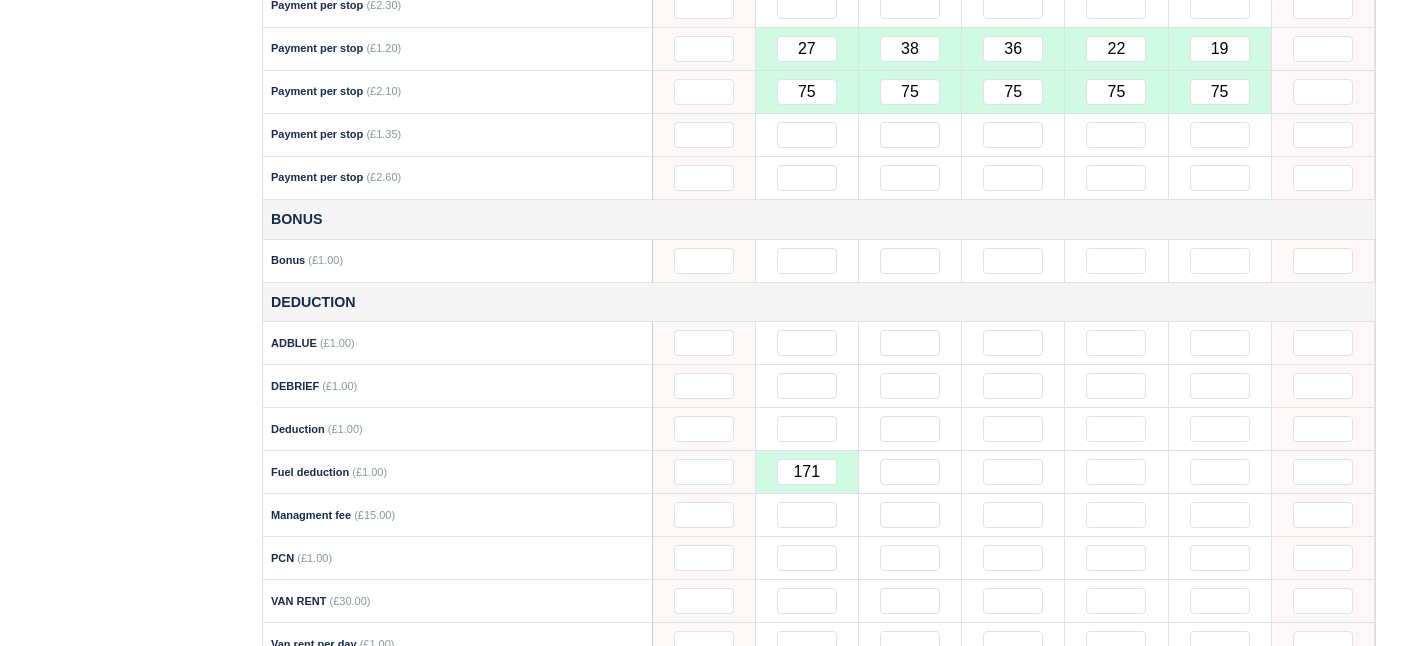scroll, scrollTop: 1713, scrollLeft: 0, axis: vertical 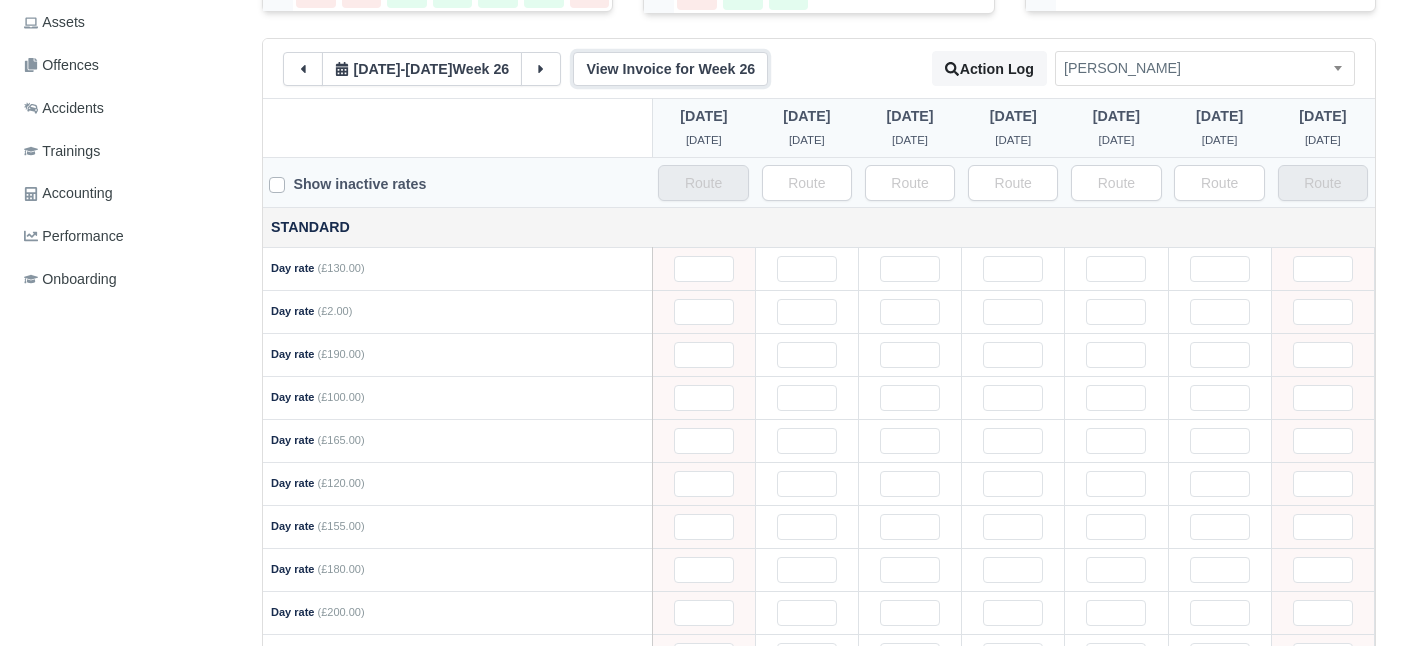 click on "View Invoice for Week 26" at bounding box center (670, 69) 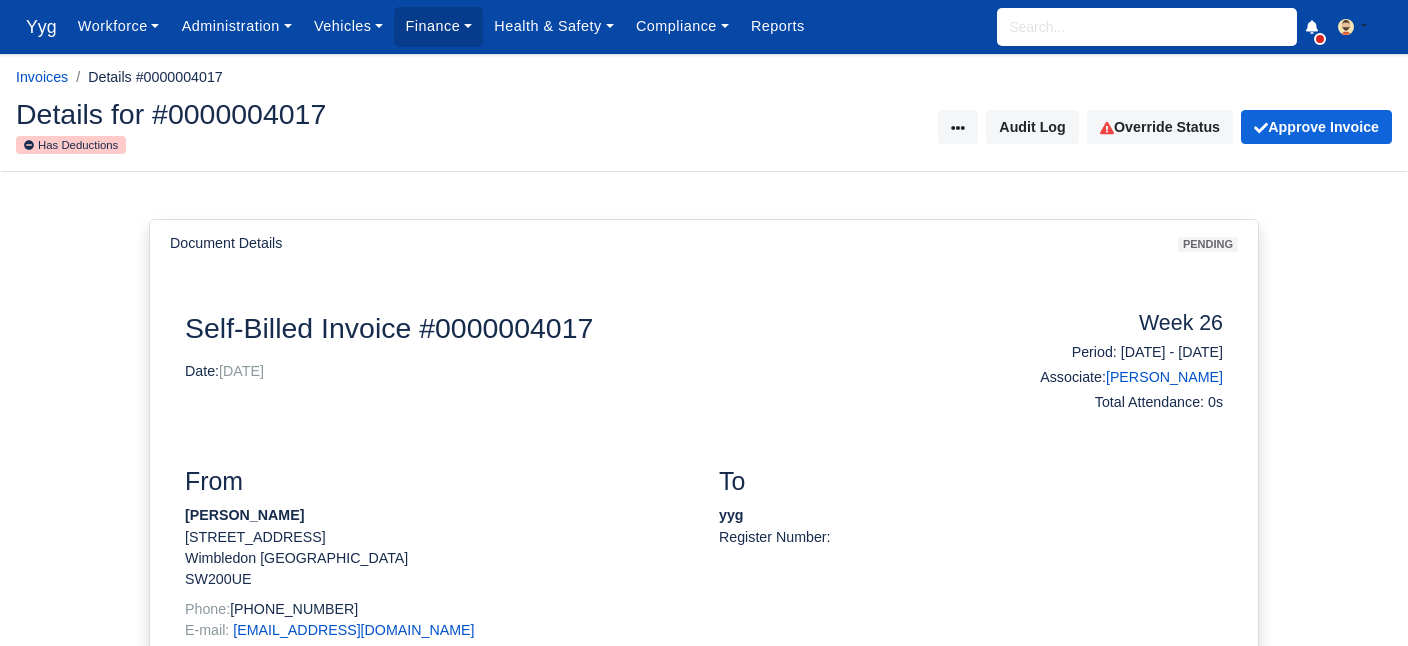 scroll, scrollTop: 0, scrollLeft: 0, axis: both 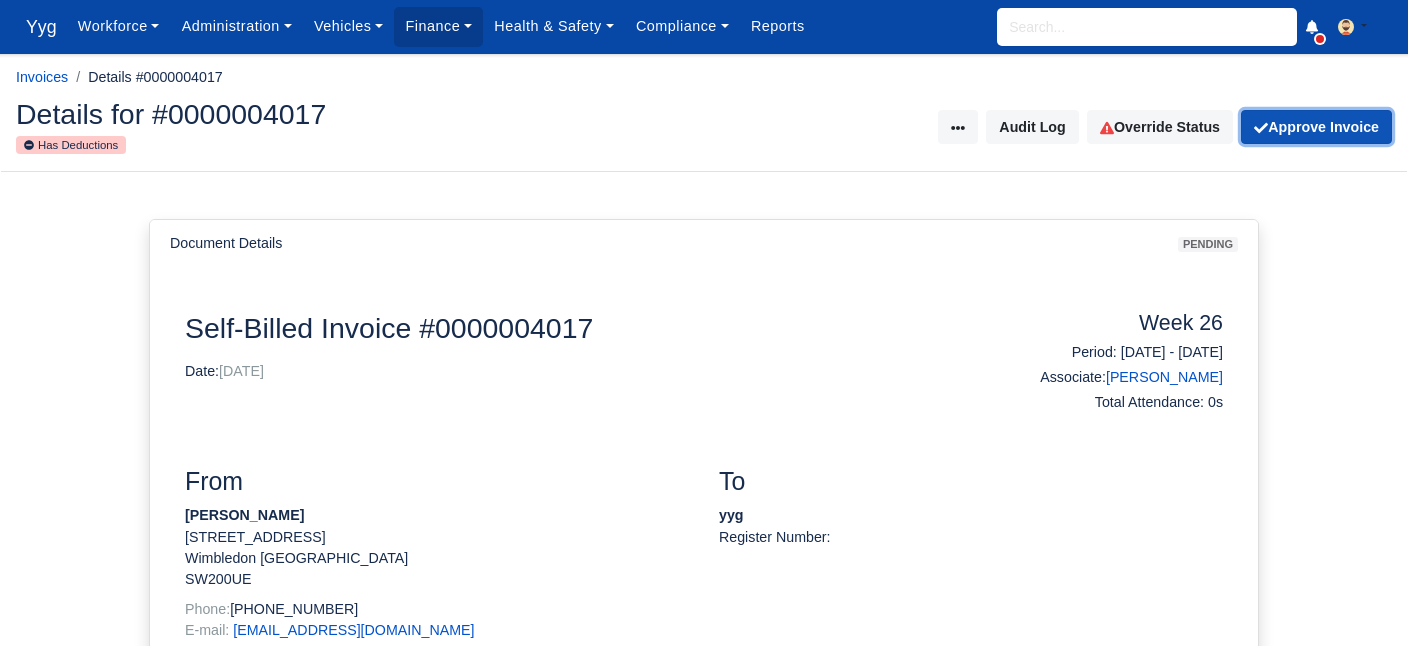 click on "Approve Invoice" at bounding box center (1316, 127) 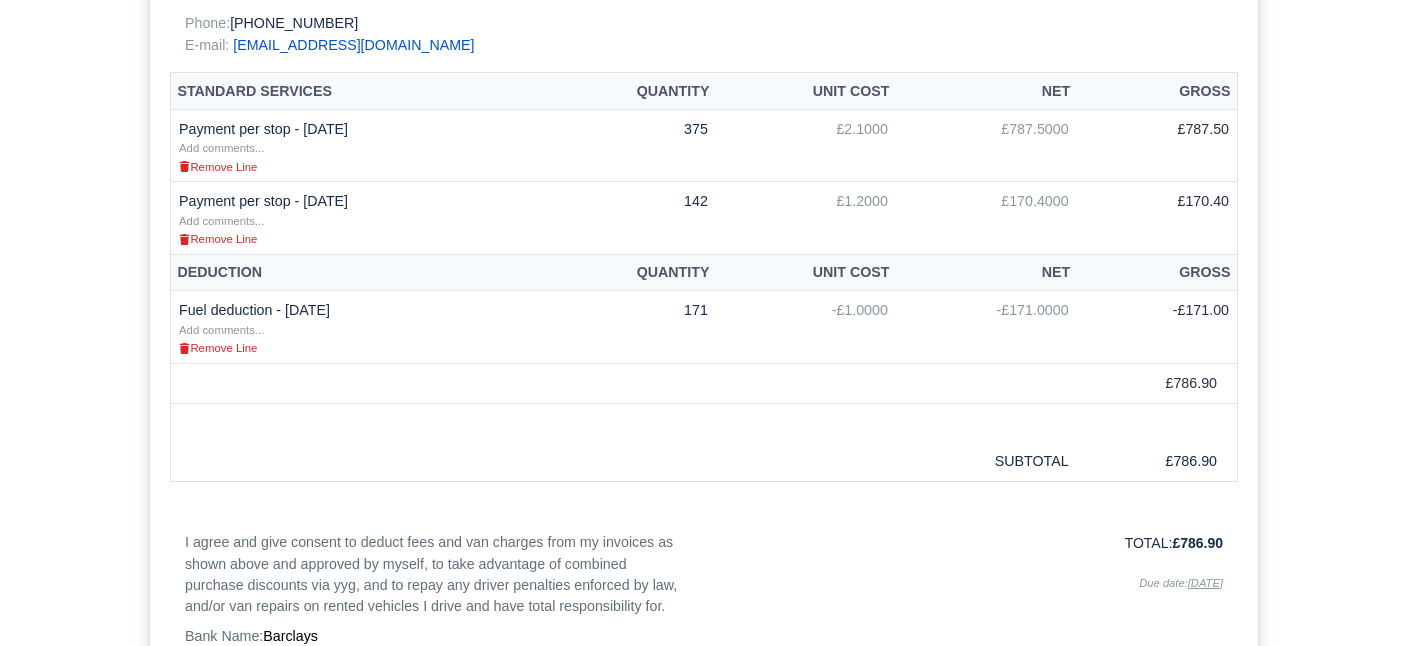 scroll, scrollTop: 260, scrollLeft: 0, axis: vertical 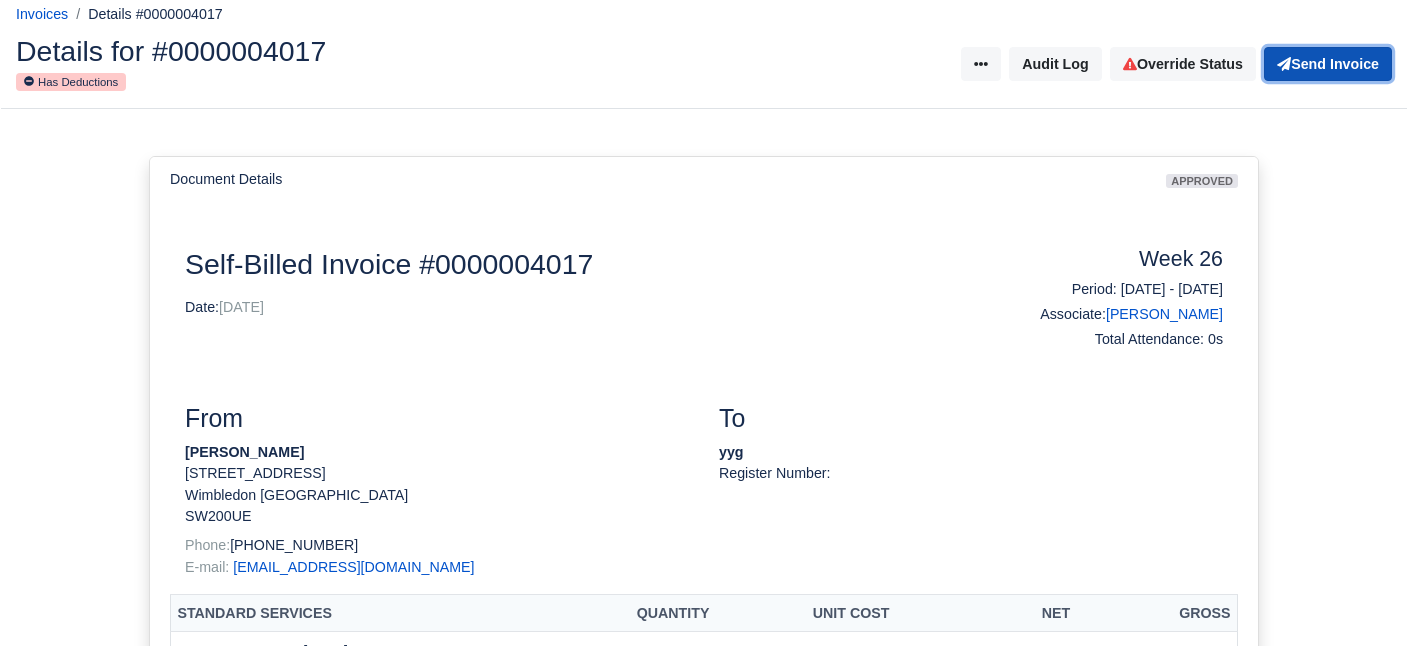 click on "Send Invoice" at bounding box center (1328, 64) 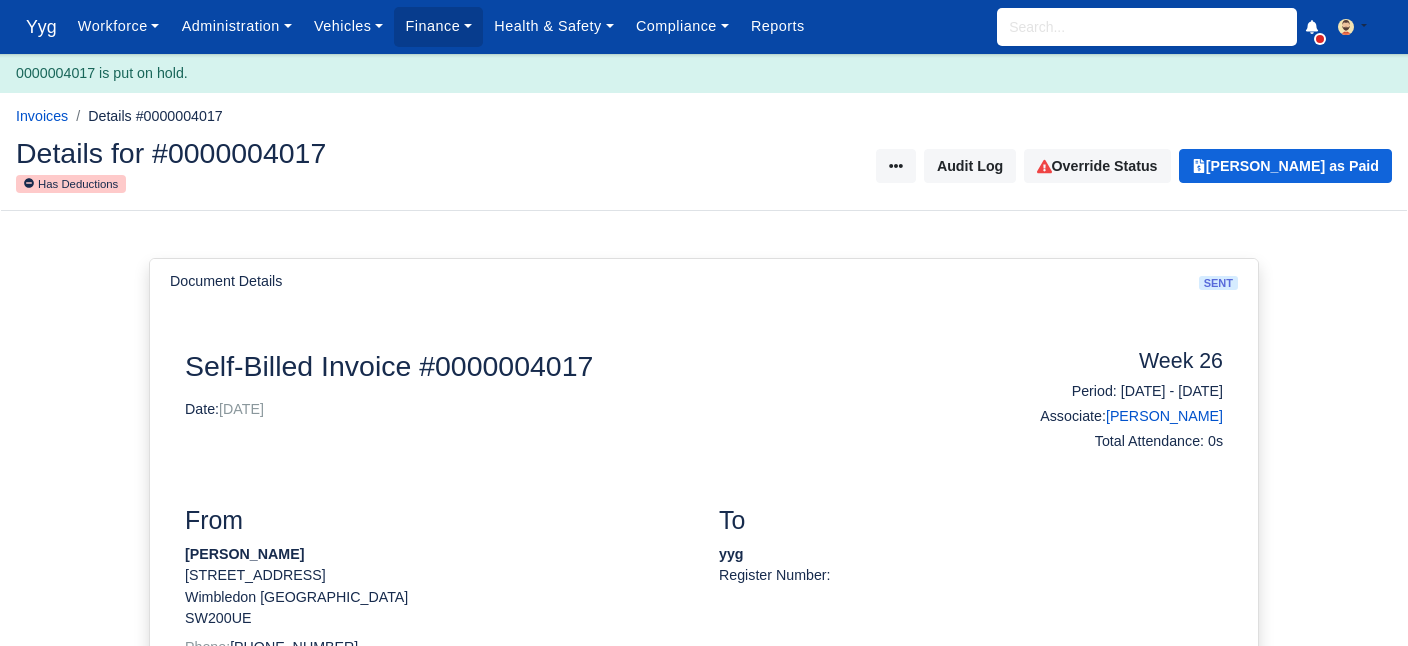 scroll, scrollTop: 0, scrollLeft: 0, axis: both 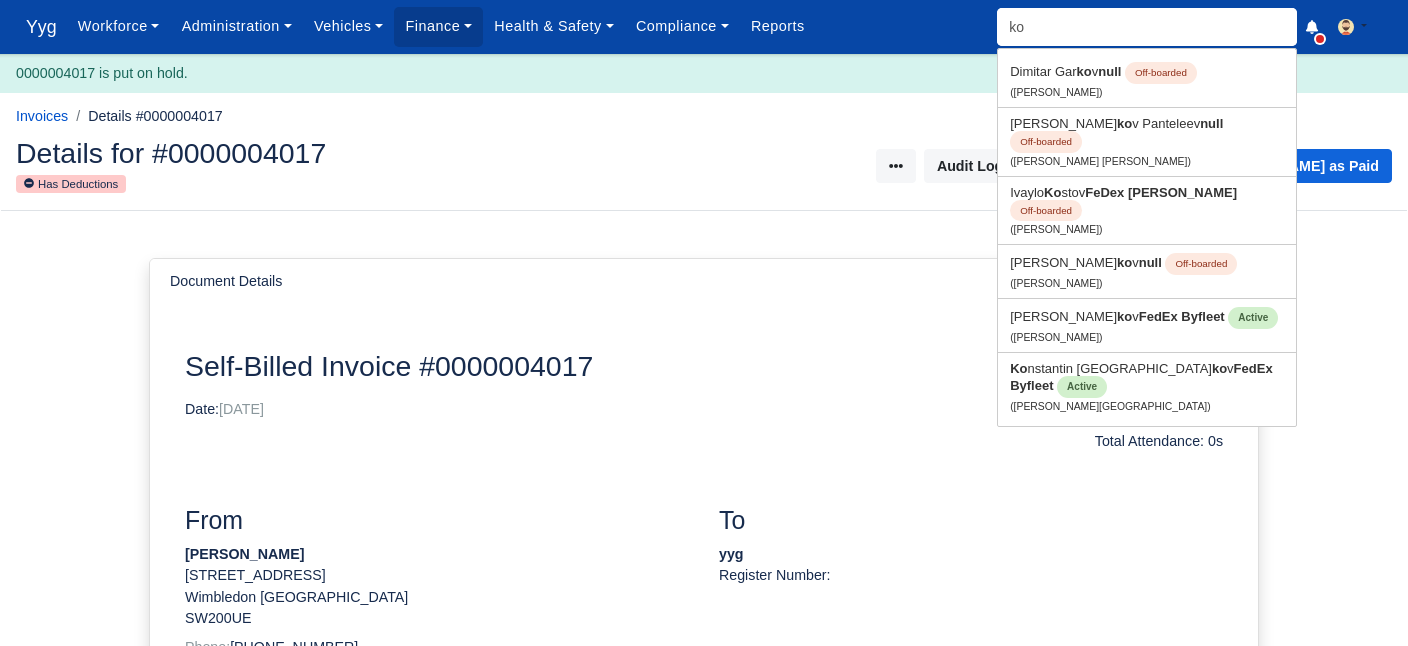 type on "kon" 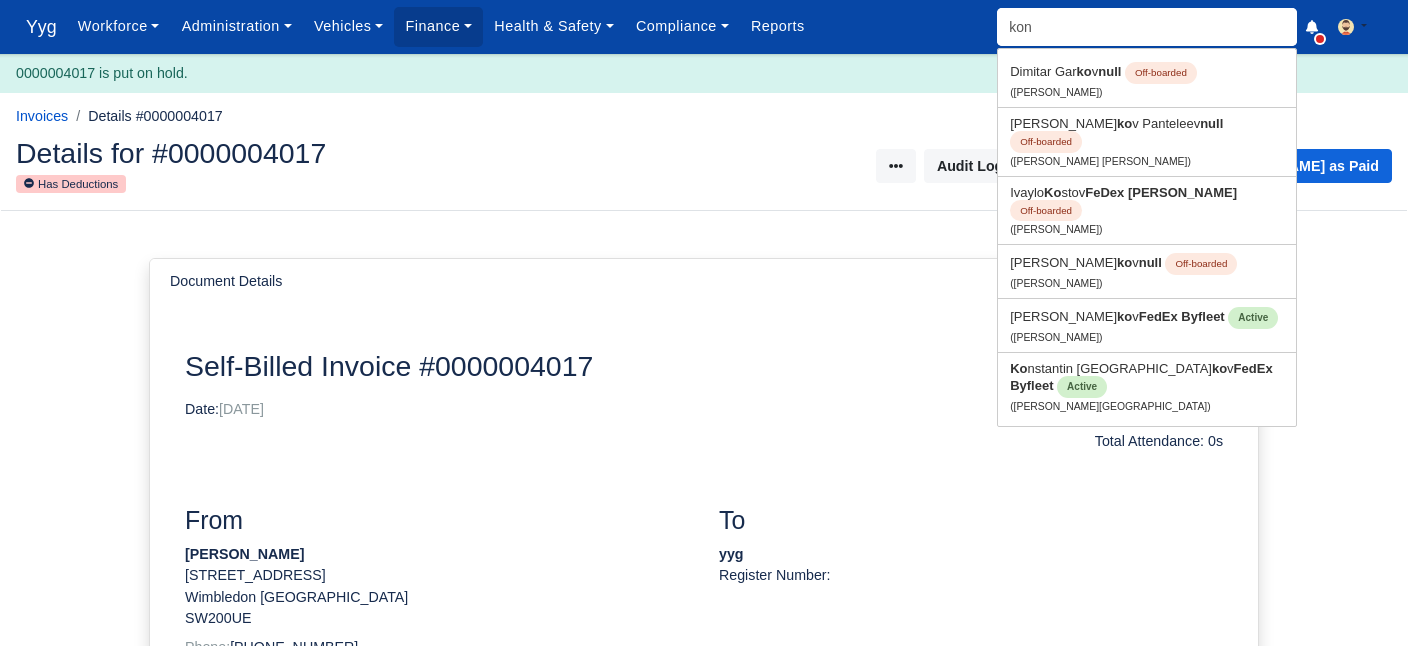 type on "konstantin Zhelyazkov" 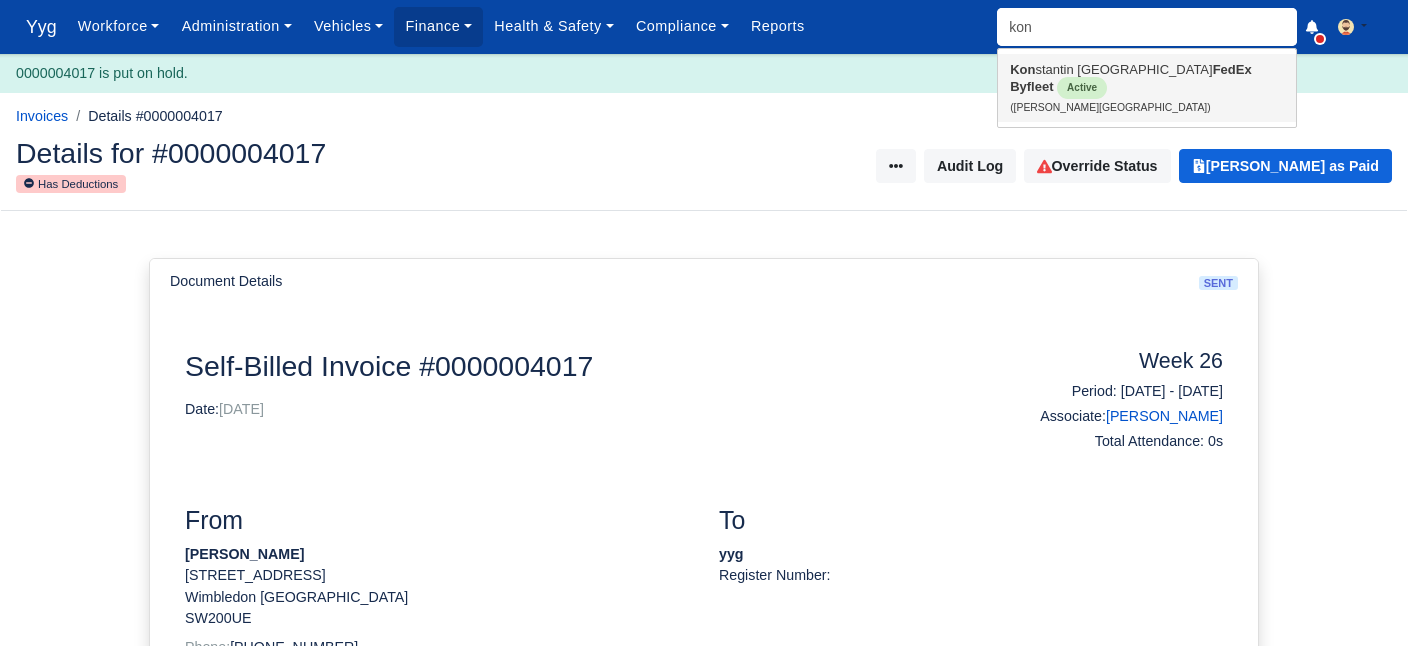 click on "Kon stantin Zhelyazkov  FedEx Byfleet    Active
(Konstantin Zhelyazkov)" at bounding box center (1147, 88) 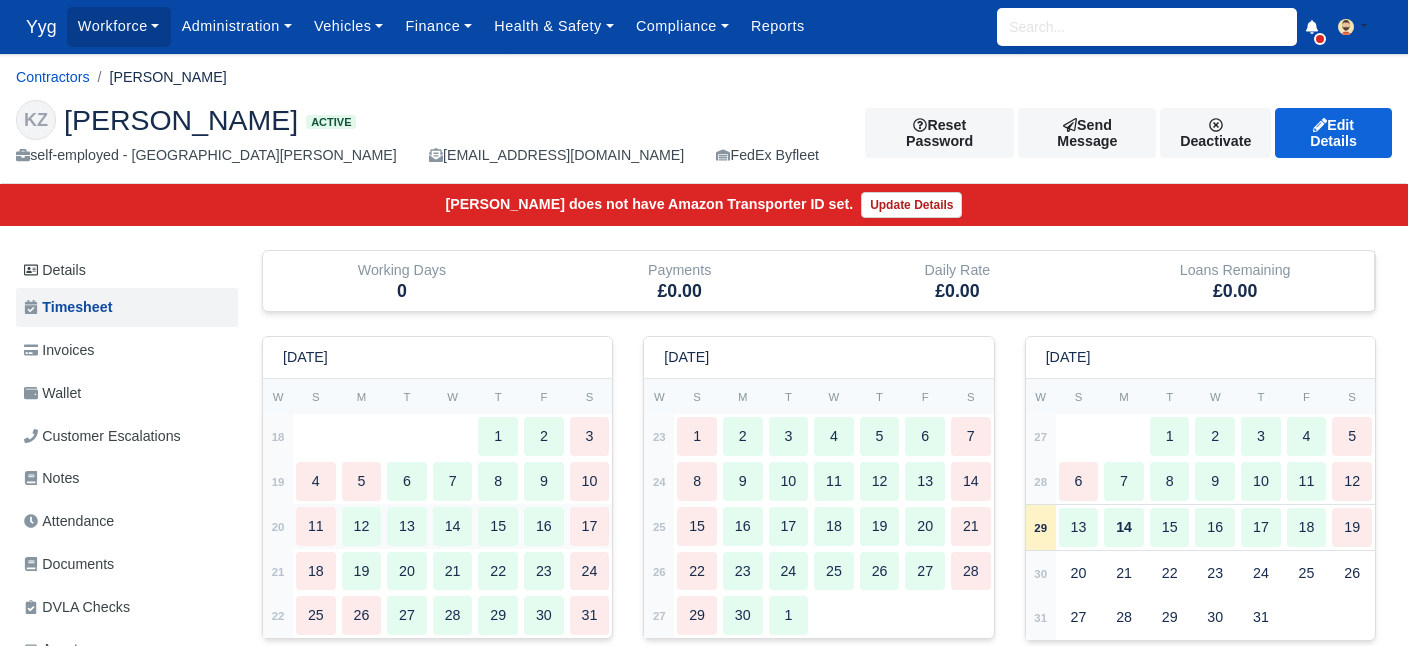 scroll, scrollTop: 0, scrollLeft: 0, axis: both 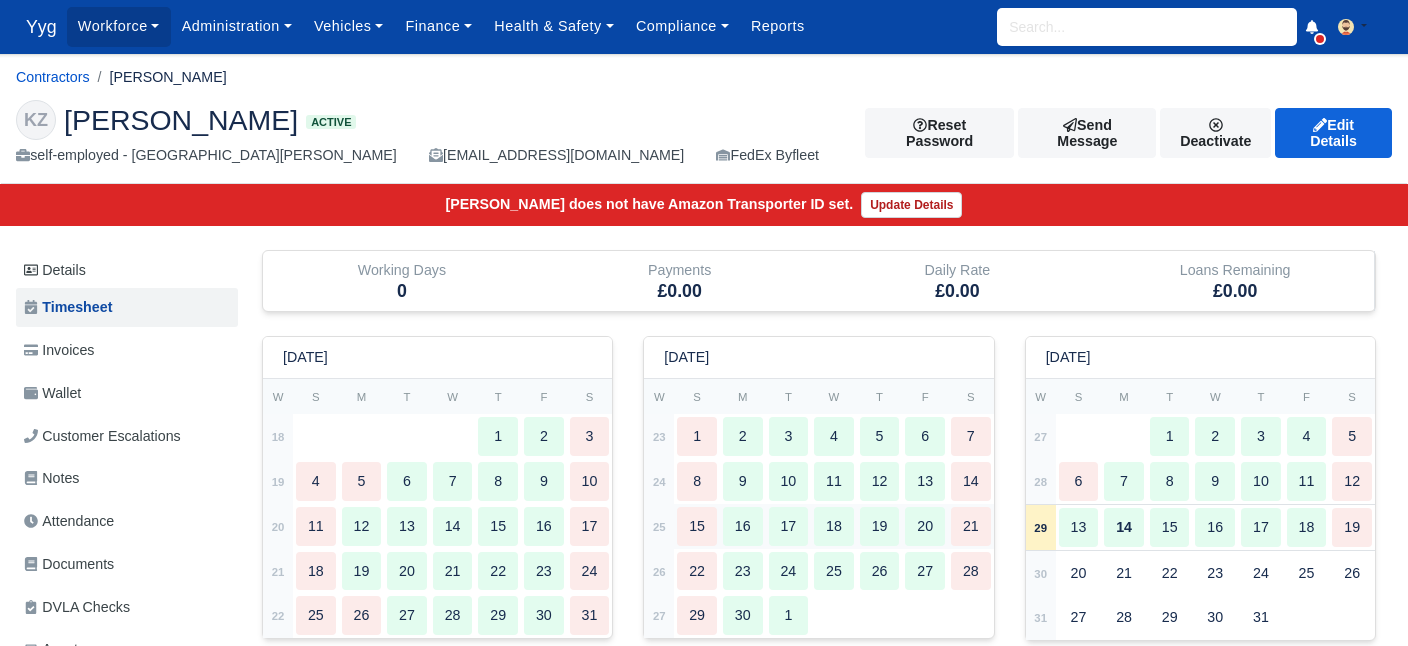 click on "15" at bounding box center (697, 526) 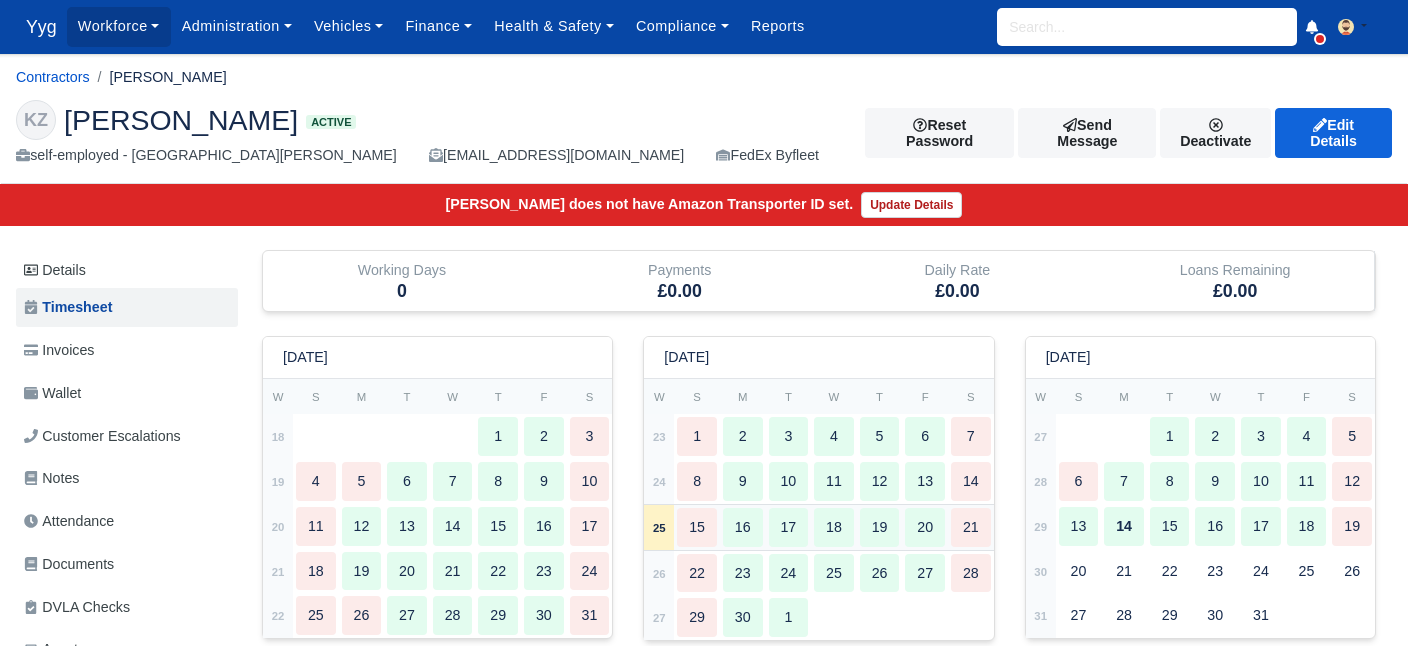 select on "124" 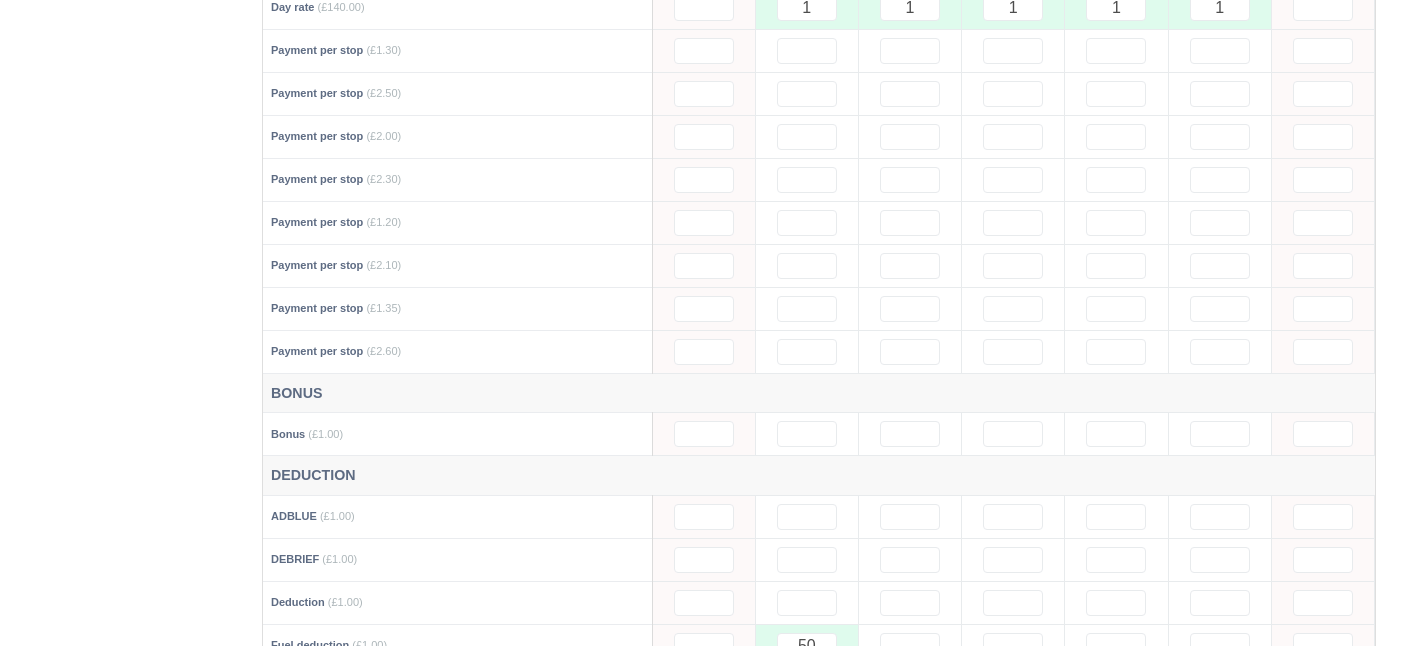 scroll, scrollTop: 0, scrollLeft: 0, axis: both 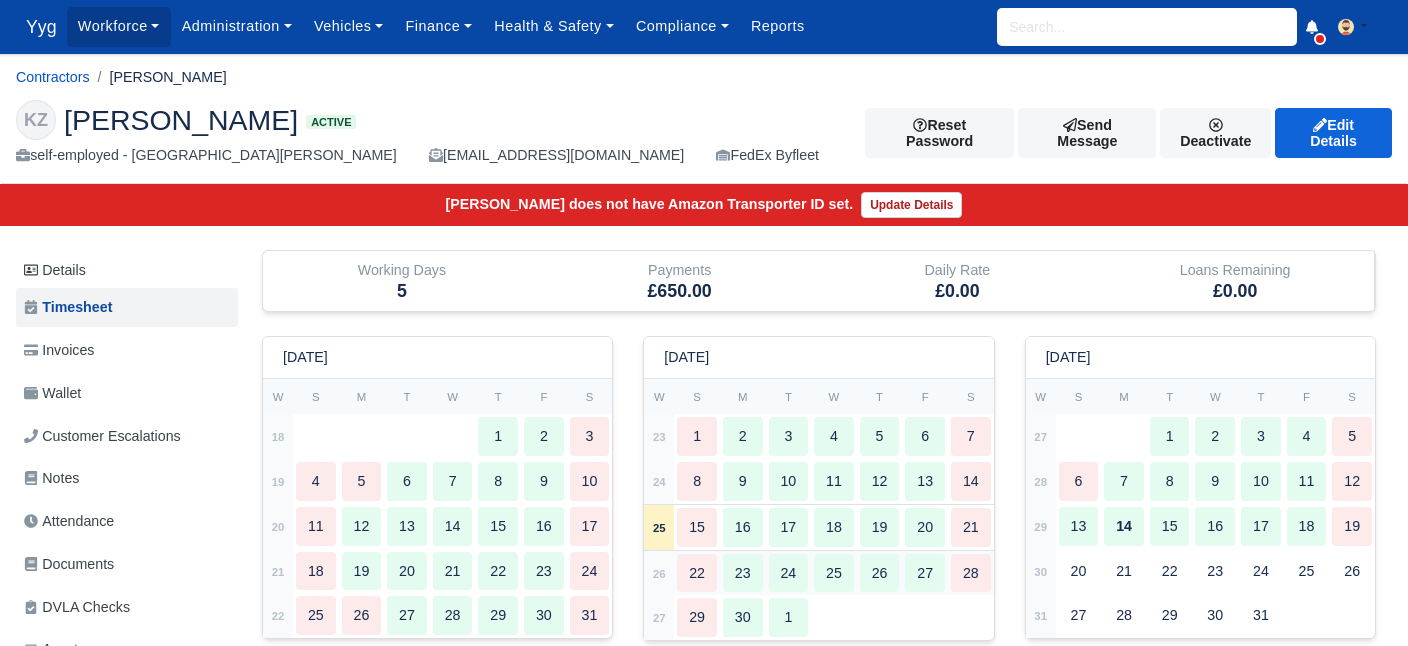 click on "22" at bounding box center (697, 573) 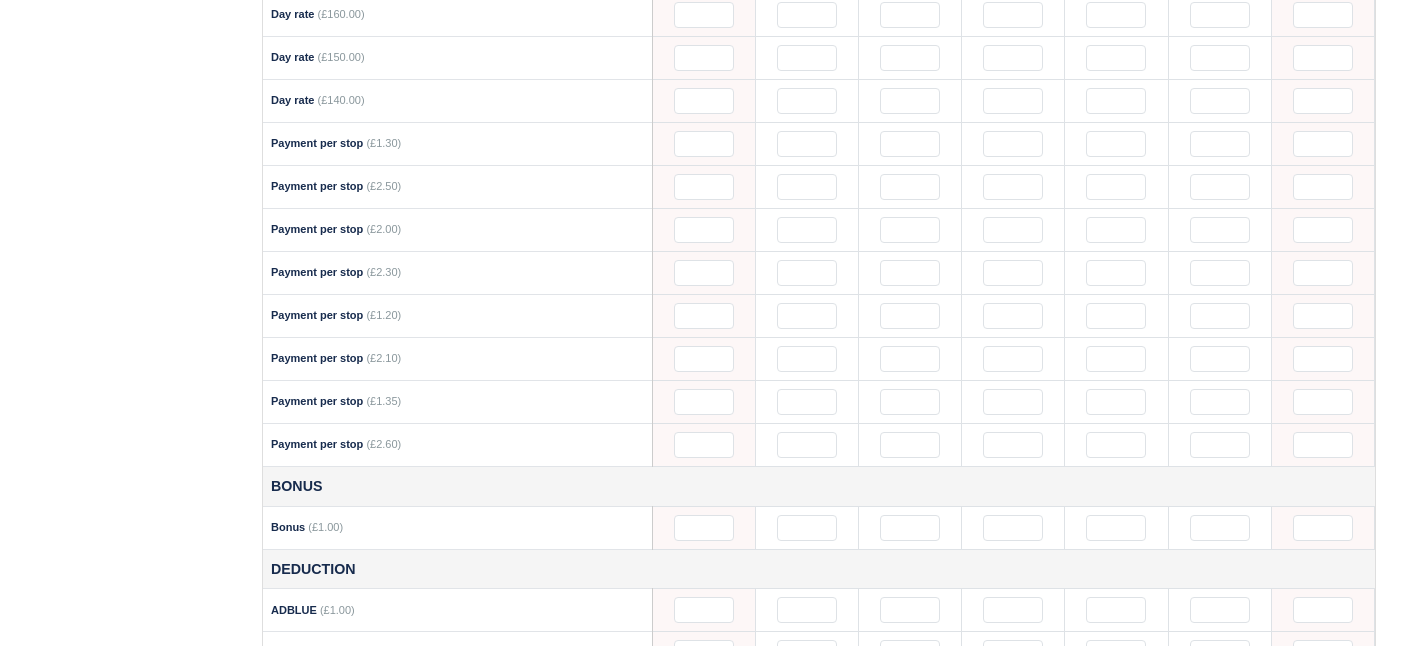 scroll, scrollTop: 1094, scrollLeft: 0, axis: vertical 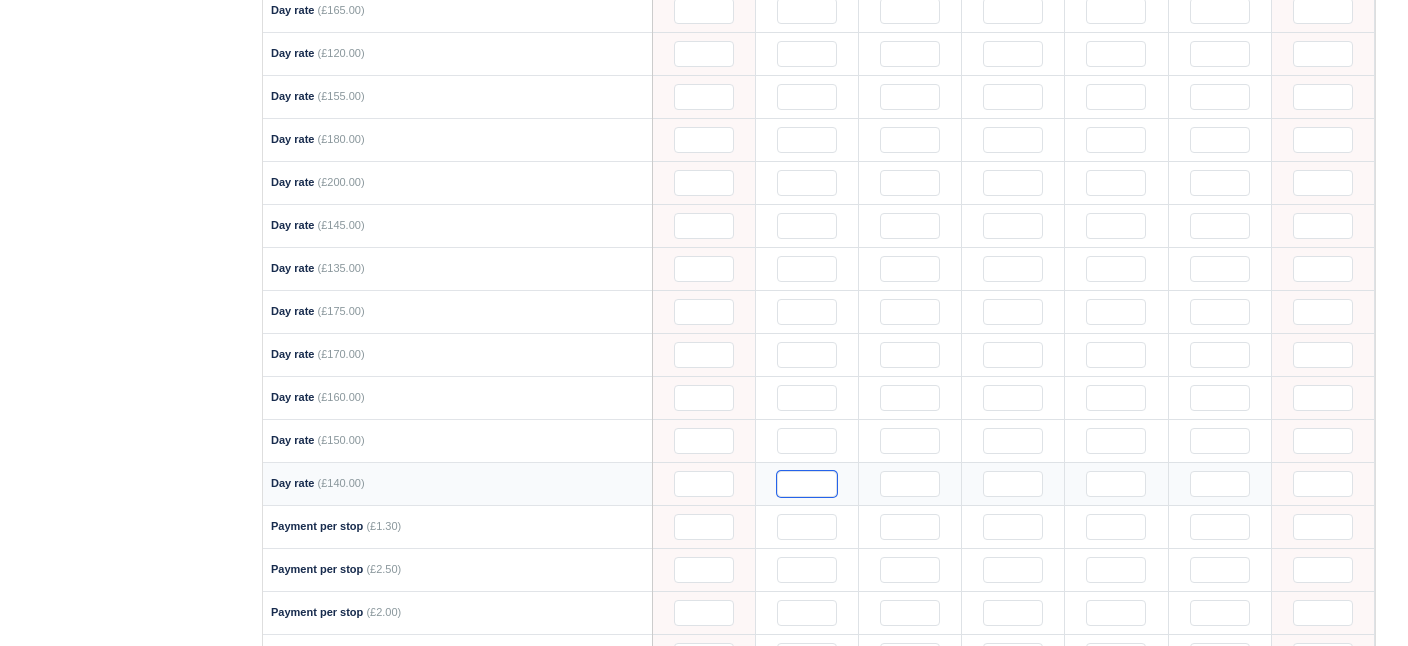 click at bounding box center [807, 484] 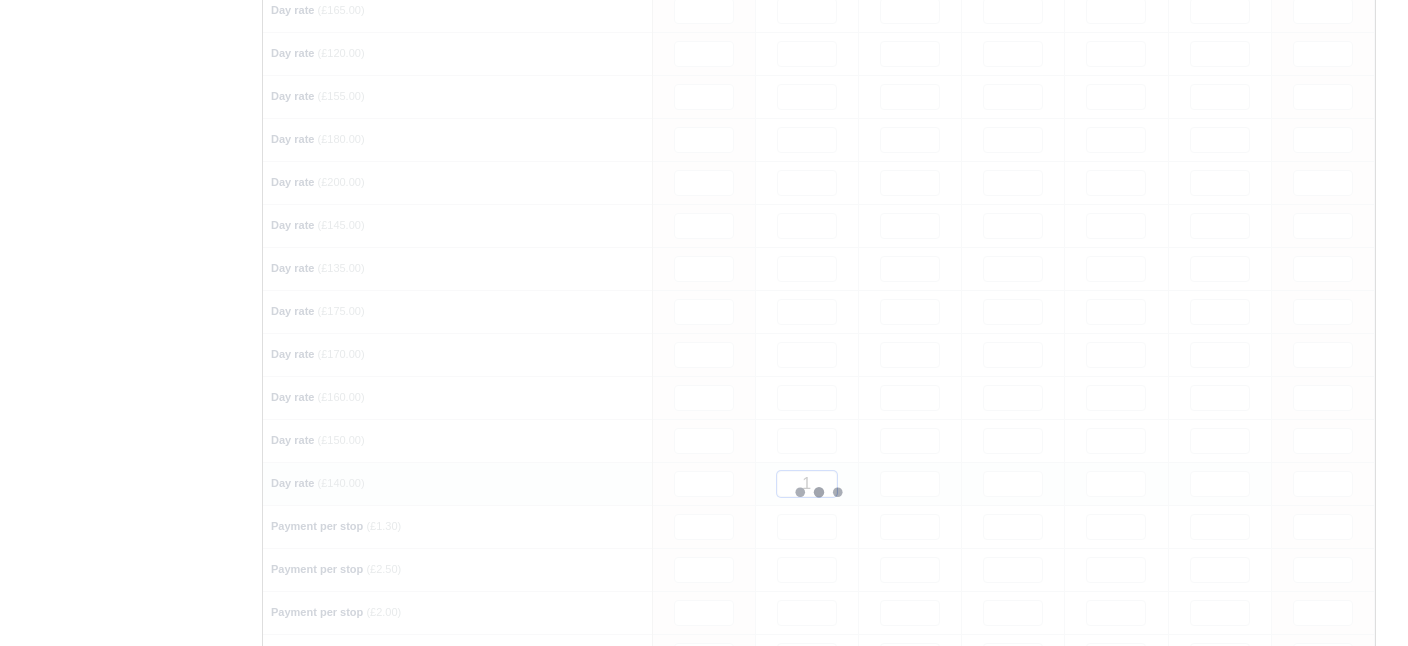type 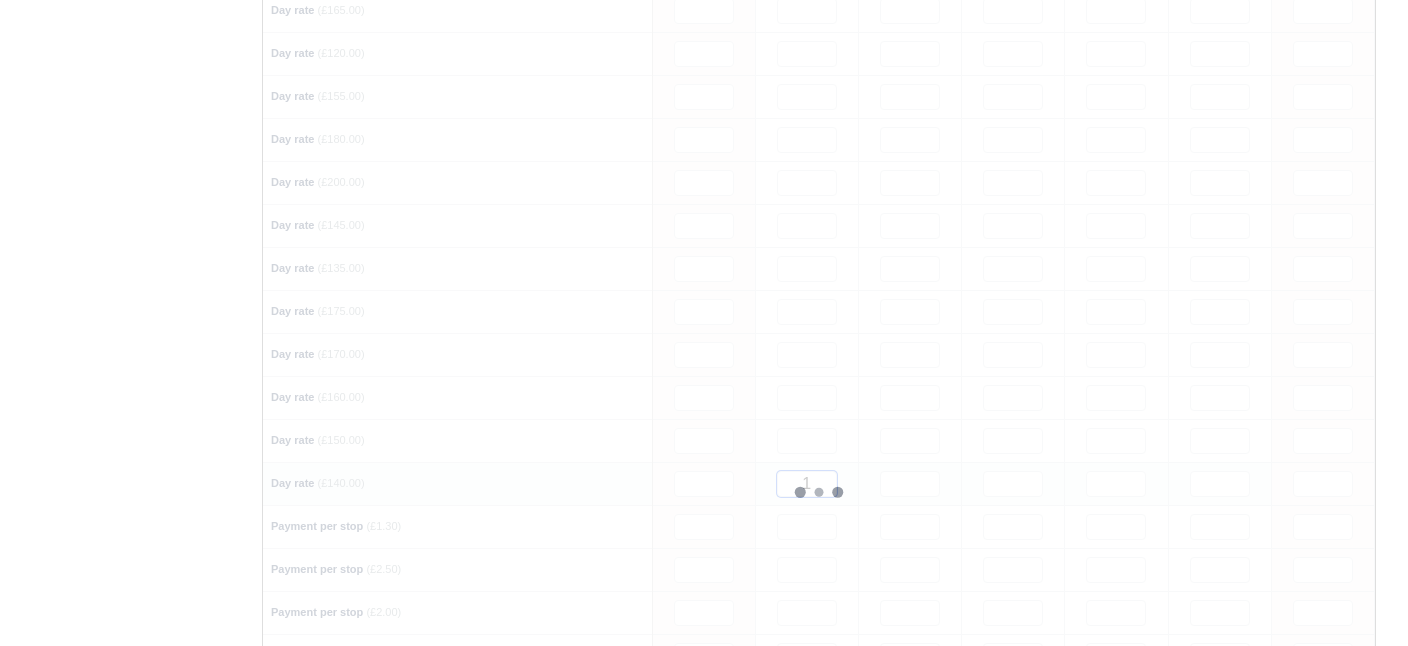 type 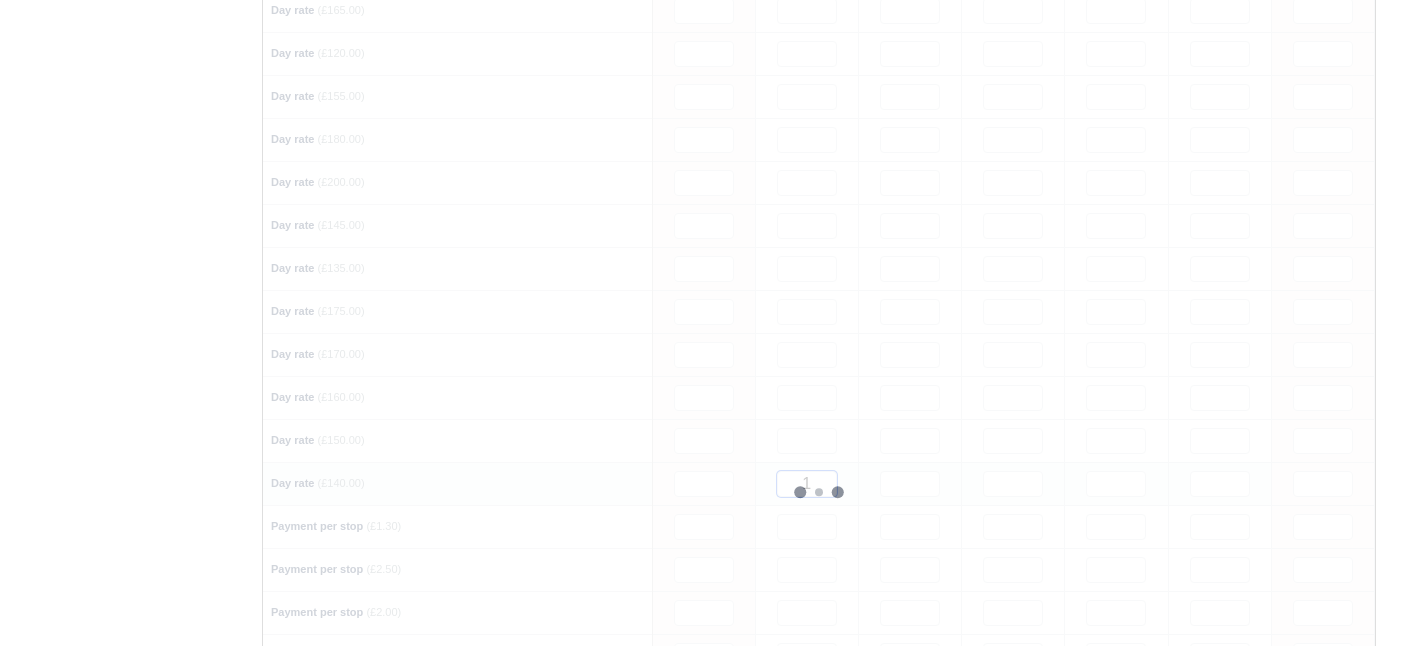 type 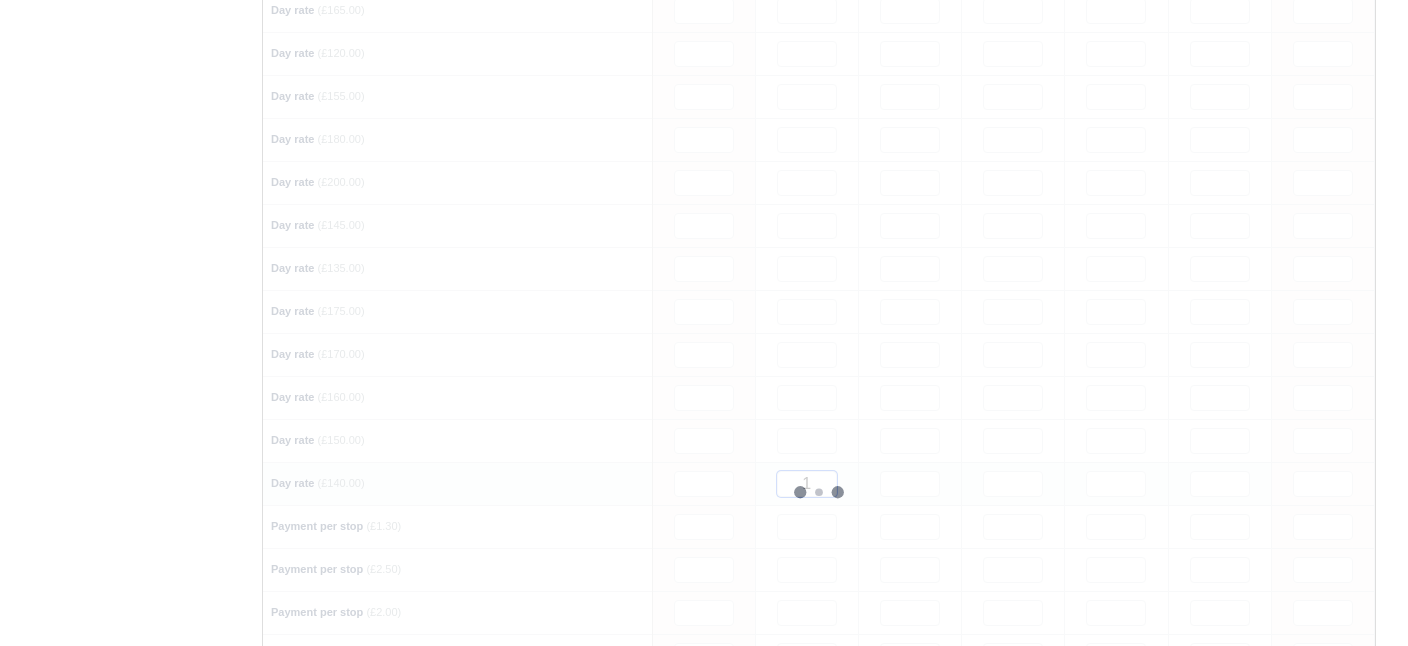 type 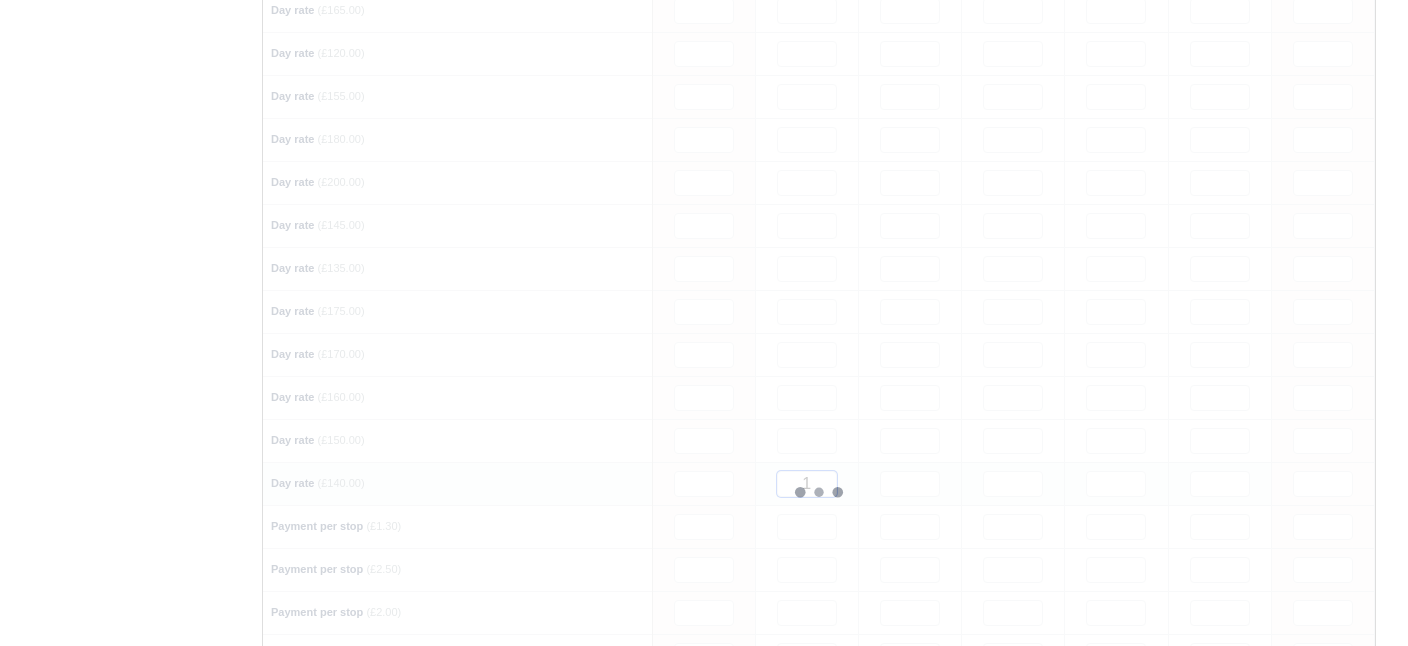 type 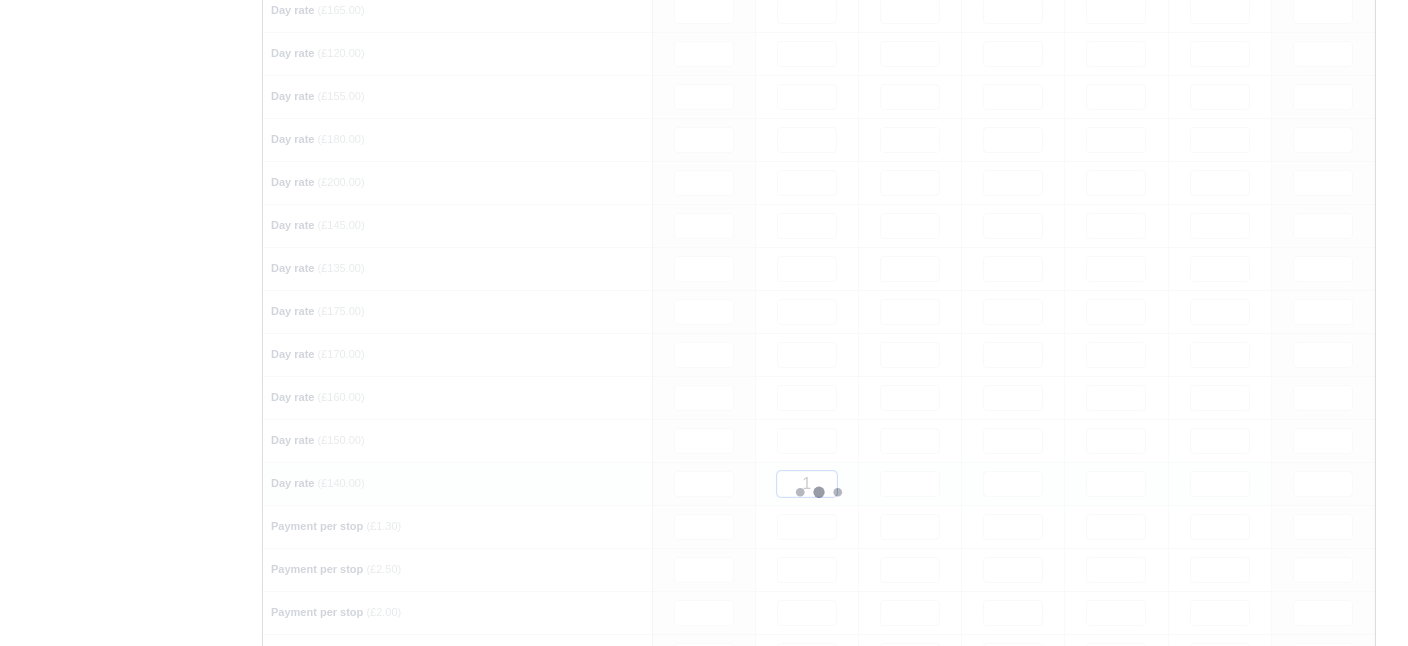 type 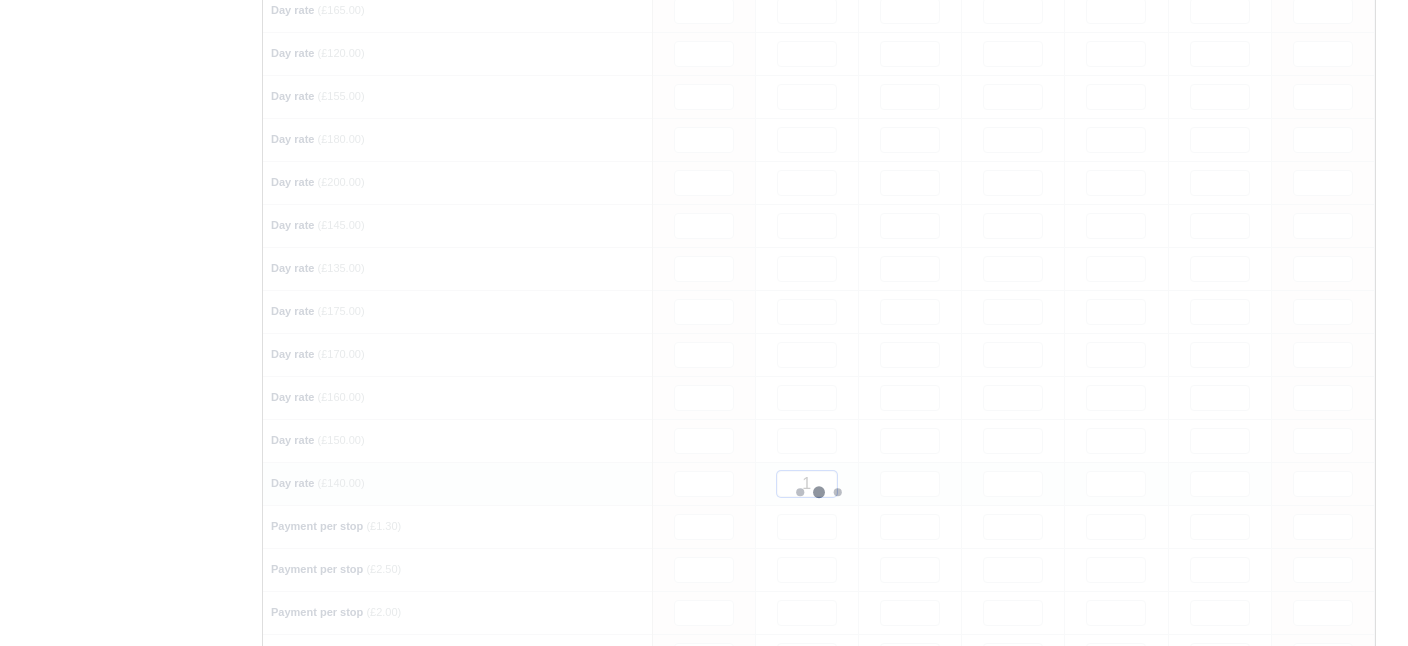 type 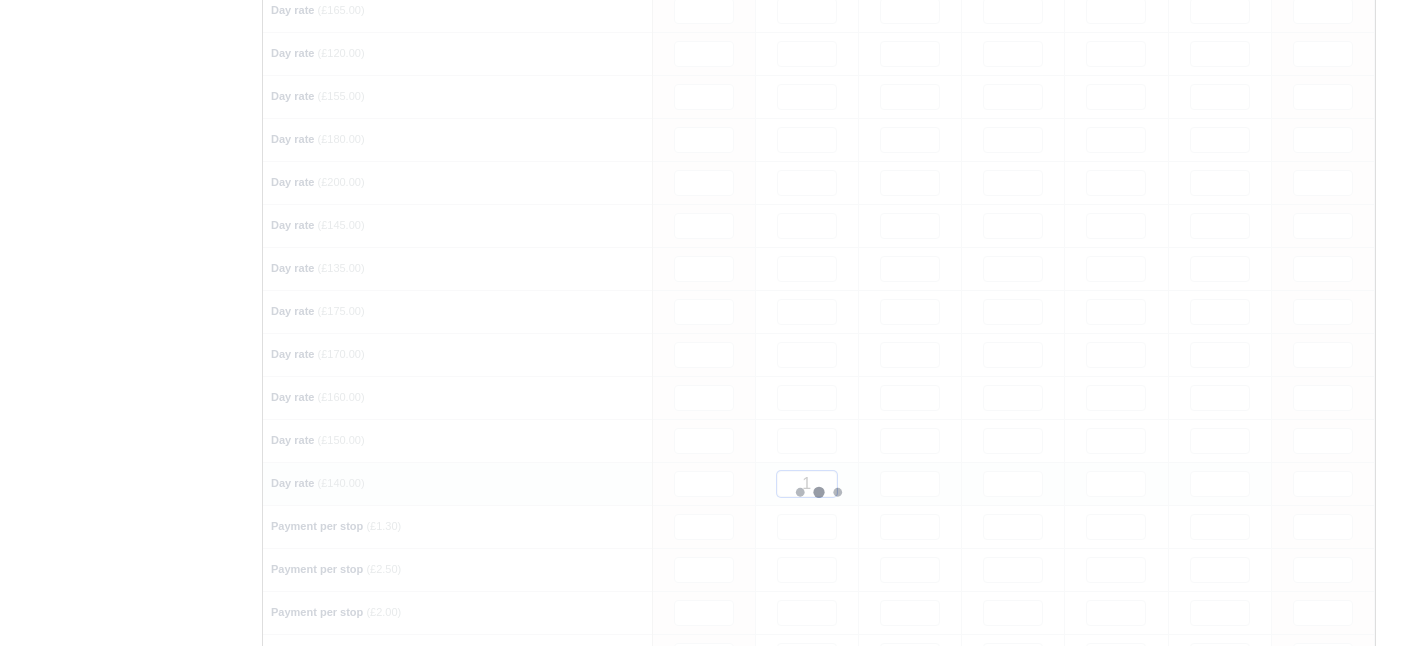 type 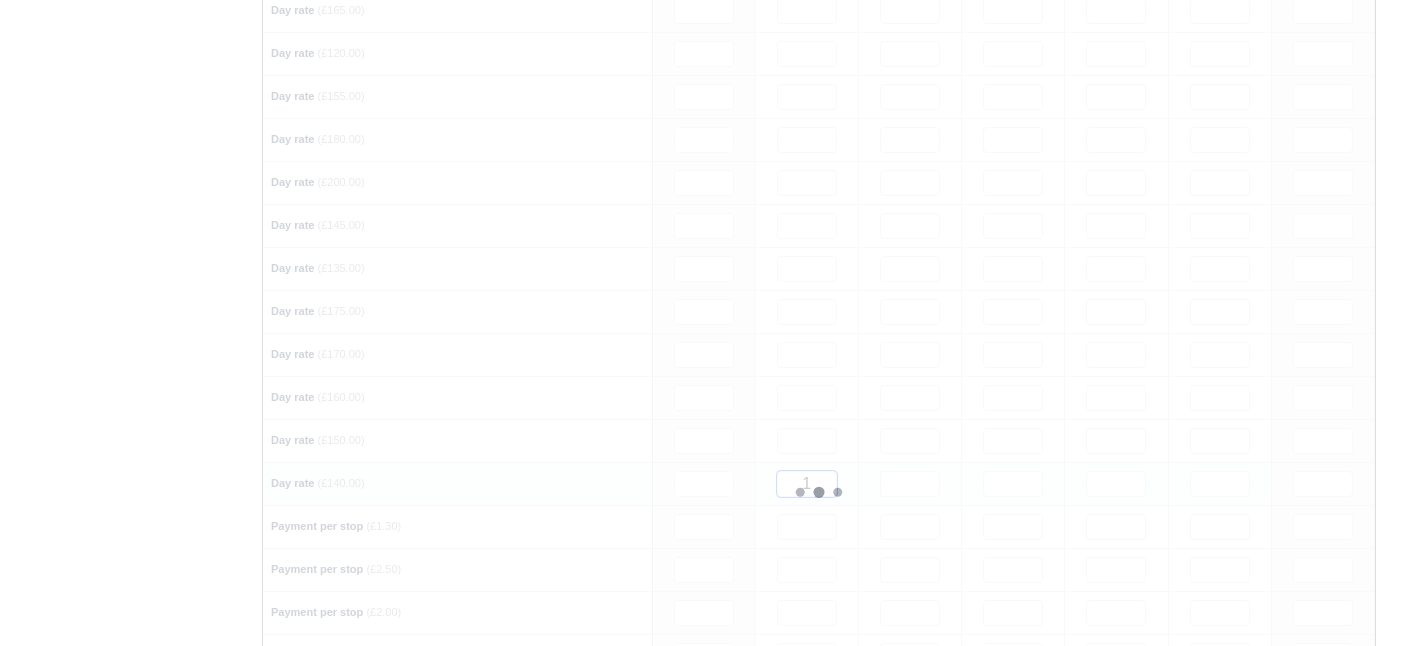 type 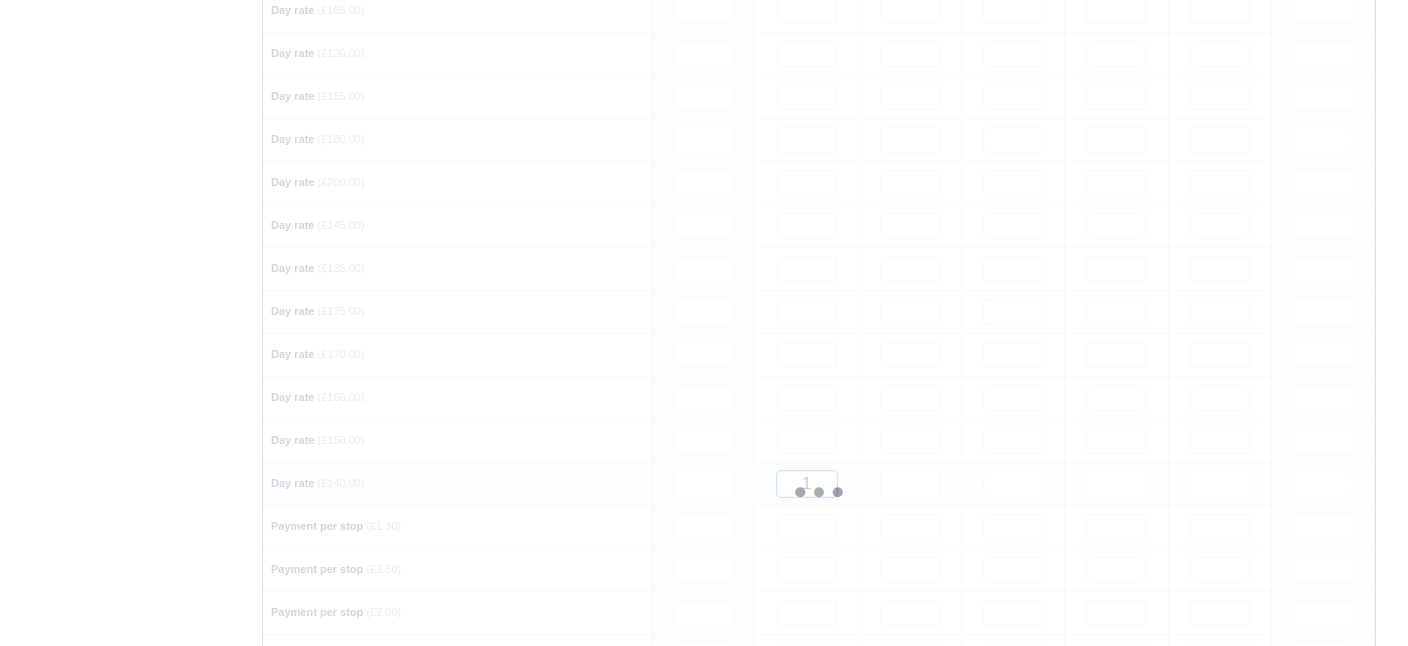 type 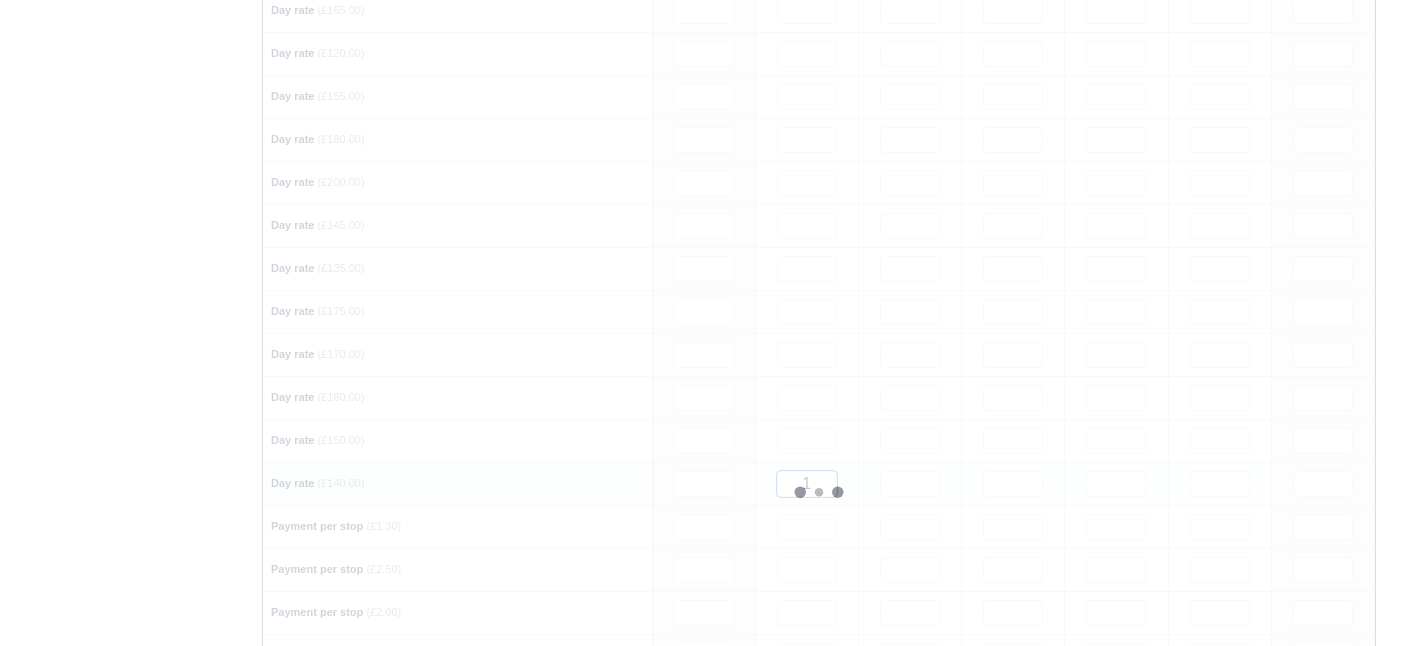 type 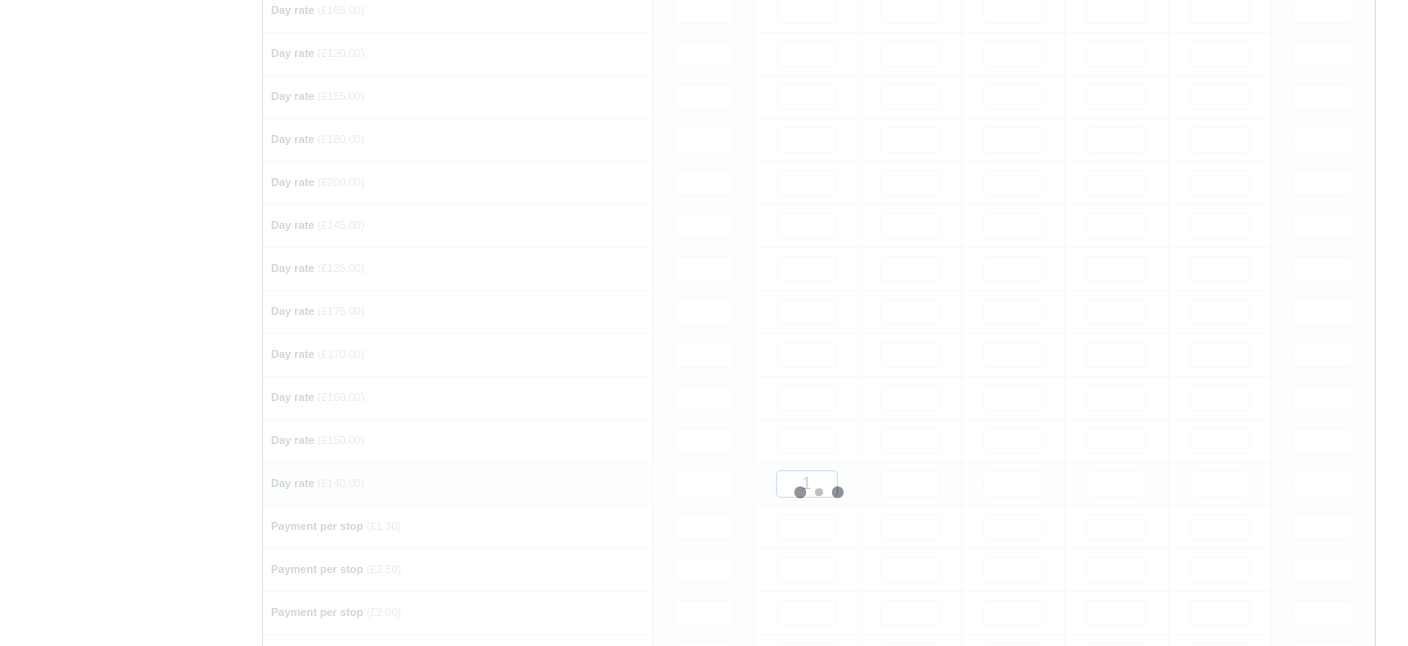 type 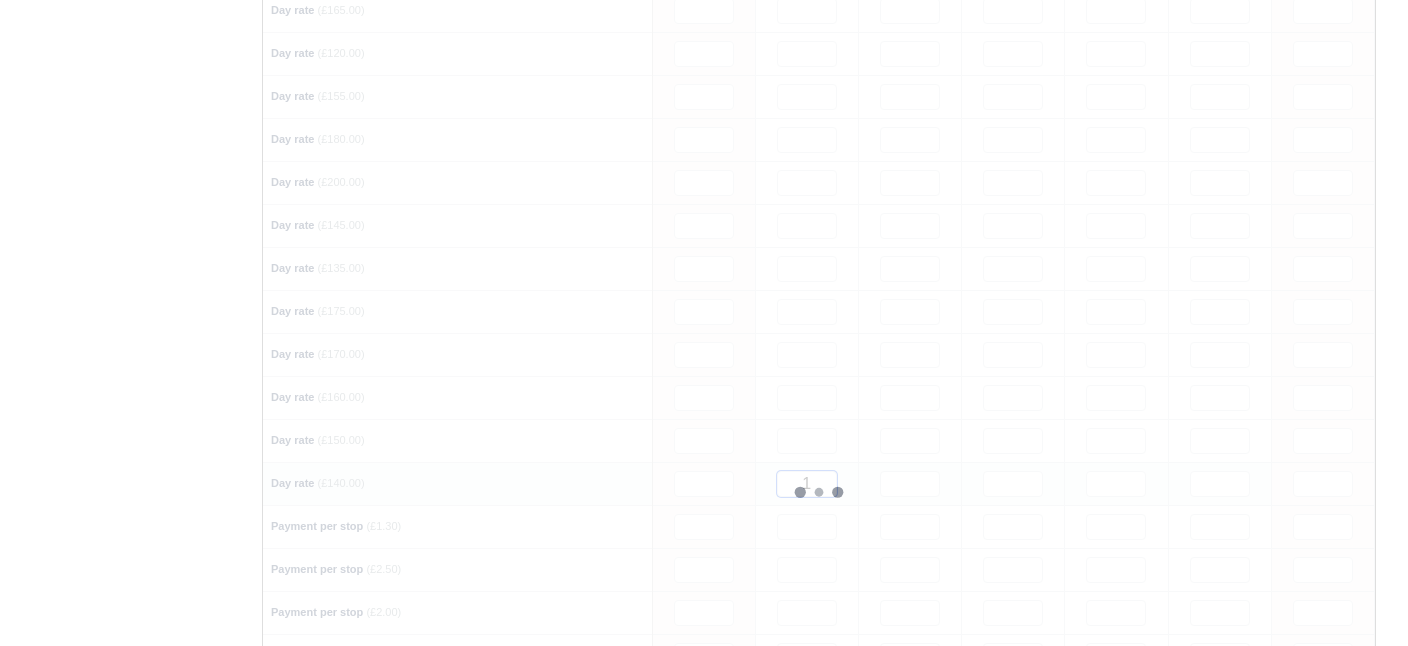 type 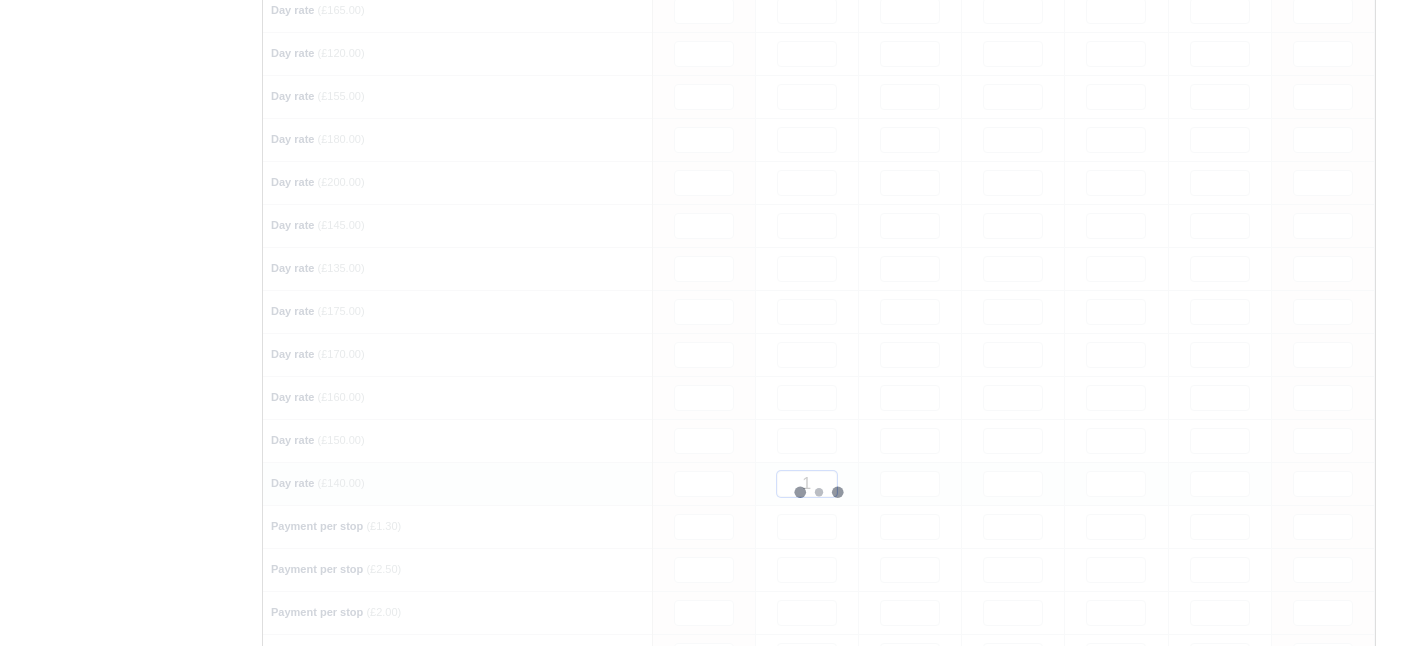 type 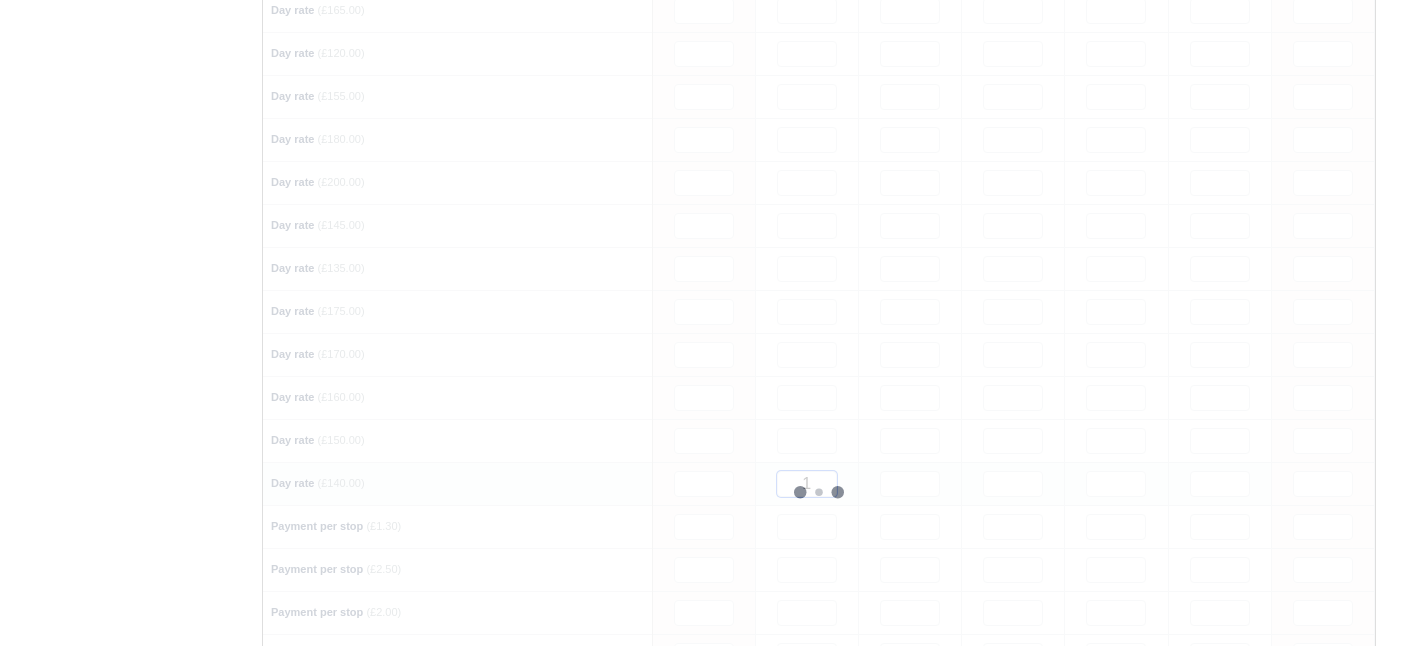type 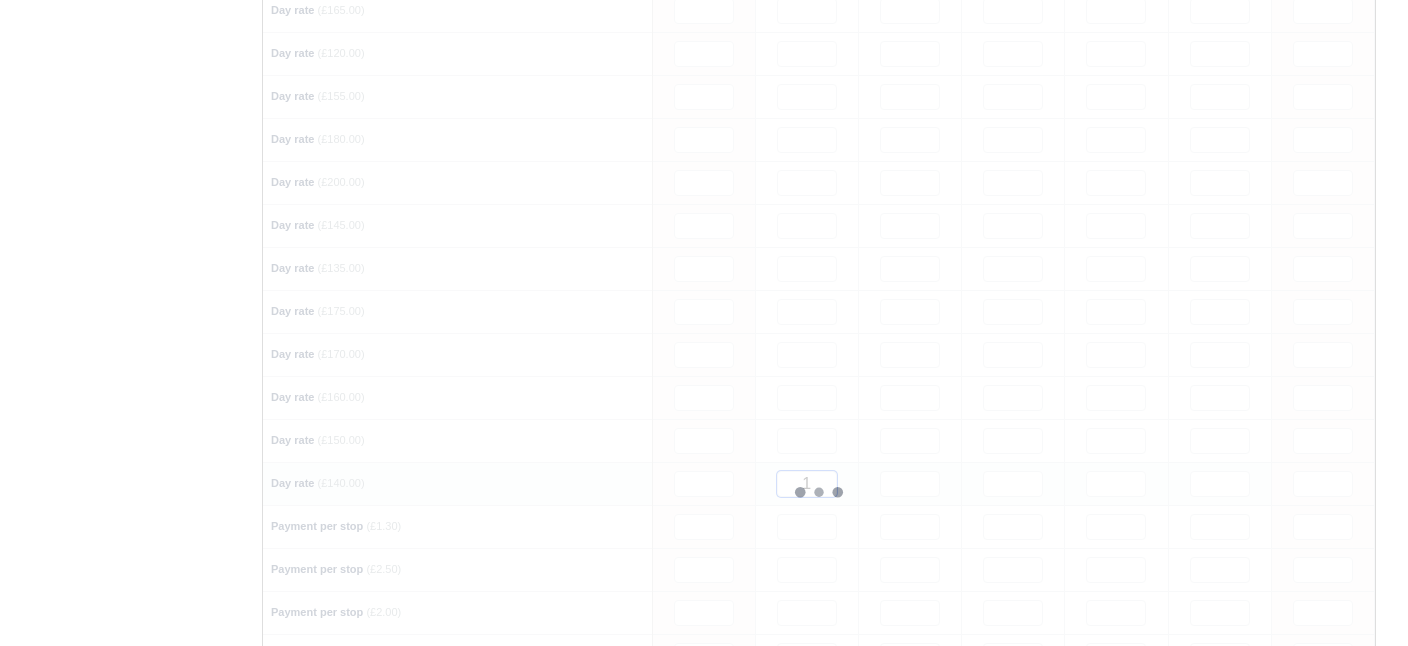 type 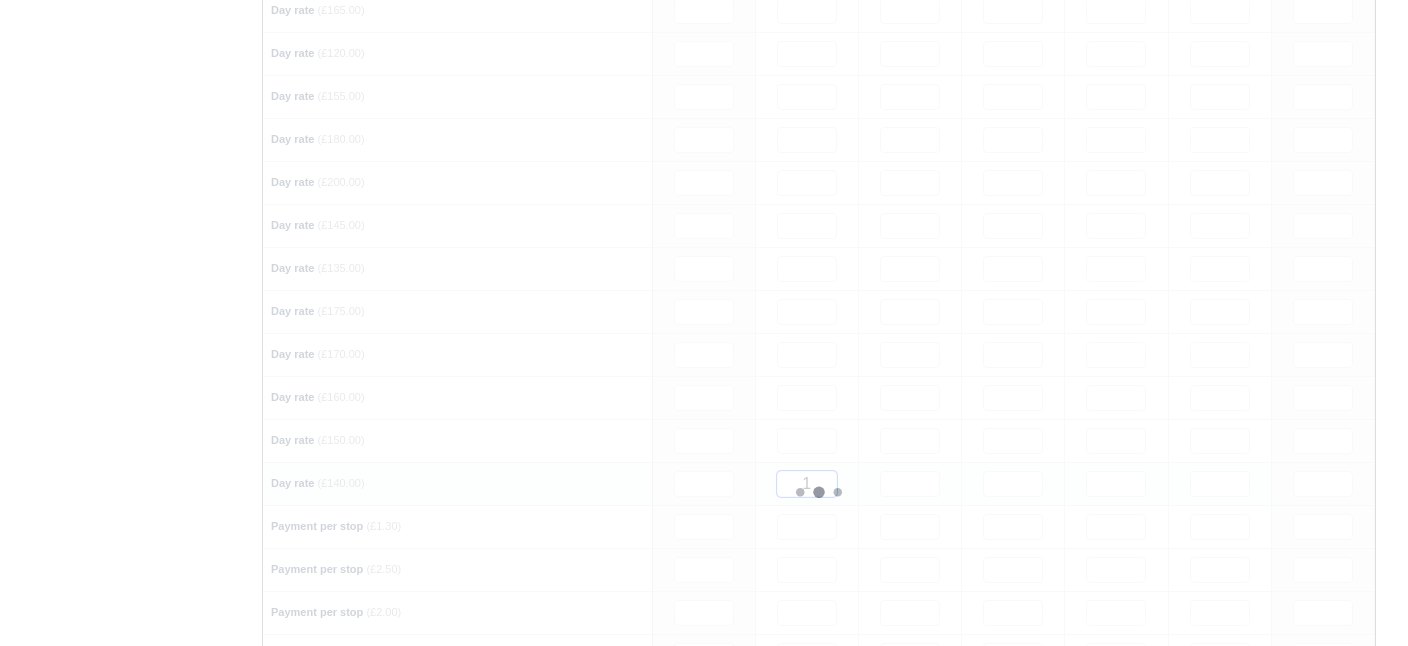 type 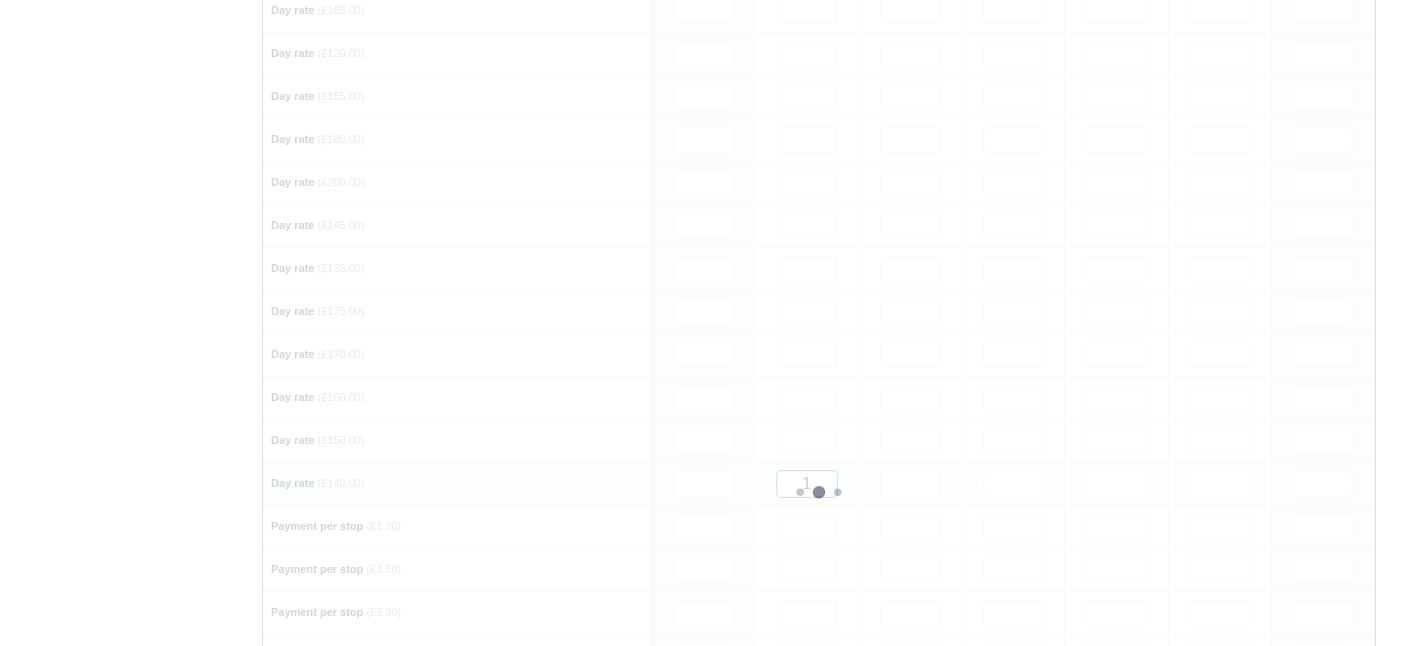 type 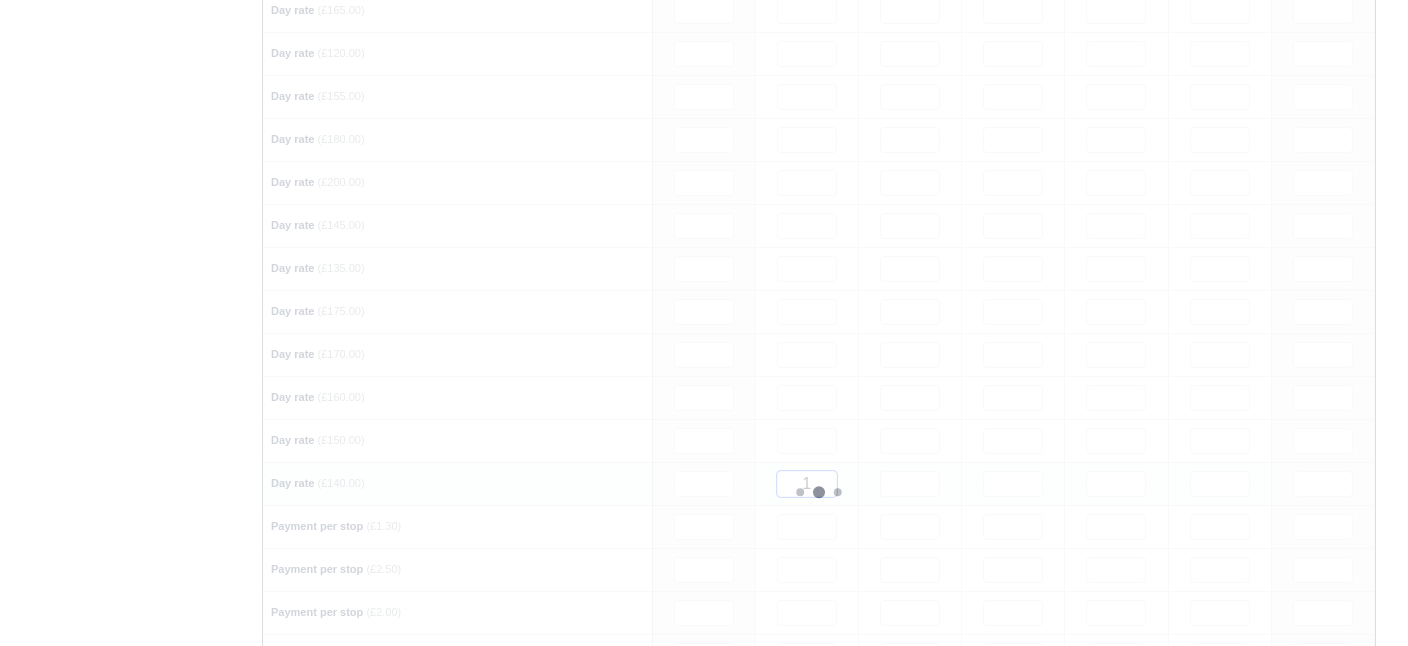 type 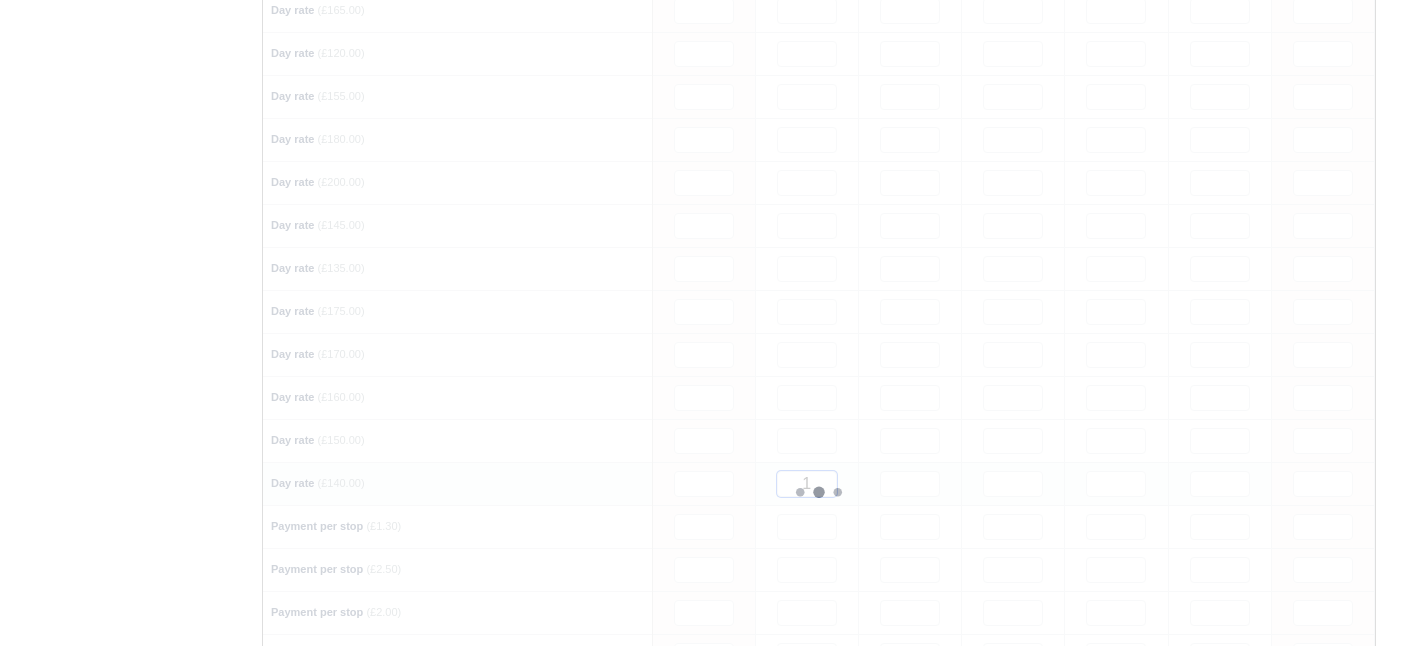 type 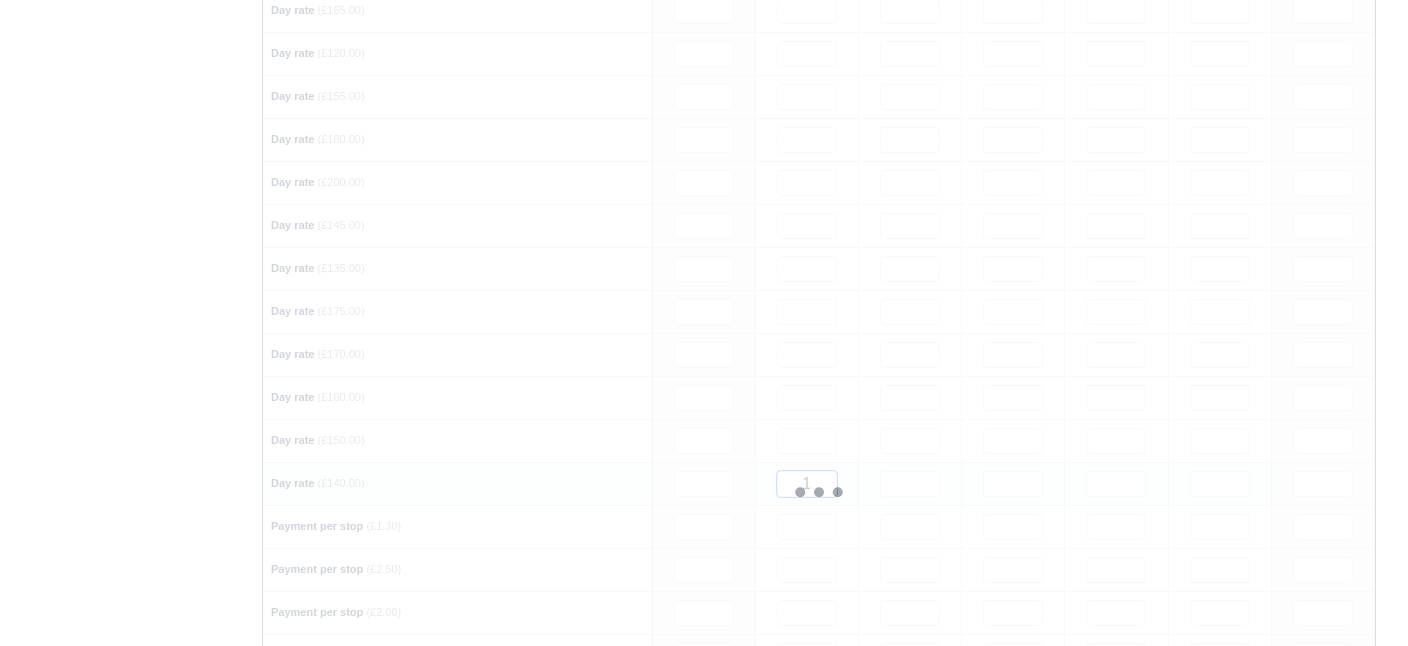 type 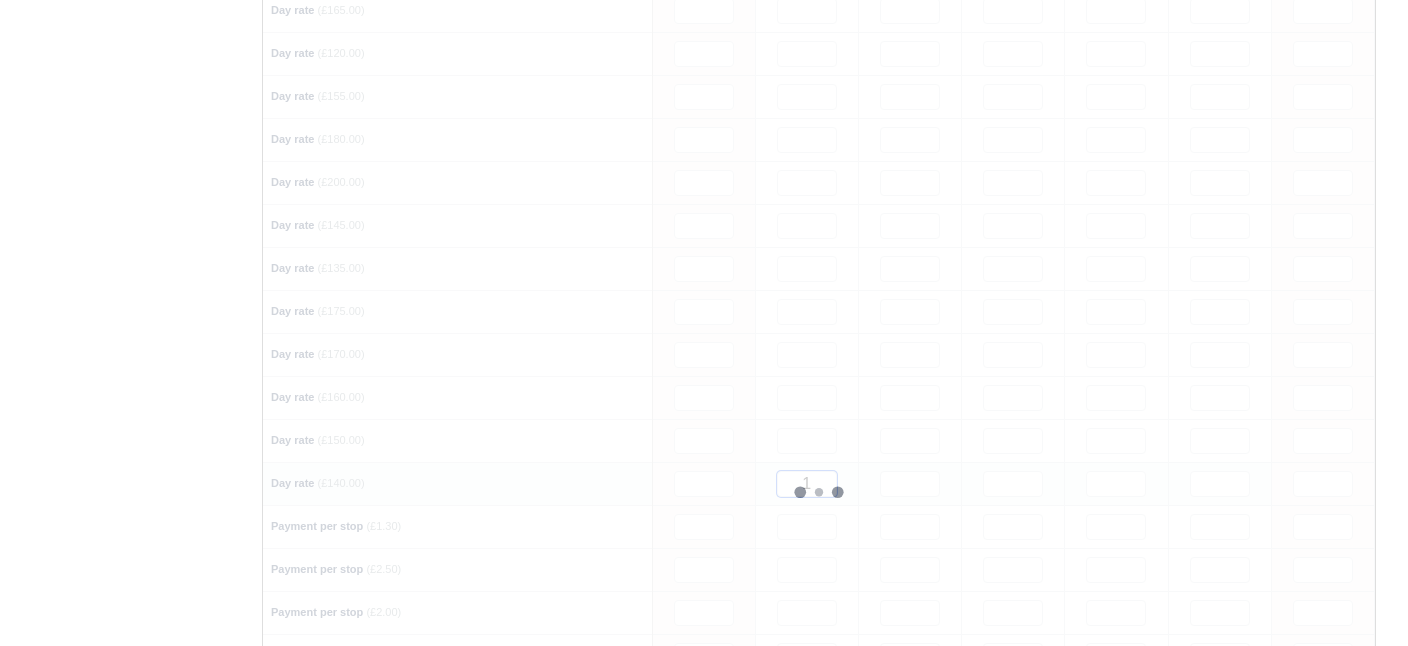 type 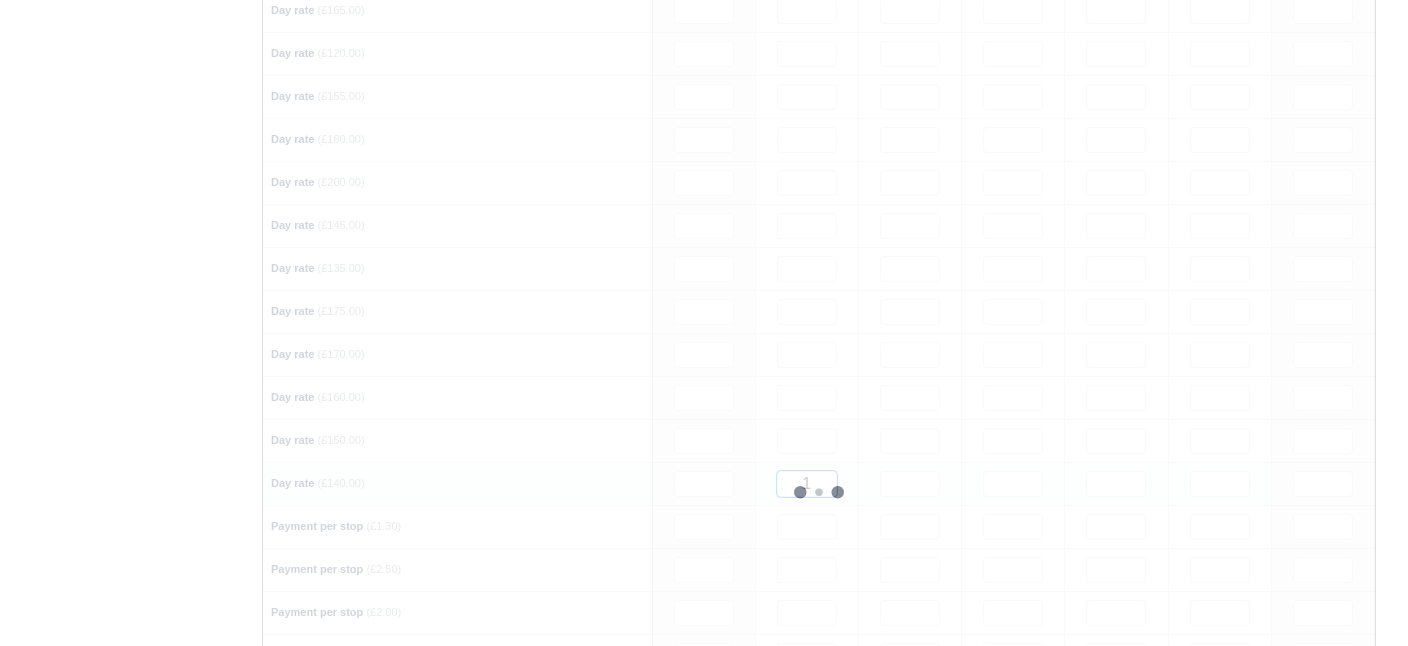 type 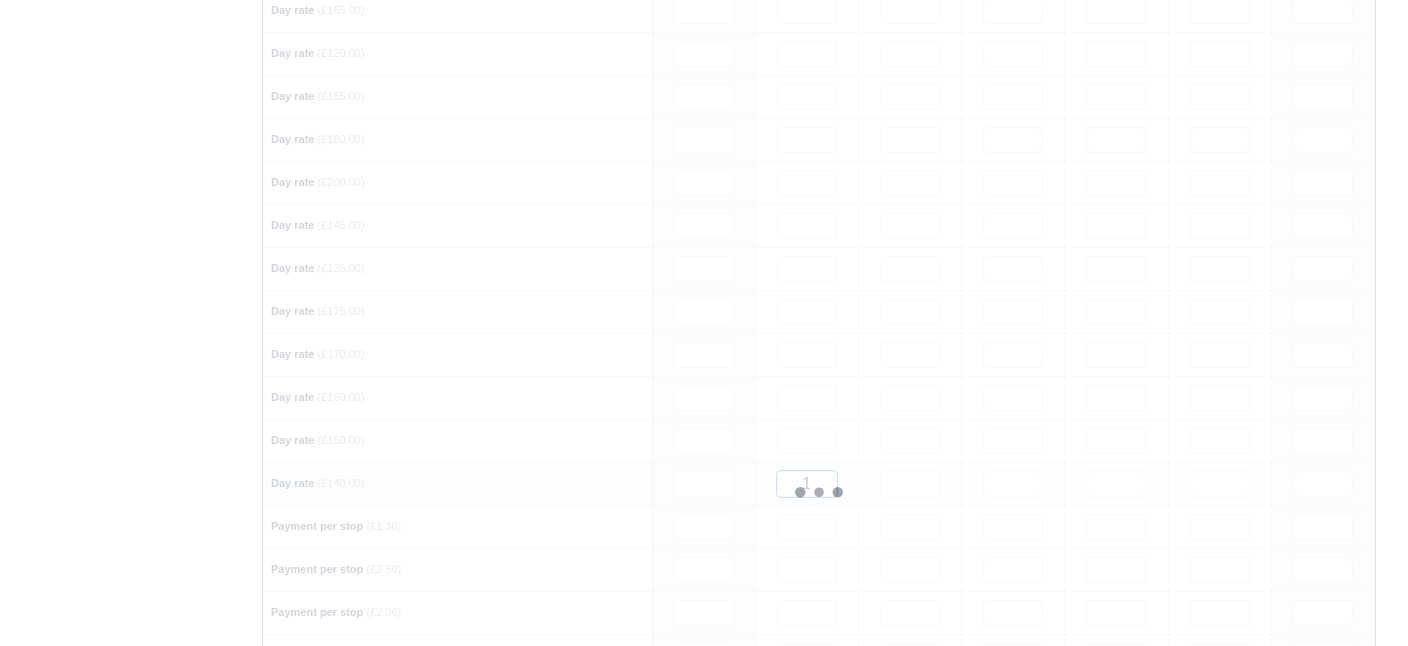 type 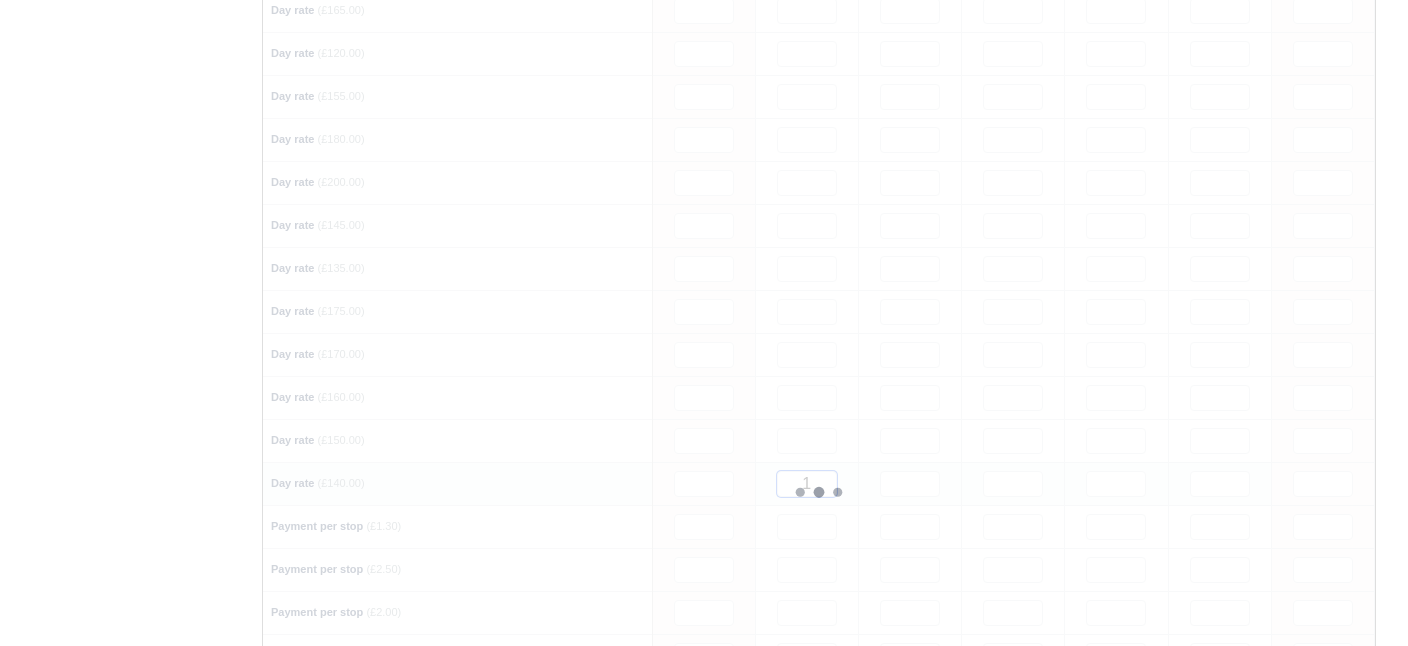 type 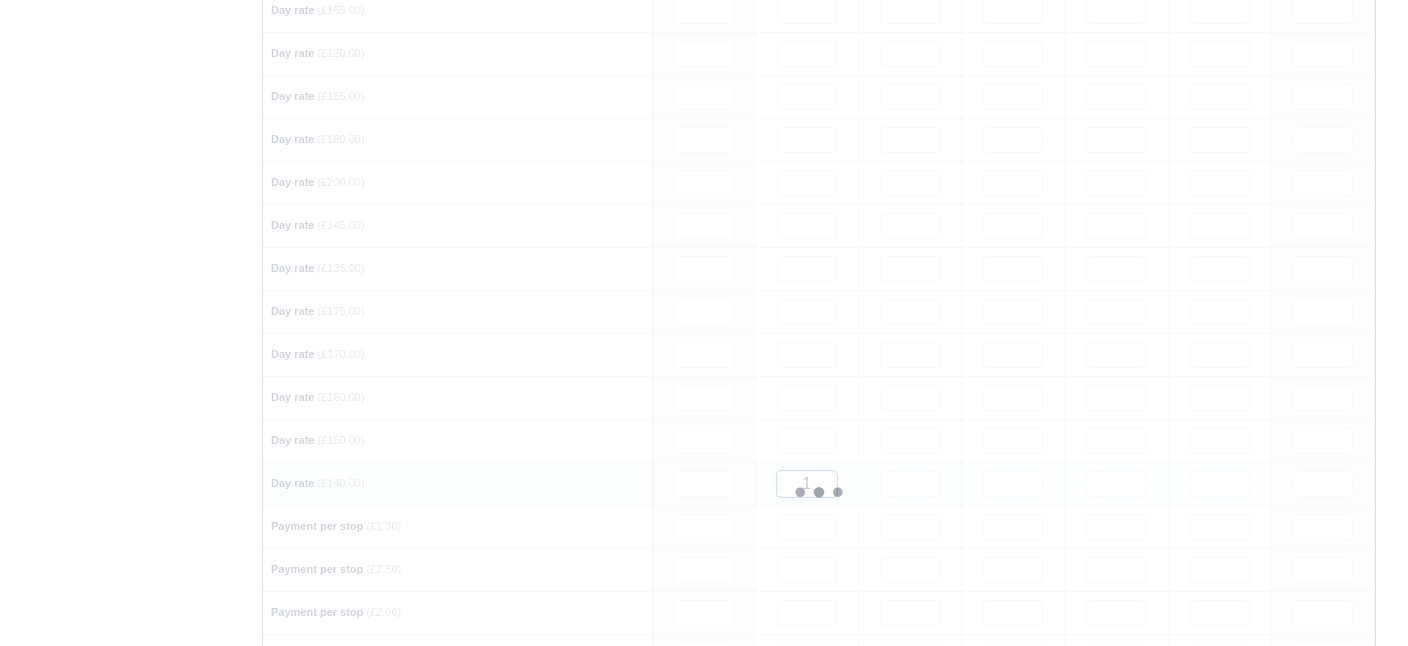 type 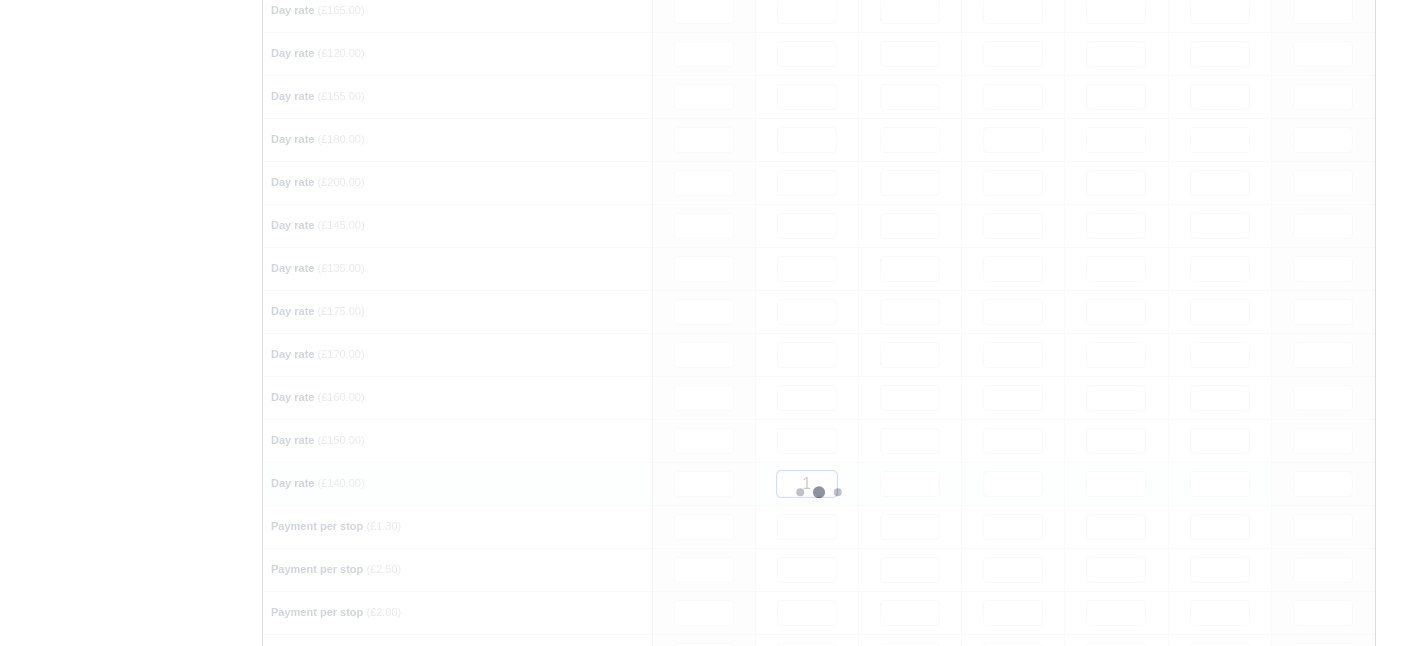 type 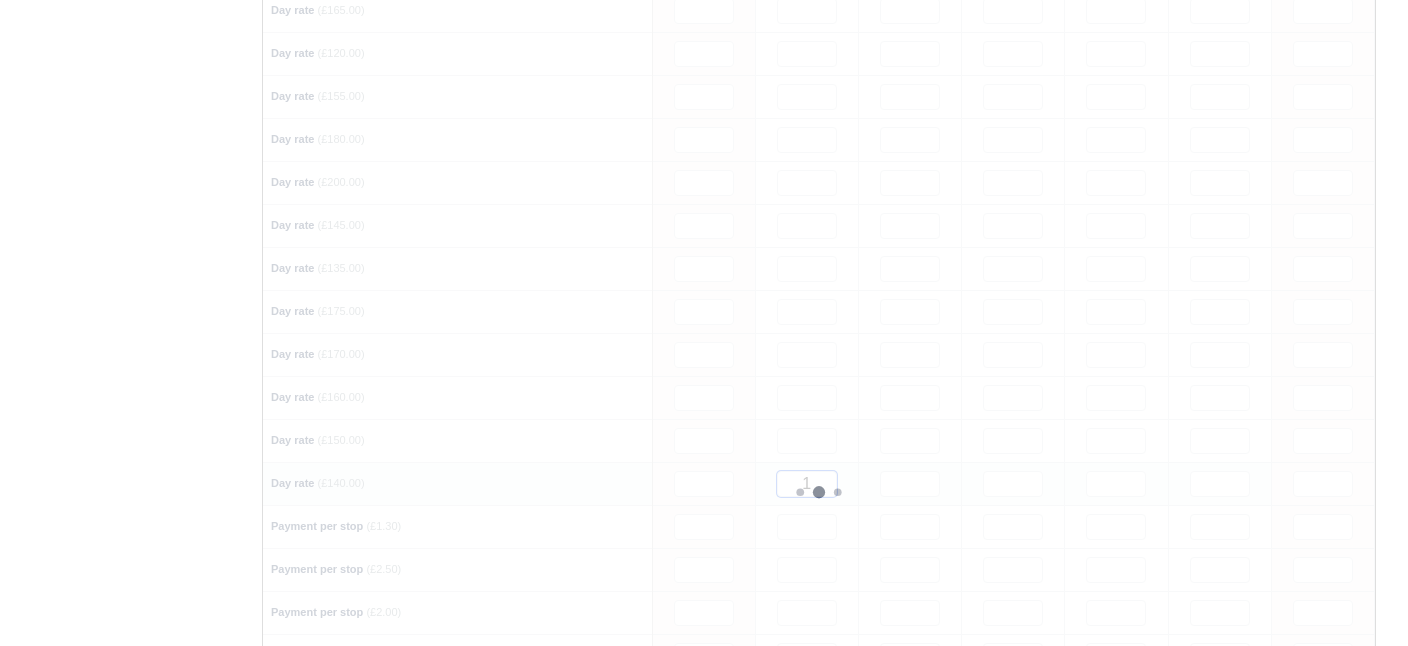 type 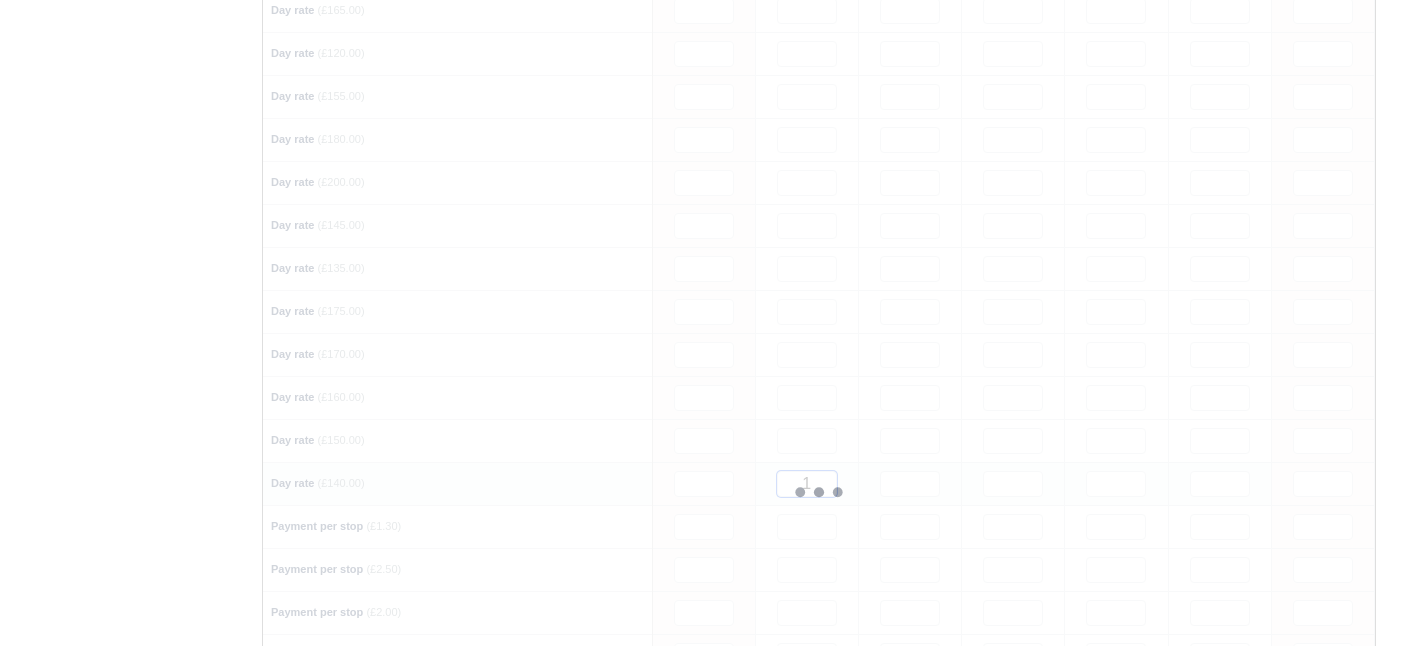 type 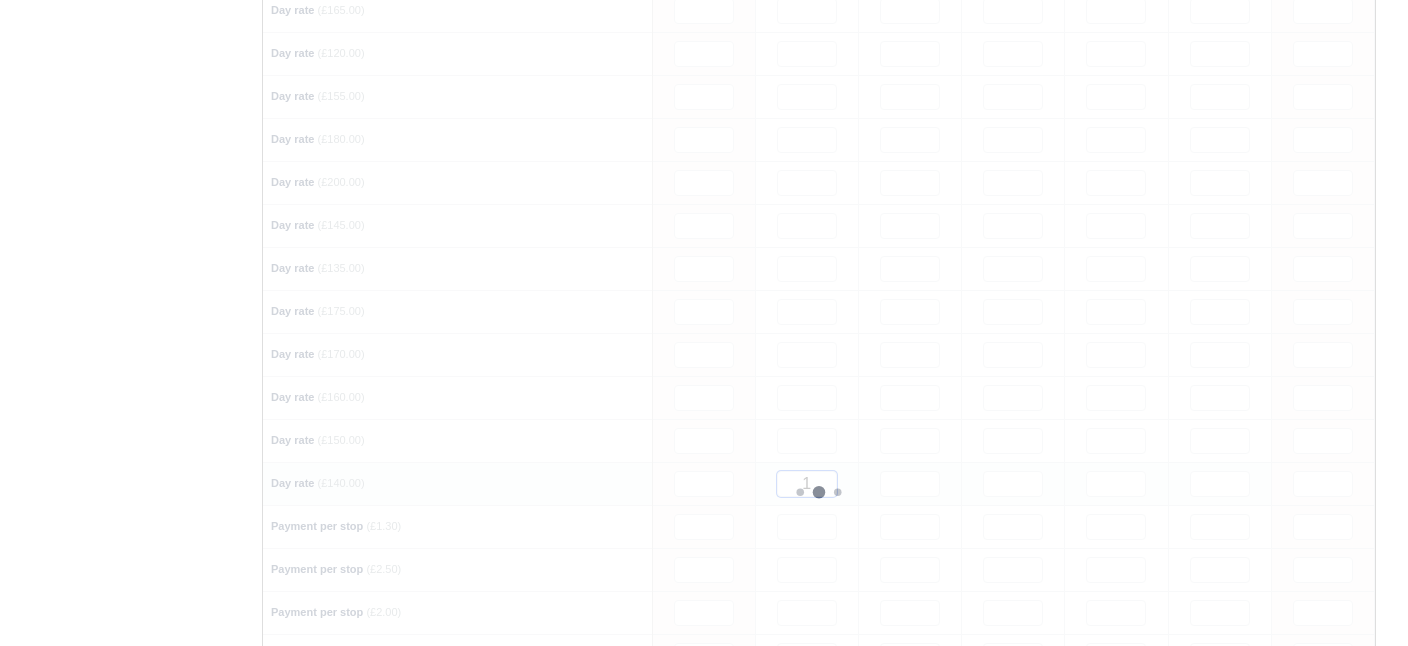 type 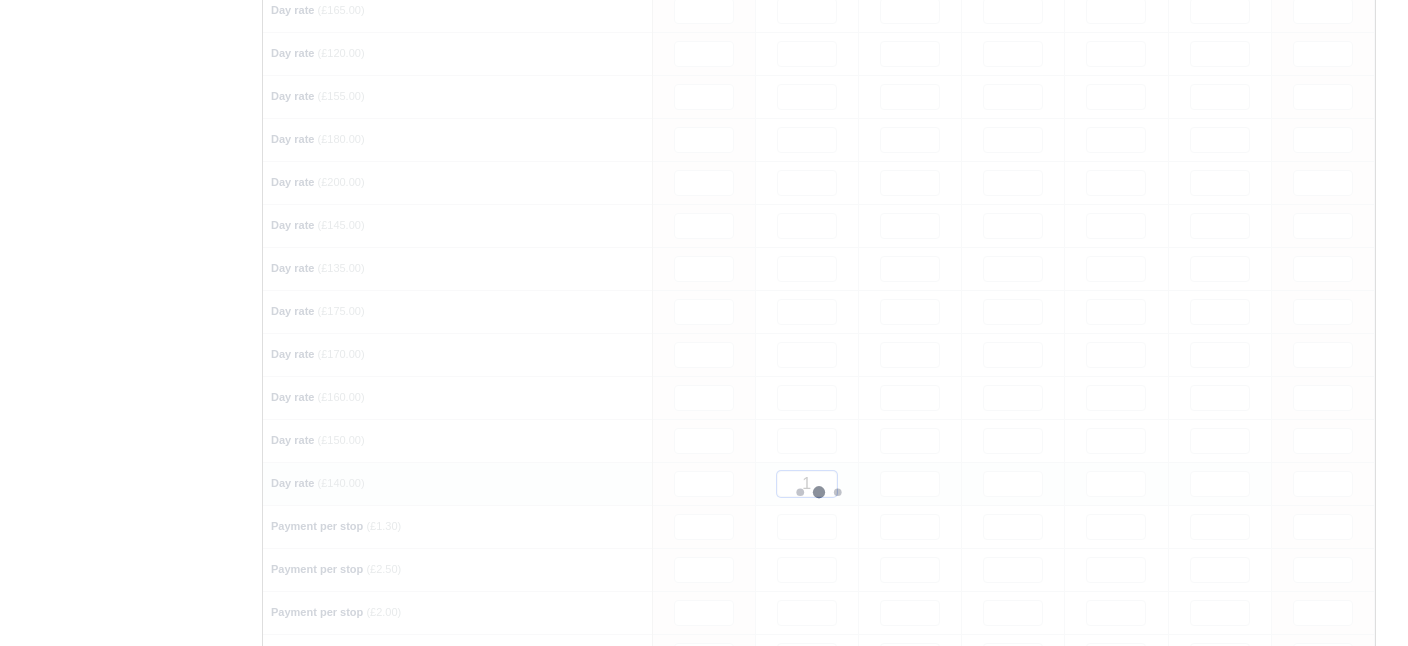 type 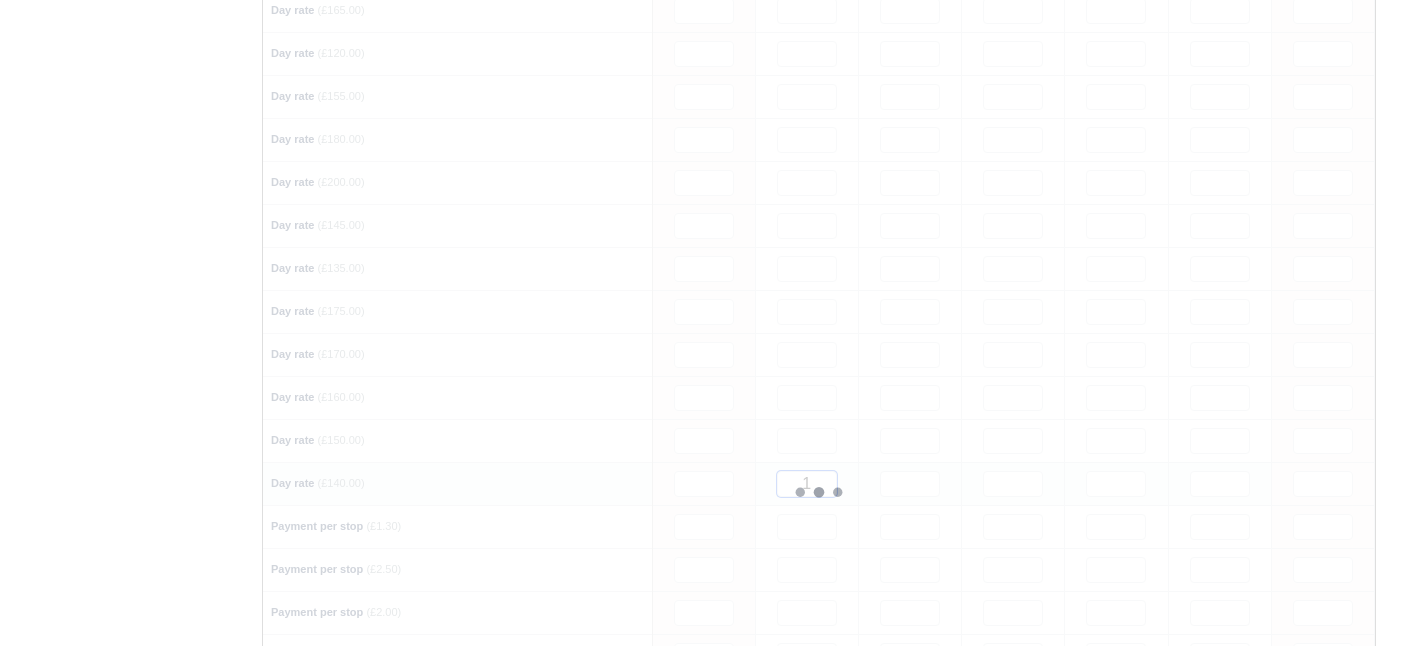 type 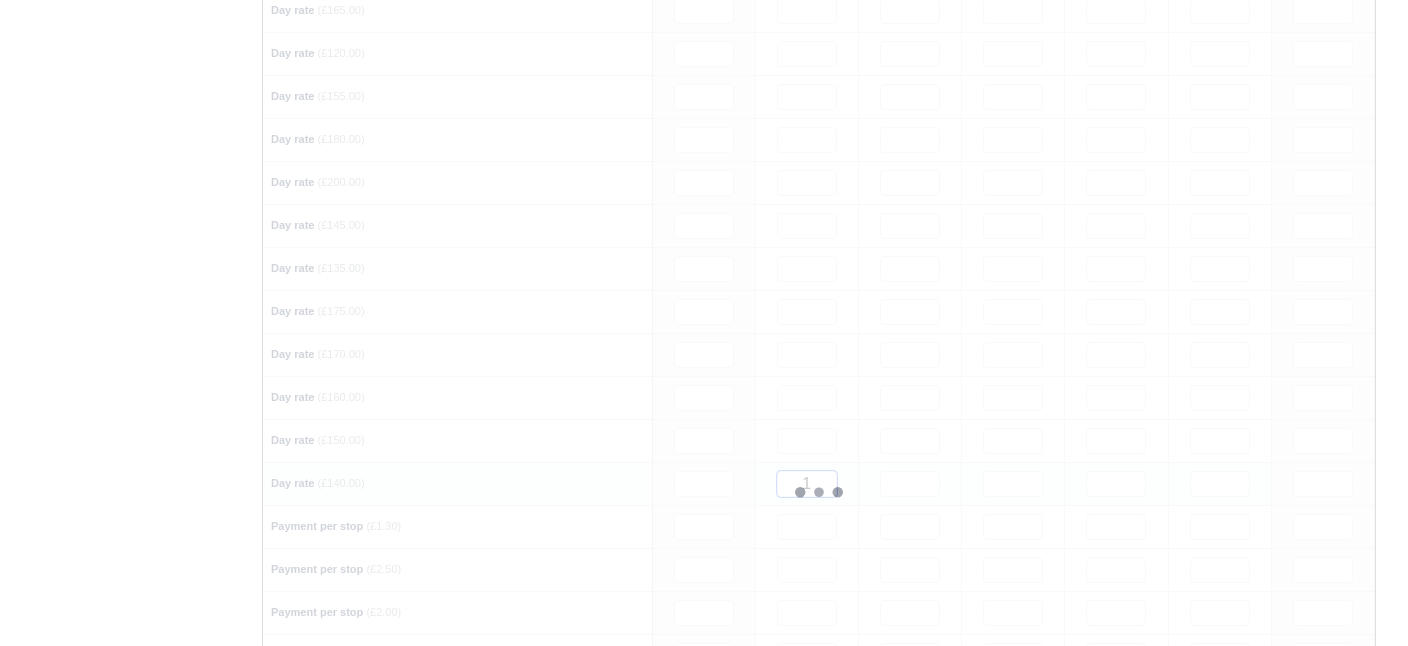 type 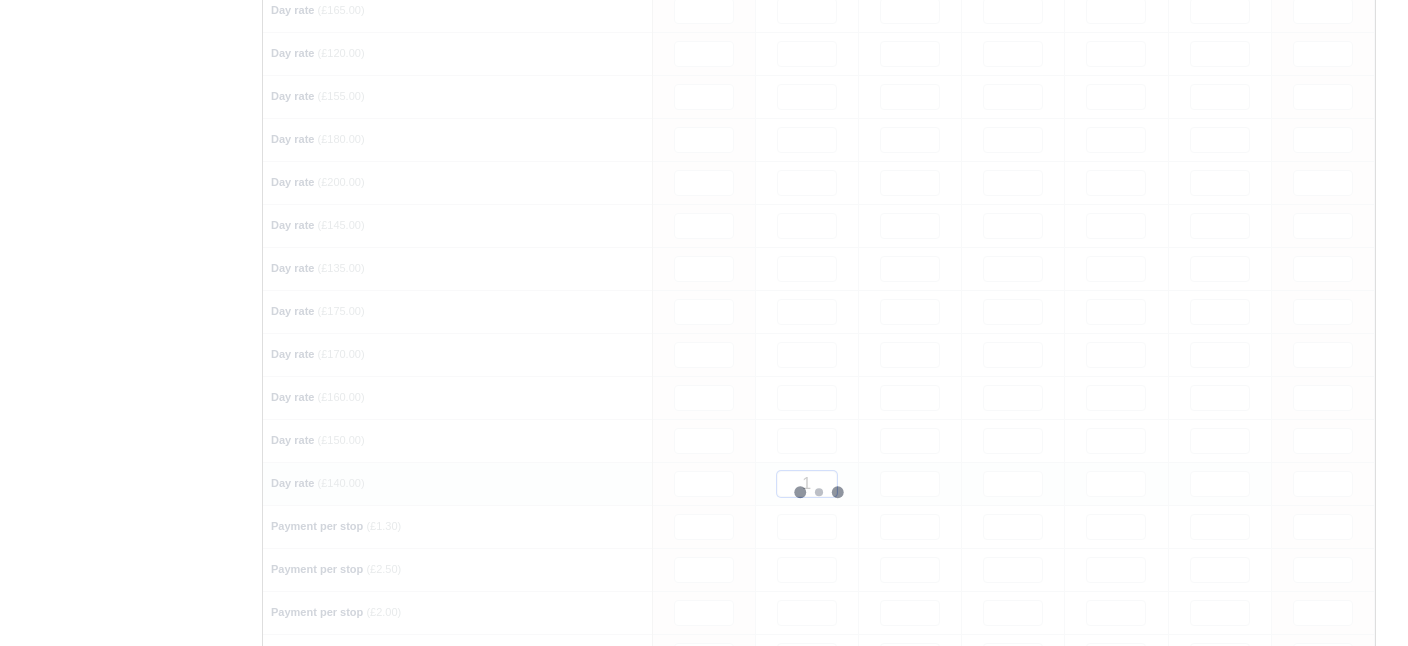 type 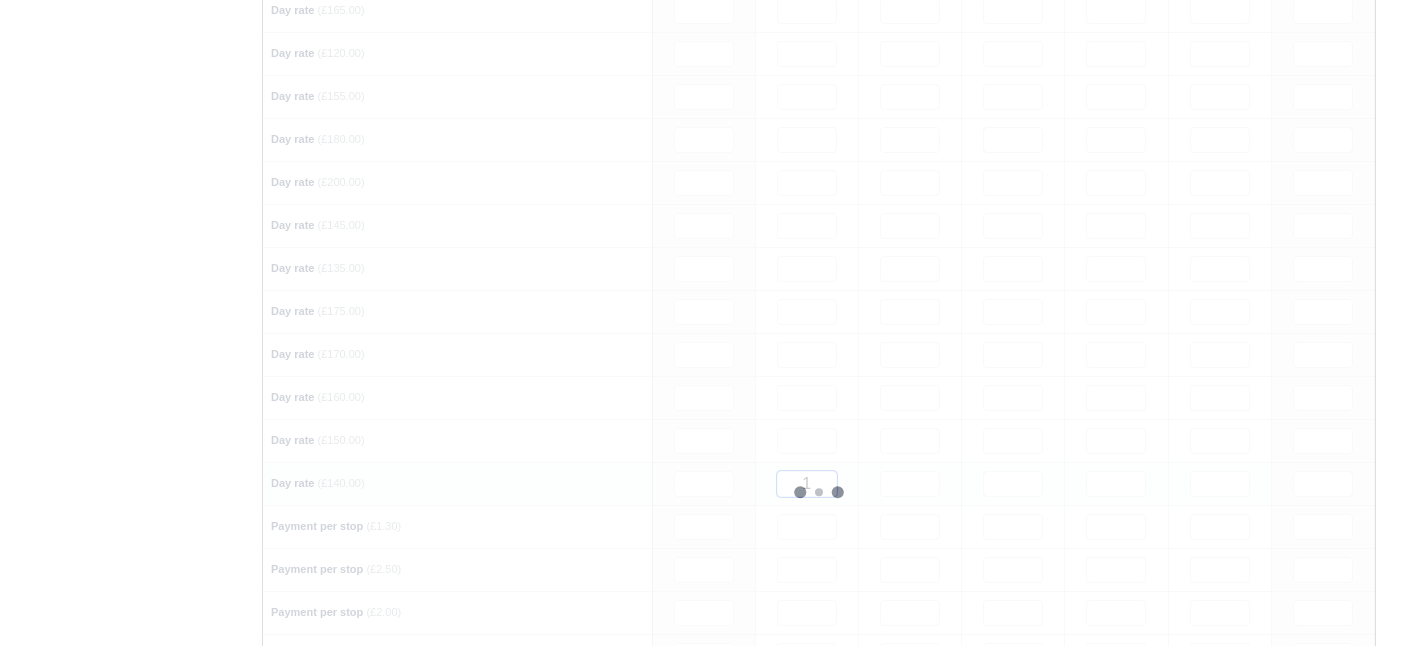 type 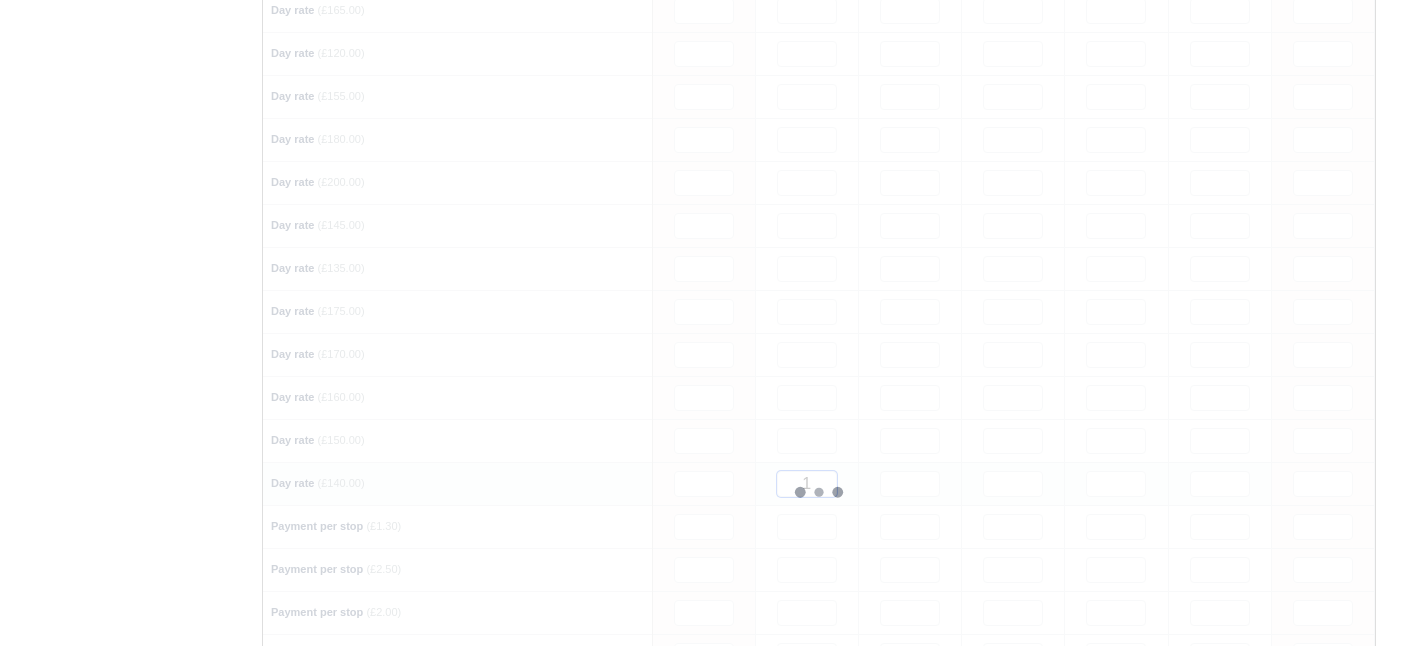 type 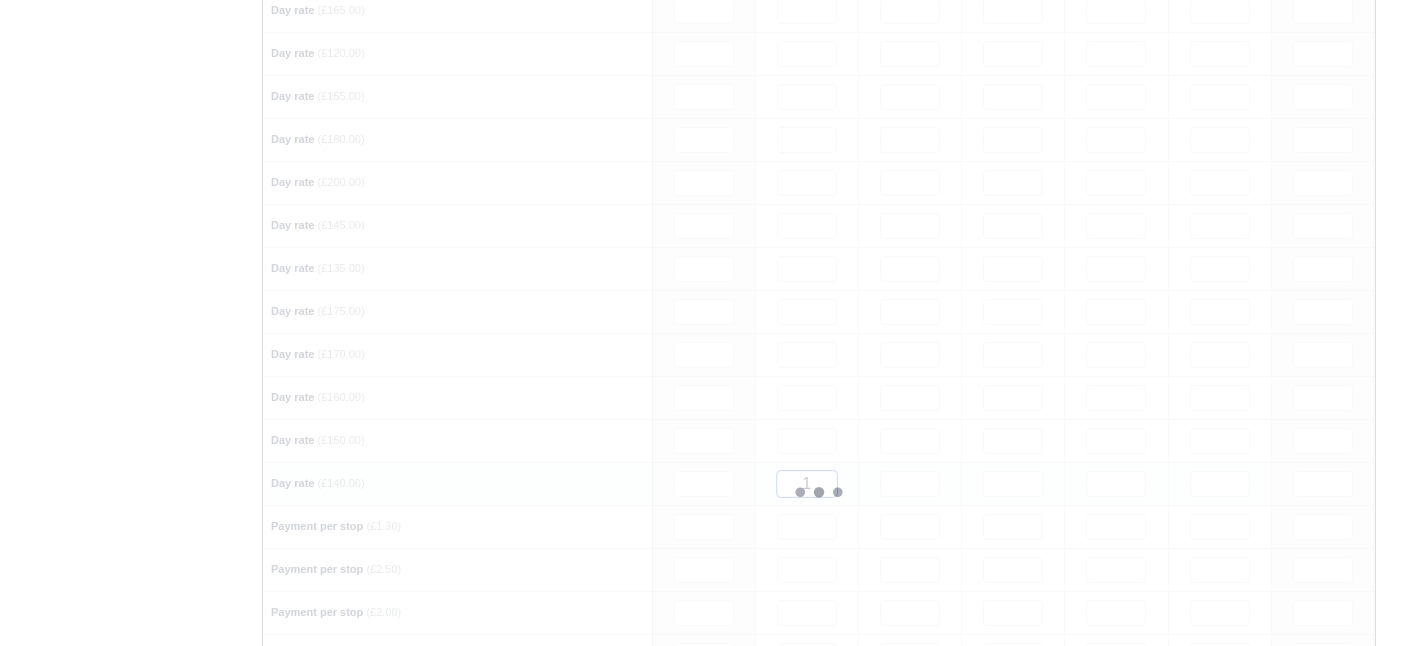 type 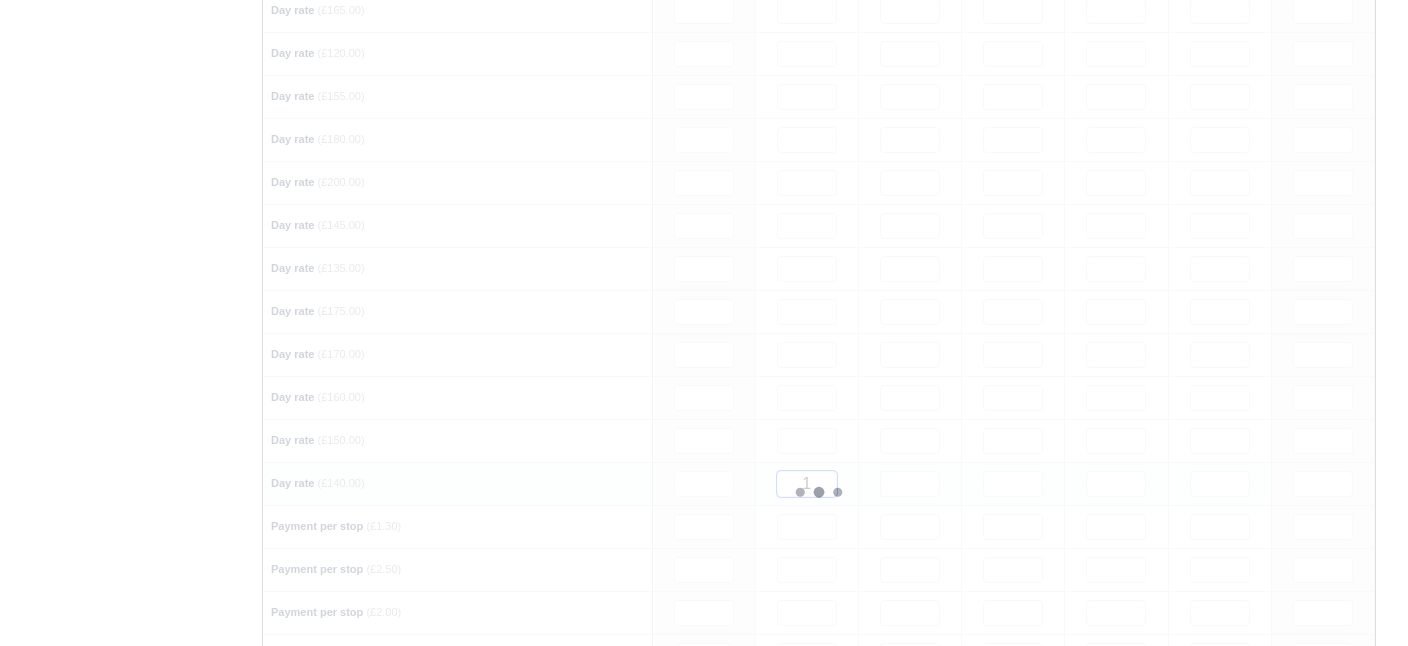 type 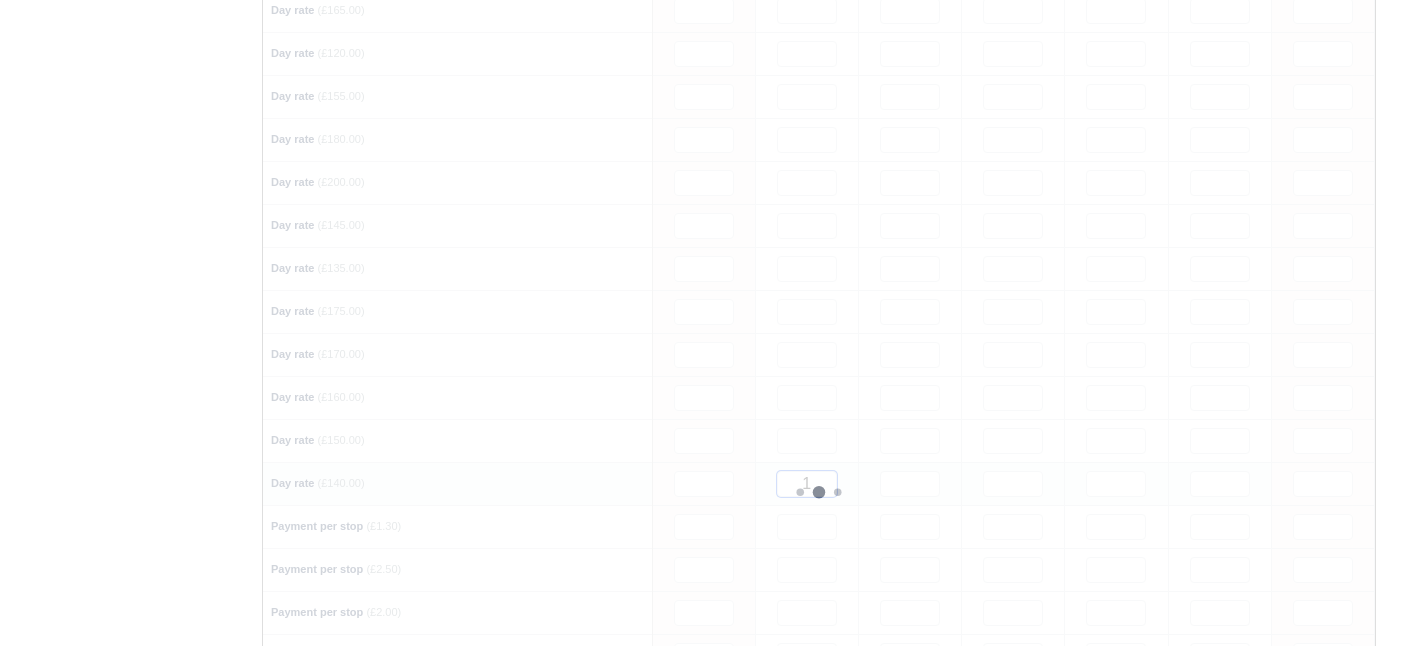 type 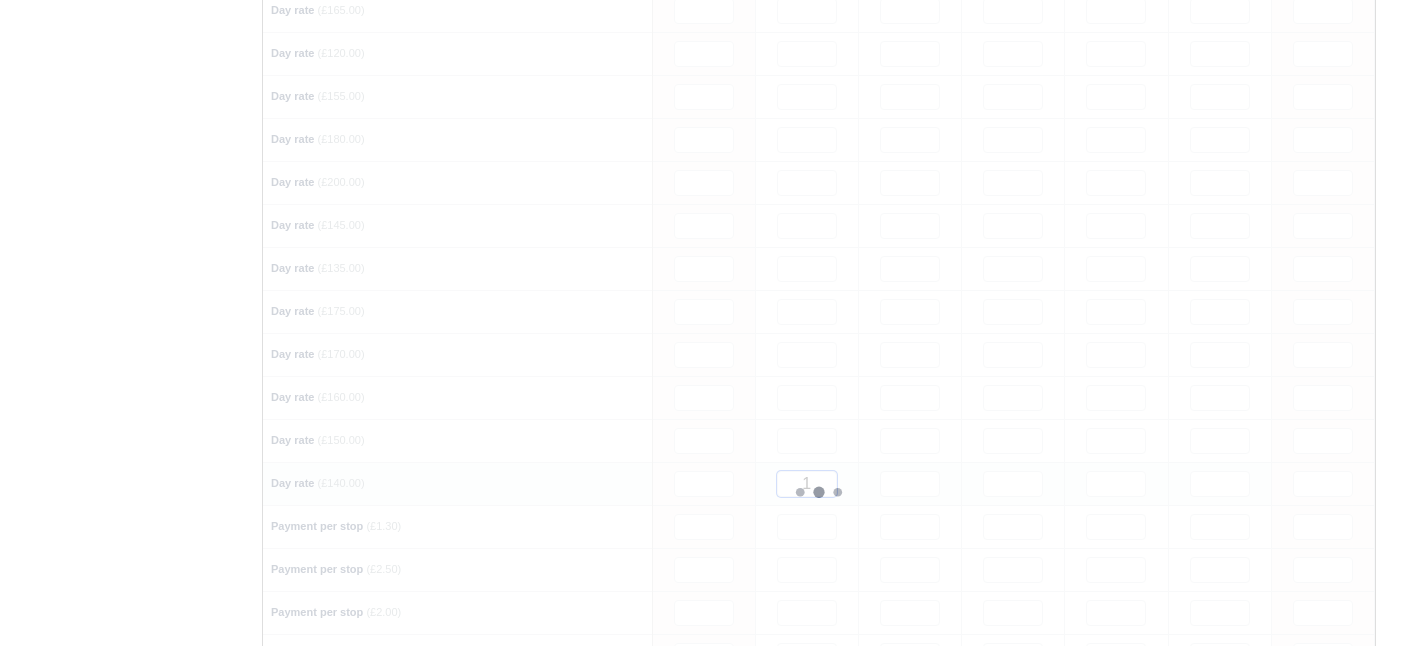 type 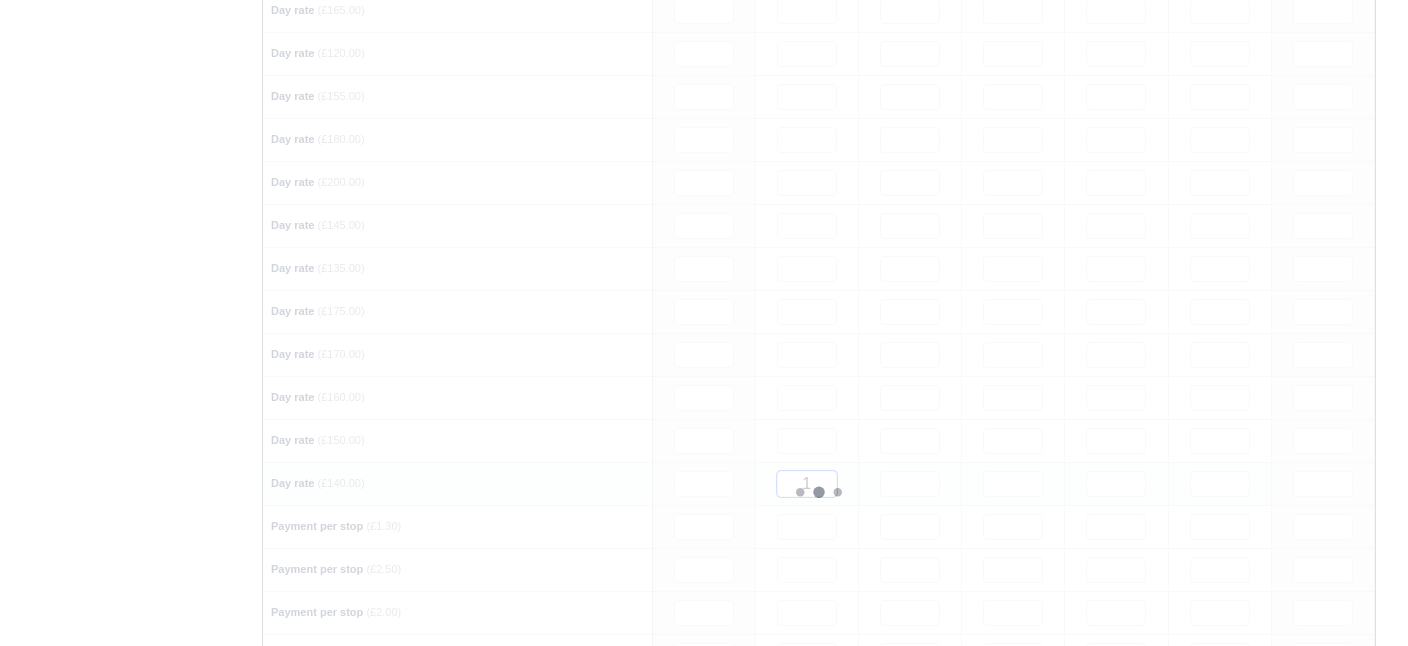type 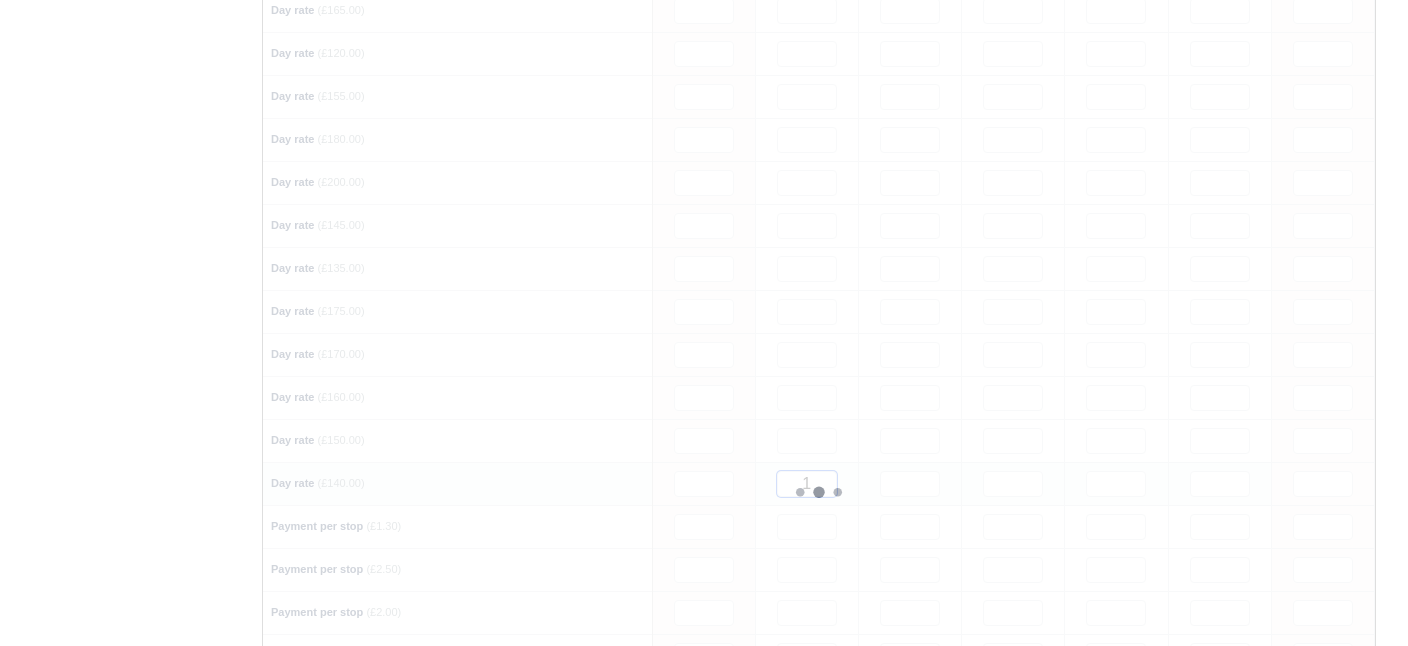 type 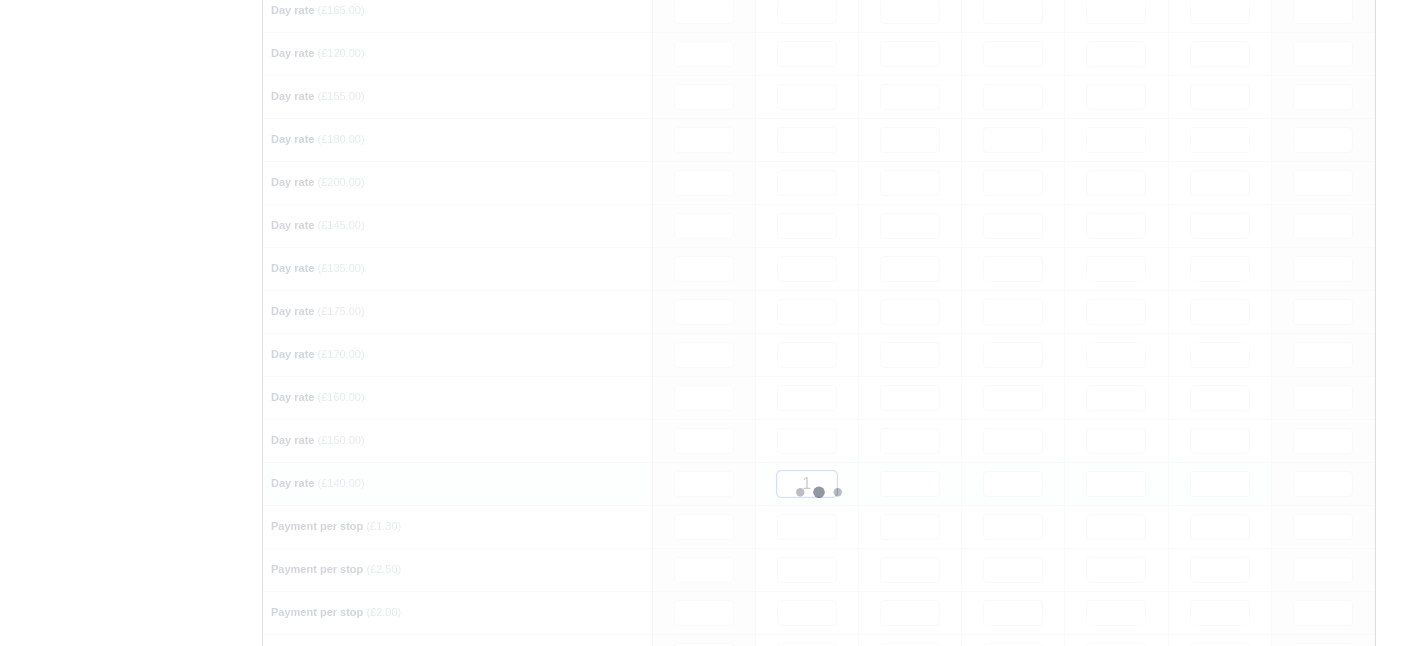 type 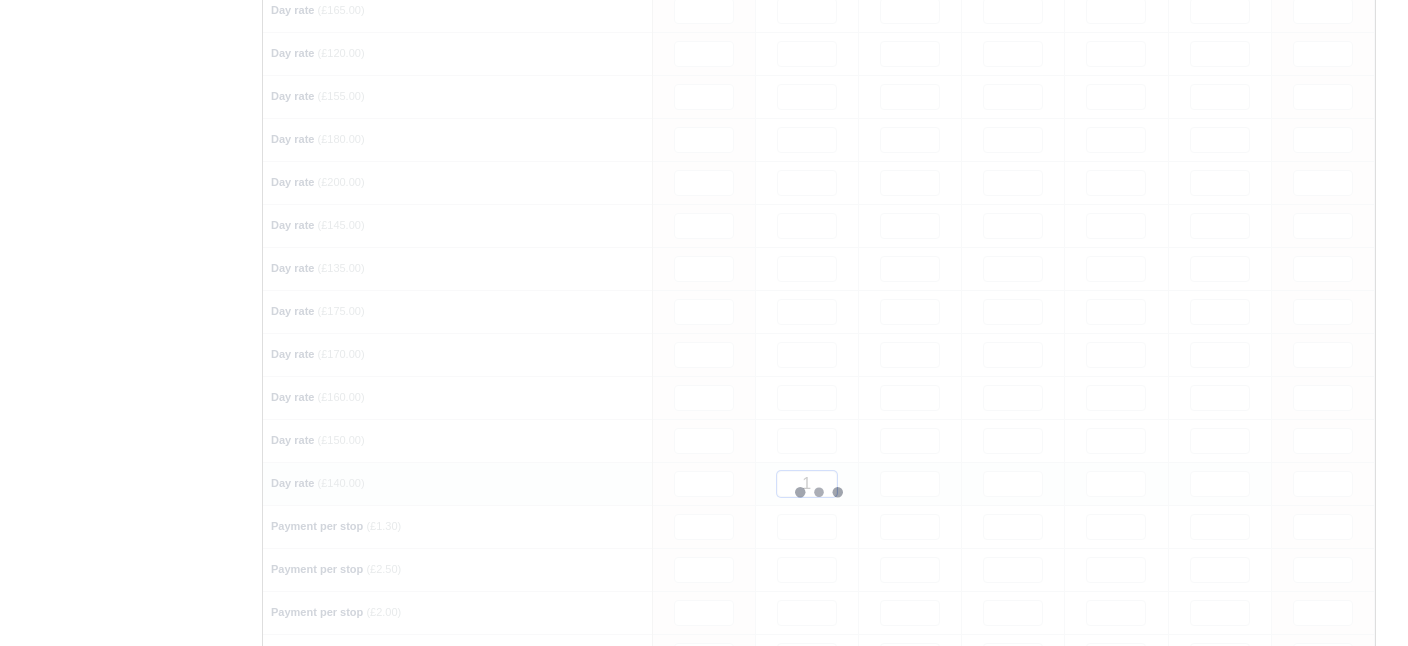 type 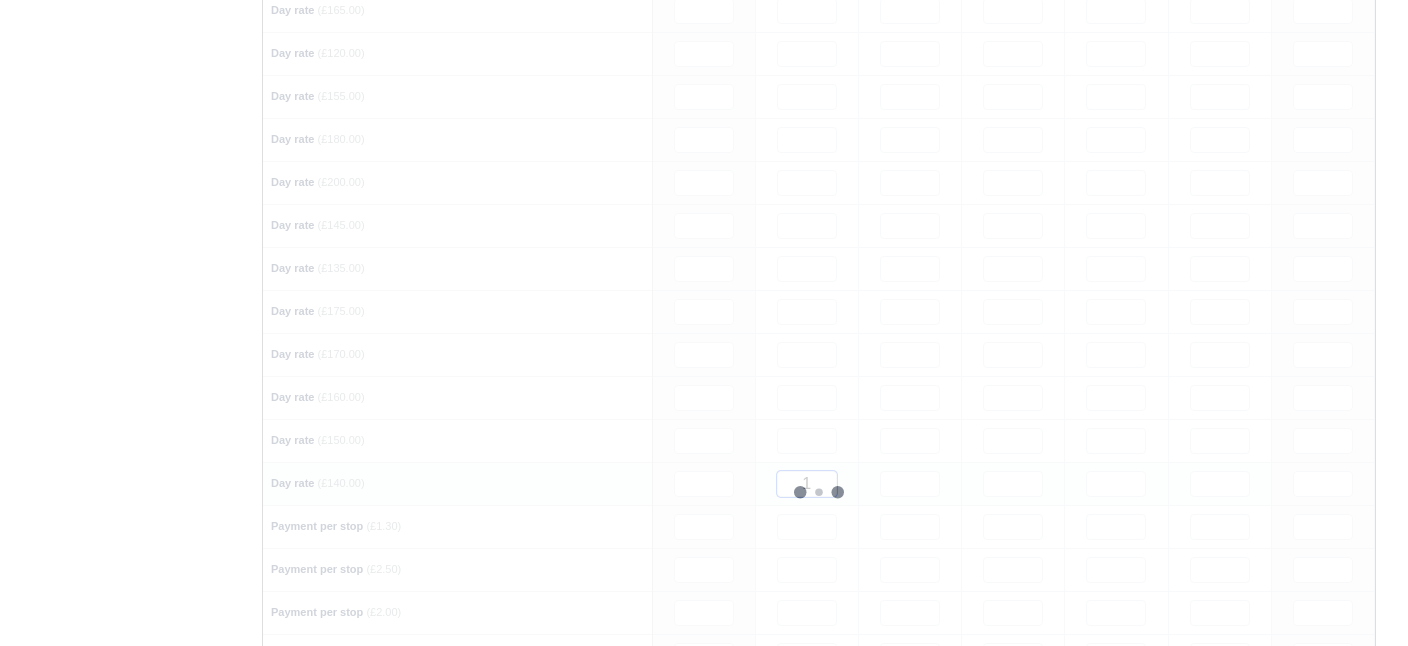 type 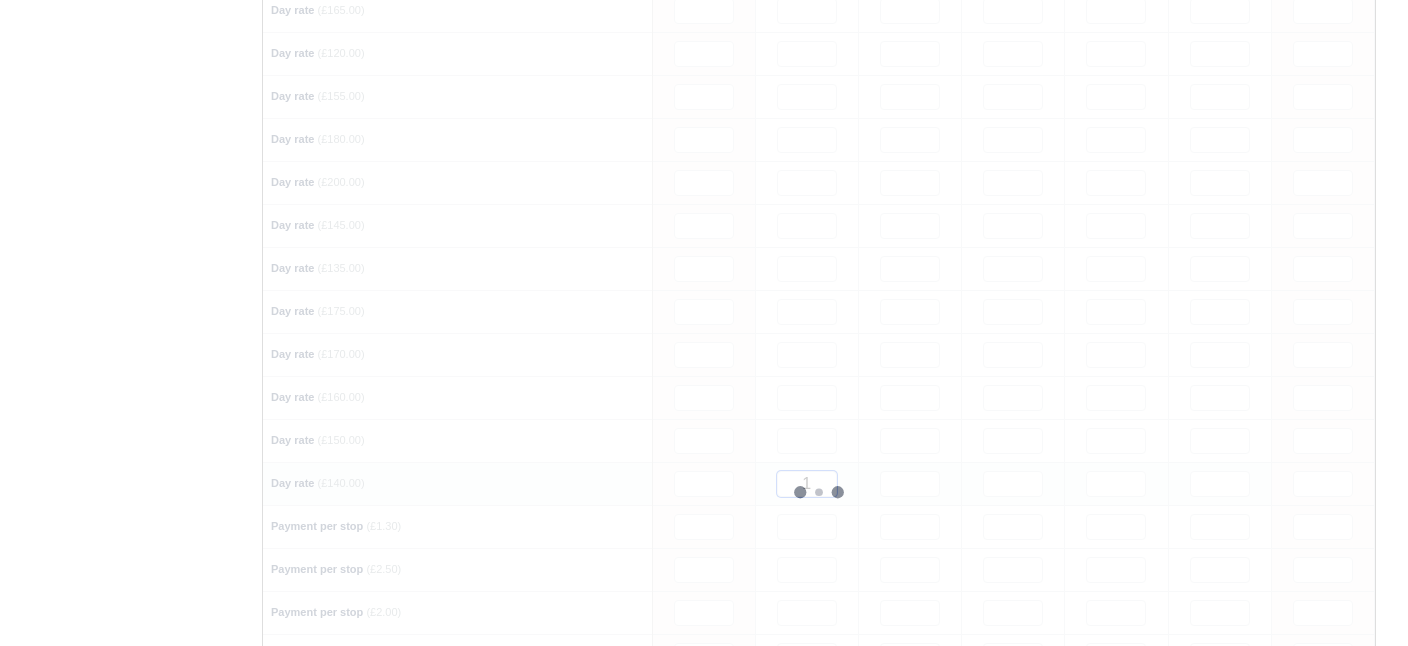 type 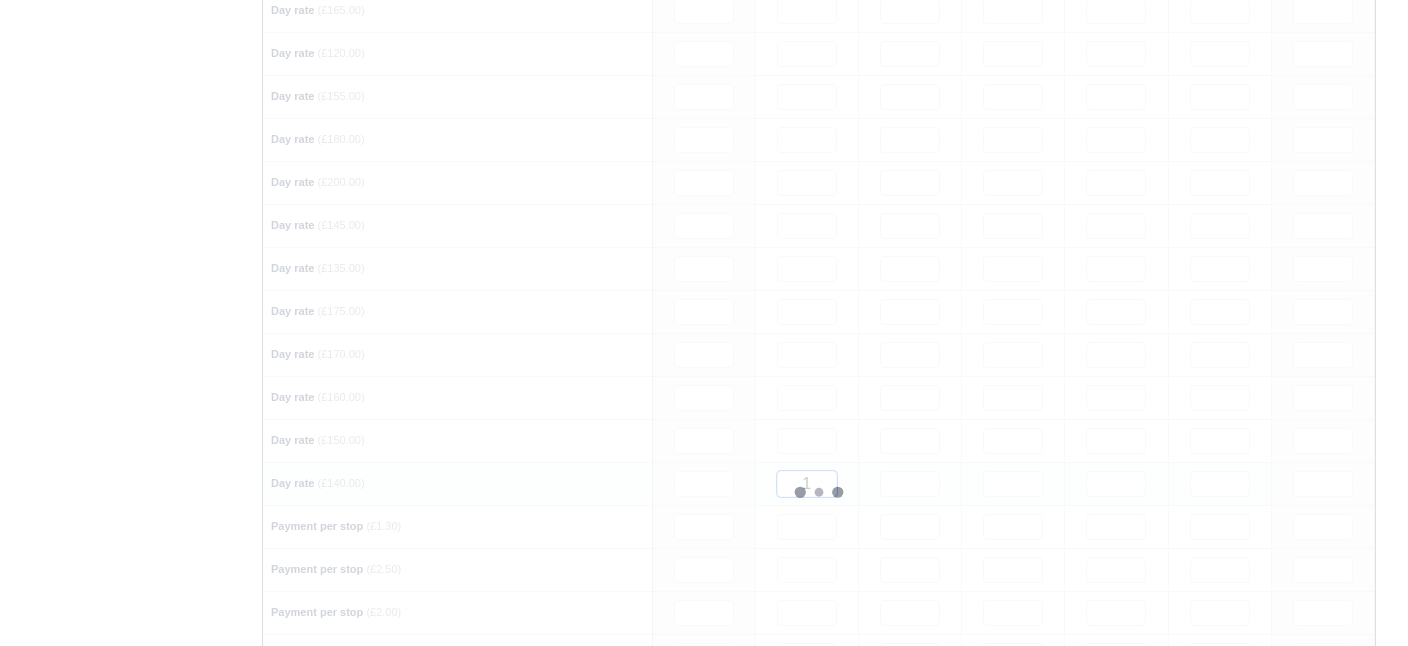 type 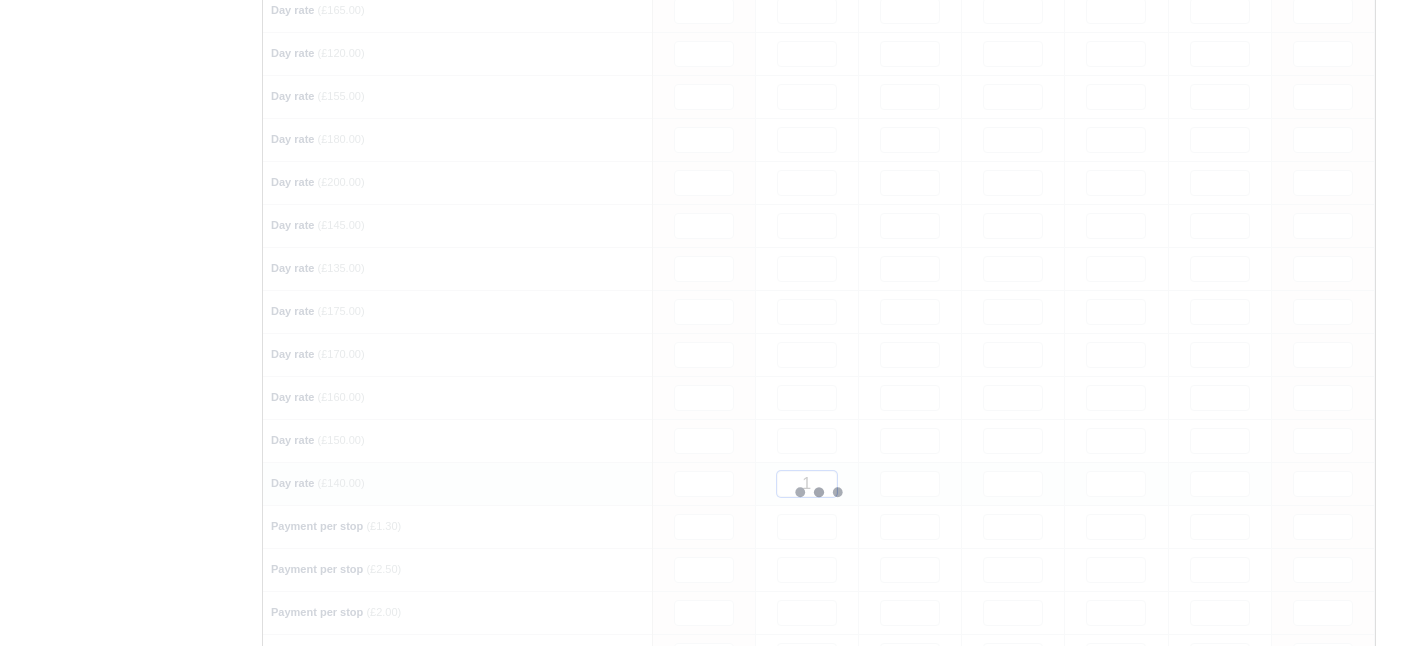 type 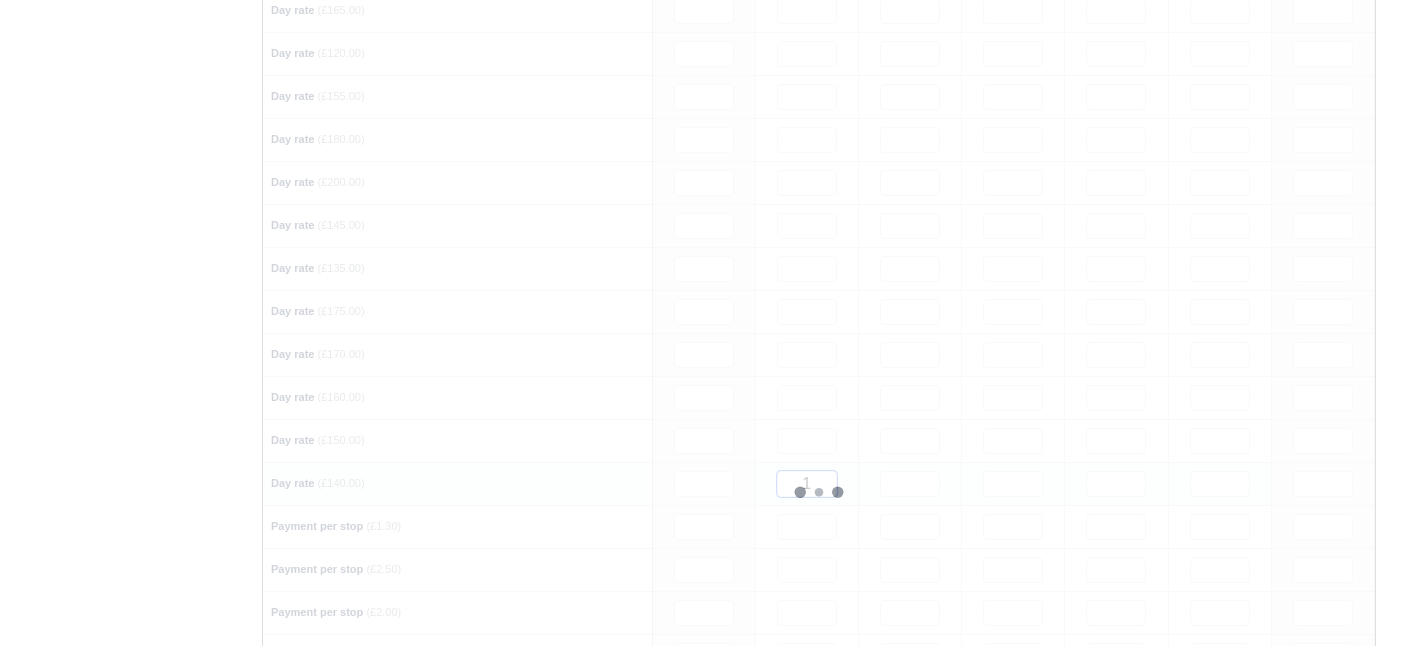 type 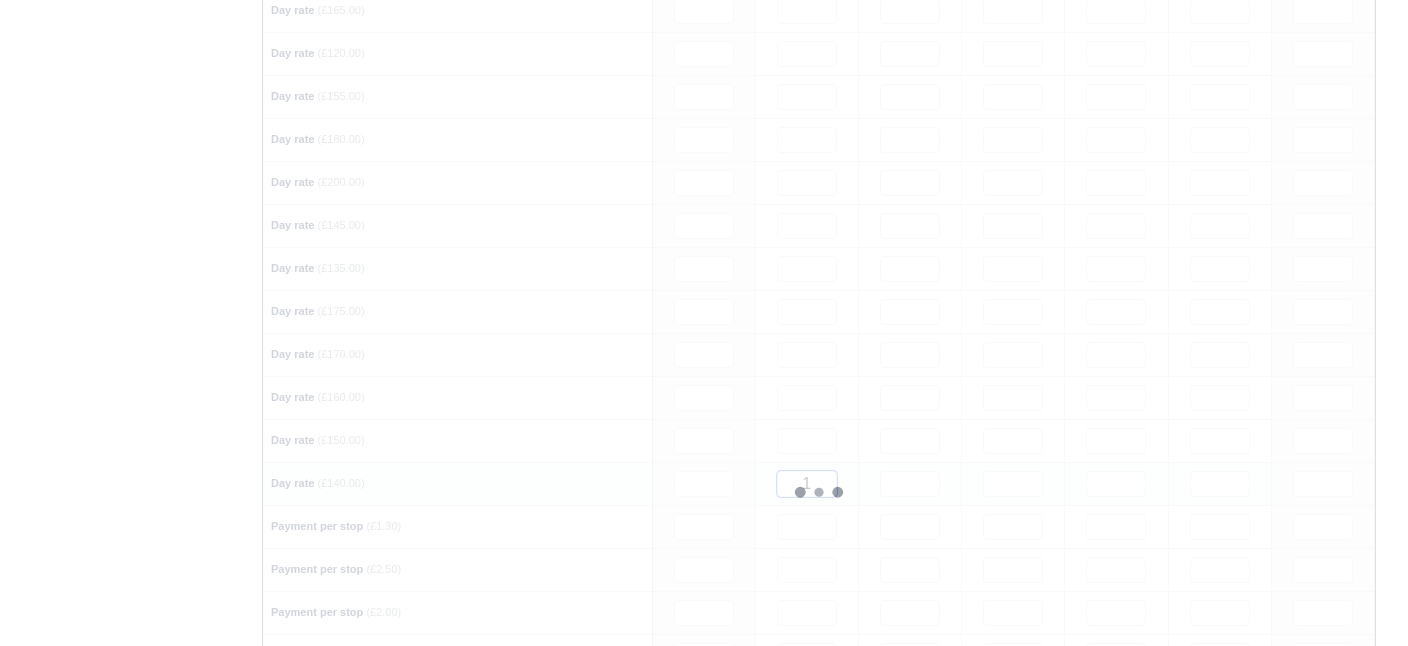 type 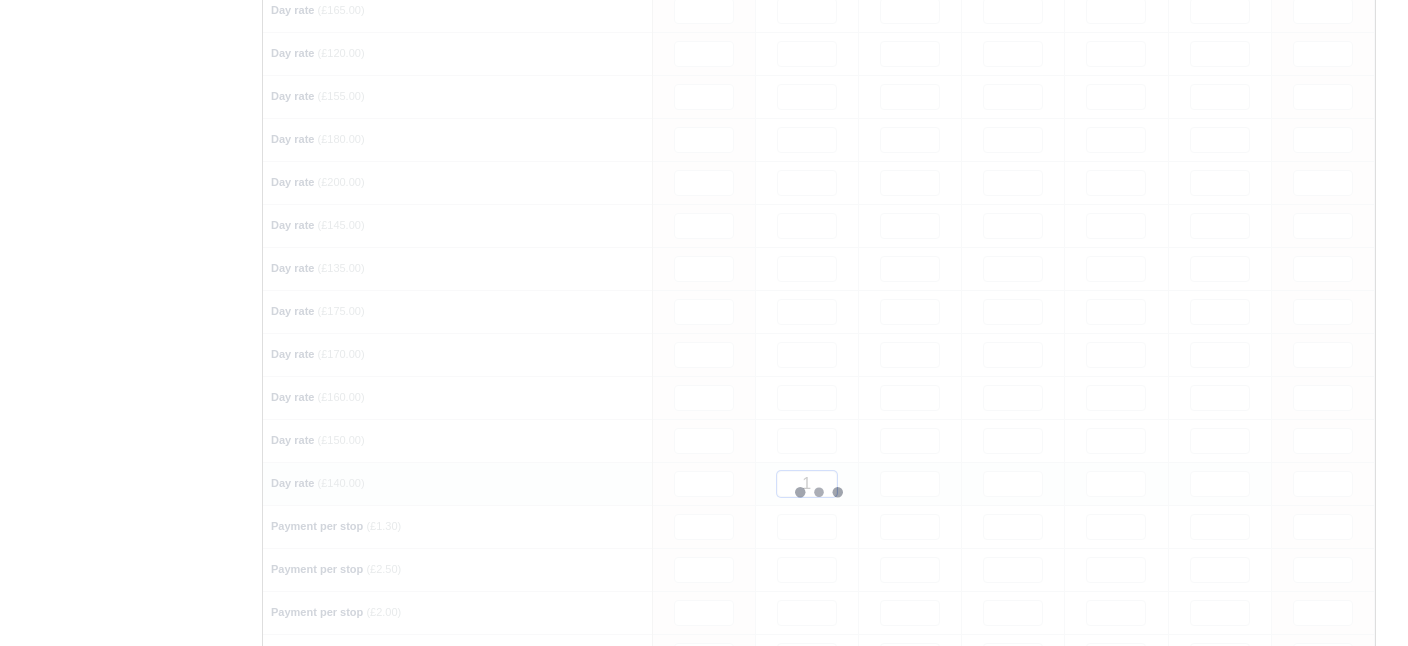 type 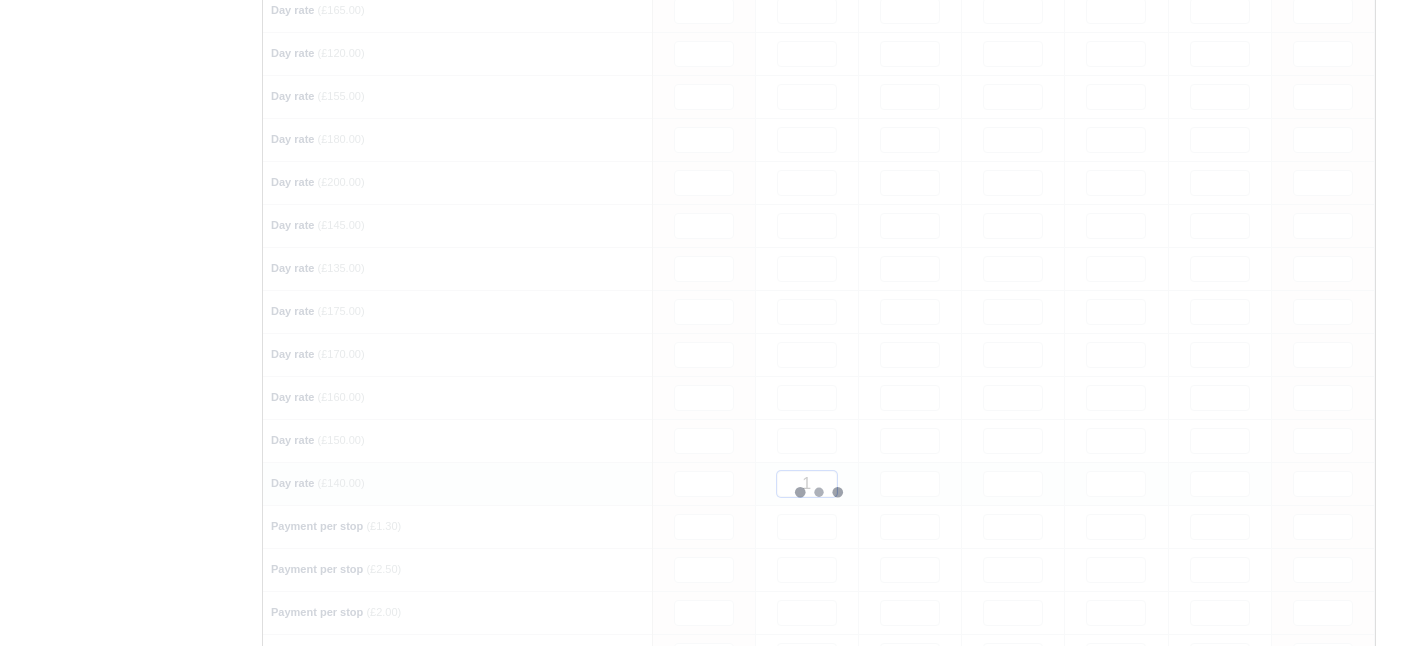 type 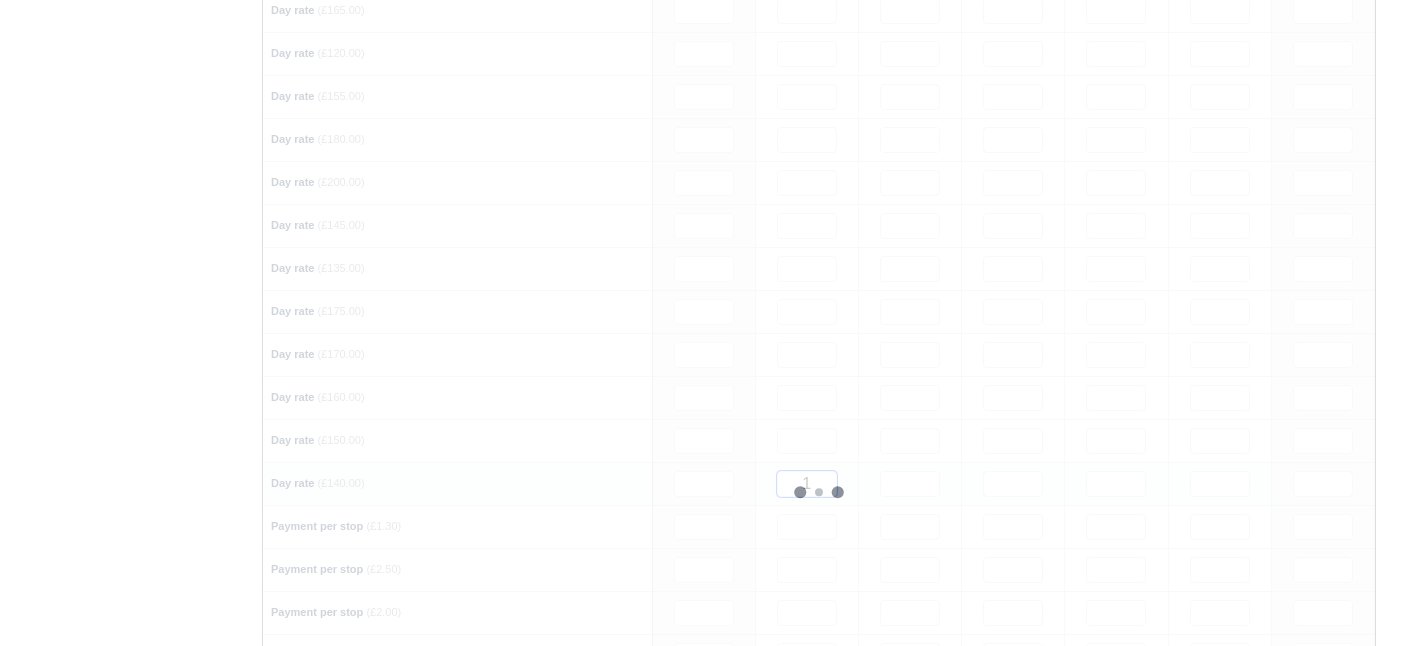 type 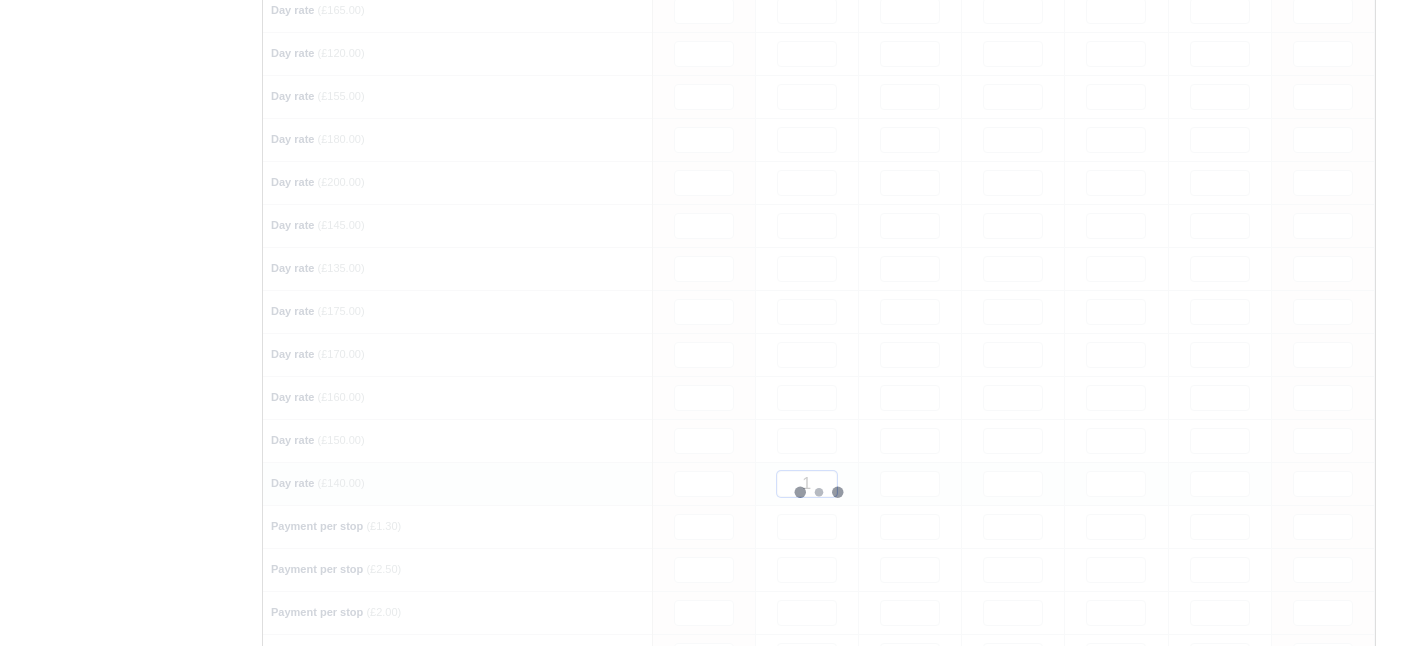 type 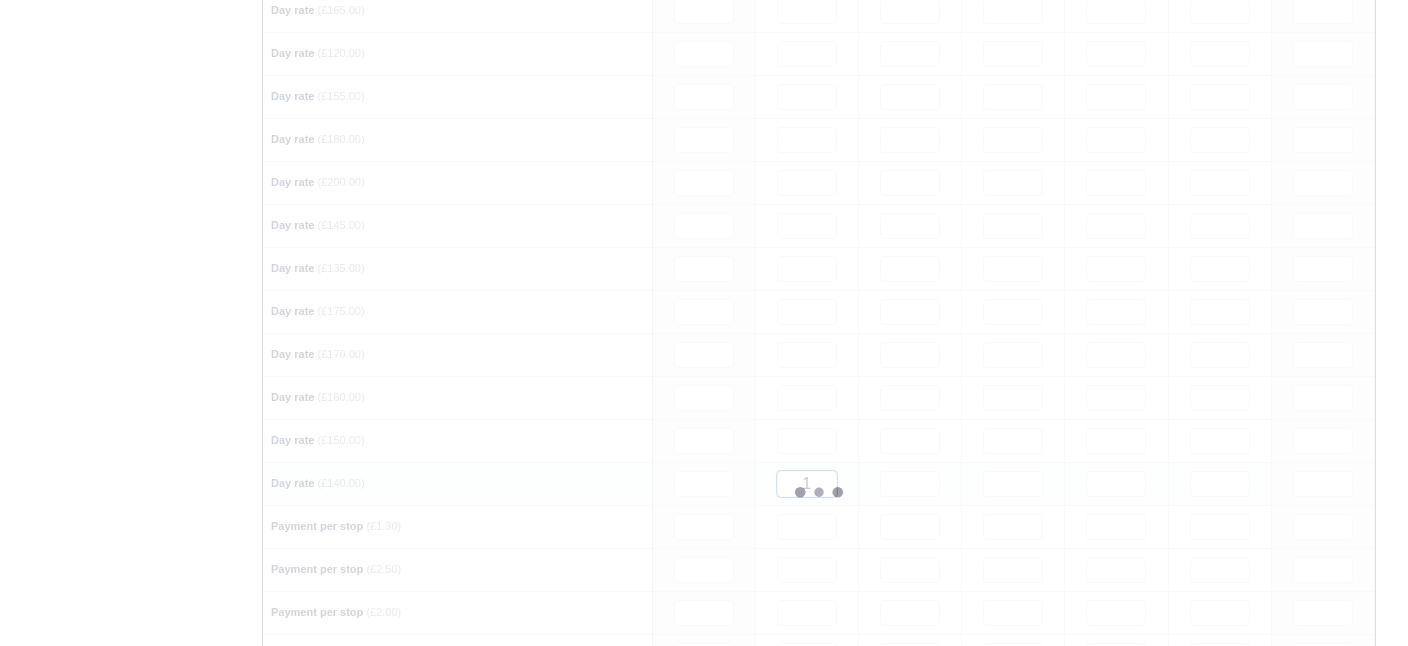 type 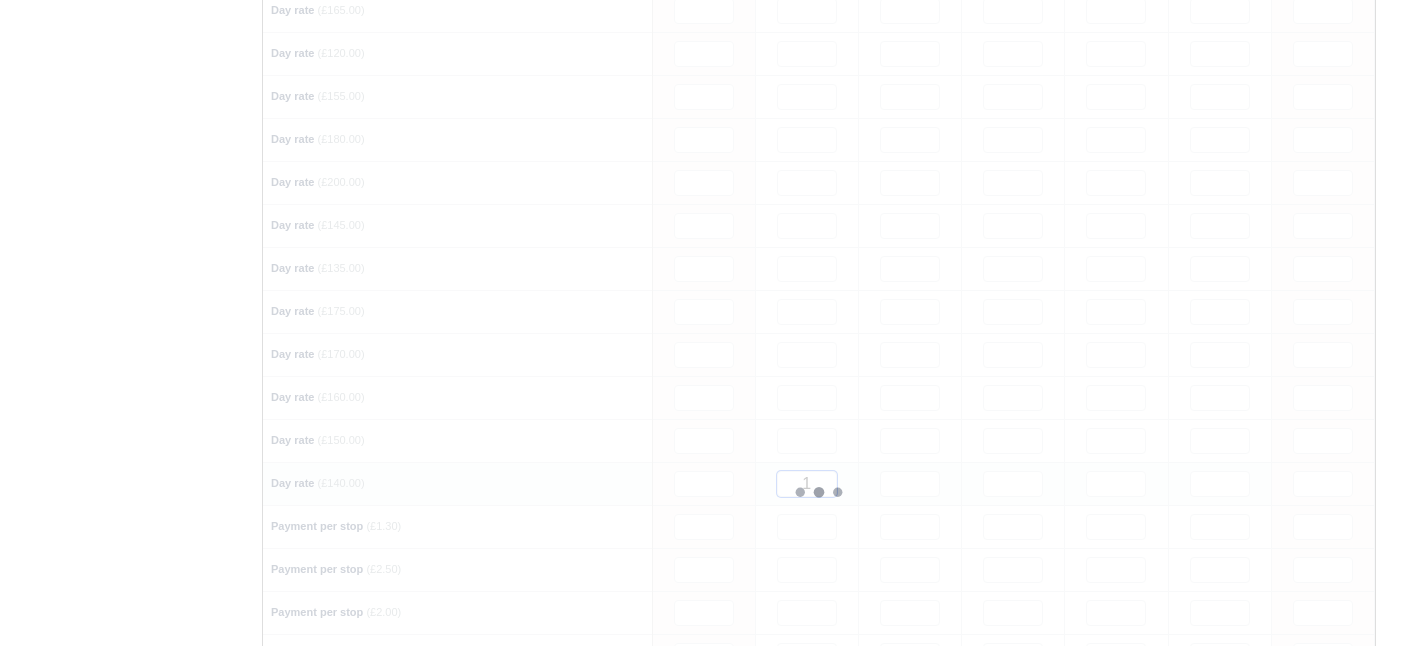 type 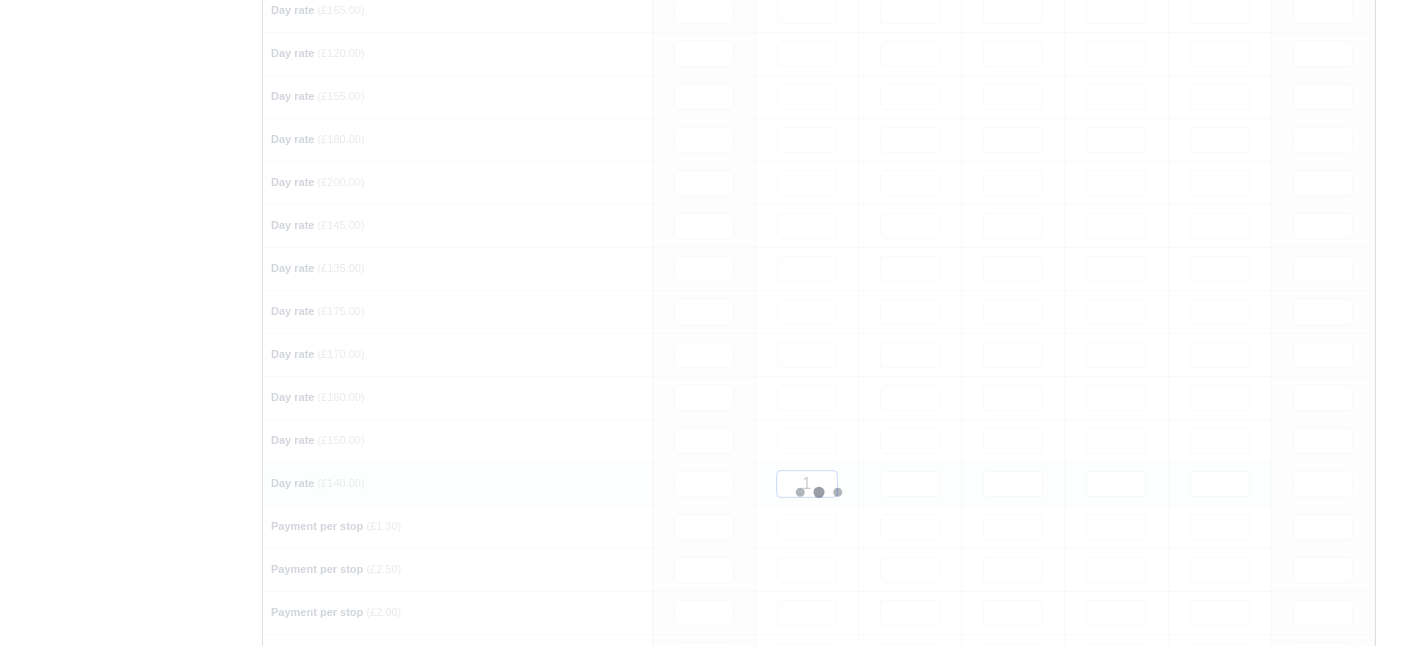 type 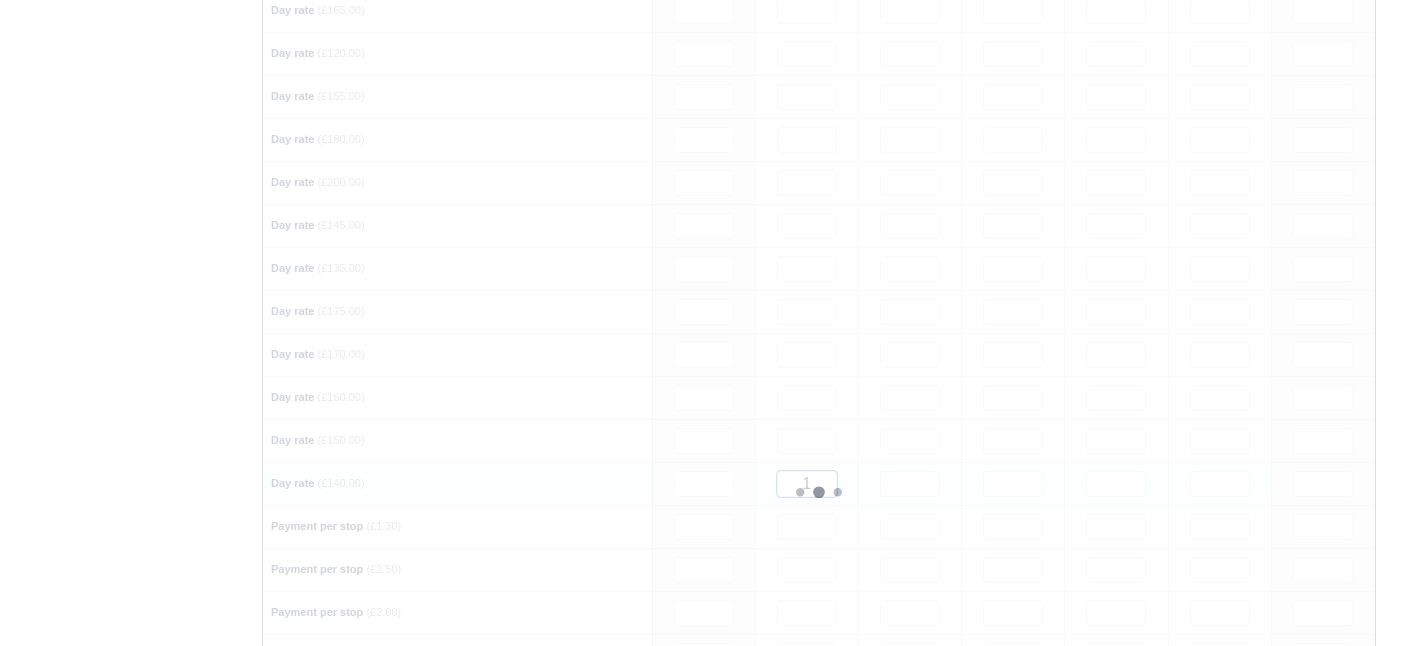 type 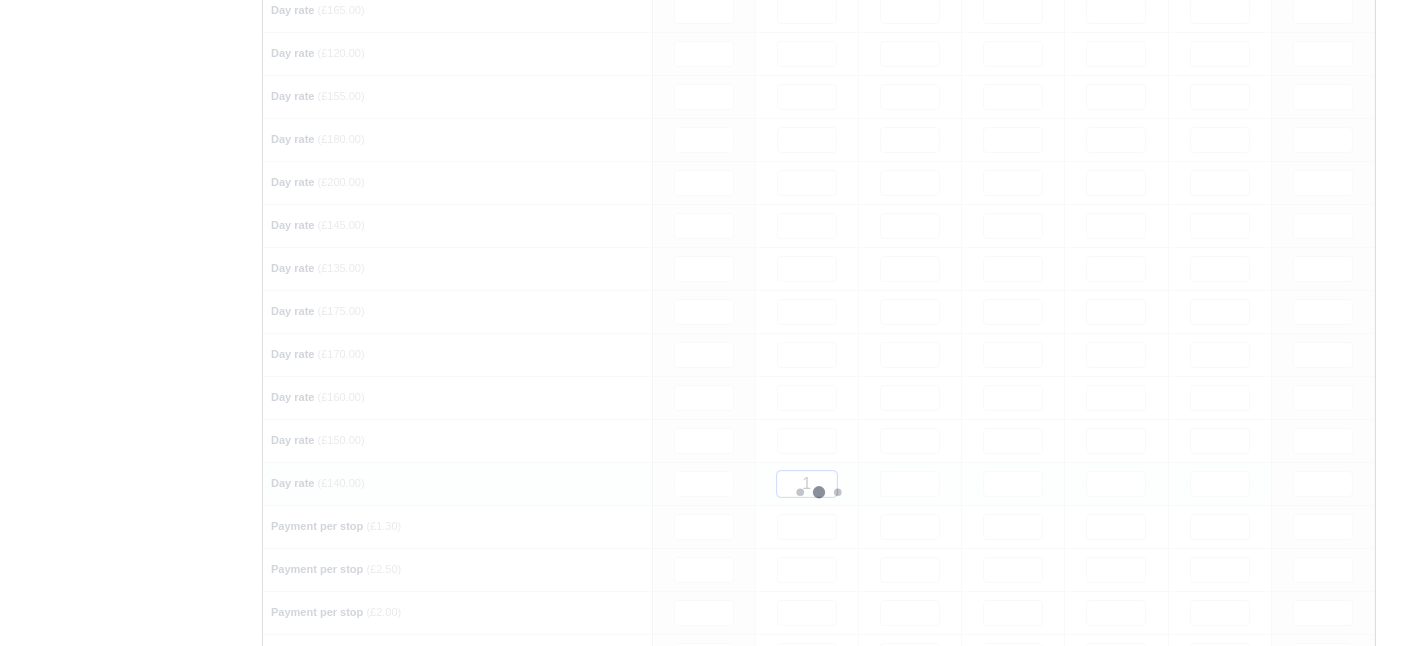 type 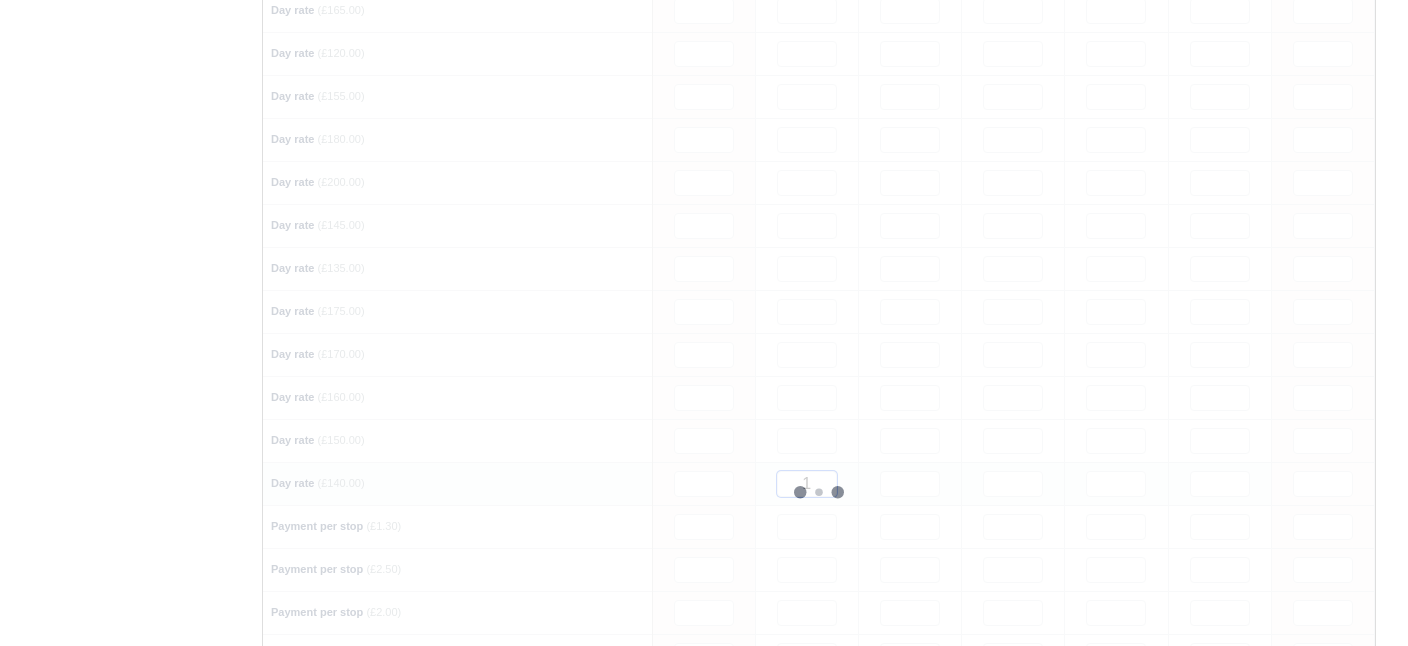 type 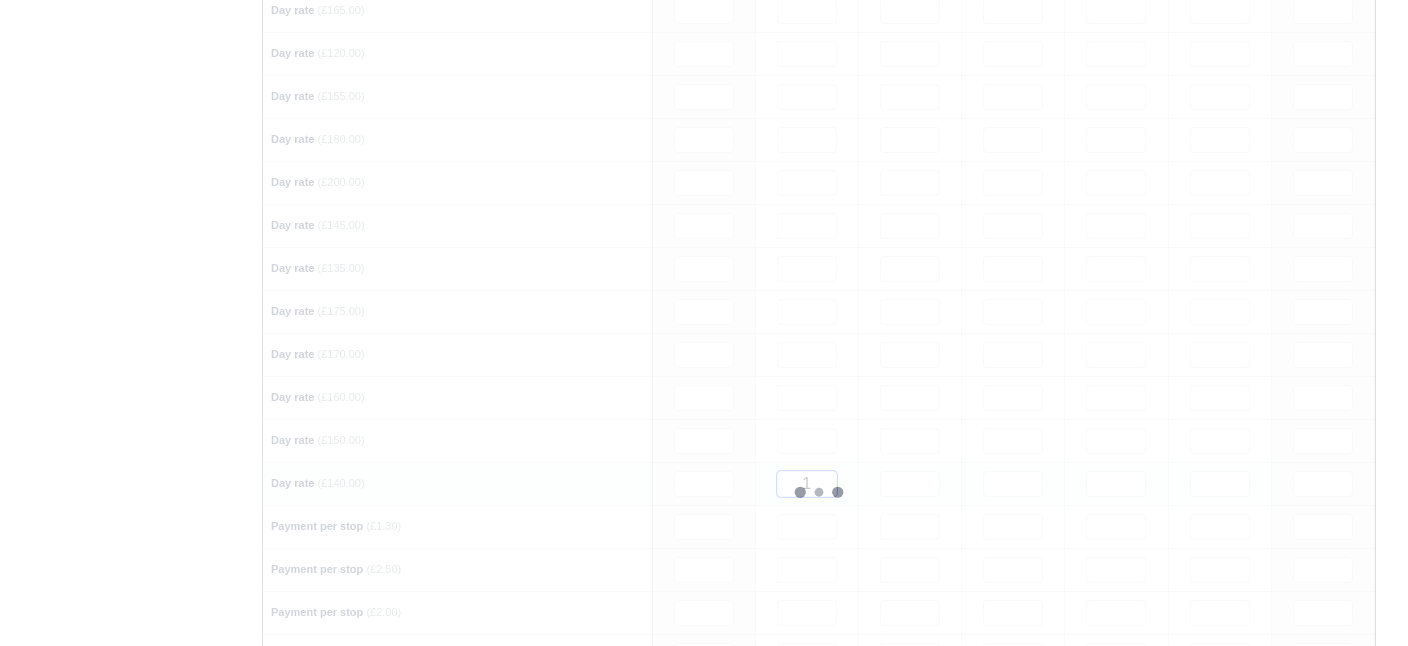 type 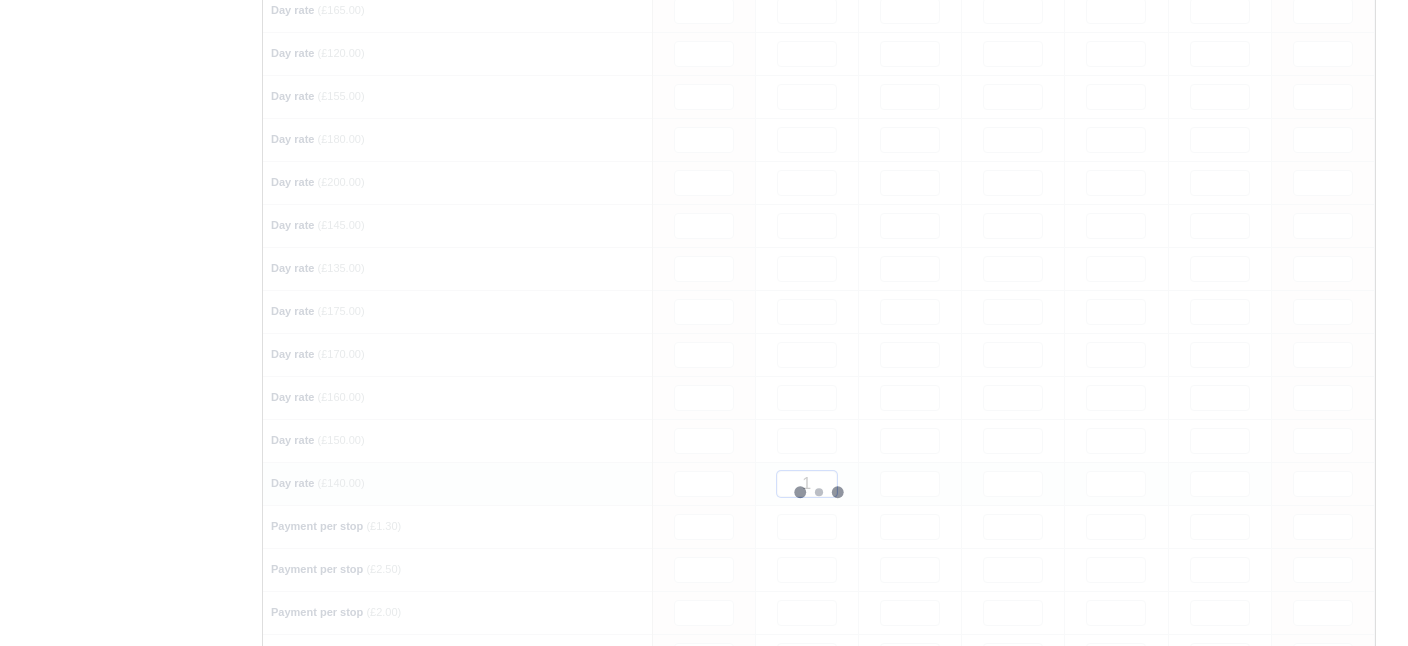 type 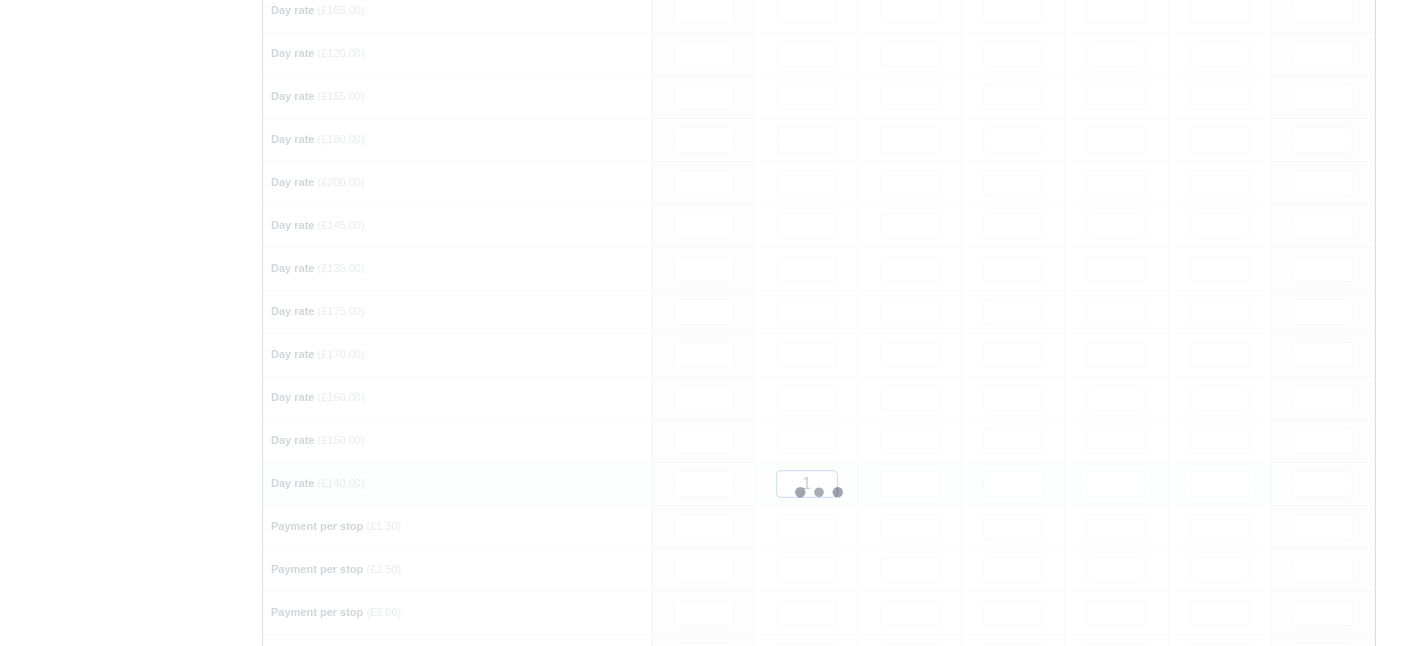 type 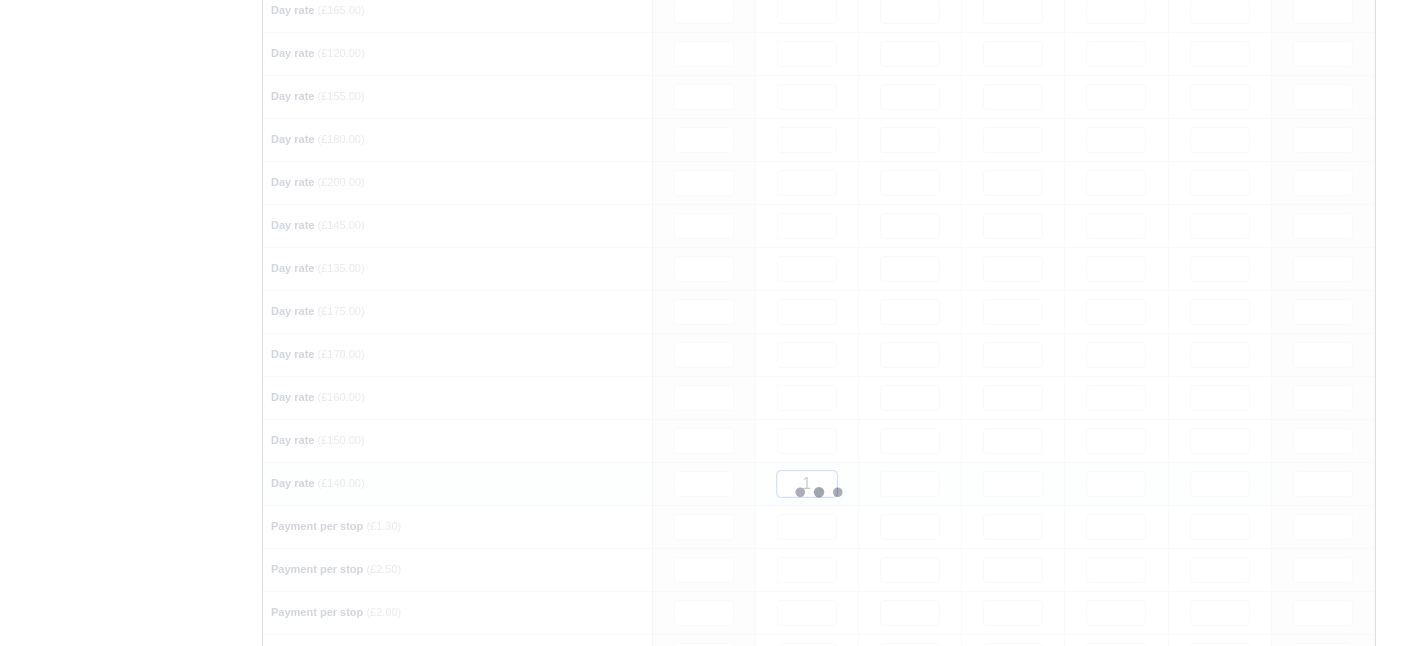 type 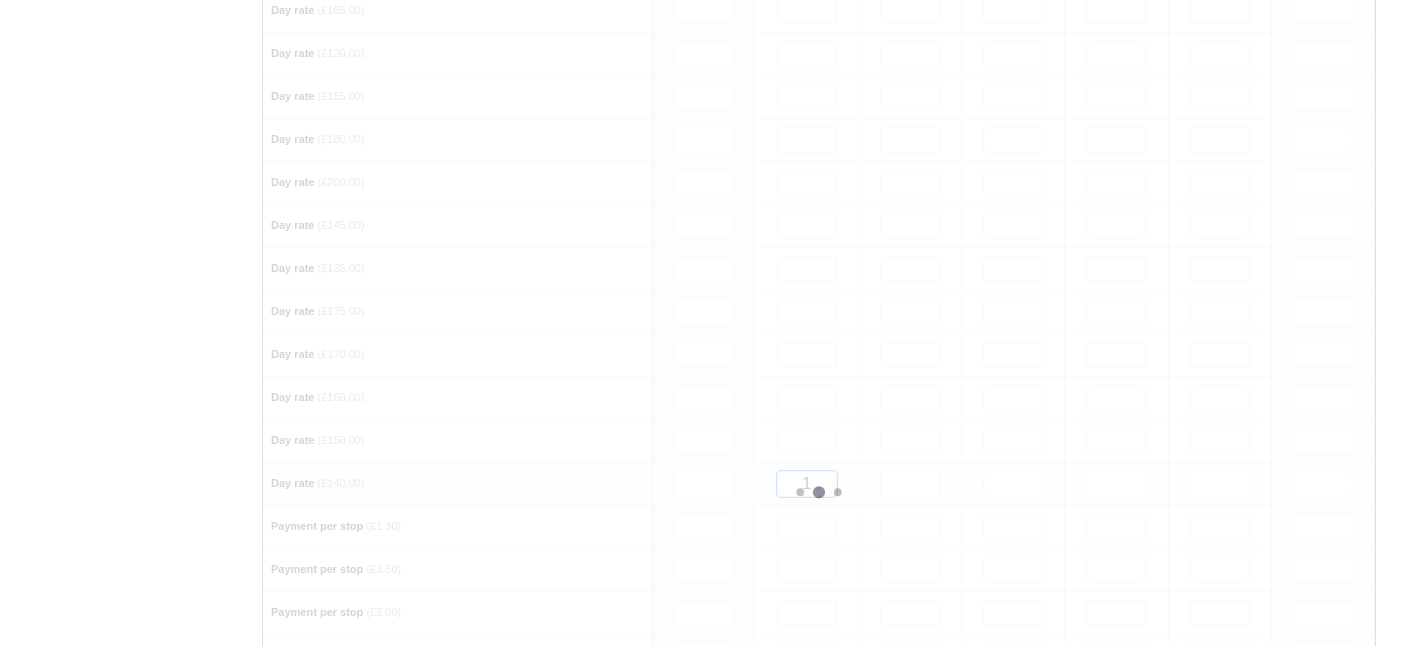 type 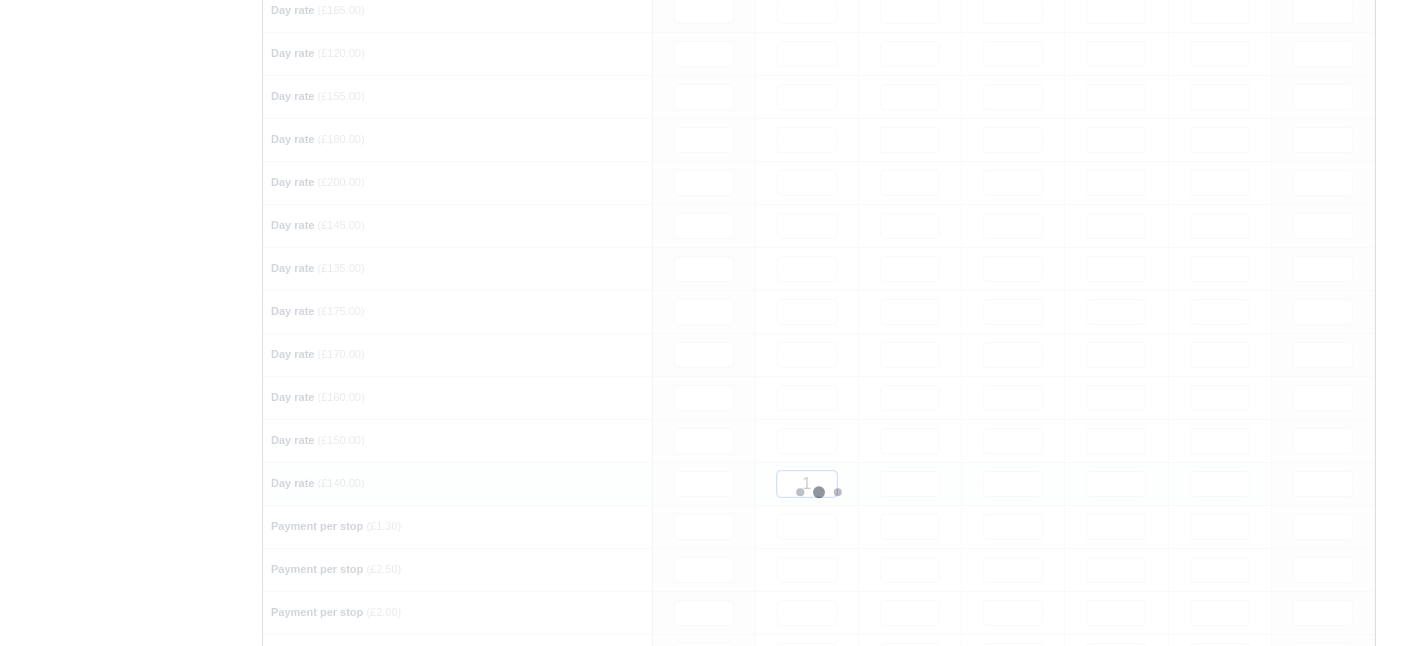 type 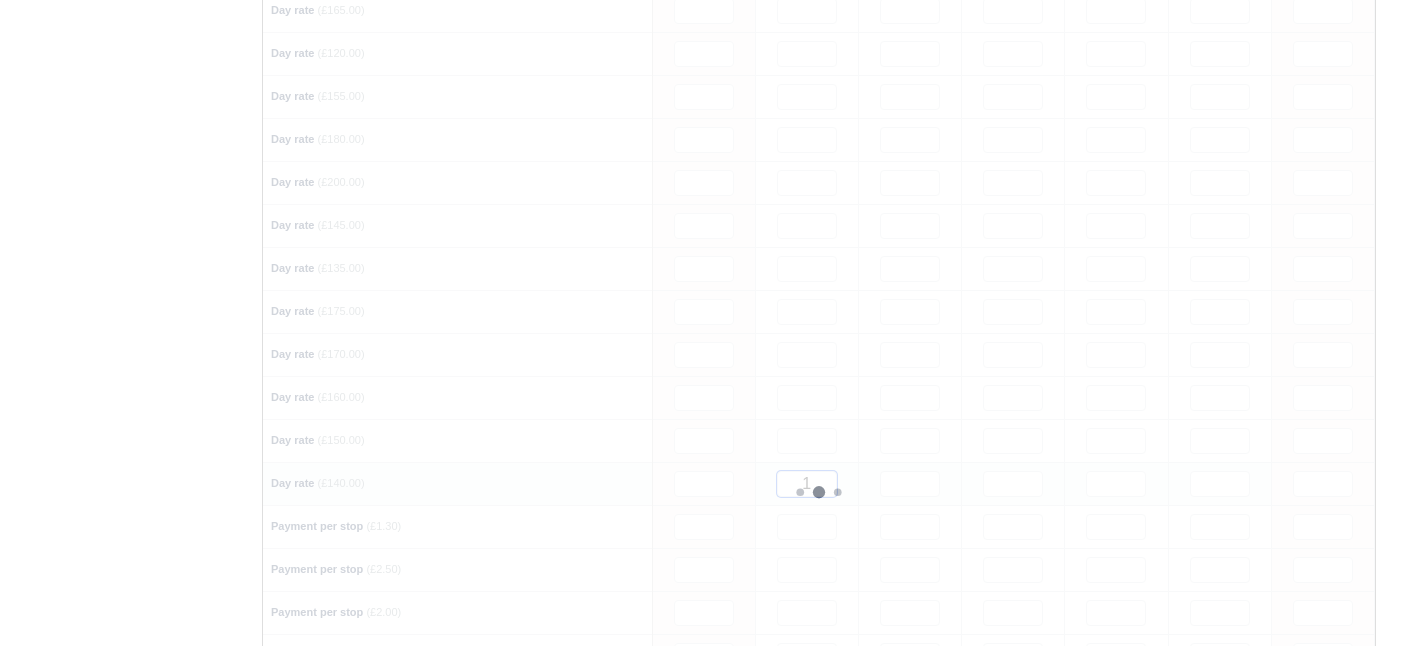 type 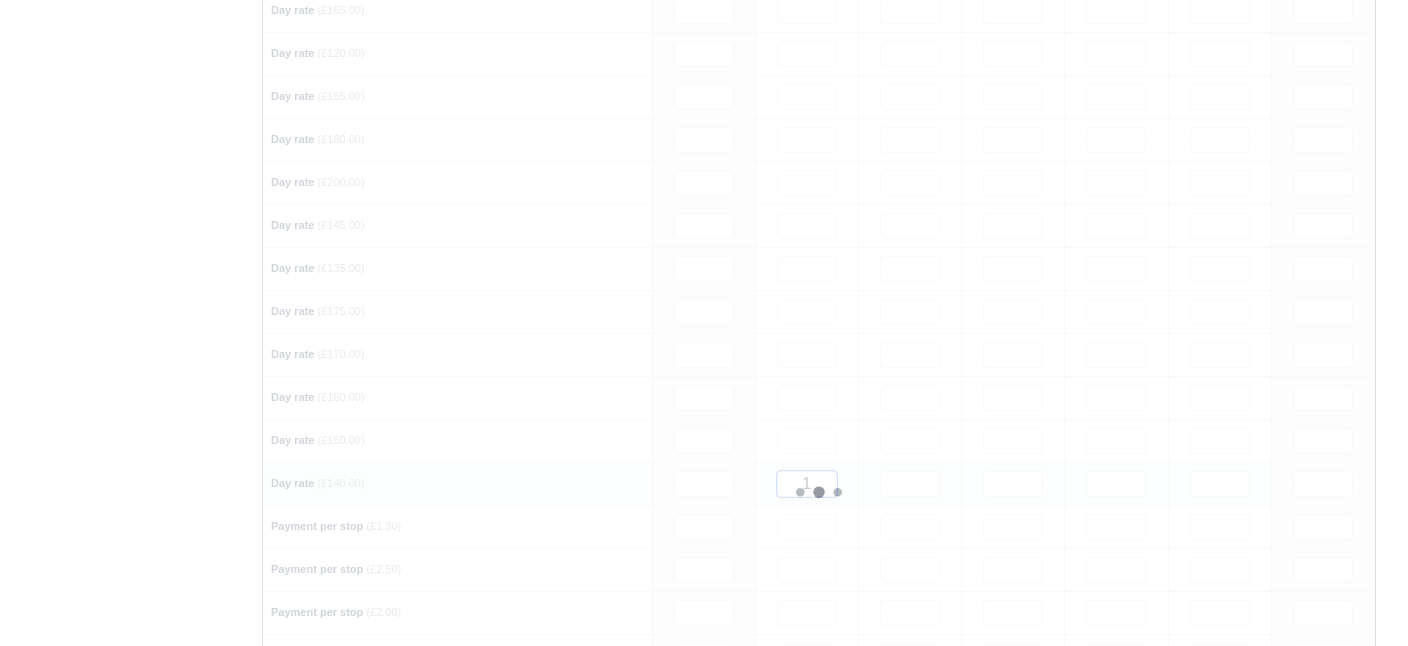 type 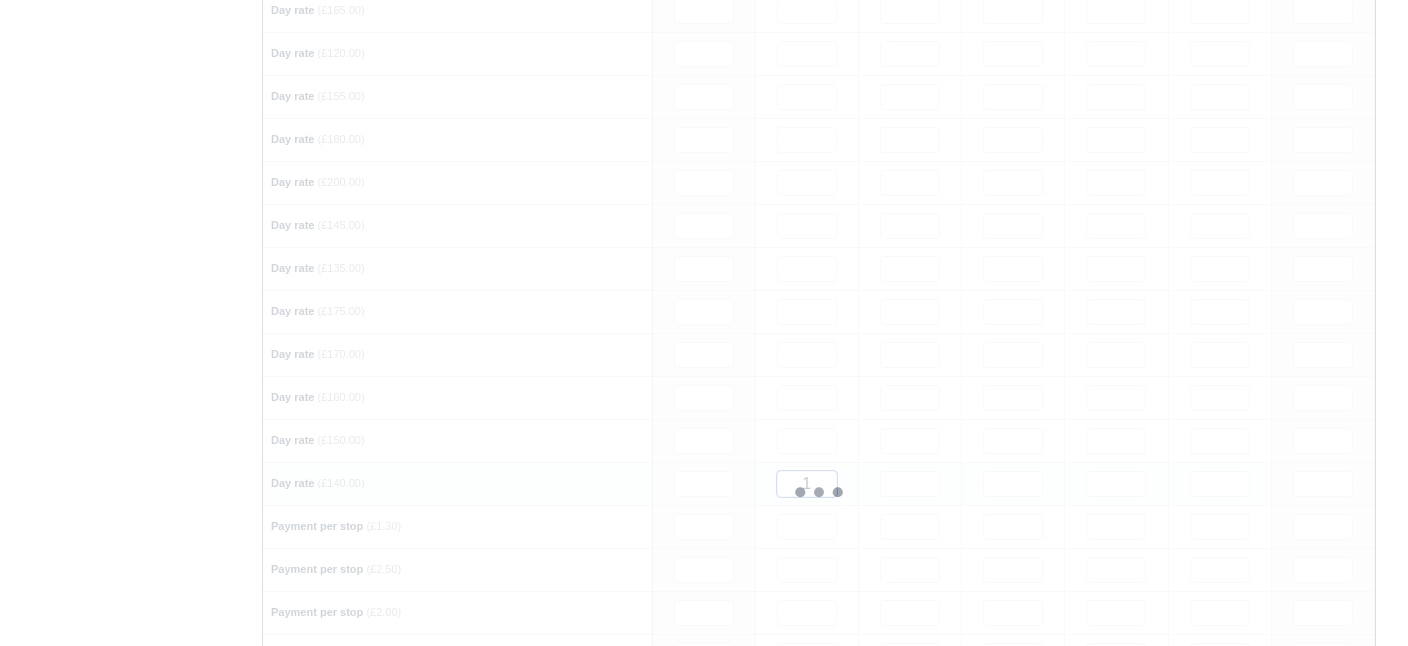 type 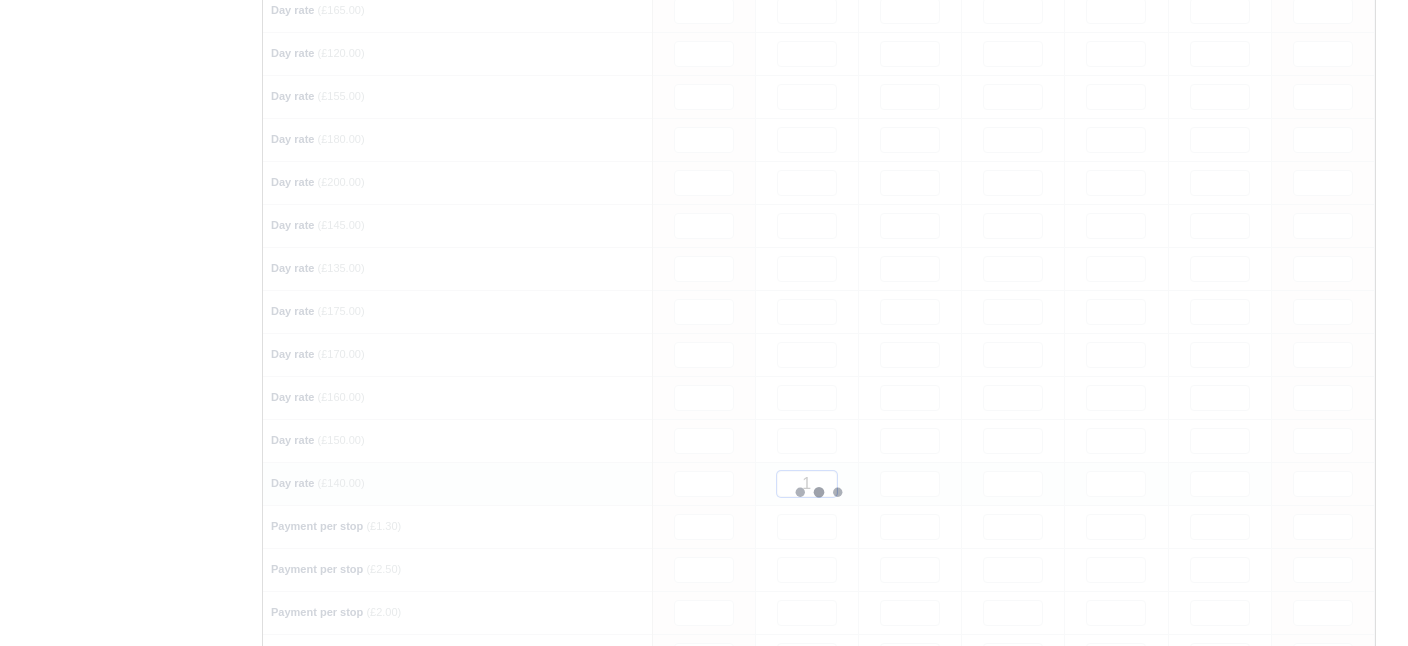 type 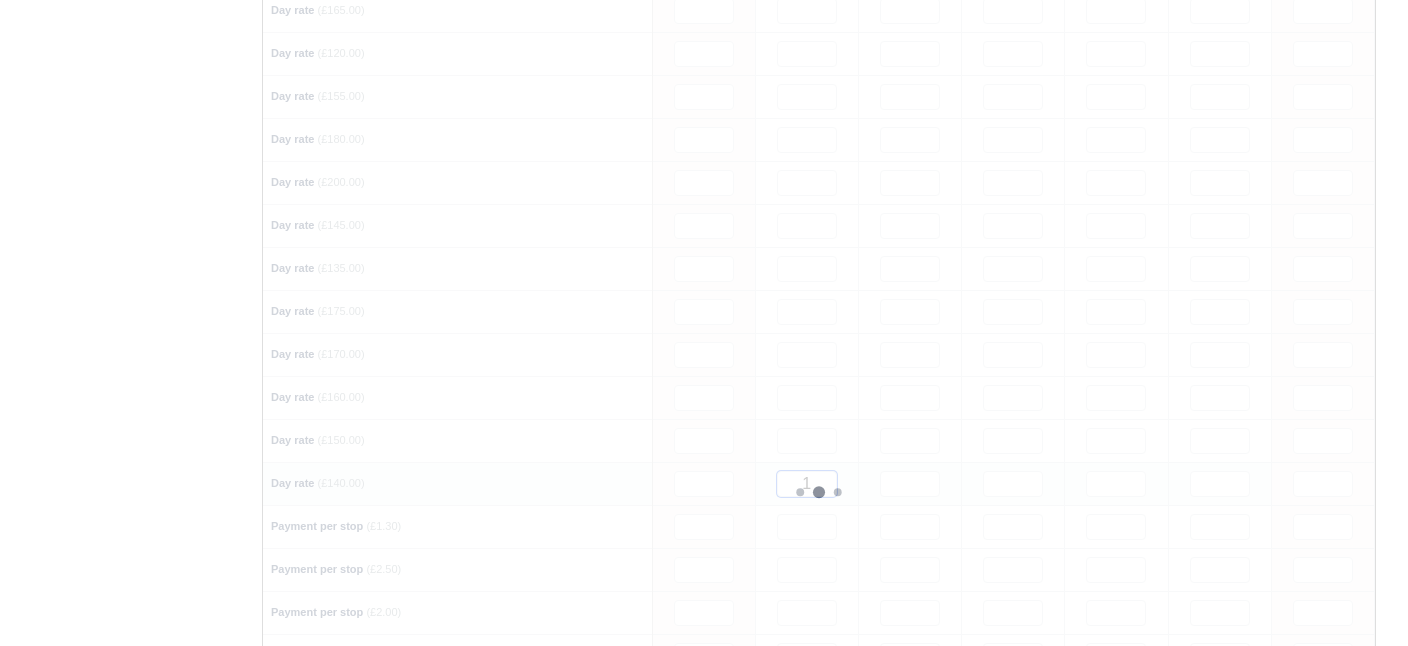 type 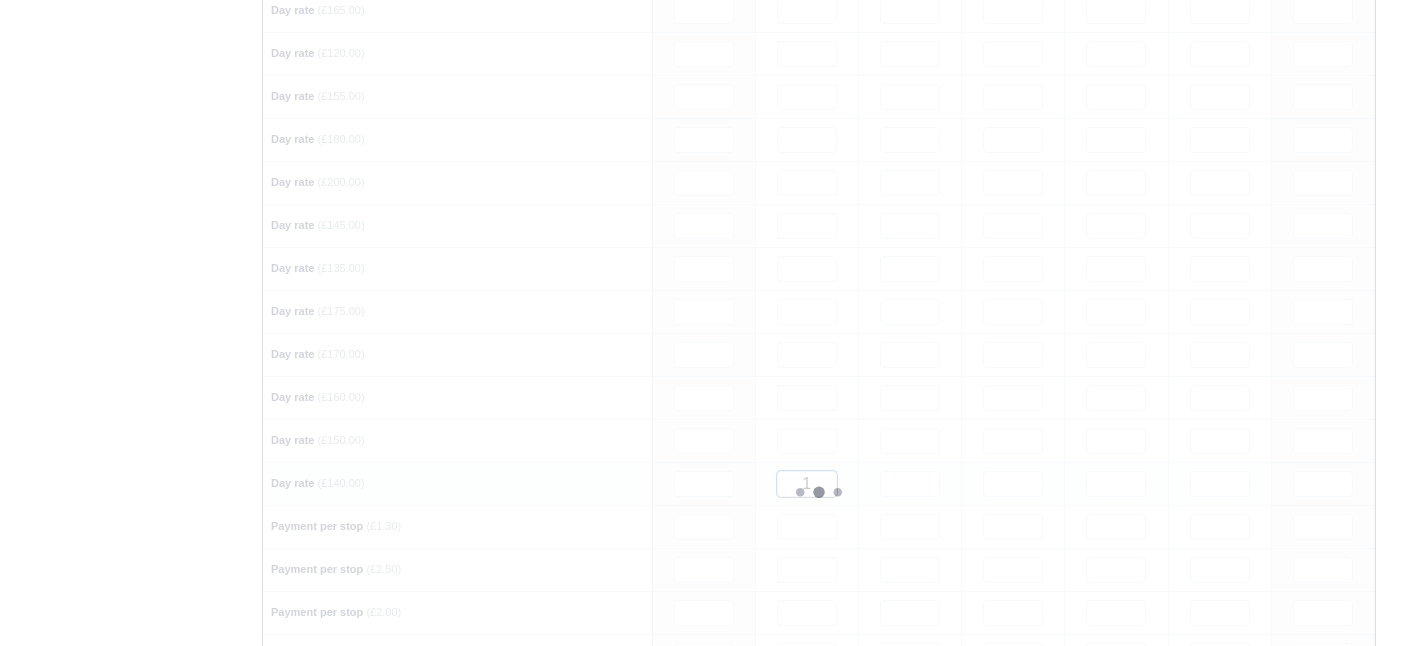 type 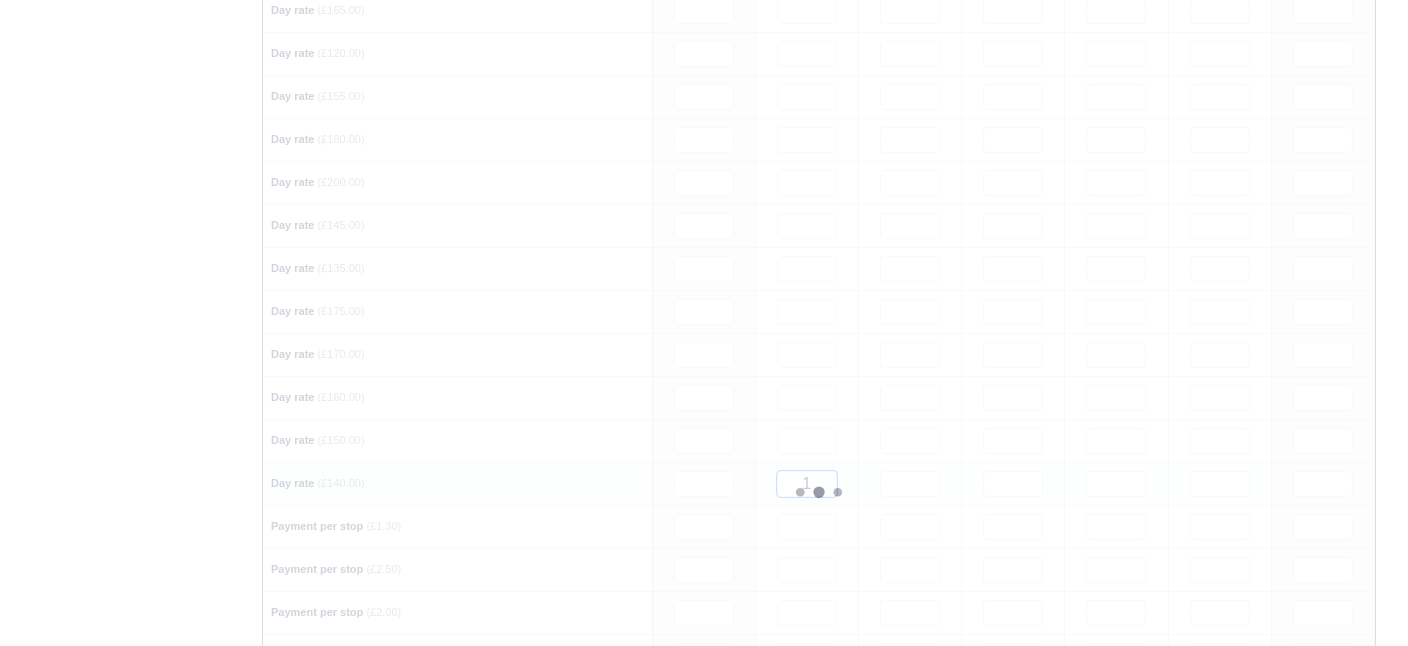 type 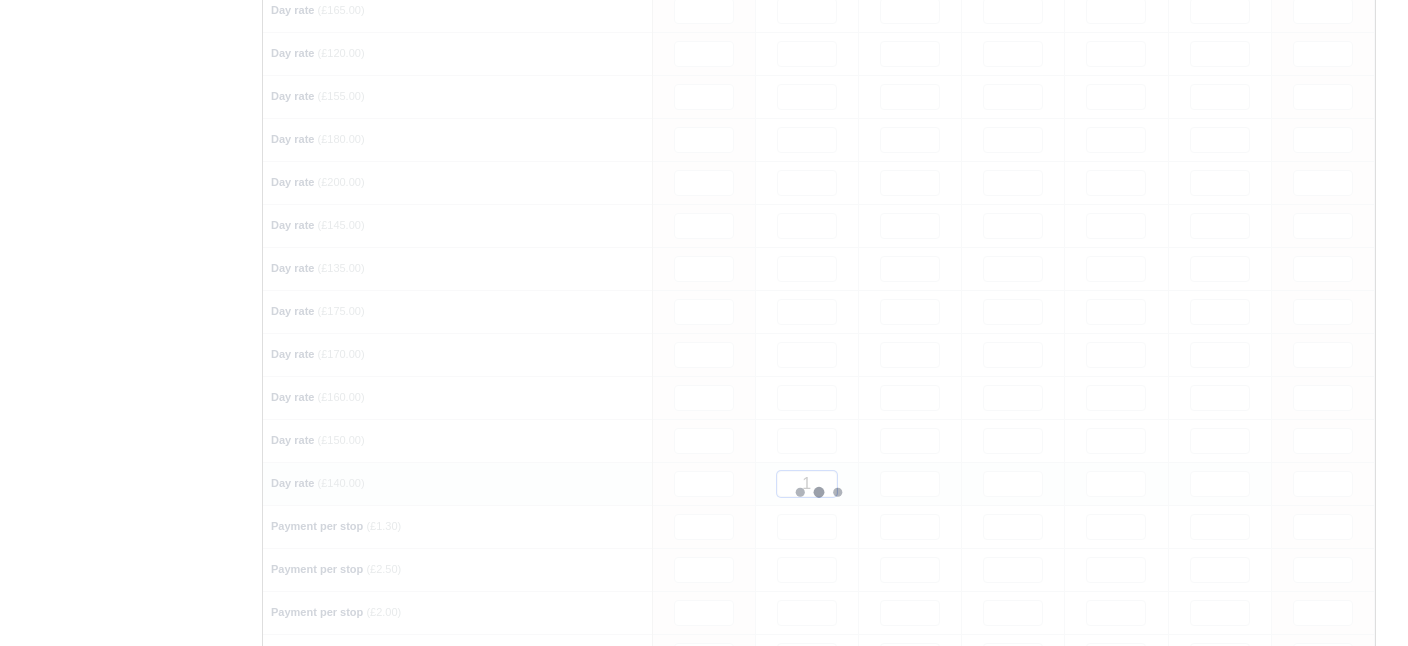 type 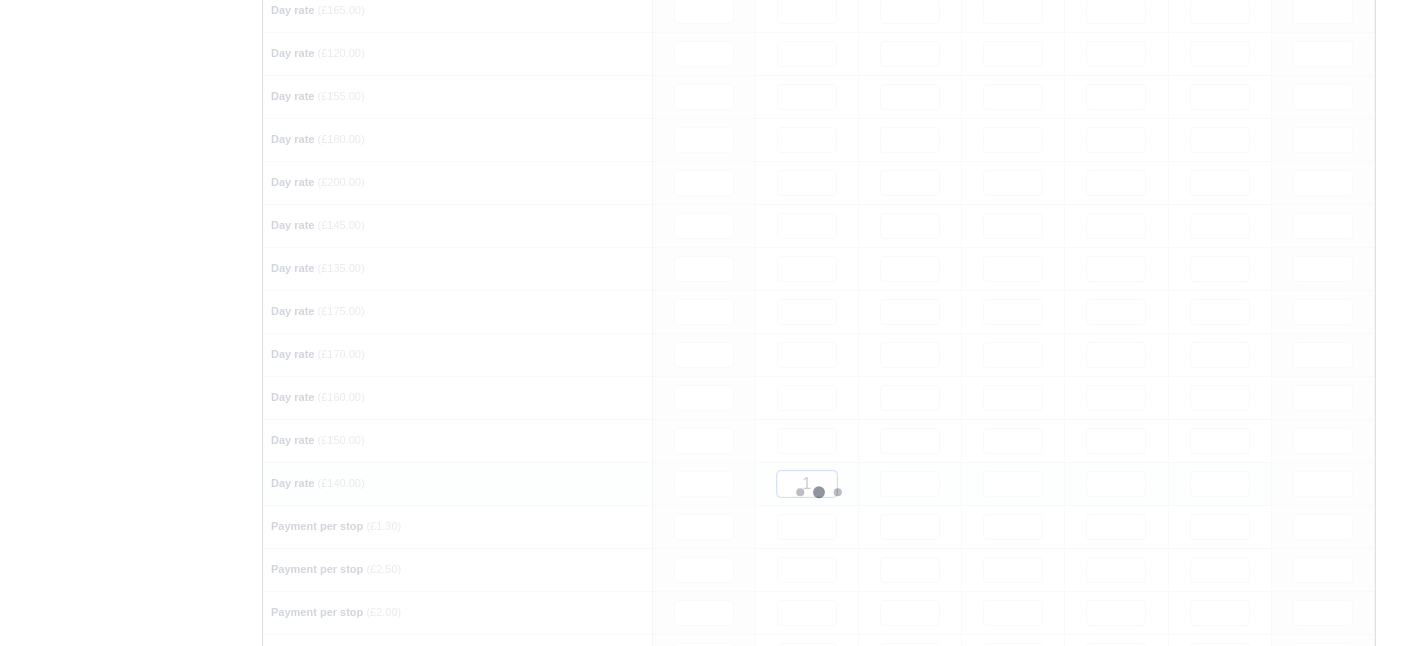 type 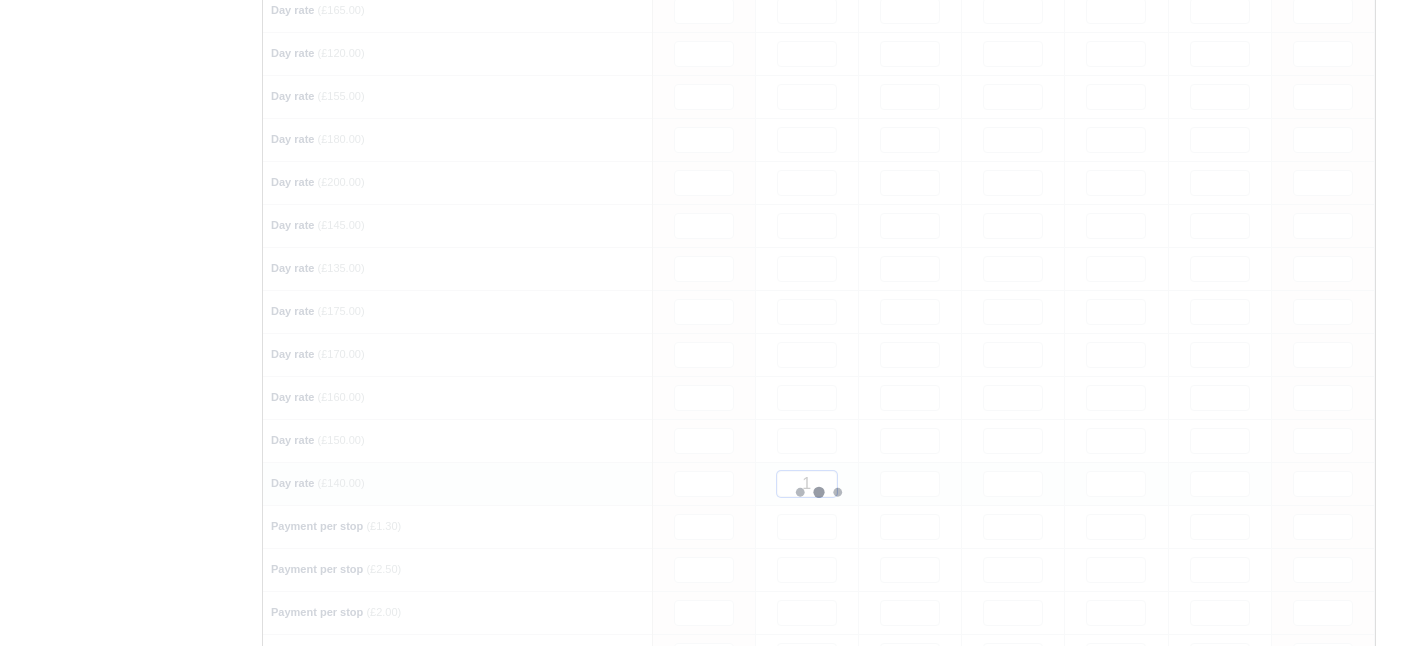type 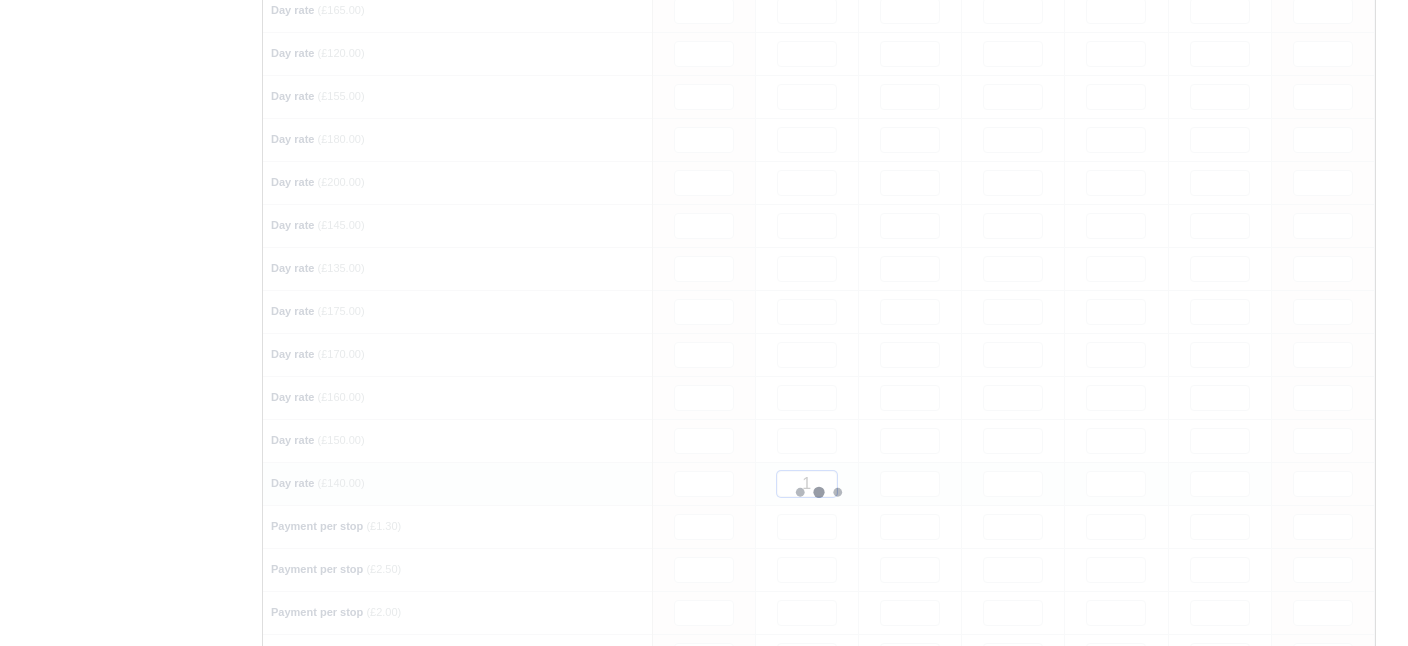 type 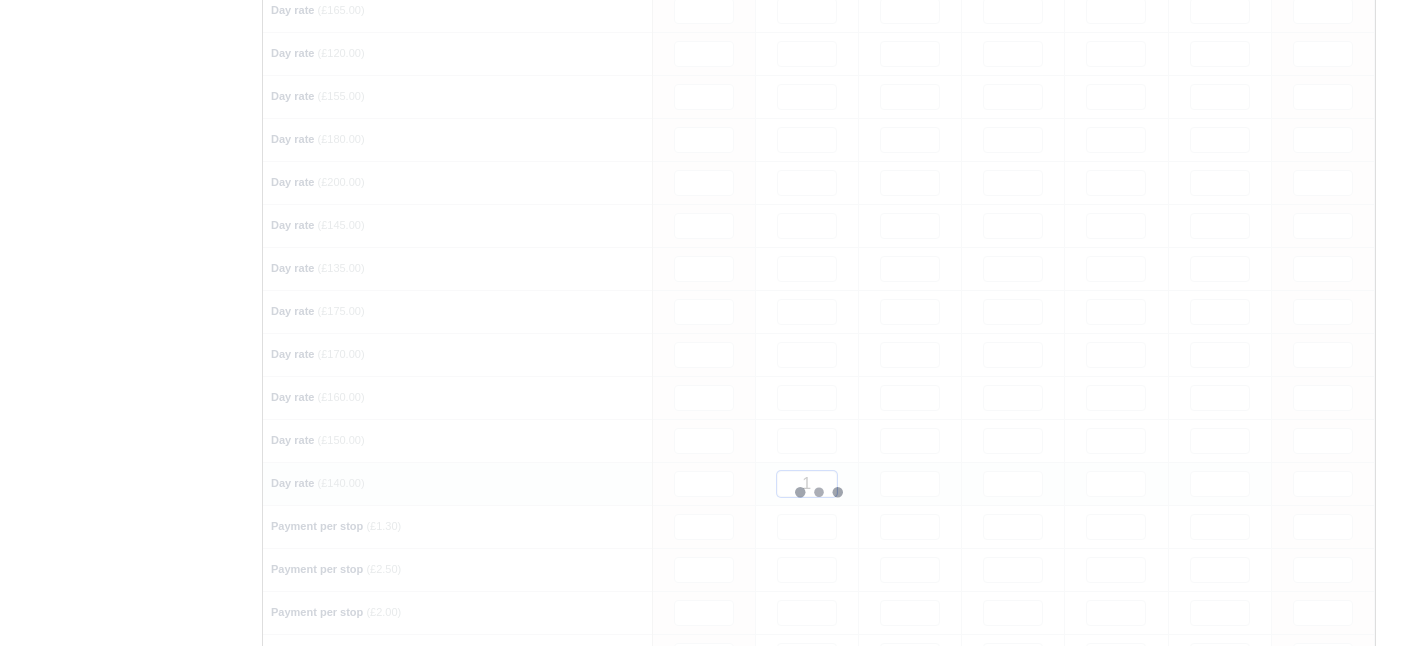 type 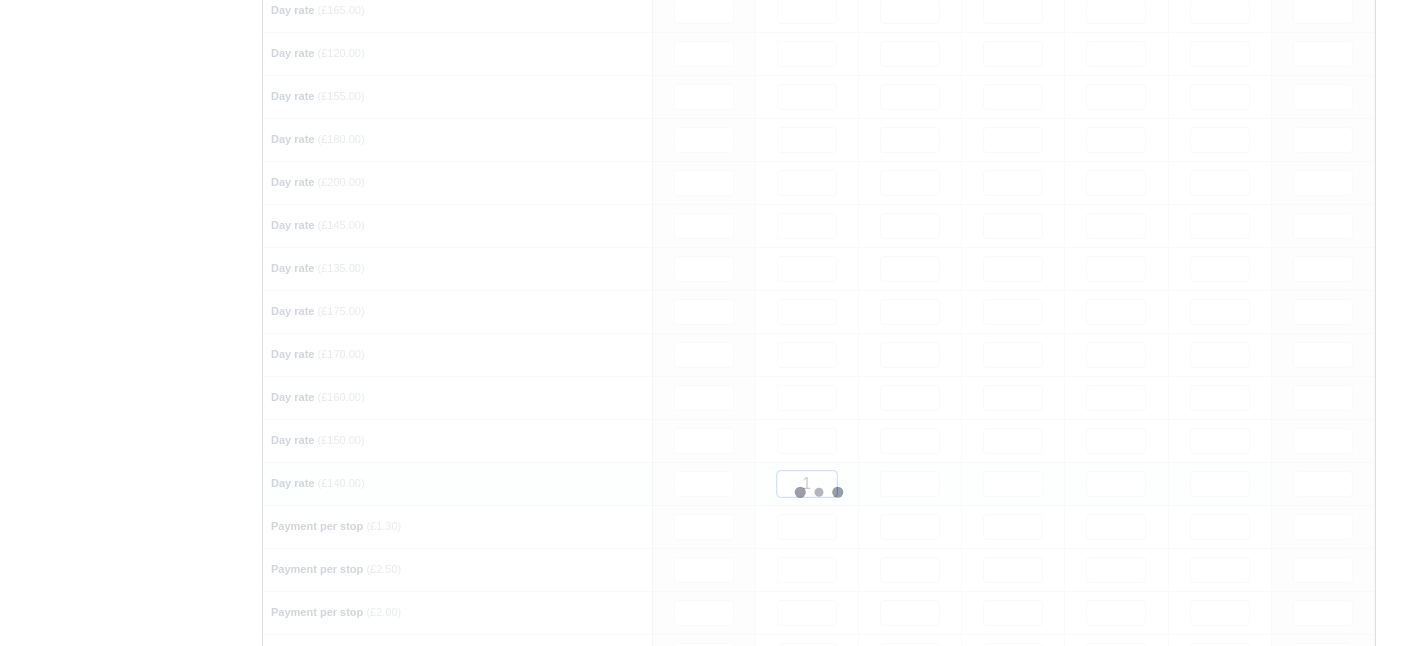 type 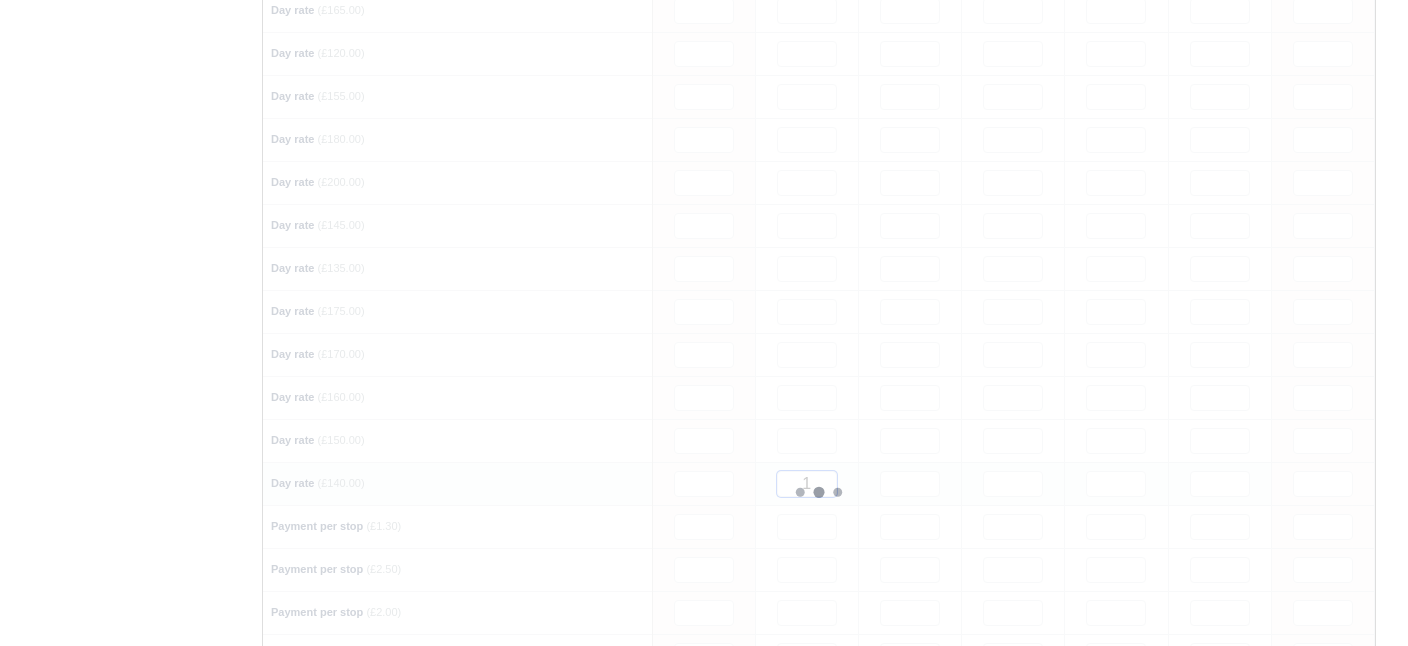 type 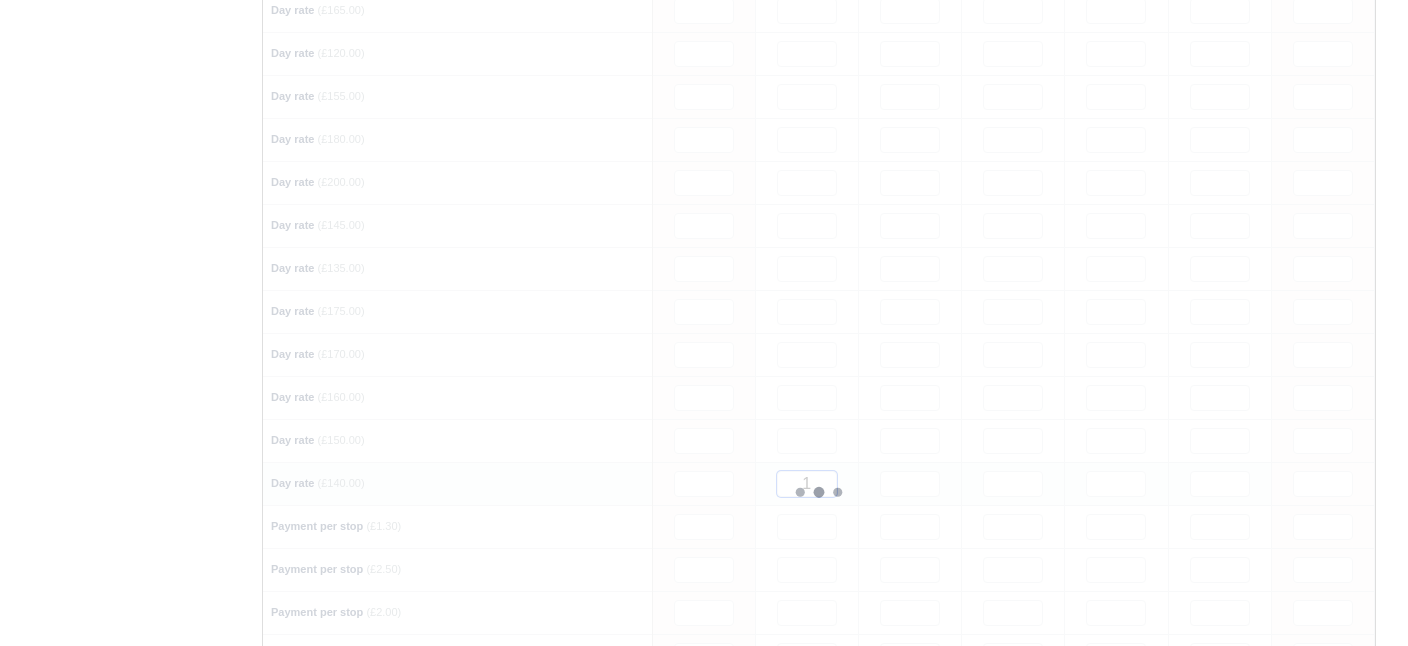 type 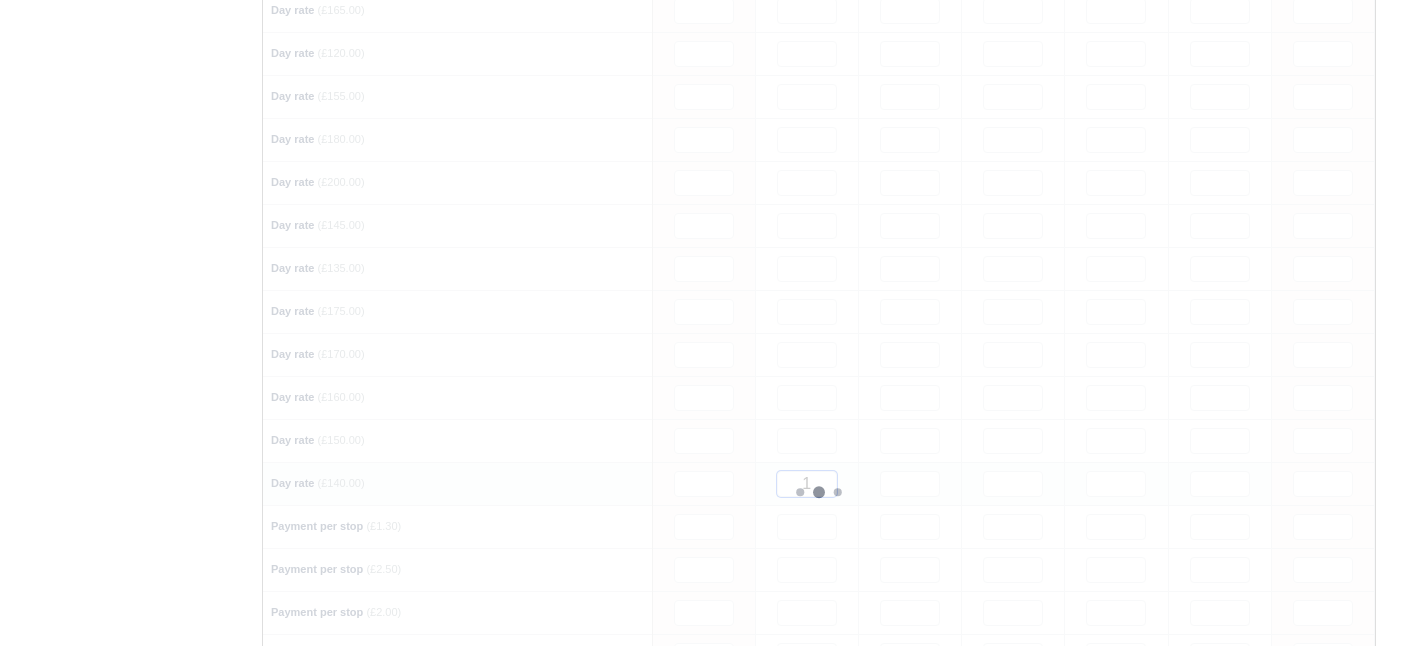 type 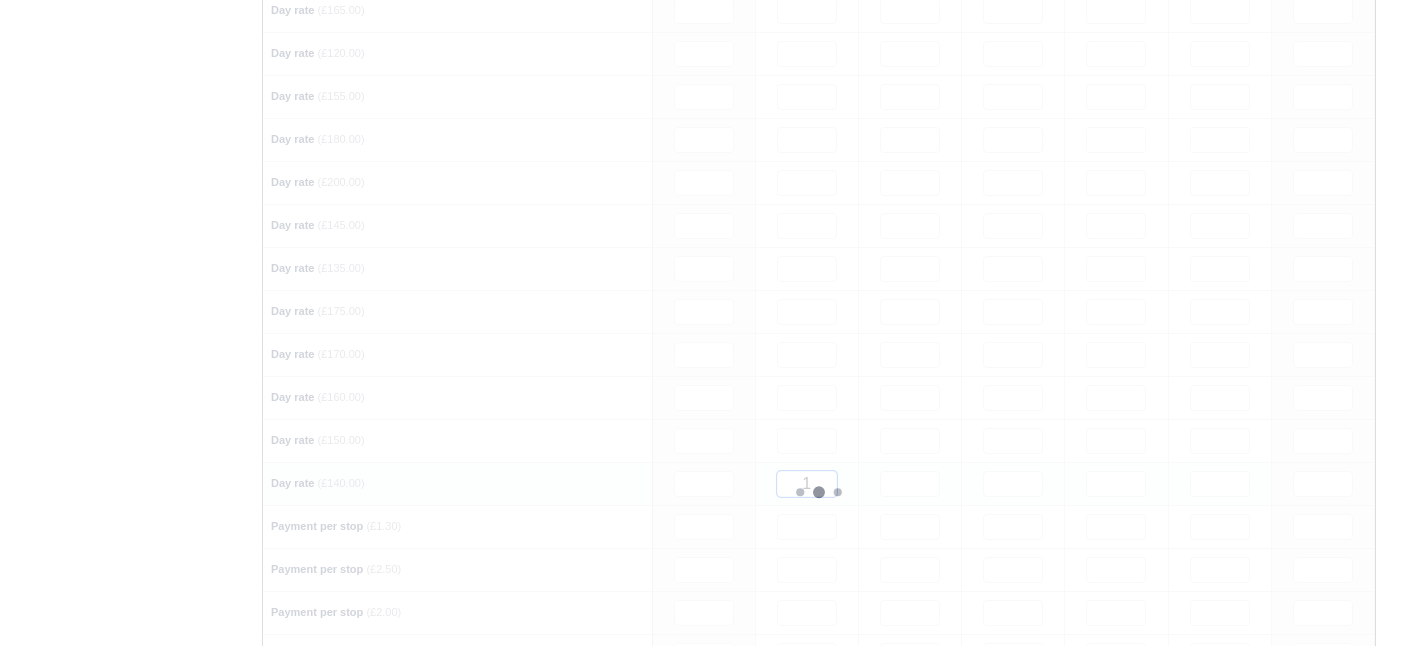 type 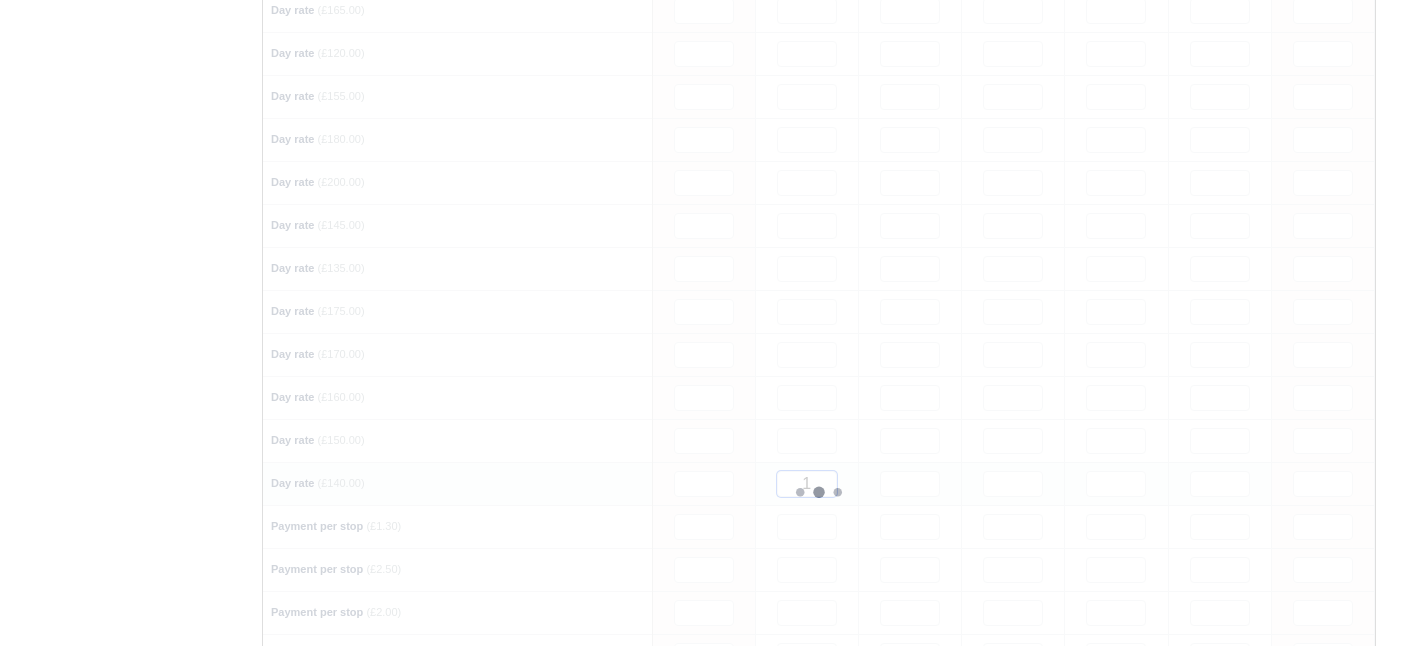 type 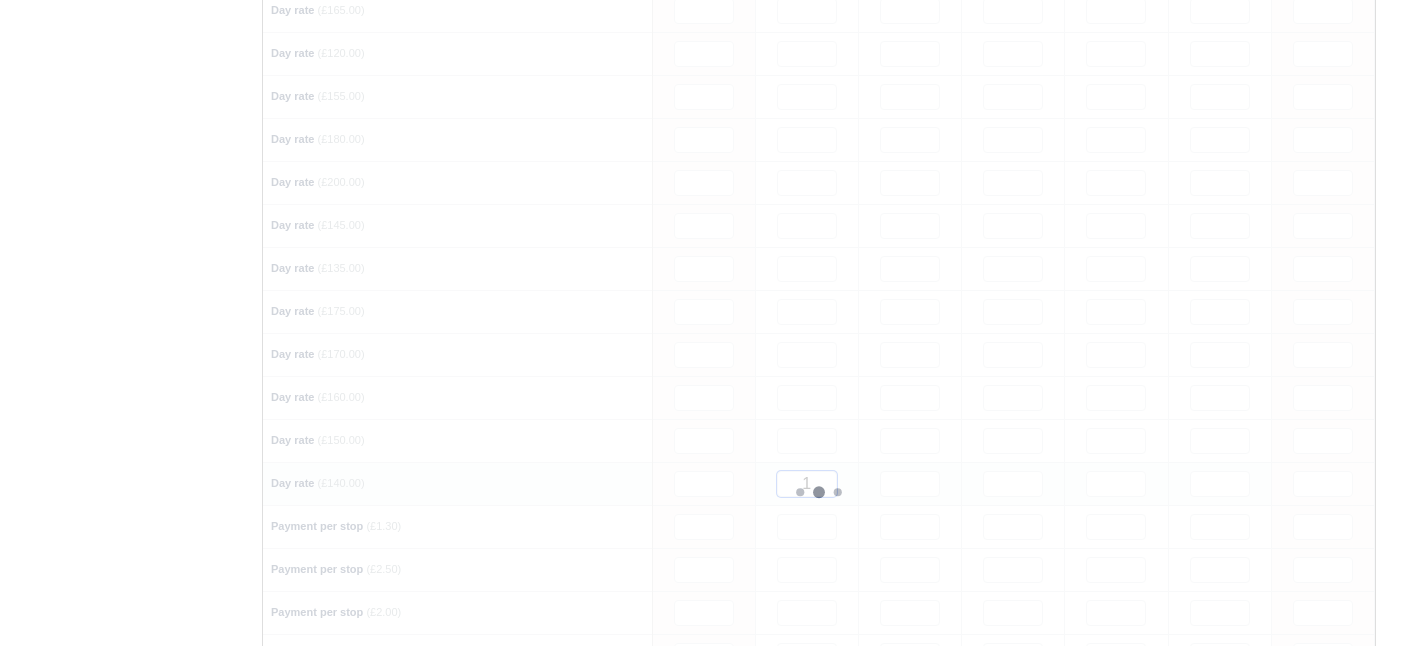type 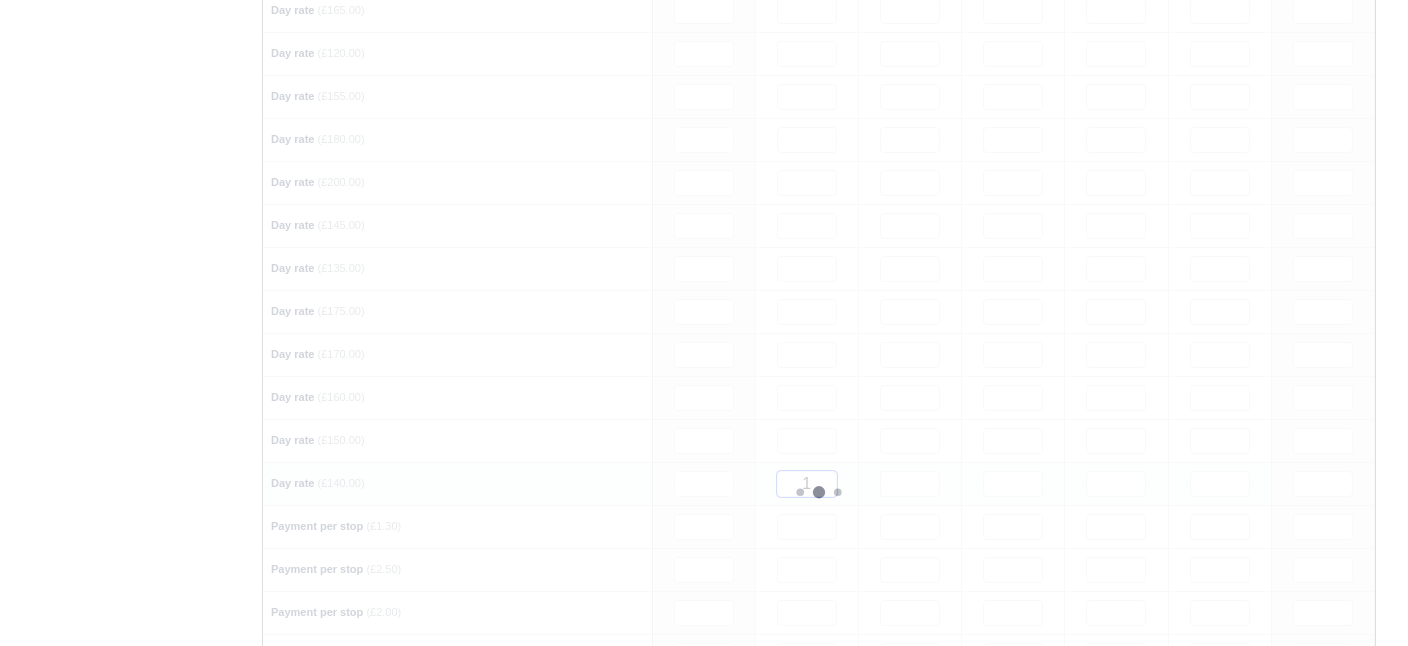 type 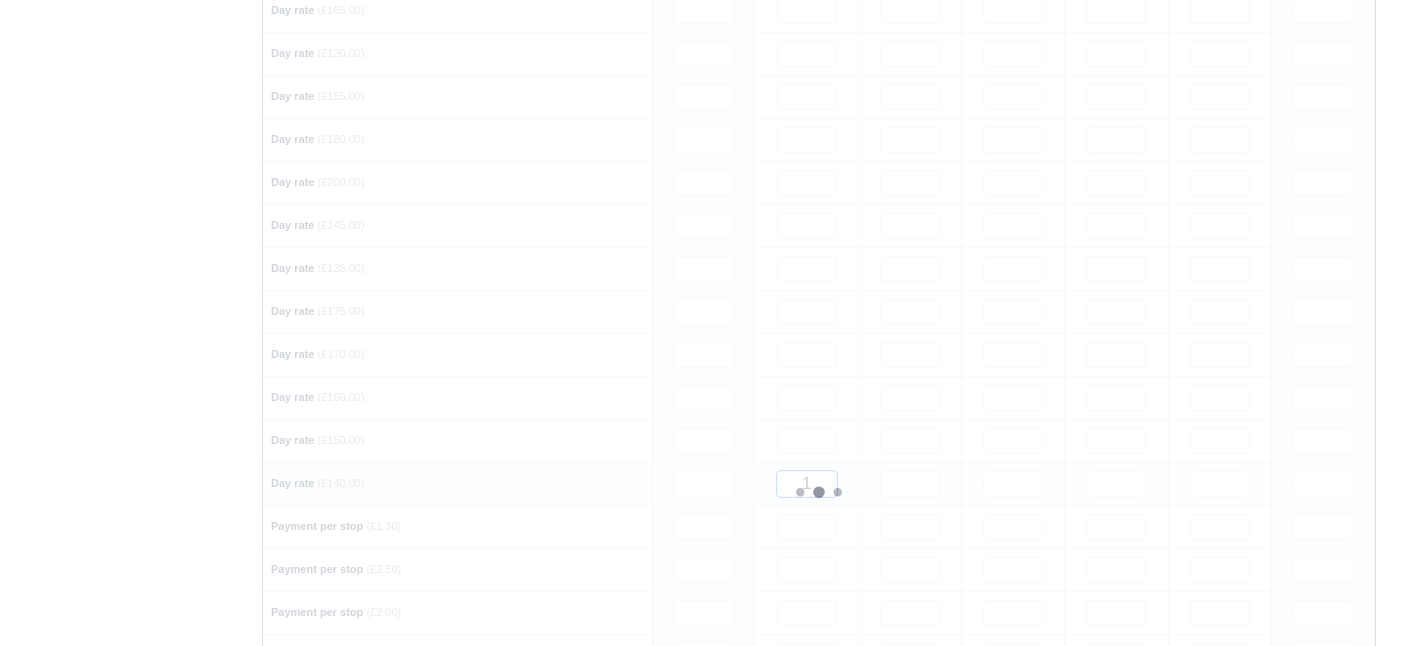 type 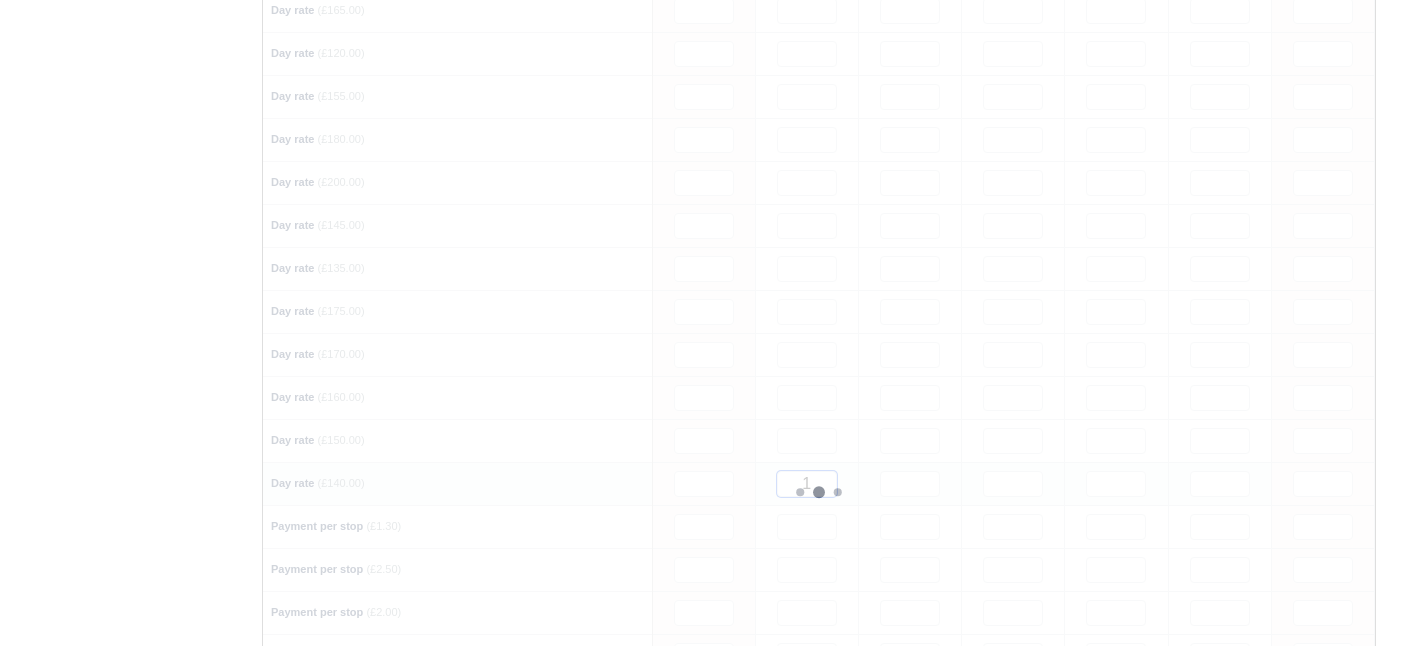 type 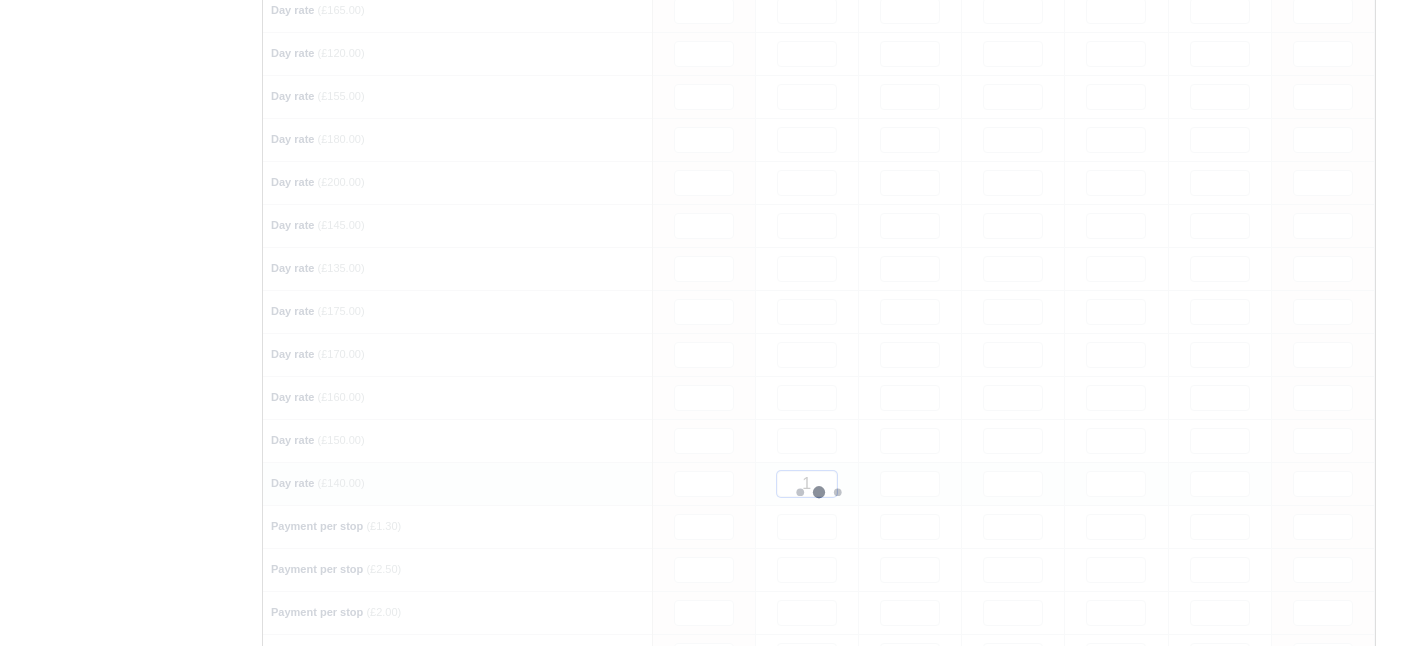 type 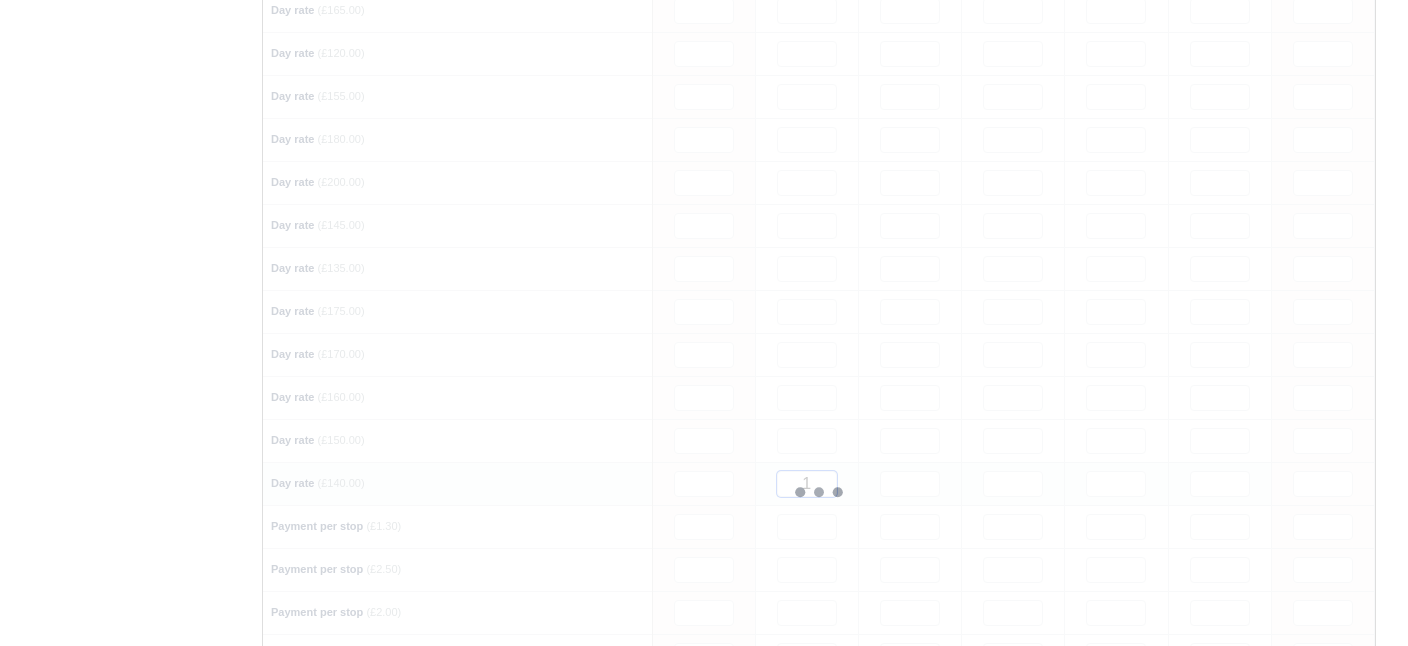 type 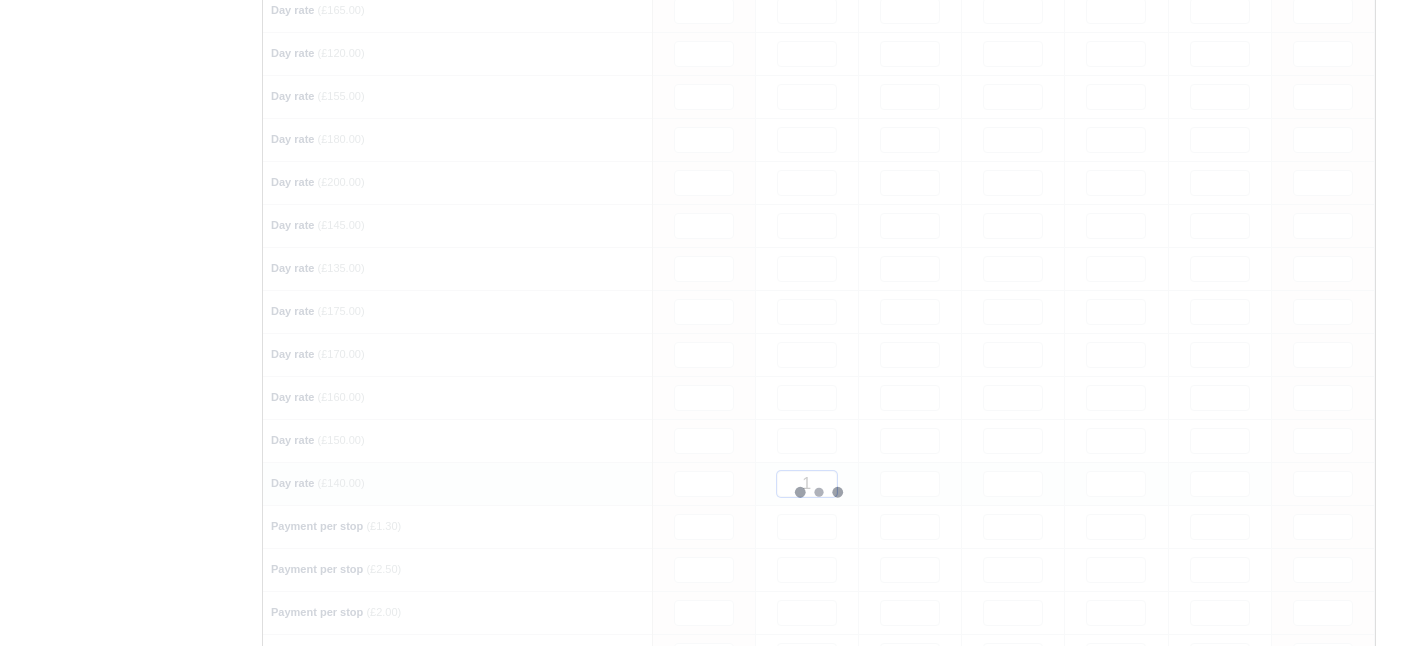 type 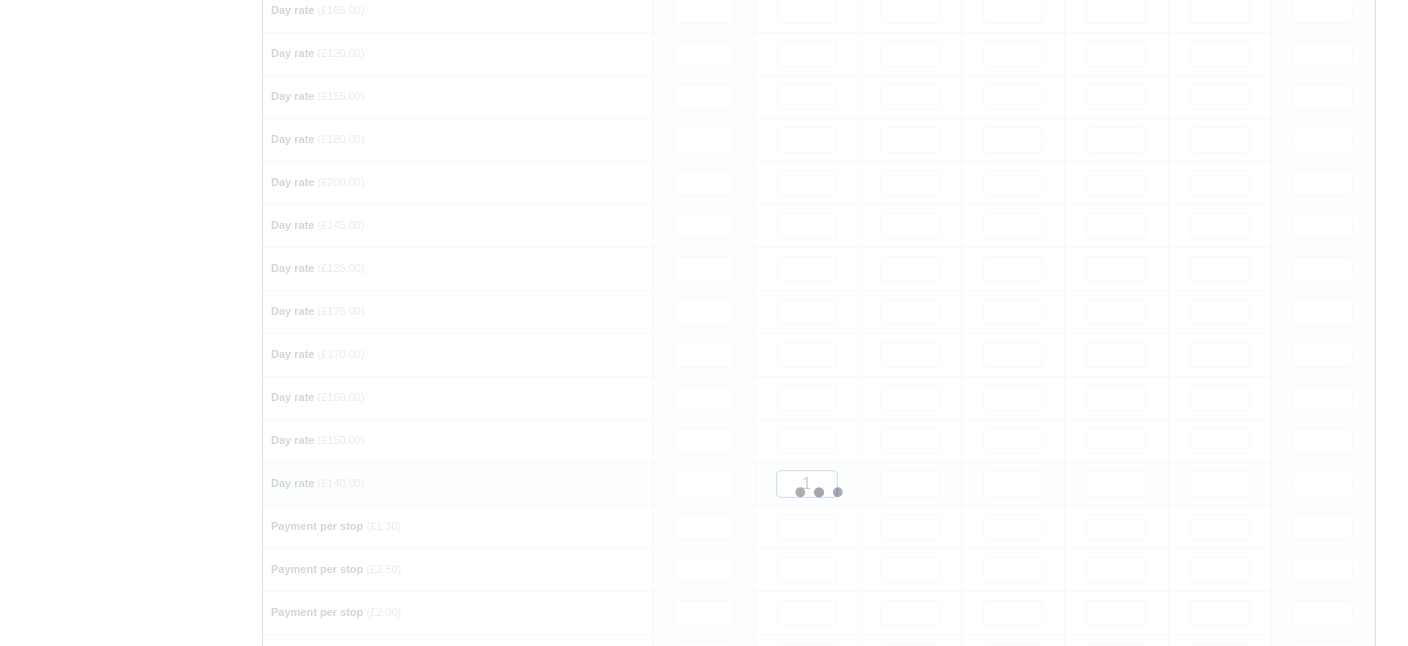 type 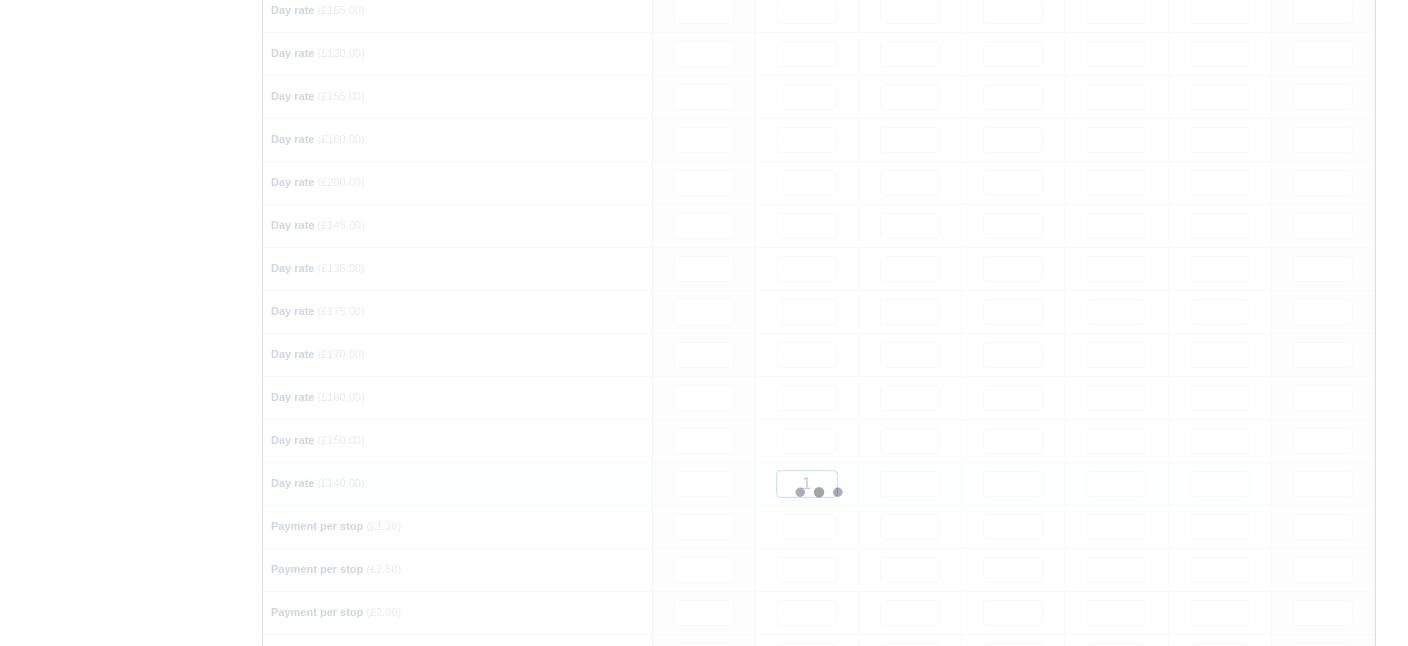 type 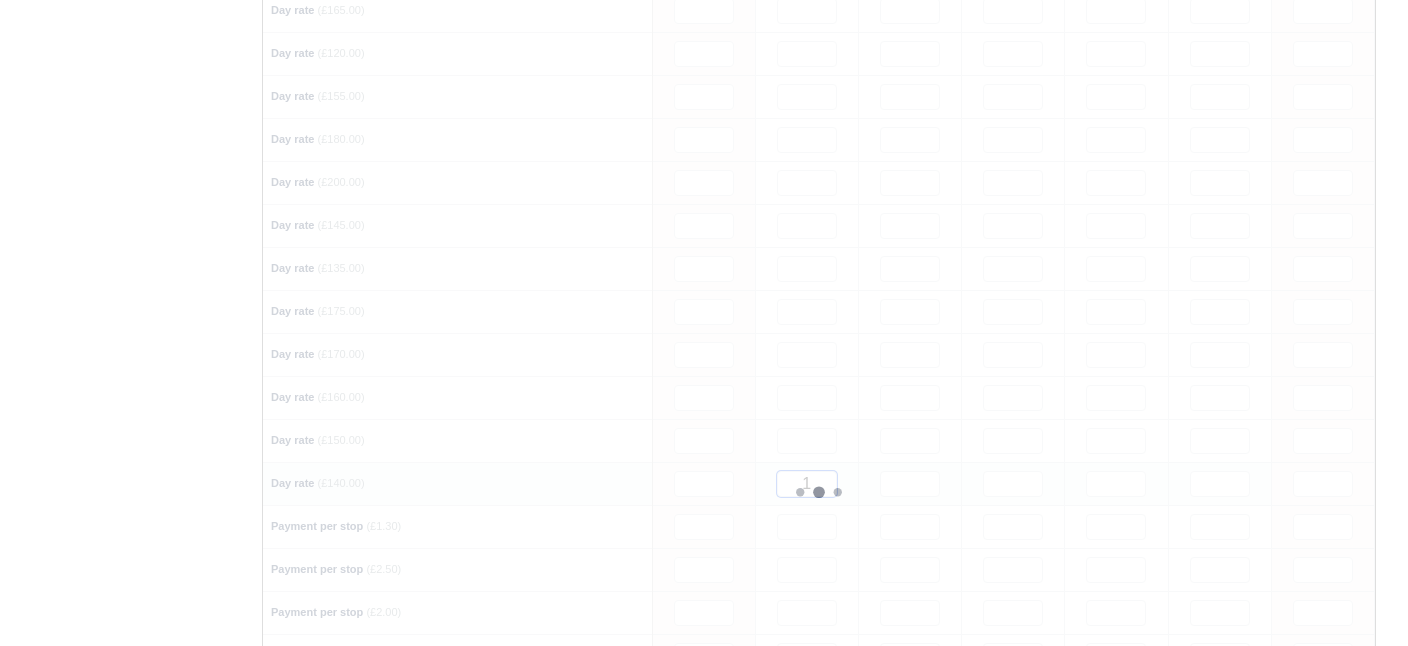 type 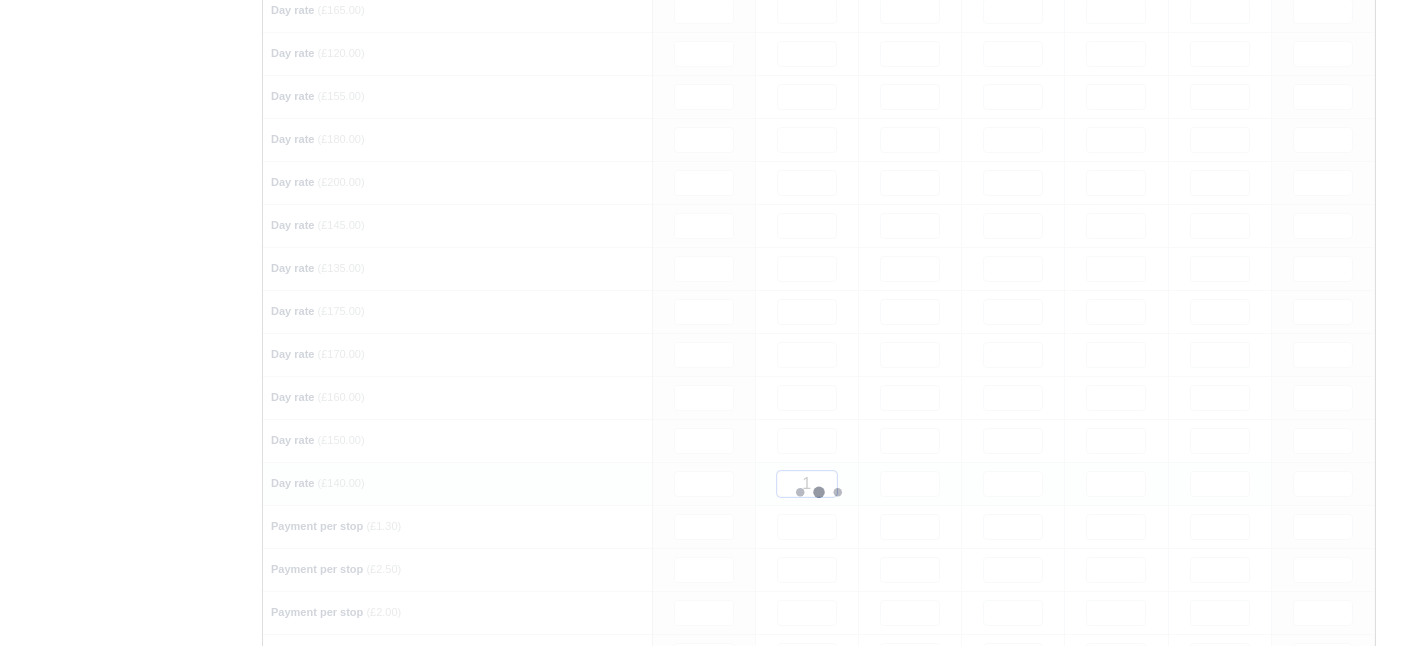 type 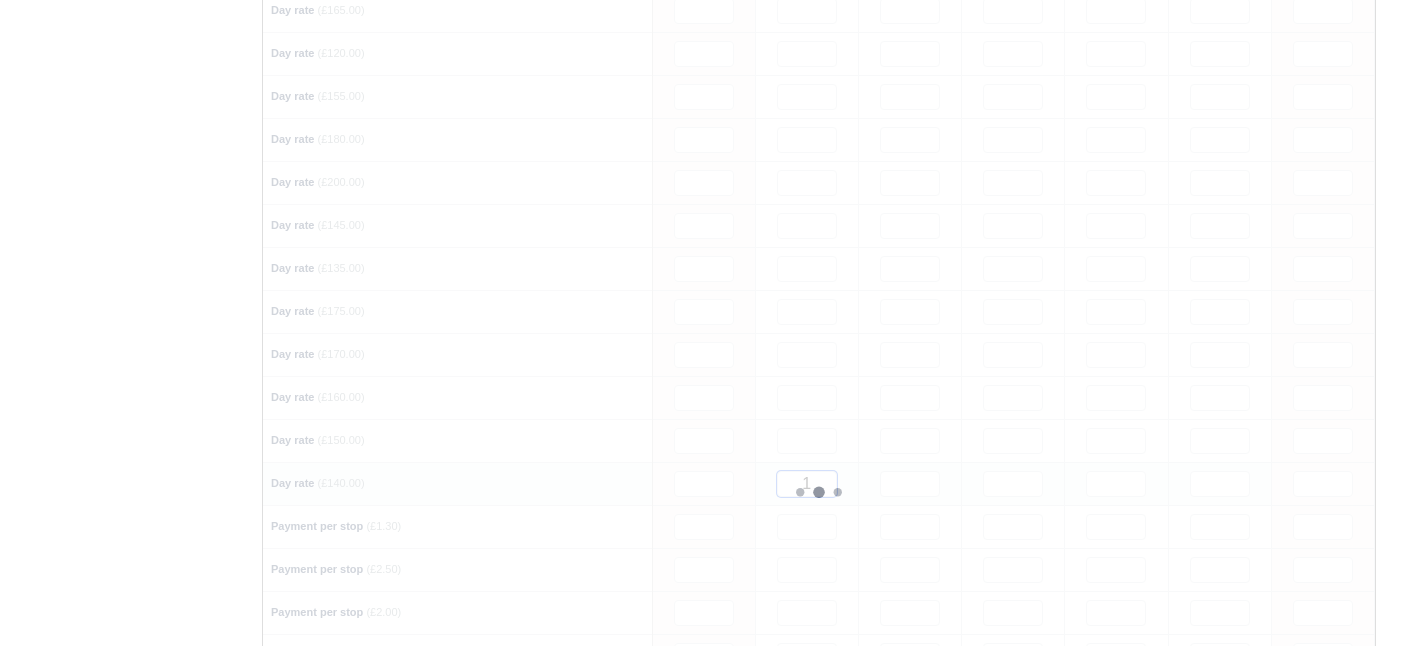 type 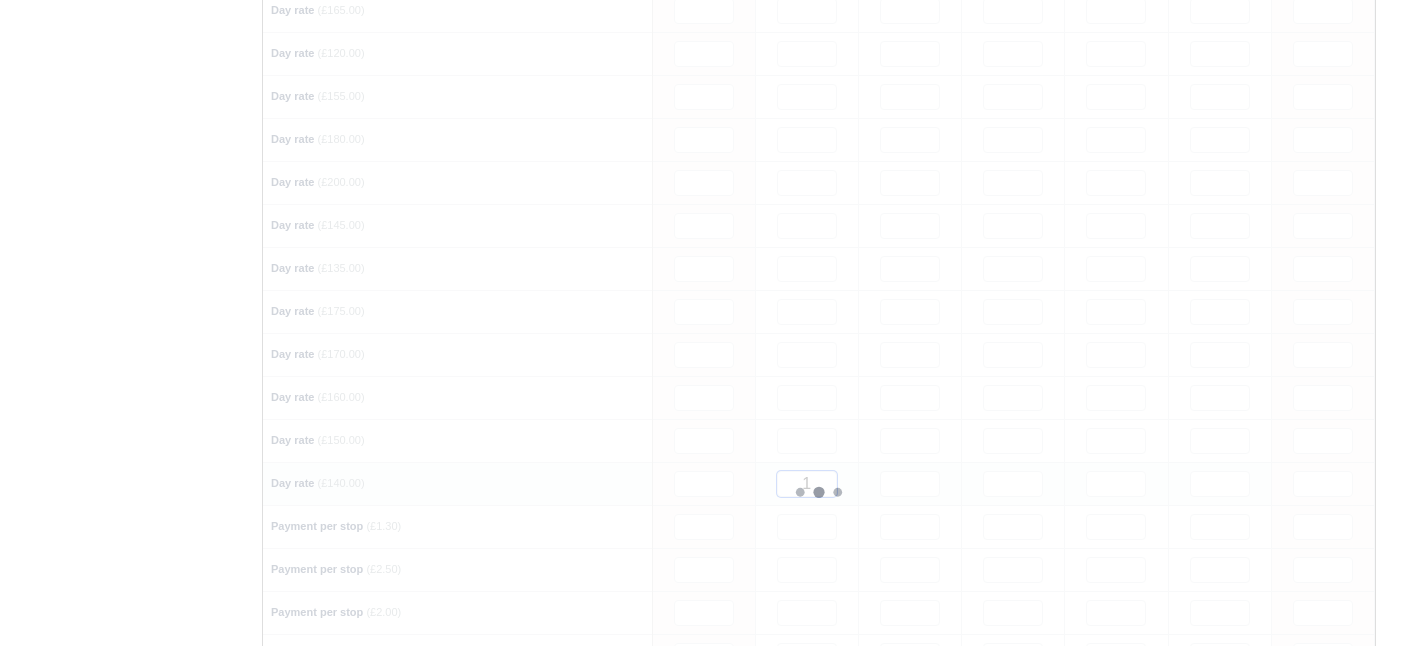 type 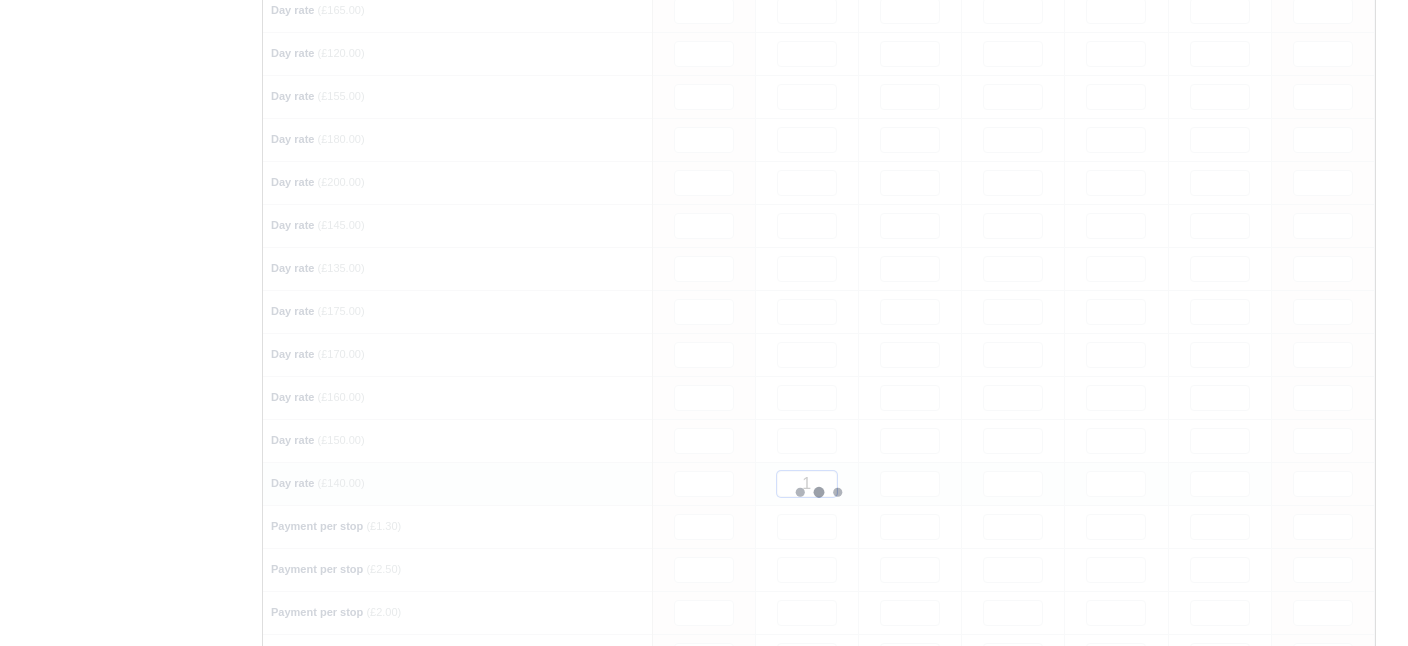 type 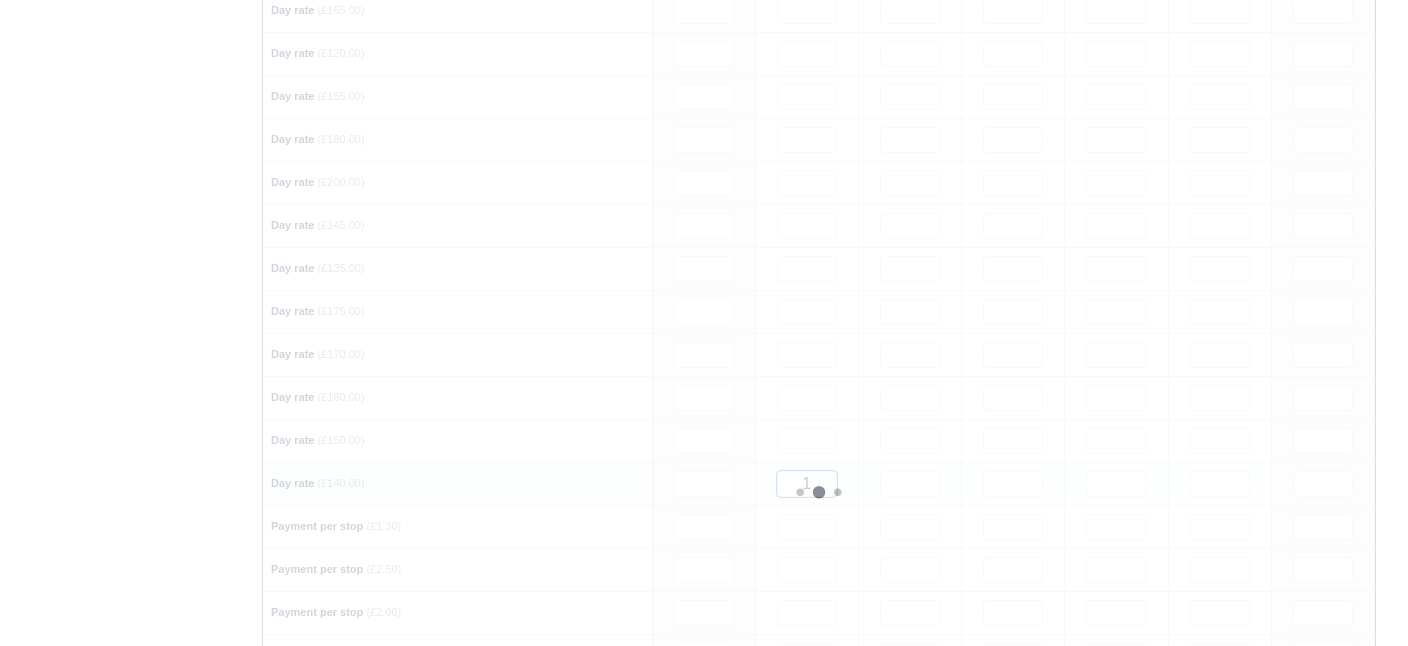 type 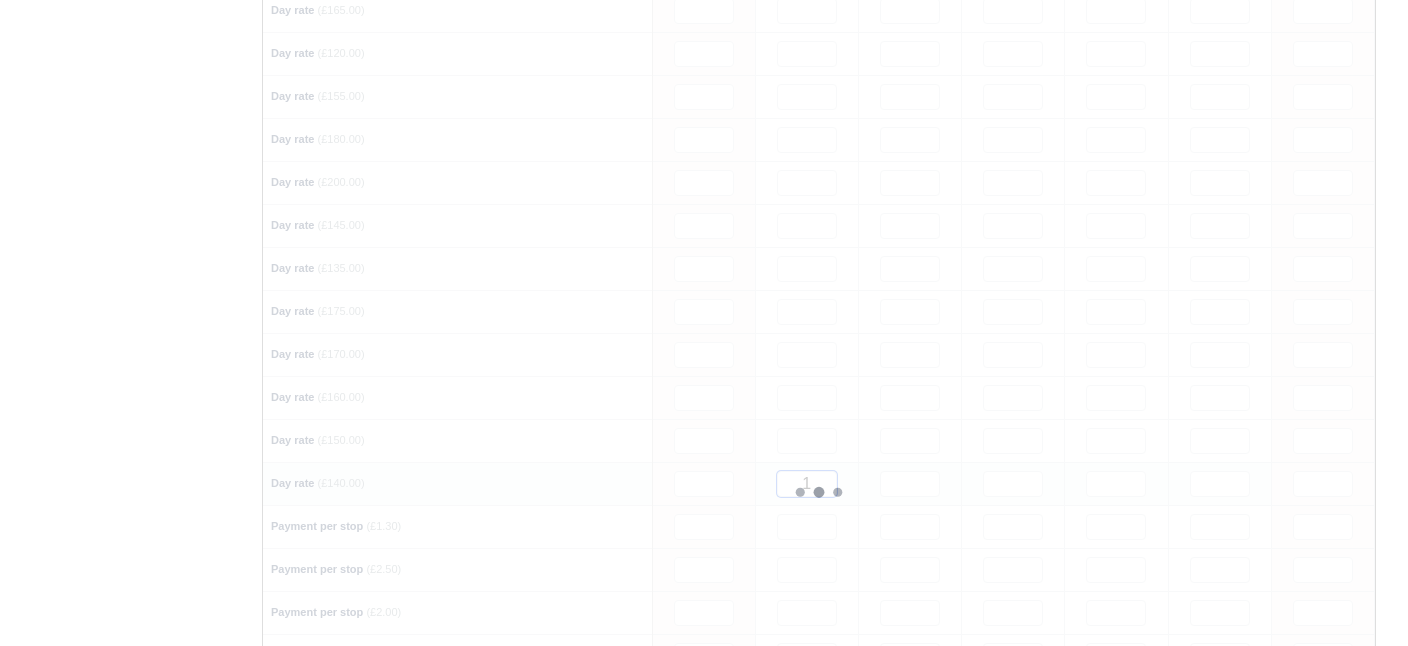 type 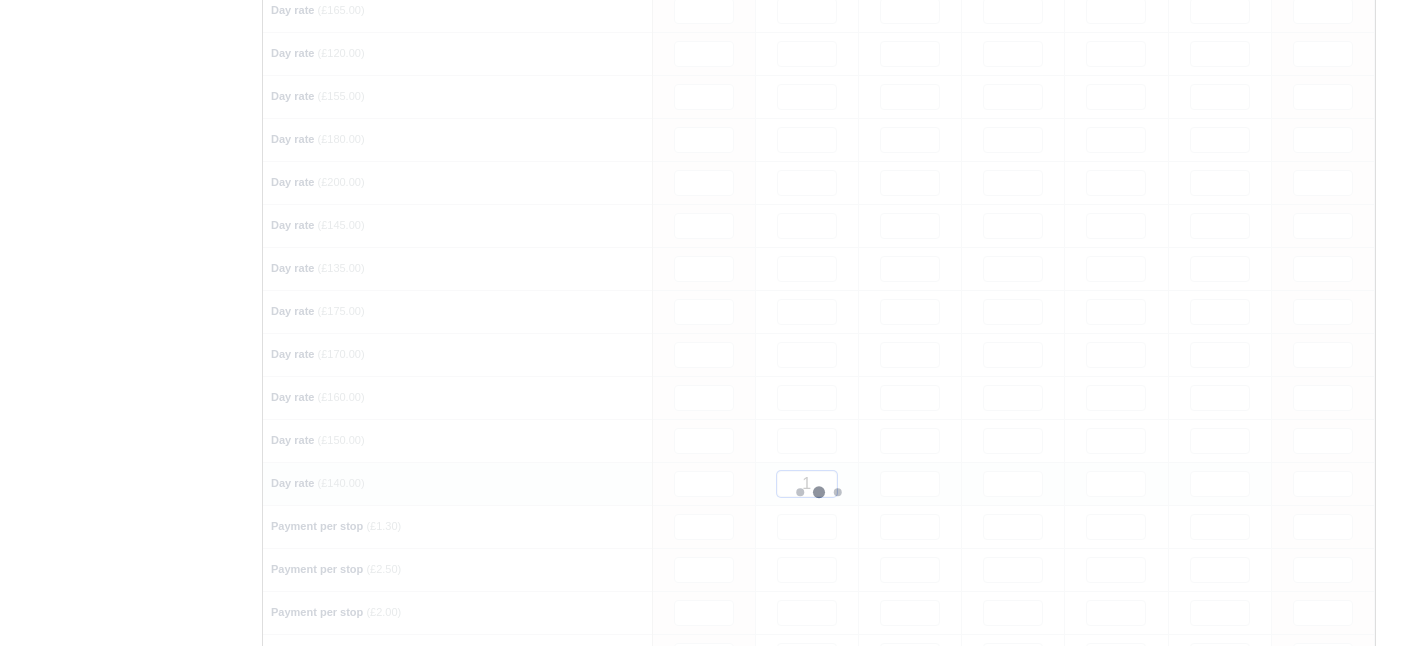 type 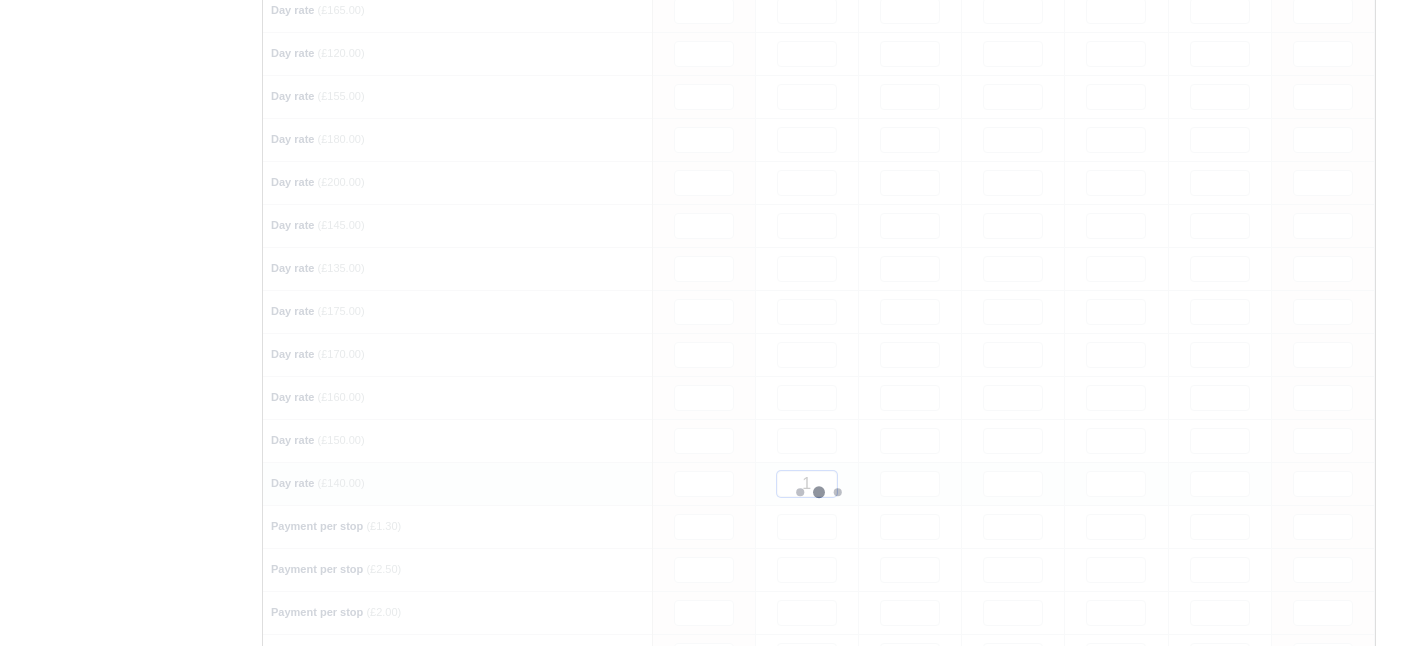 type 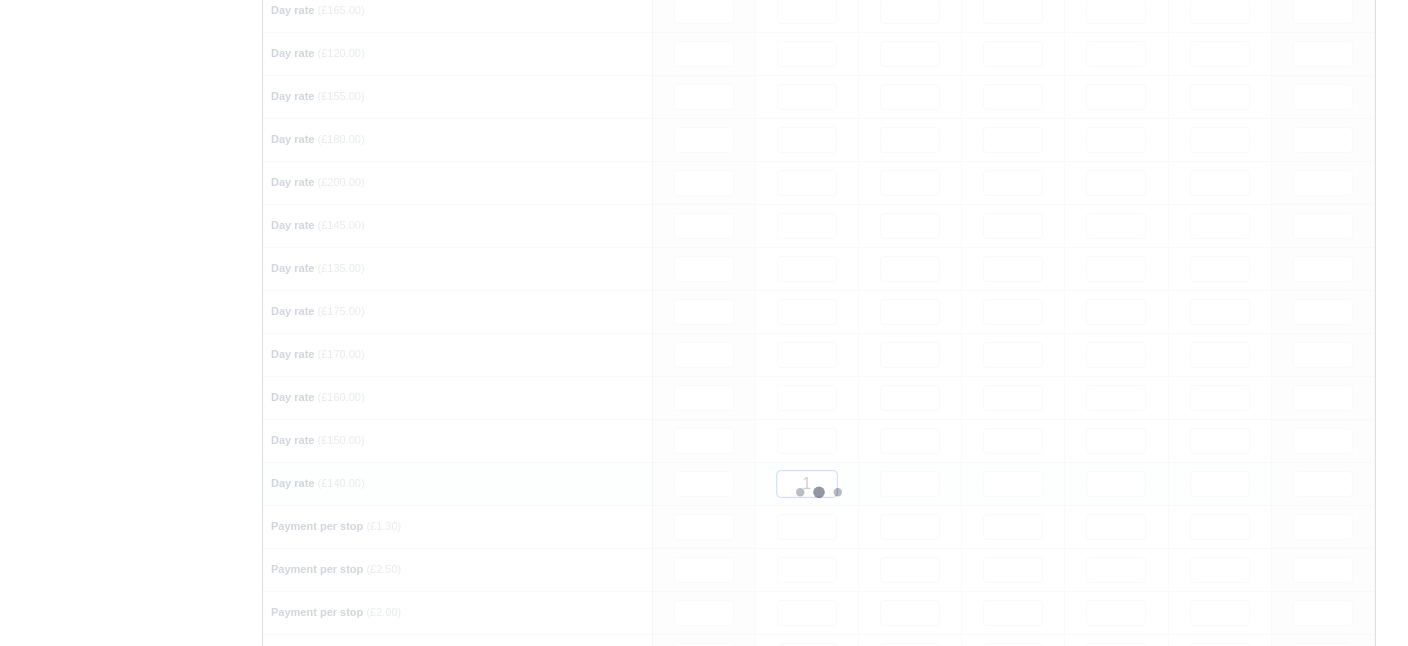 type 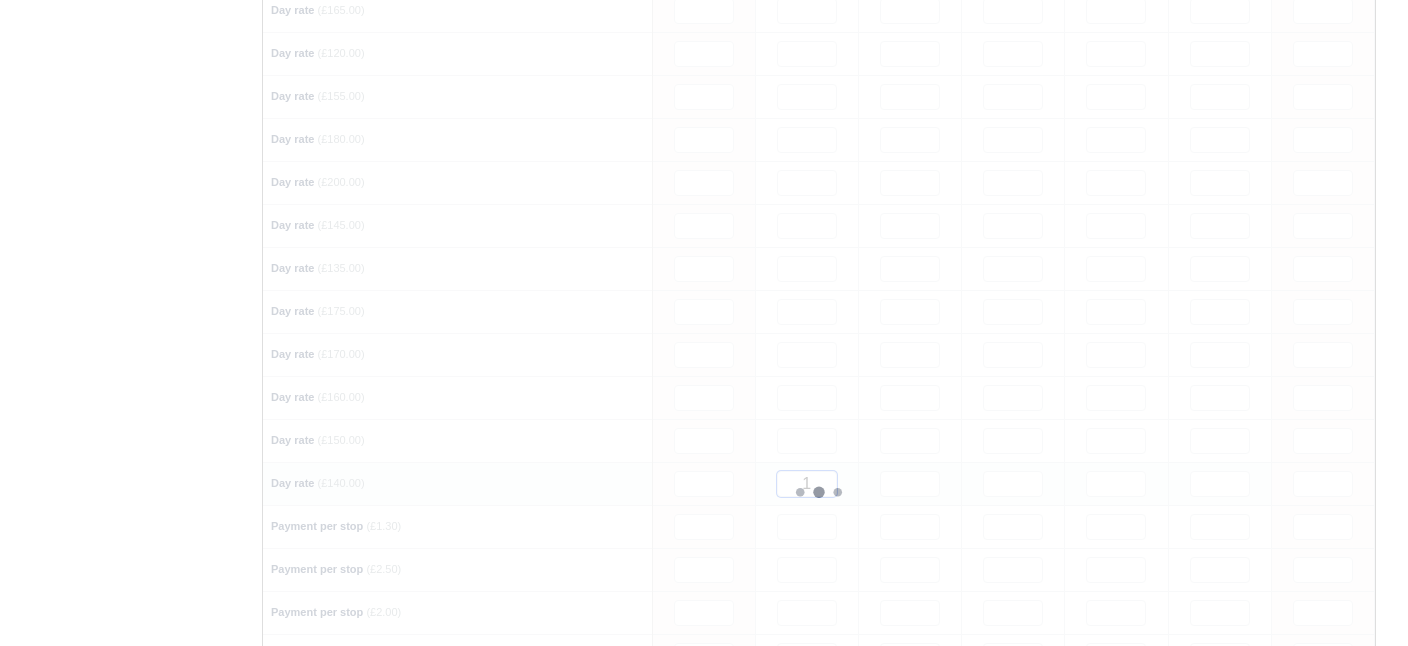 type 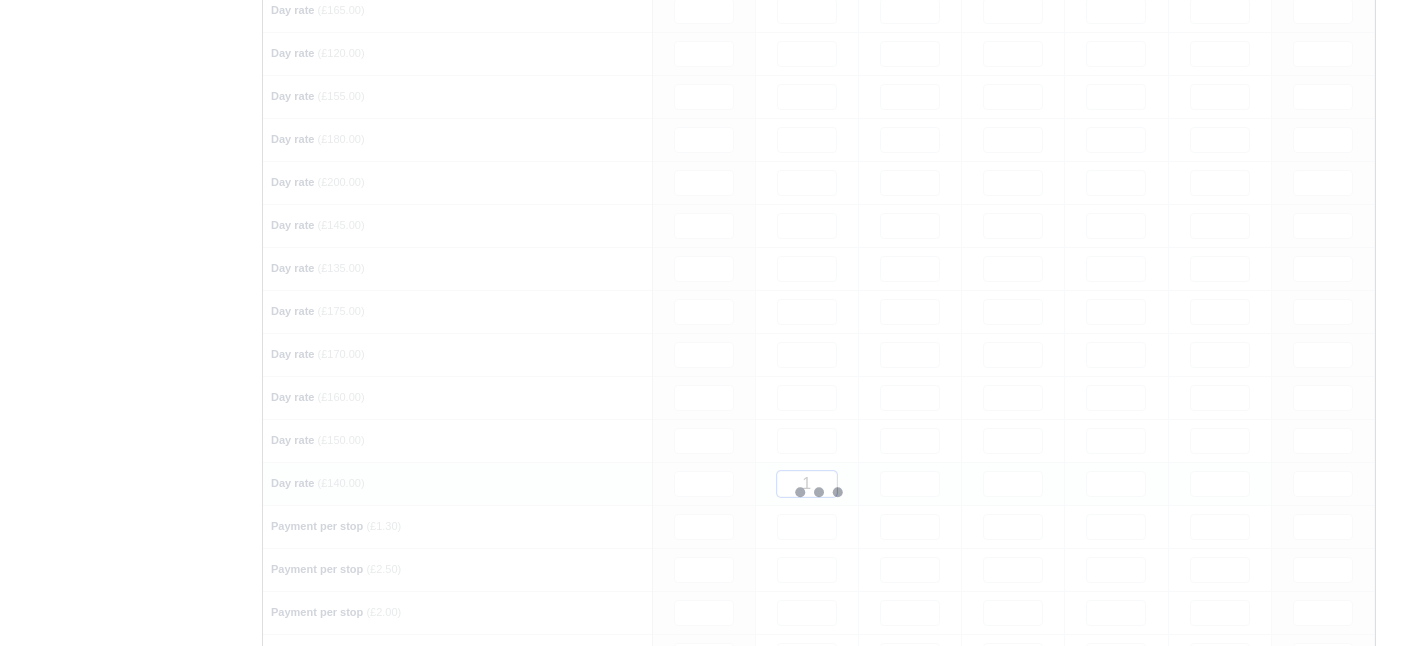 type 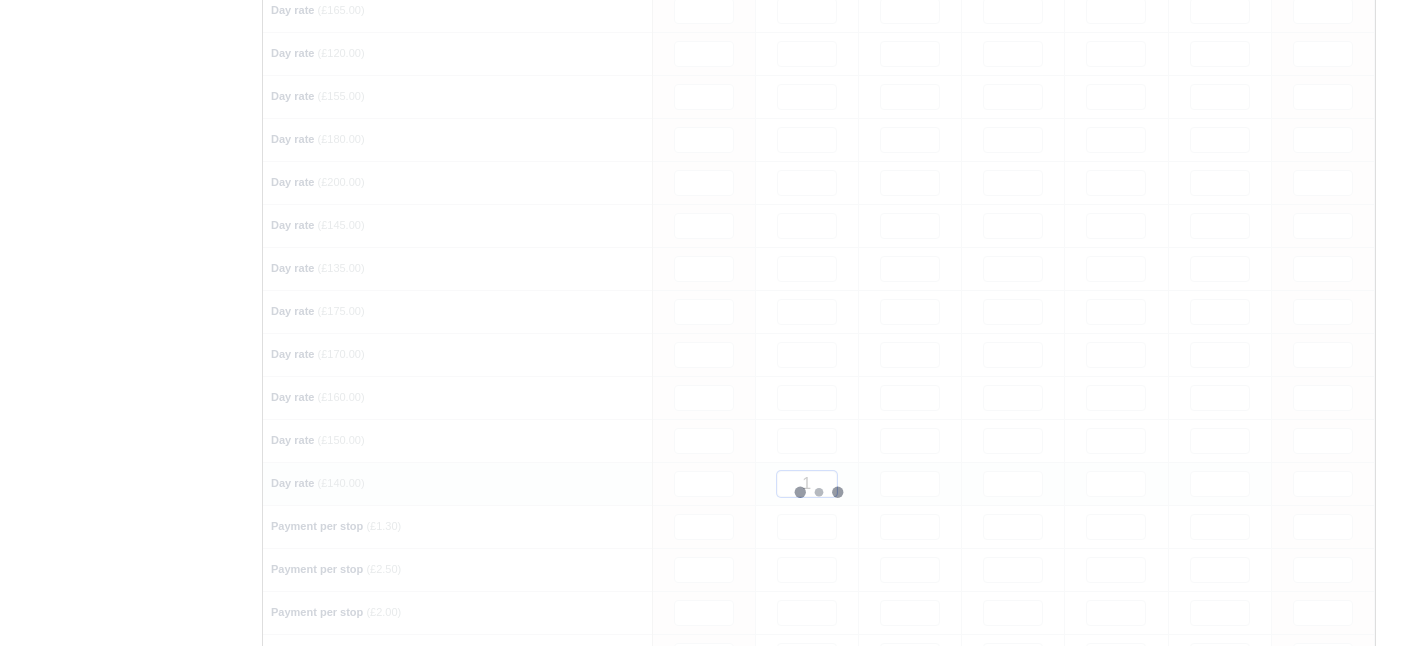 type 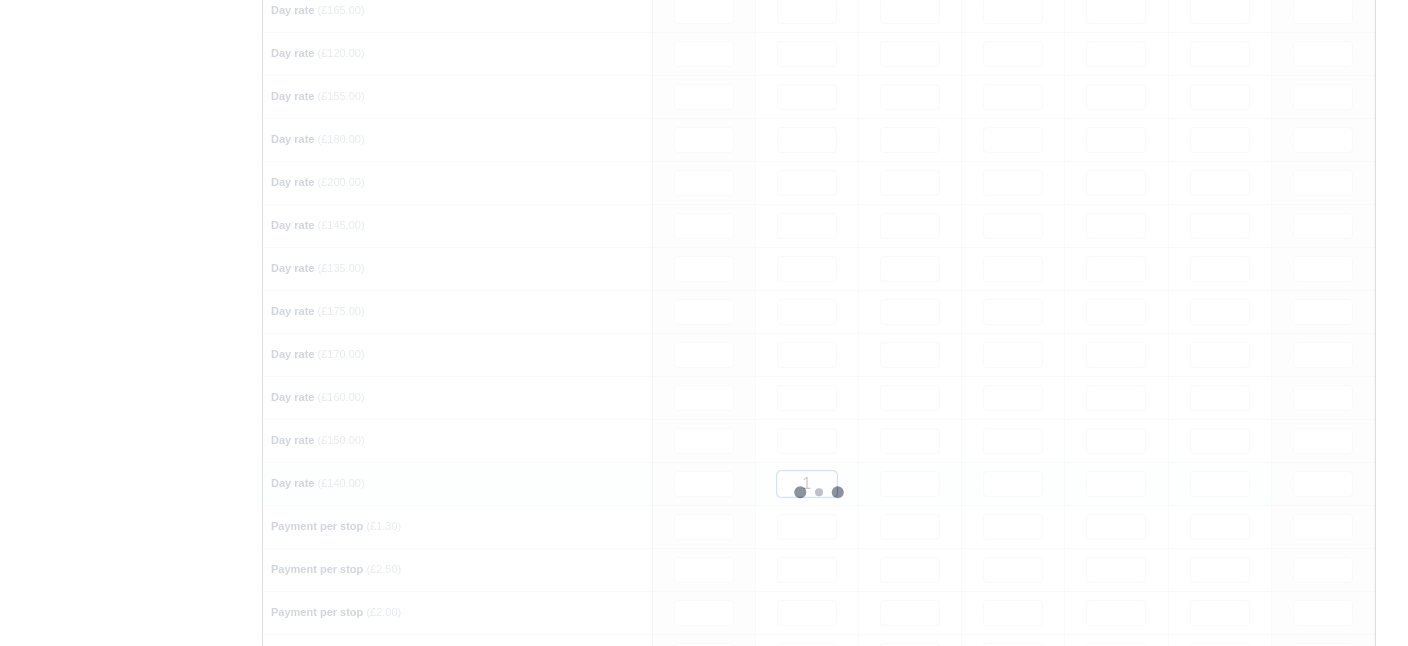 type 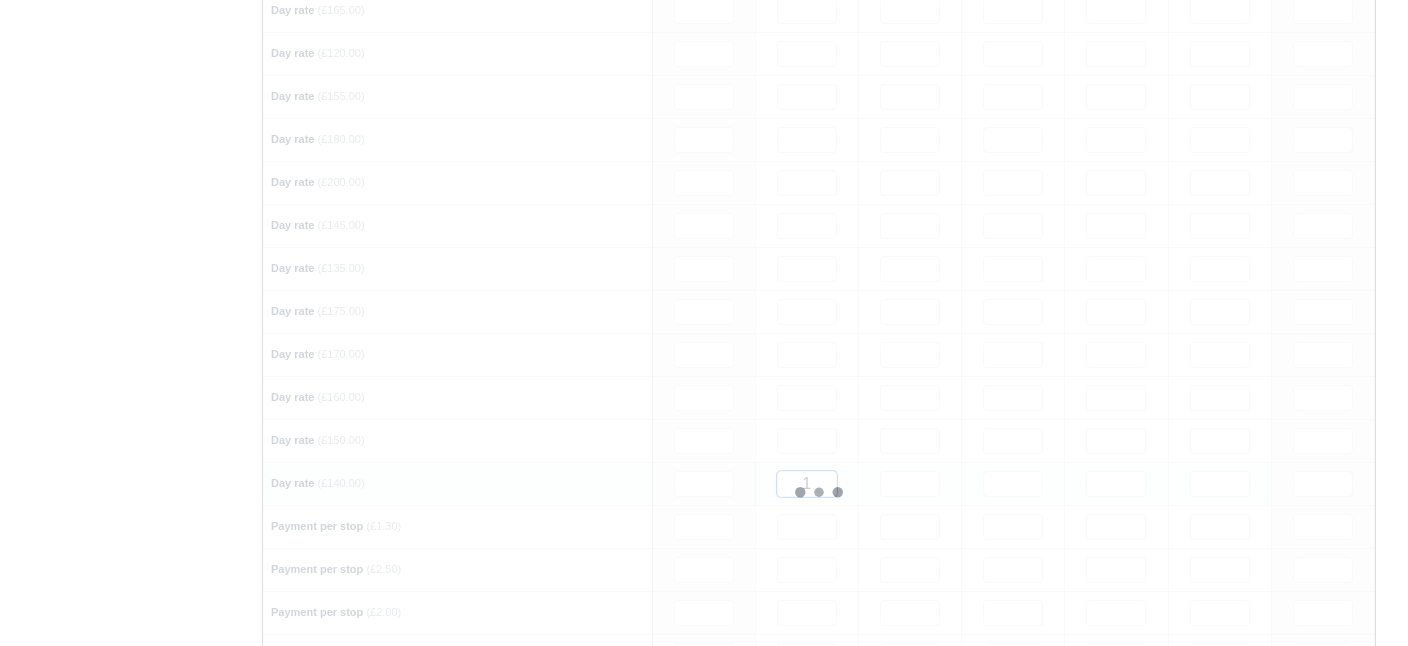 type 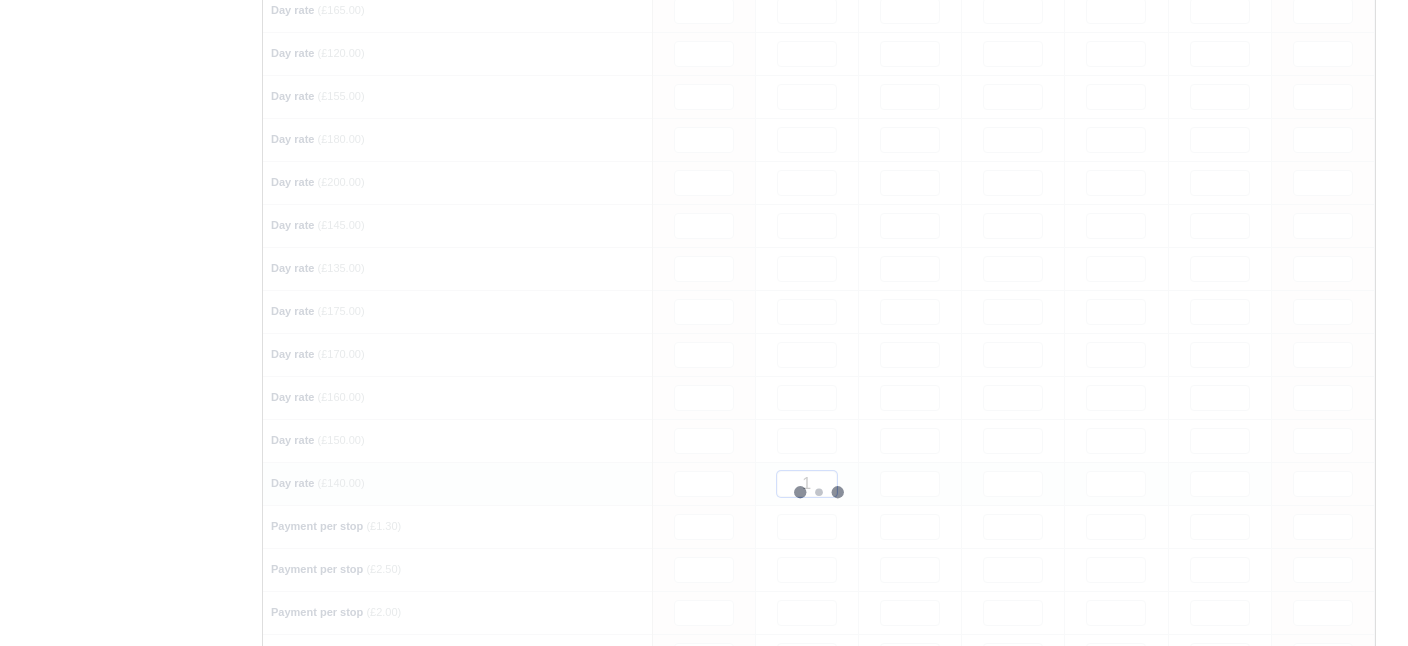 type 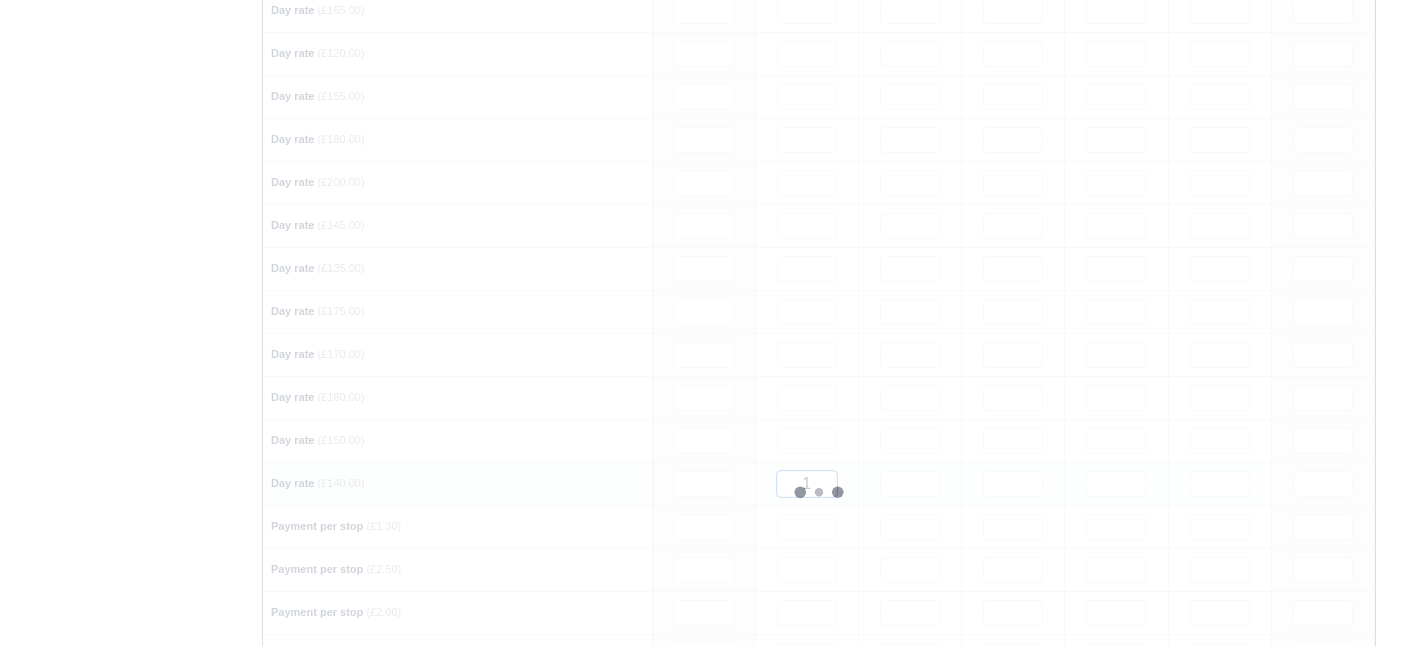 type 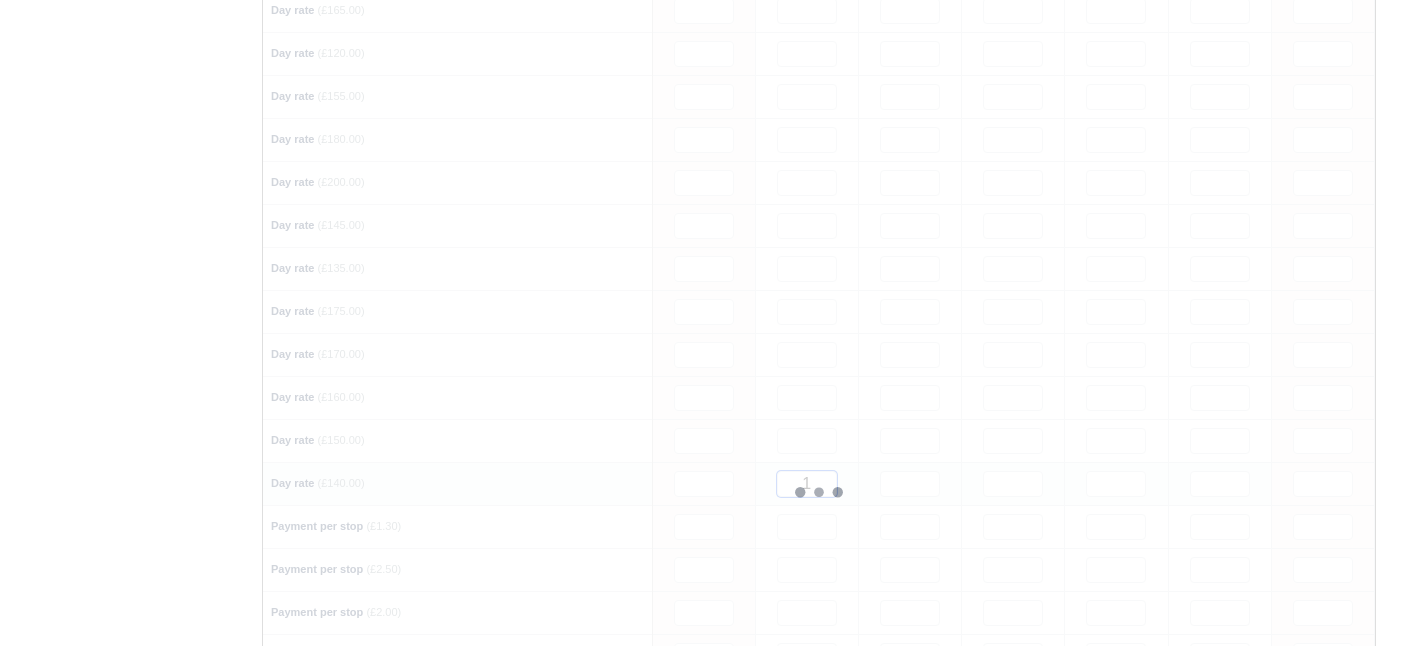 type 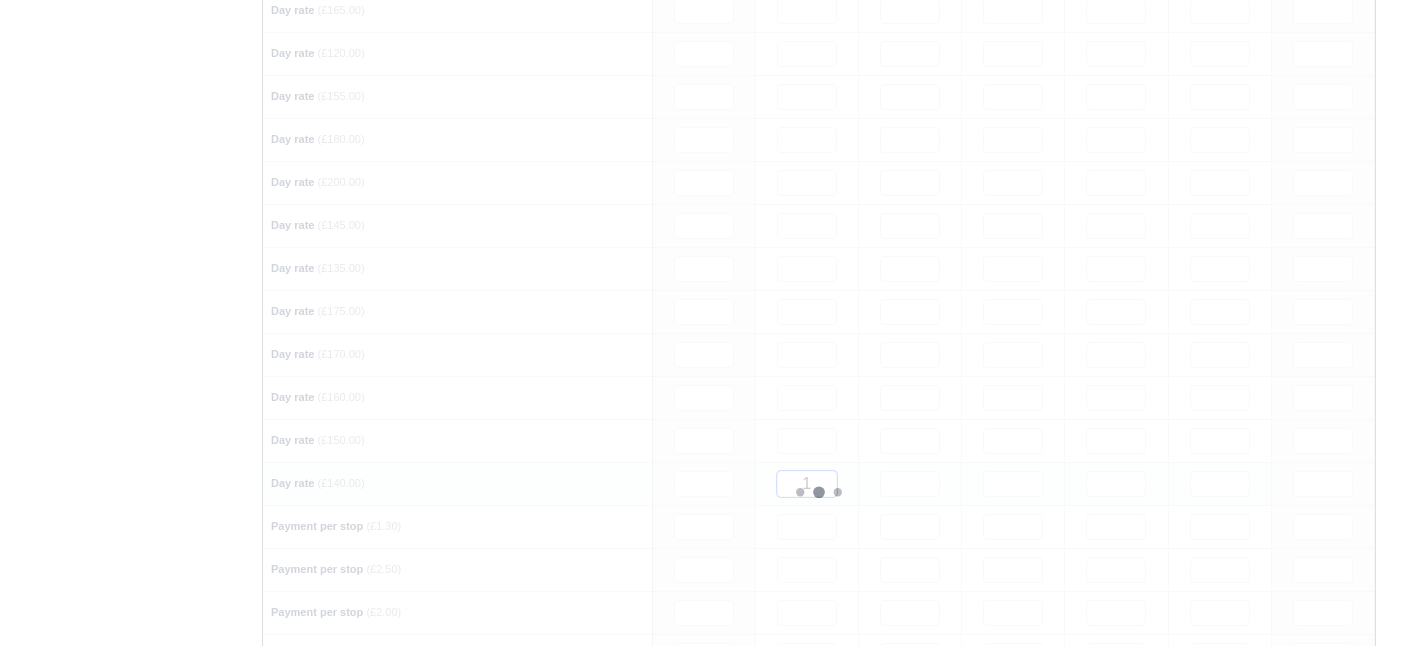 type 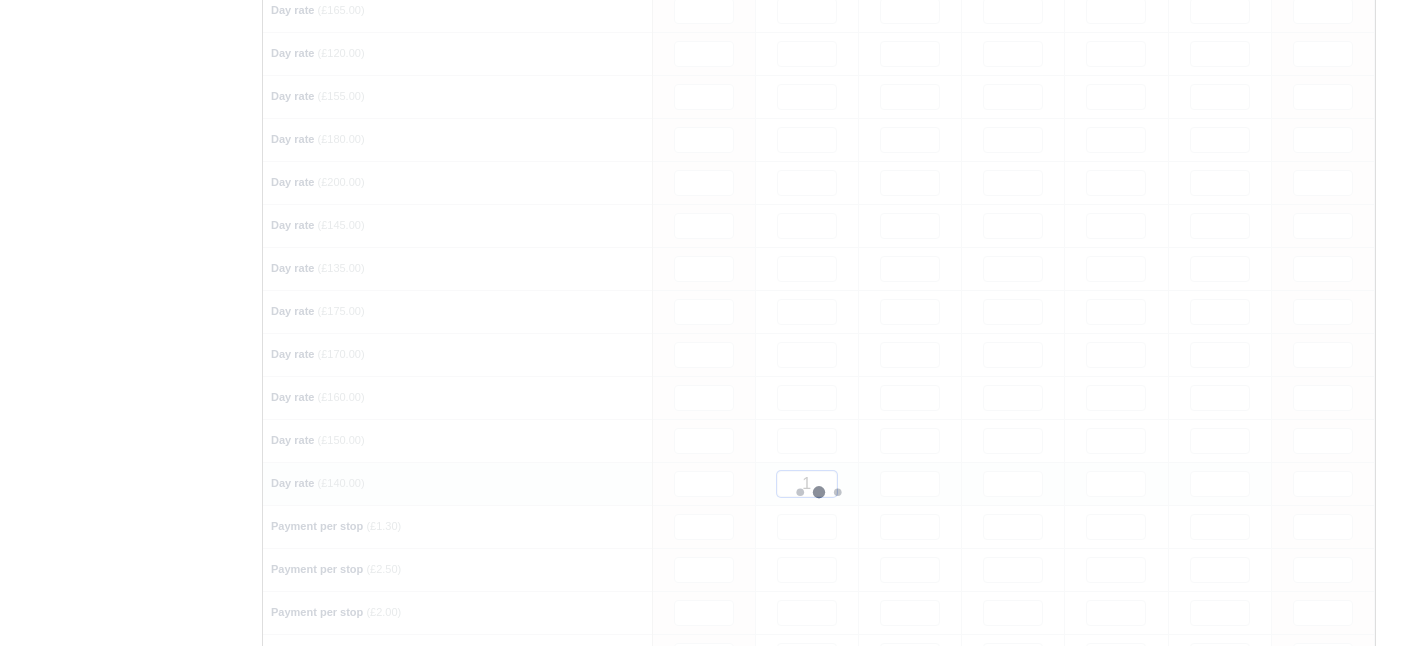 type 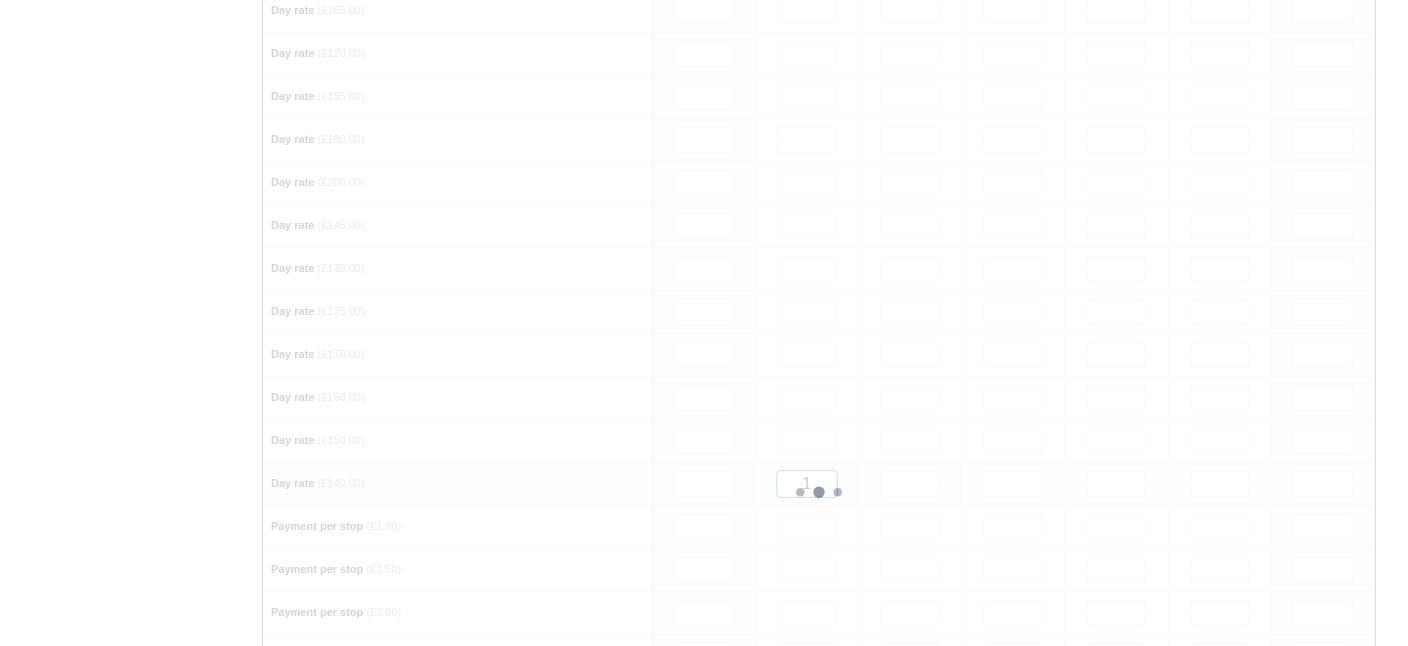 type 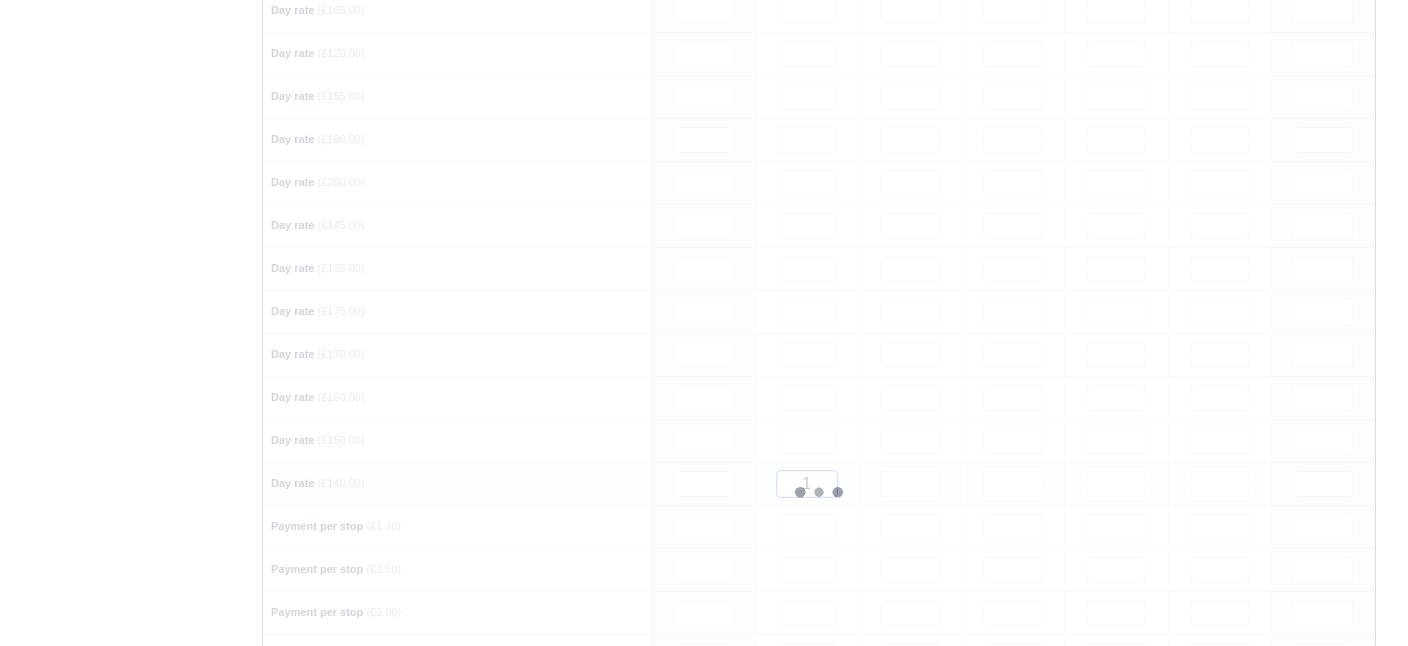 type 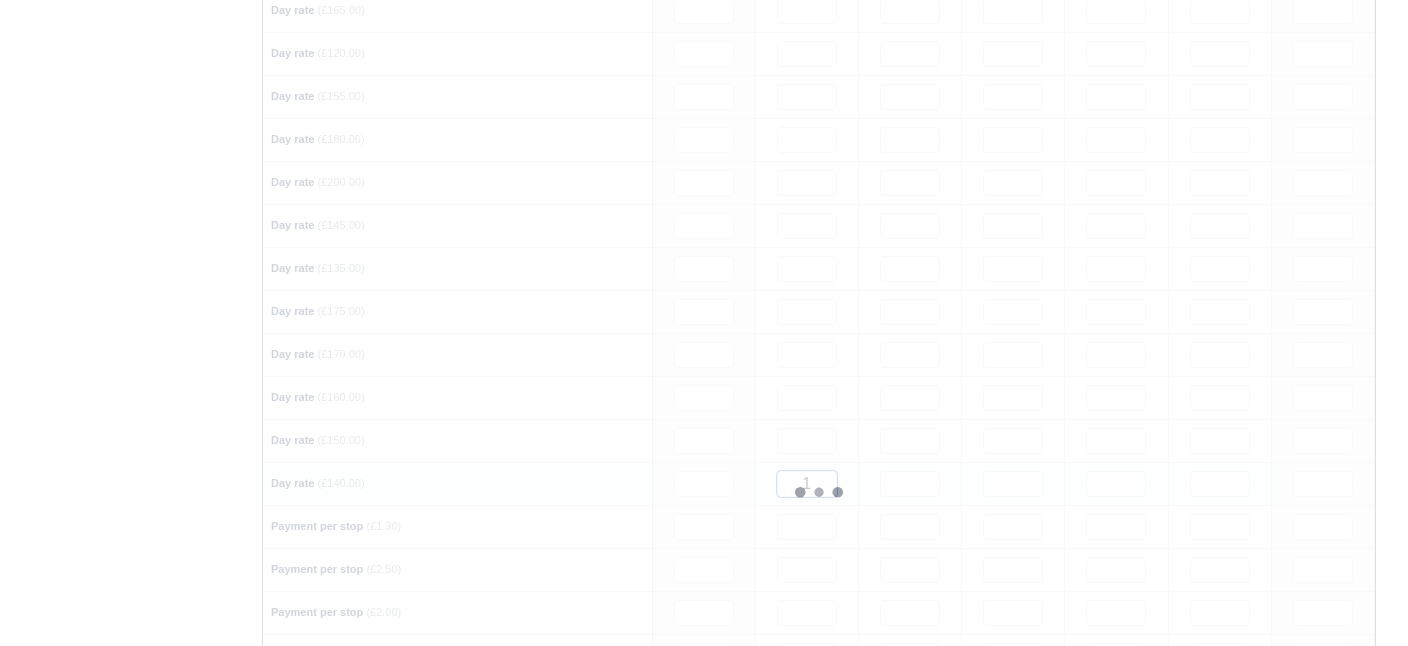 type 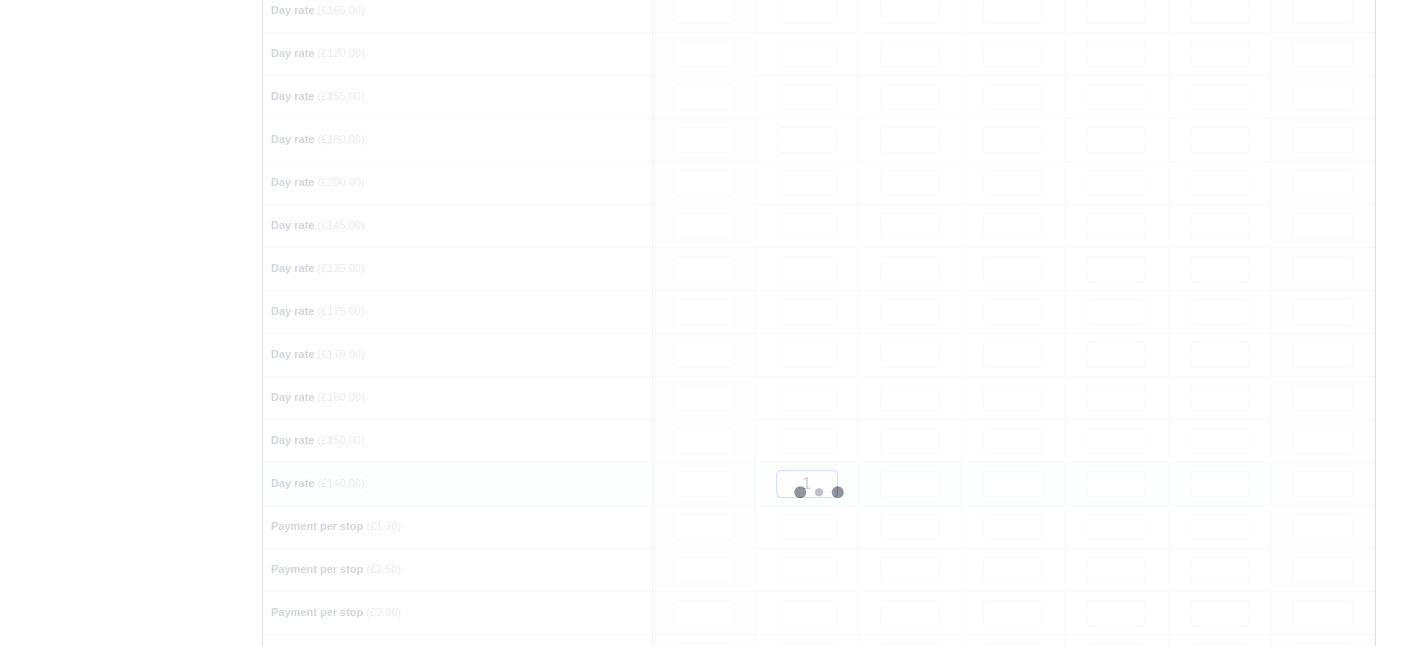 type 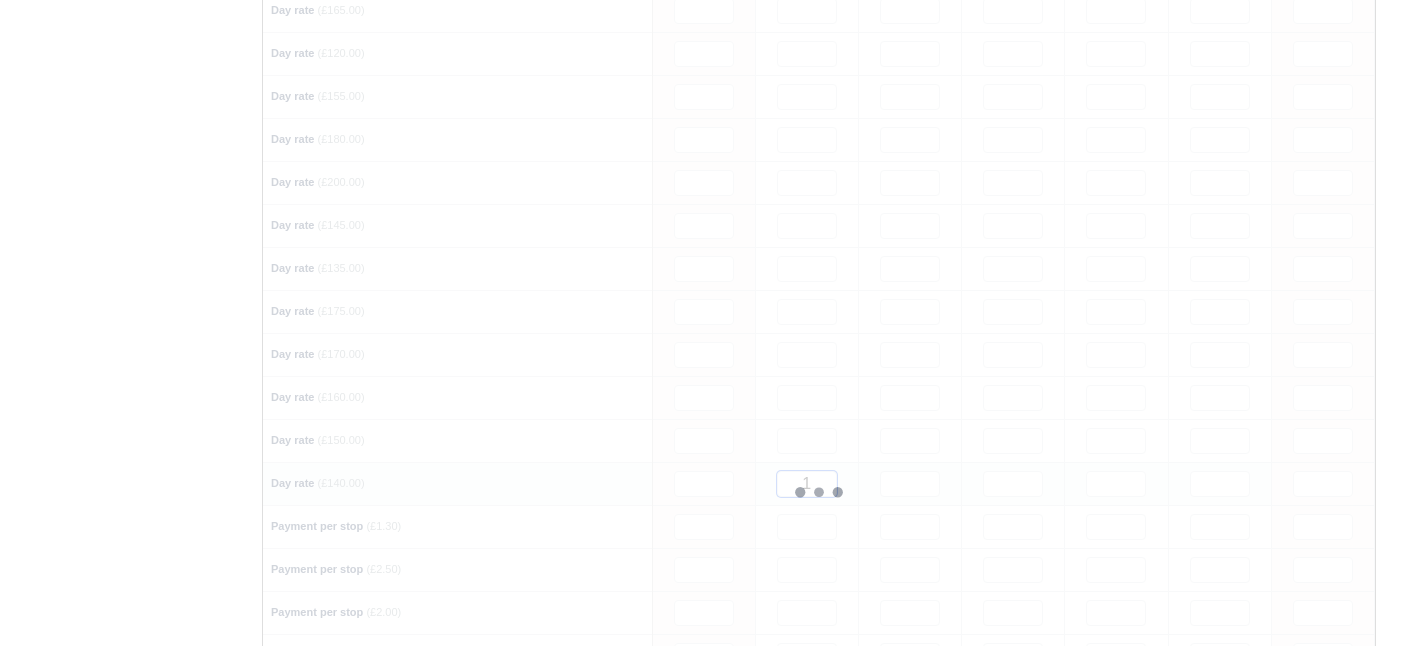 type 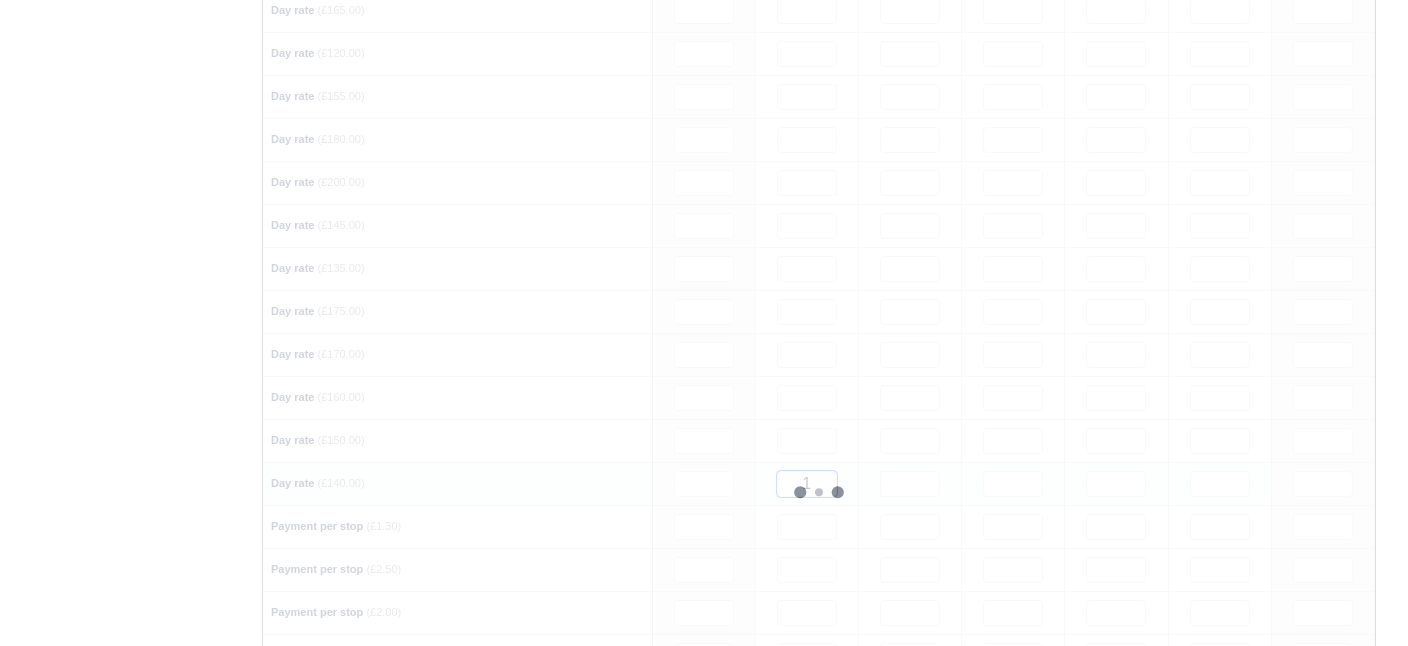 type 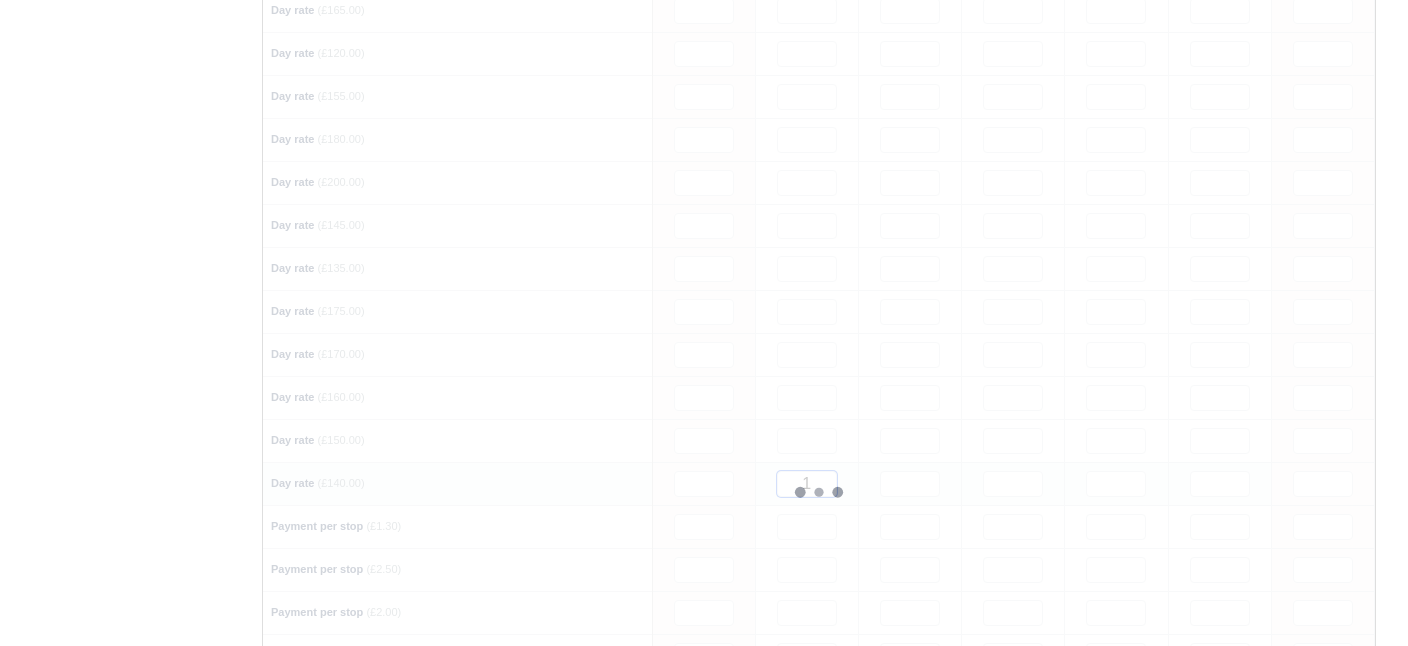 type 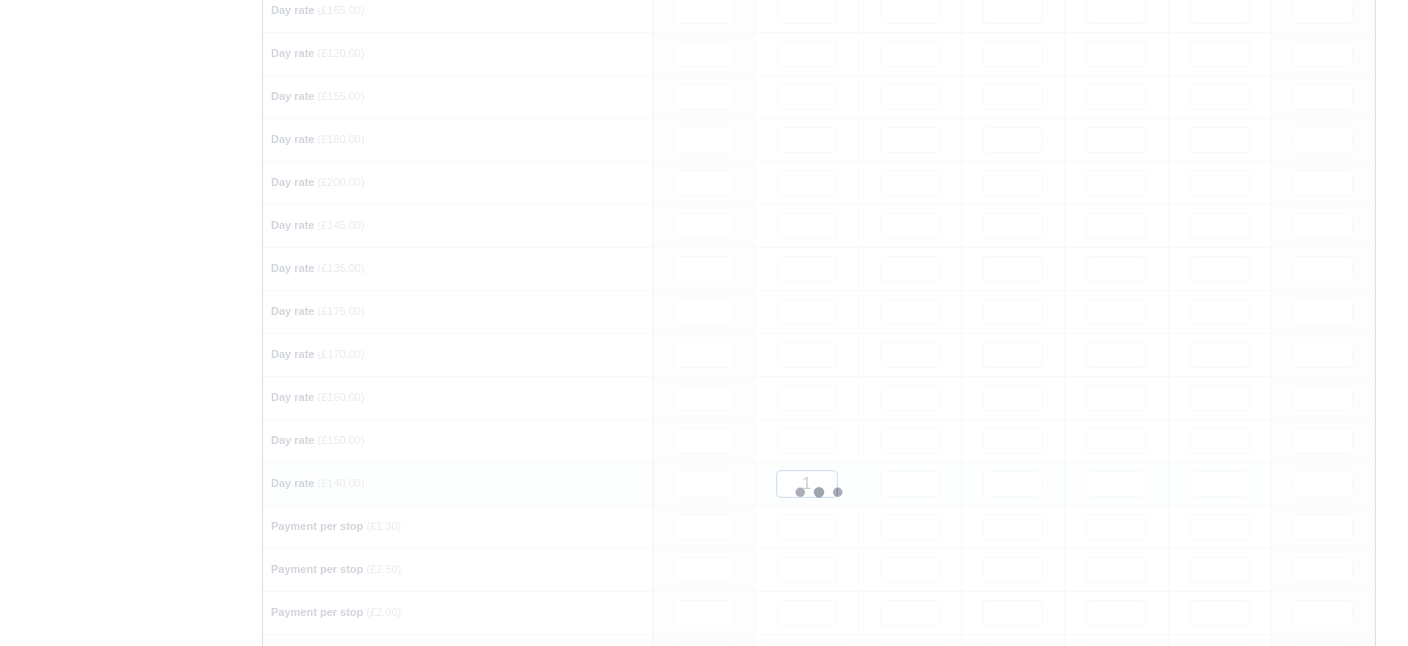 type 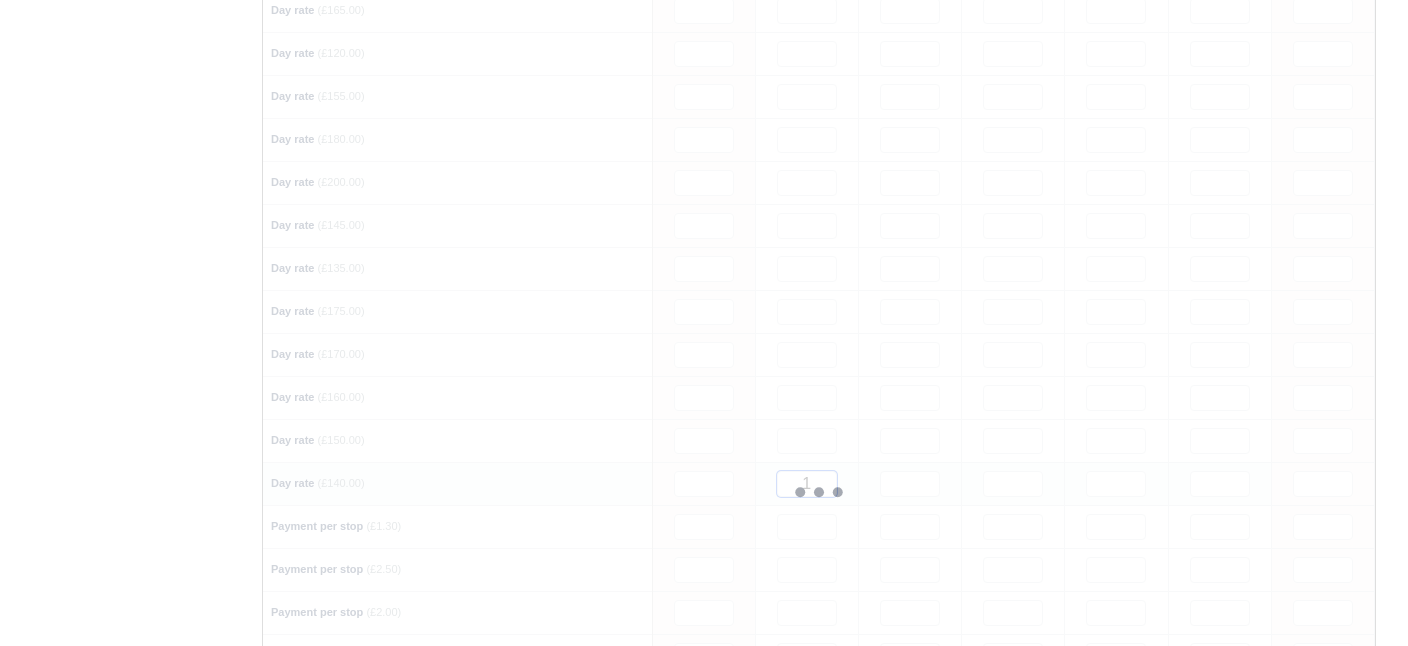 type 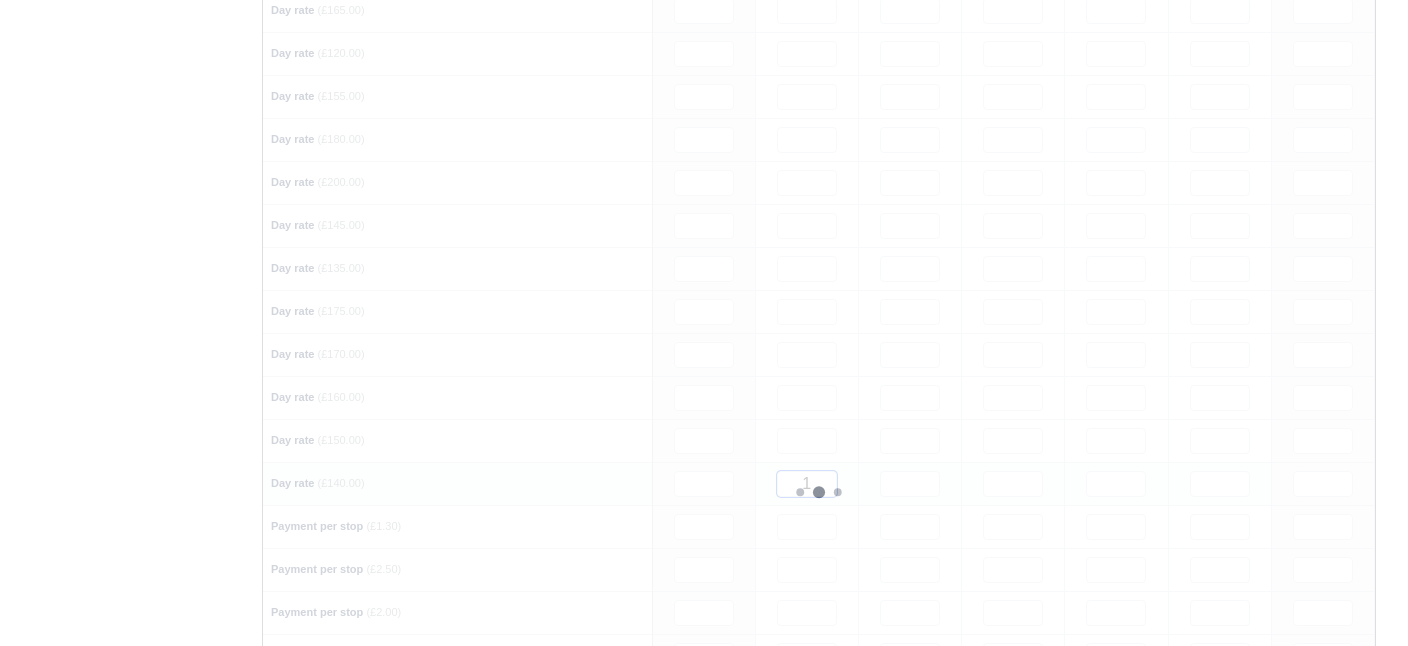 type 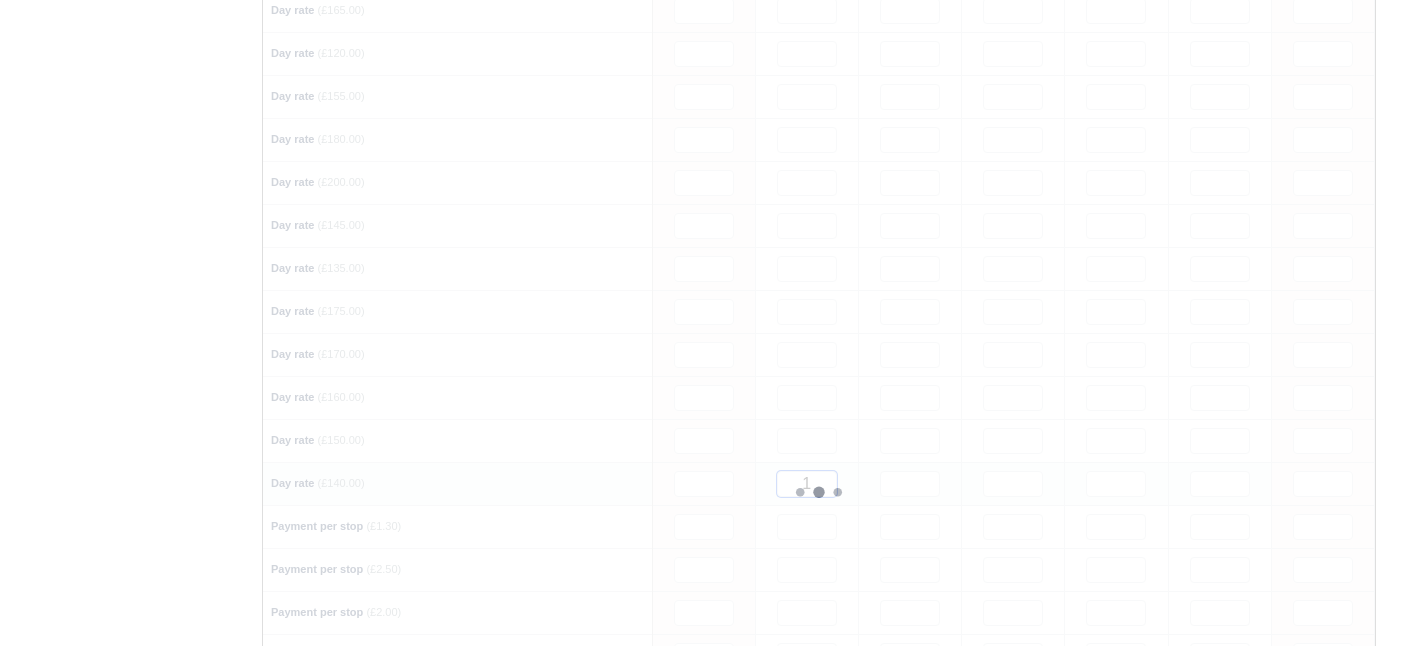 type 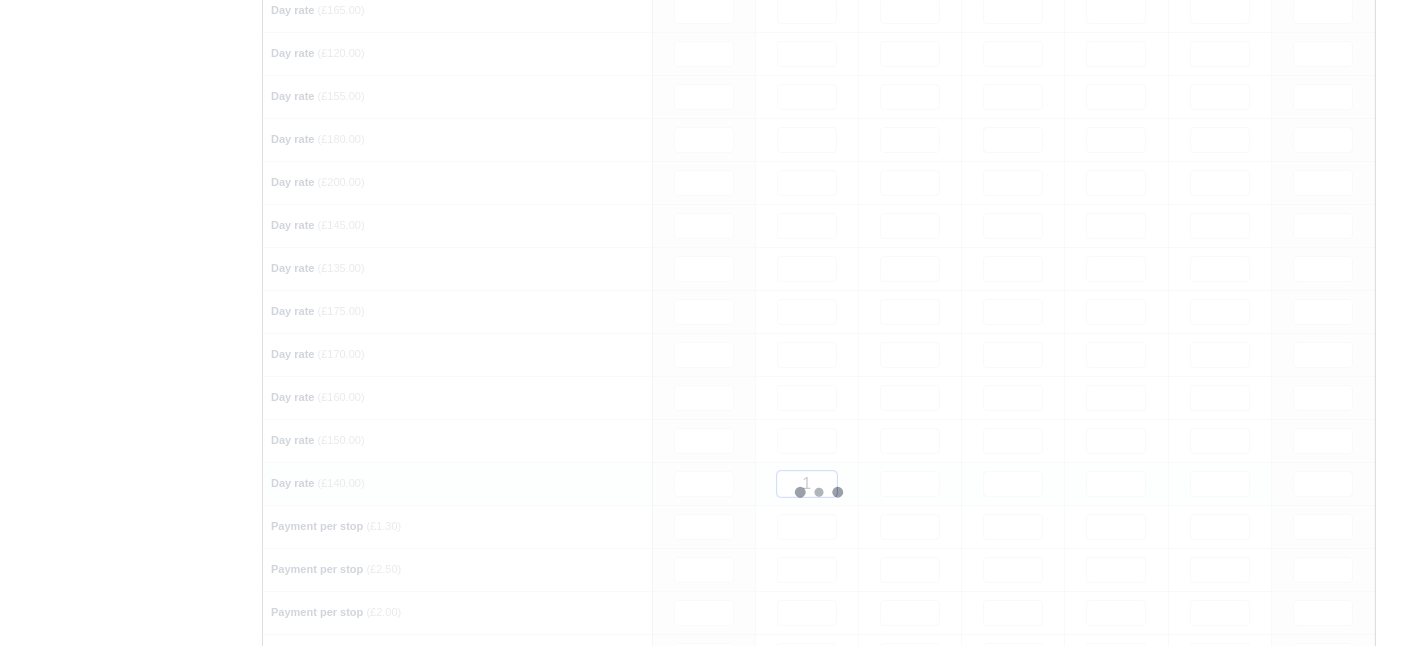 type 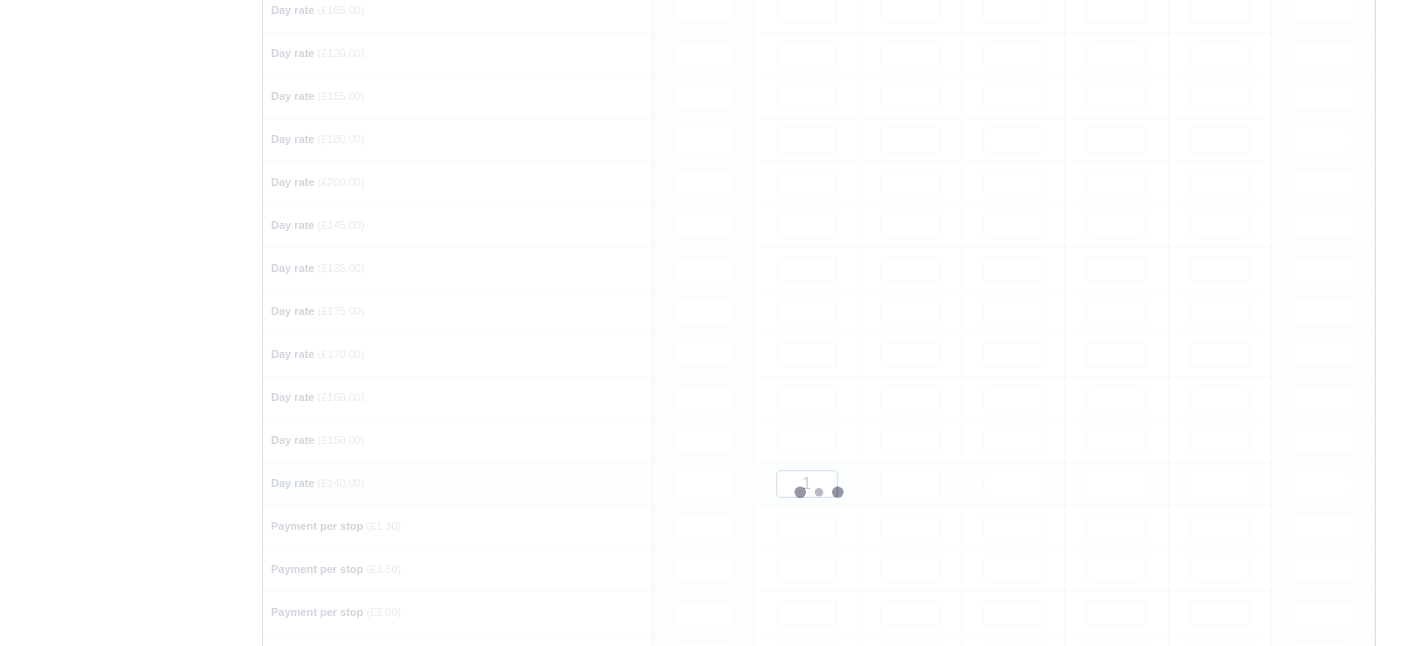 type 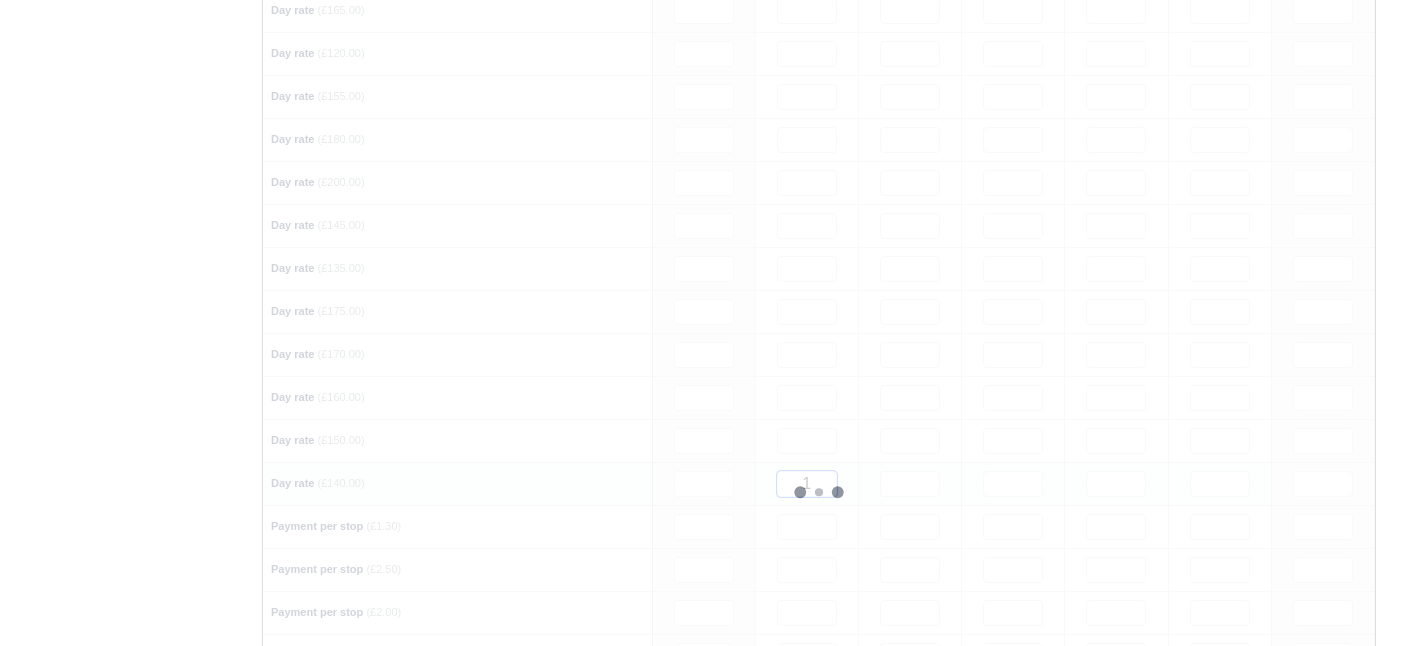 type 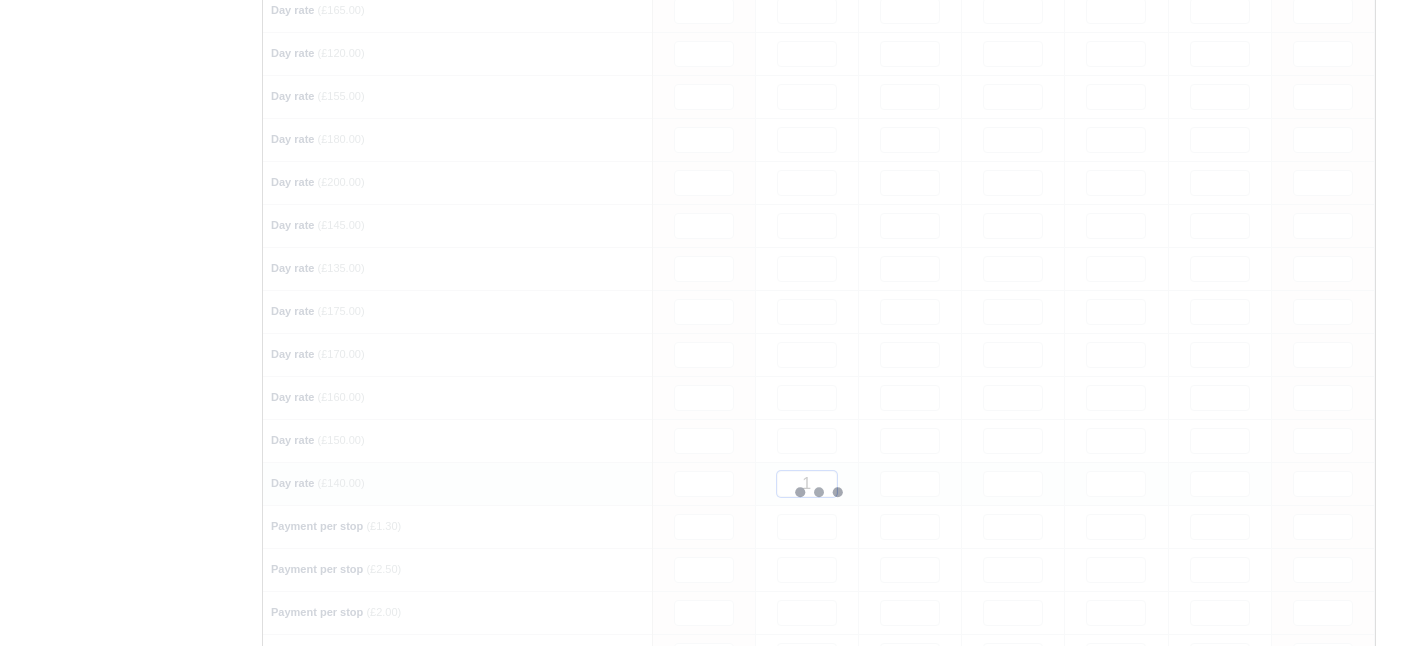 type 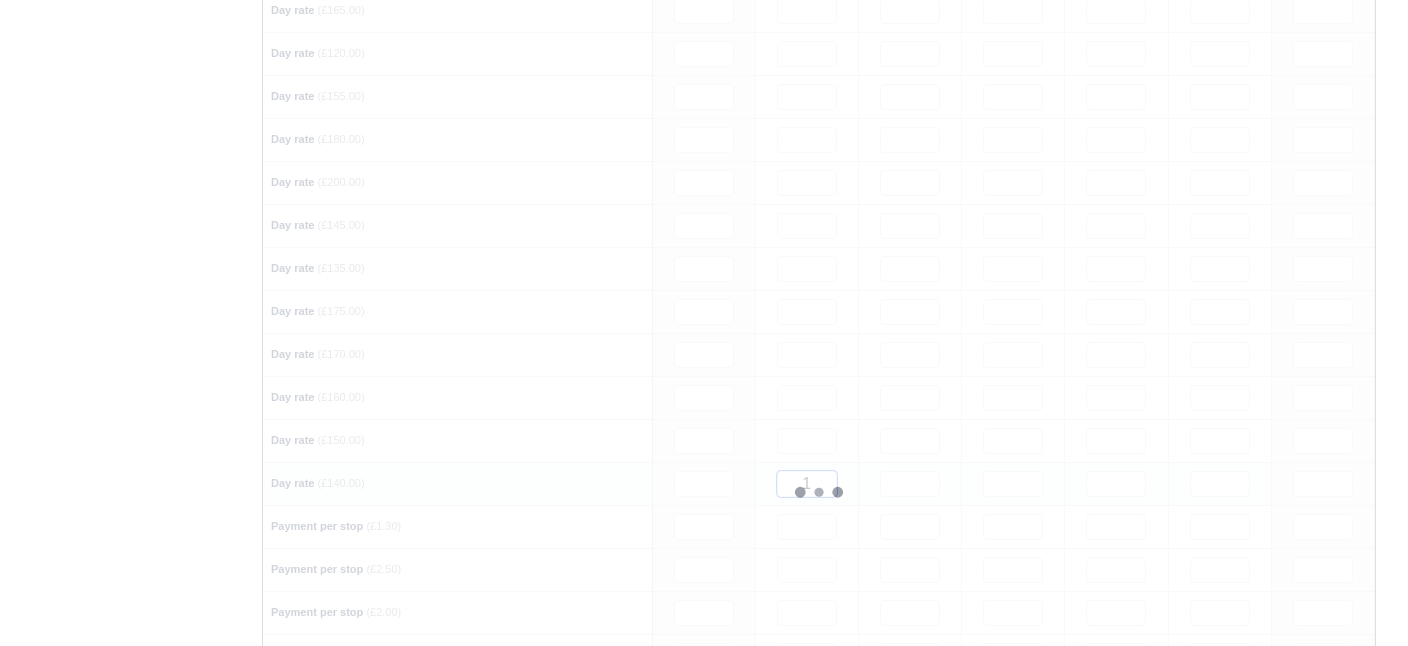 type 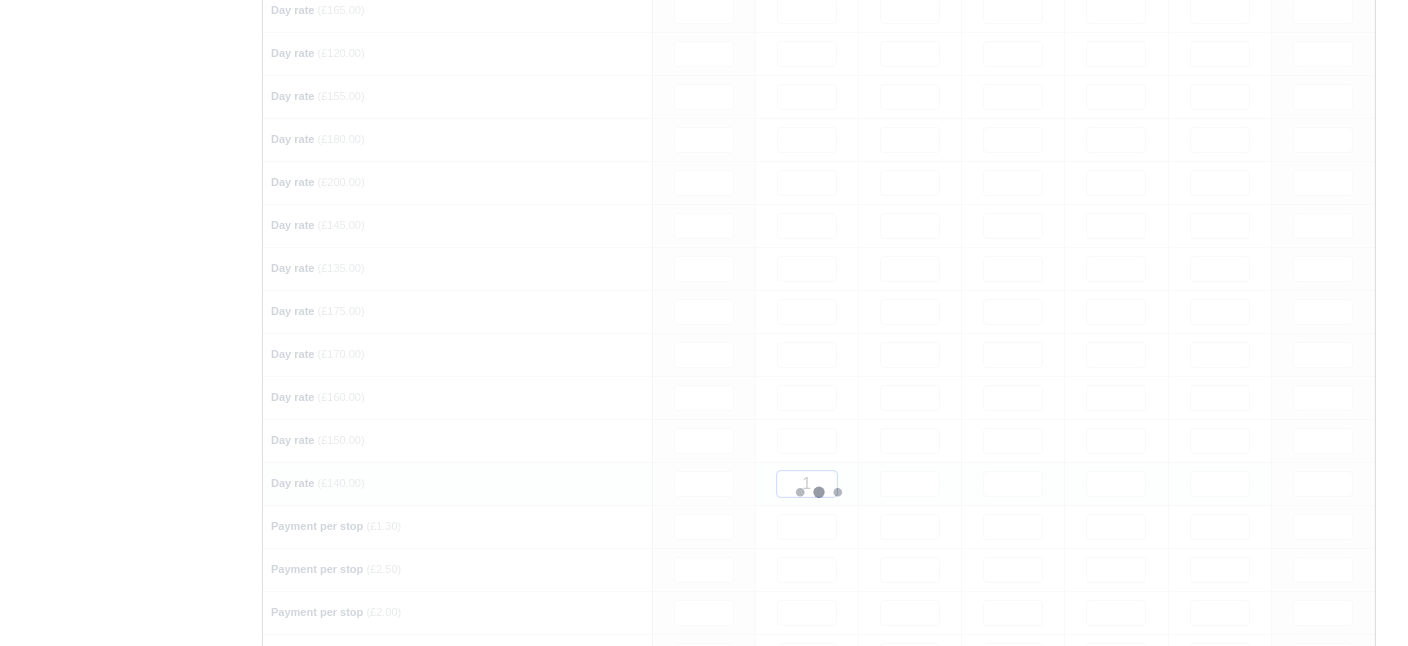 type 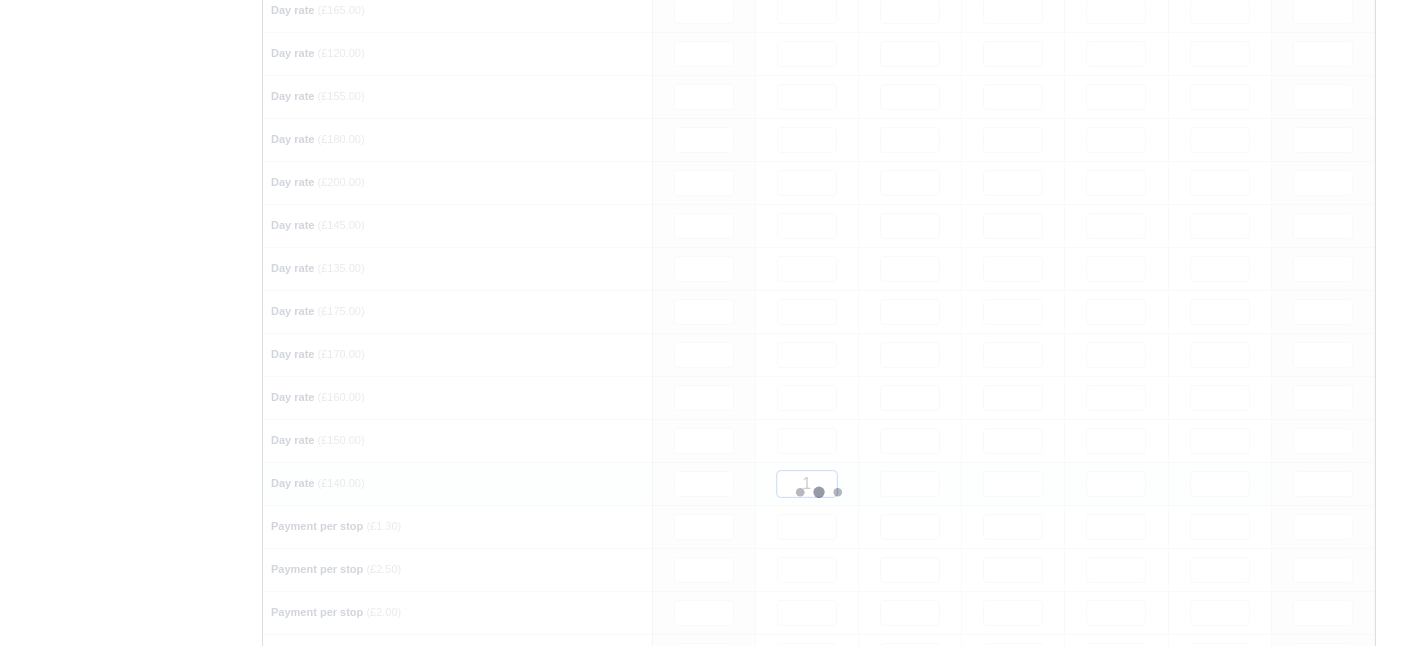 type 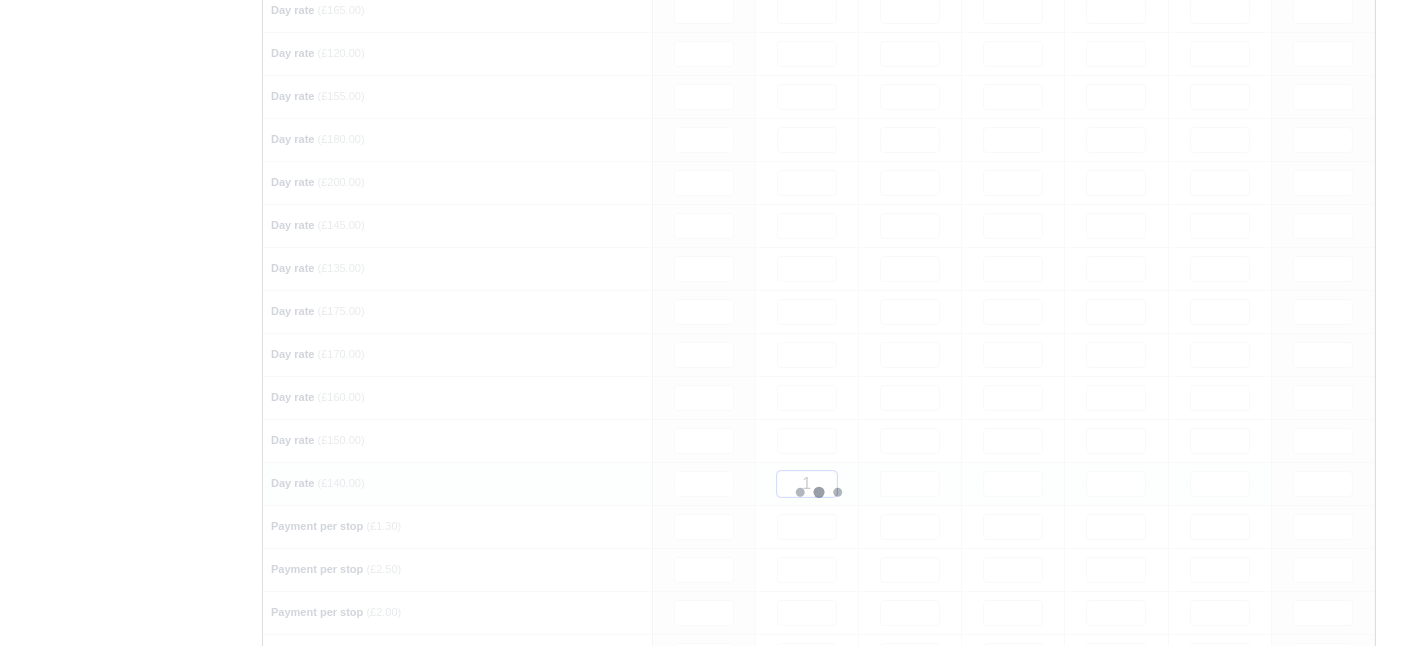 type 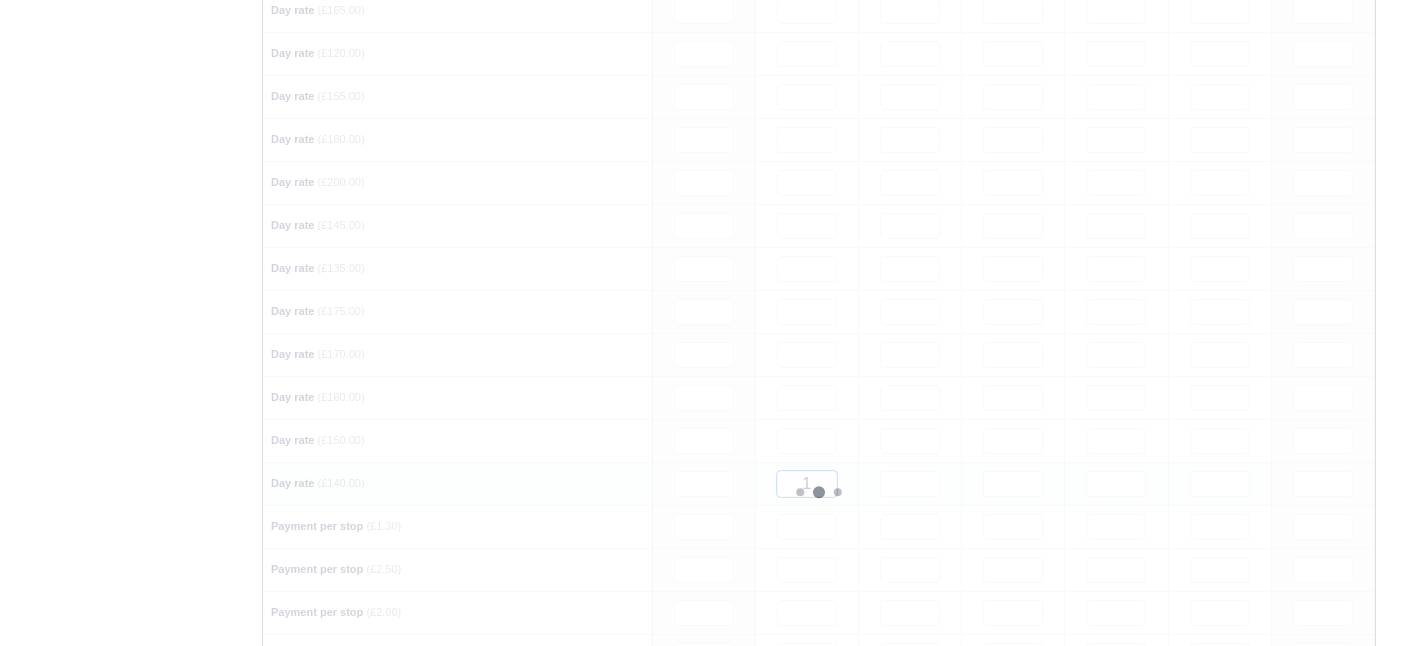 type 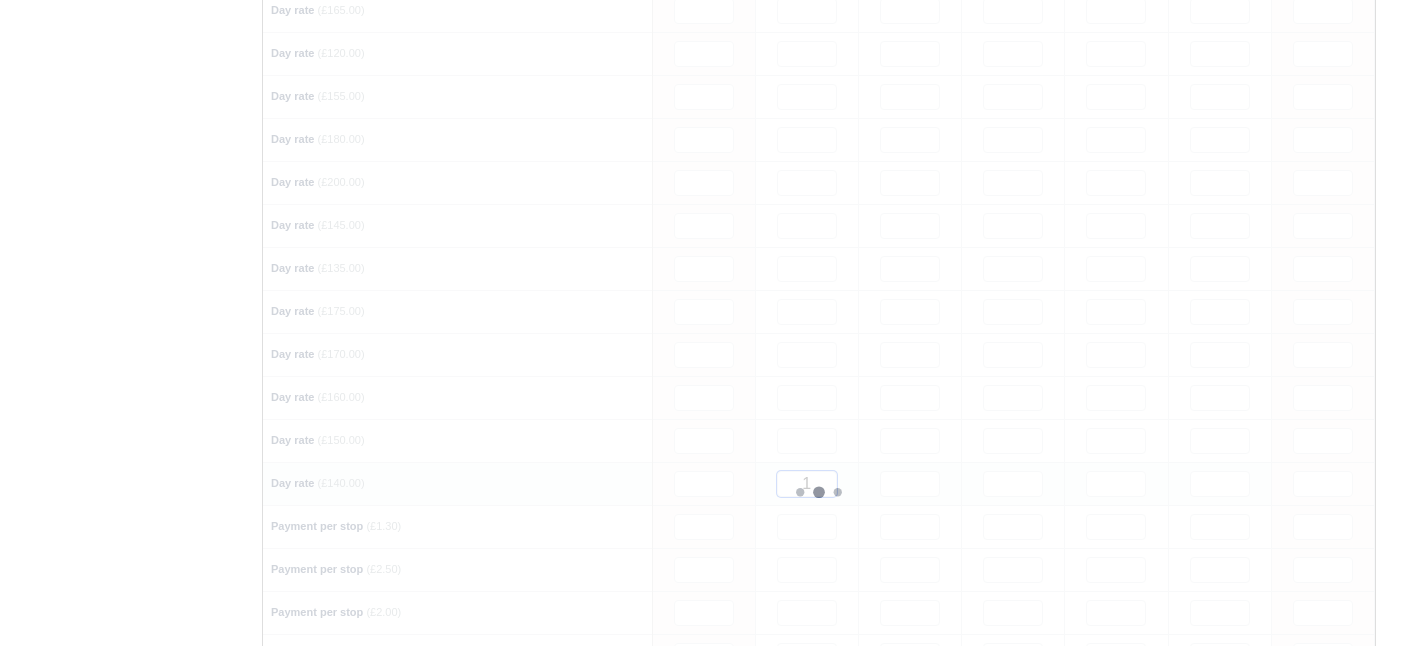 type 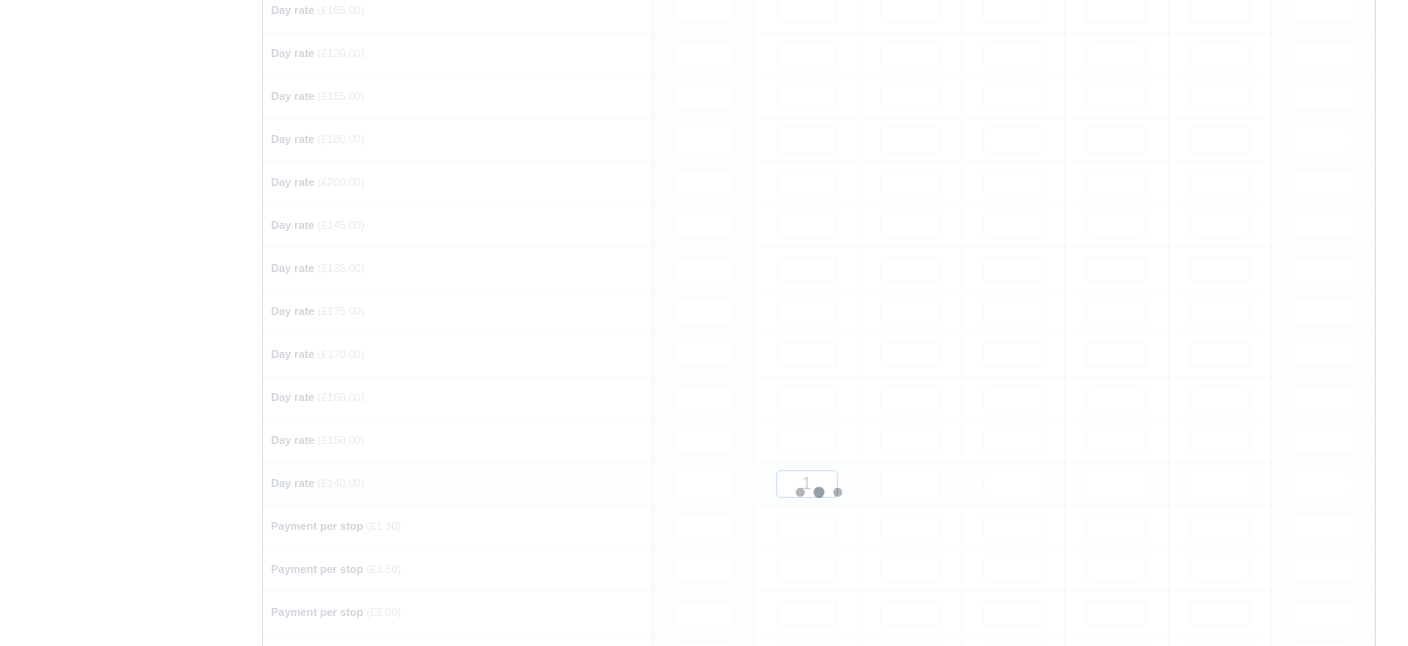 type 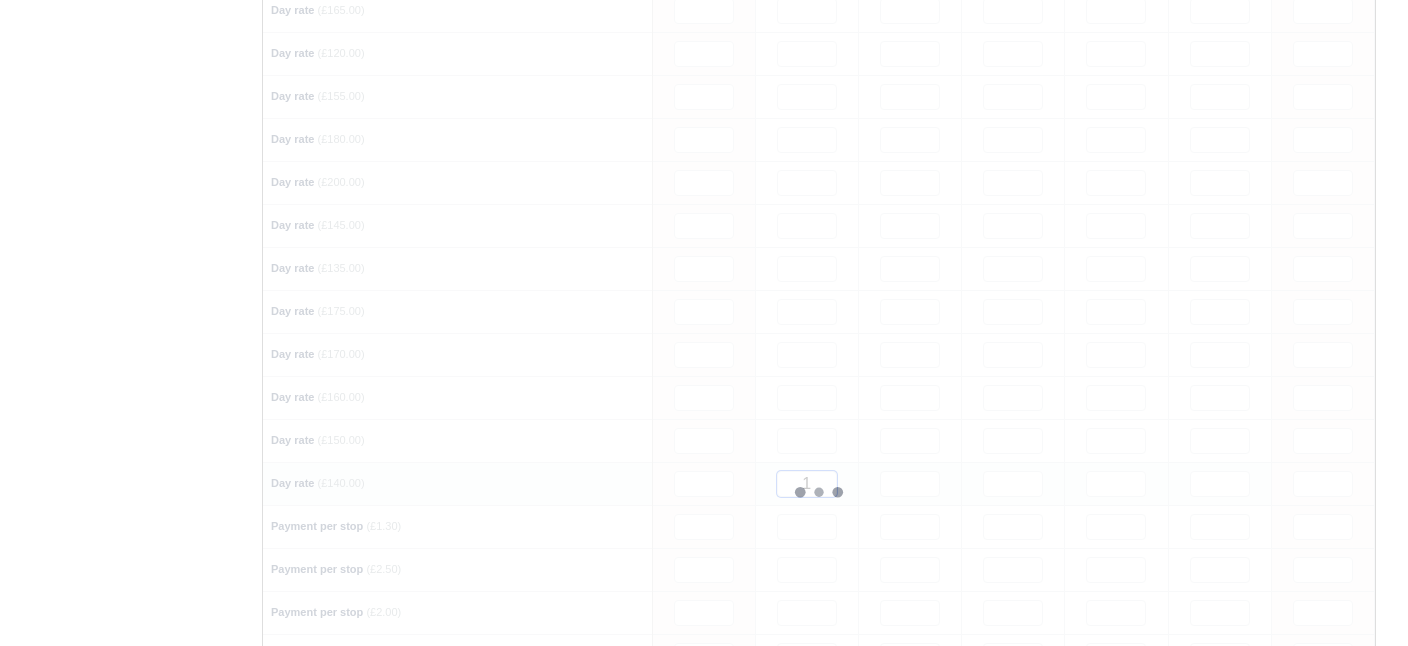 type 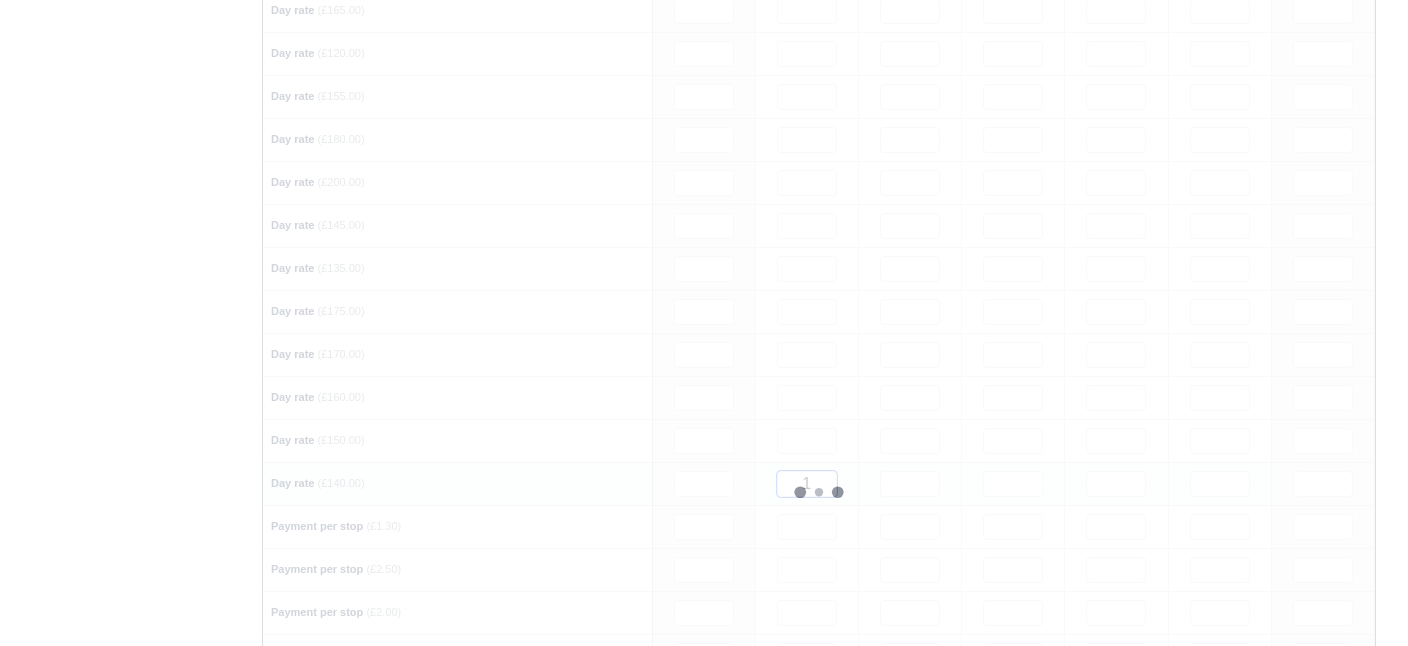 type 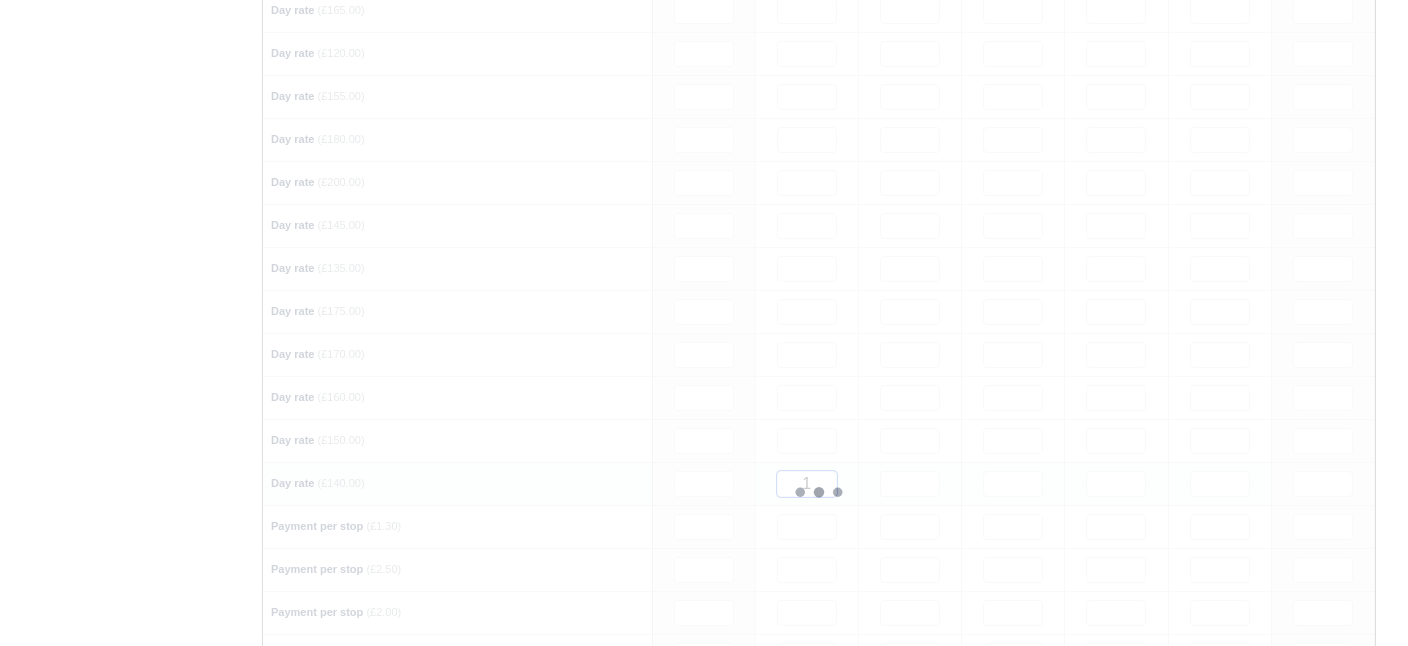 type 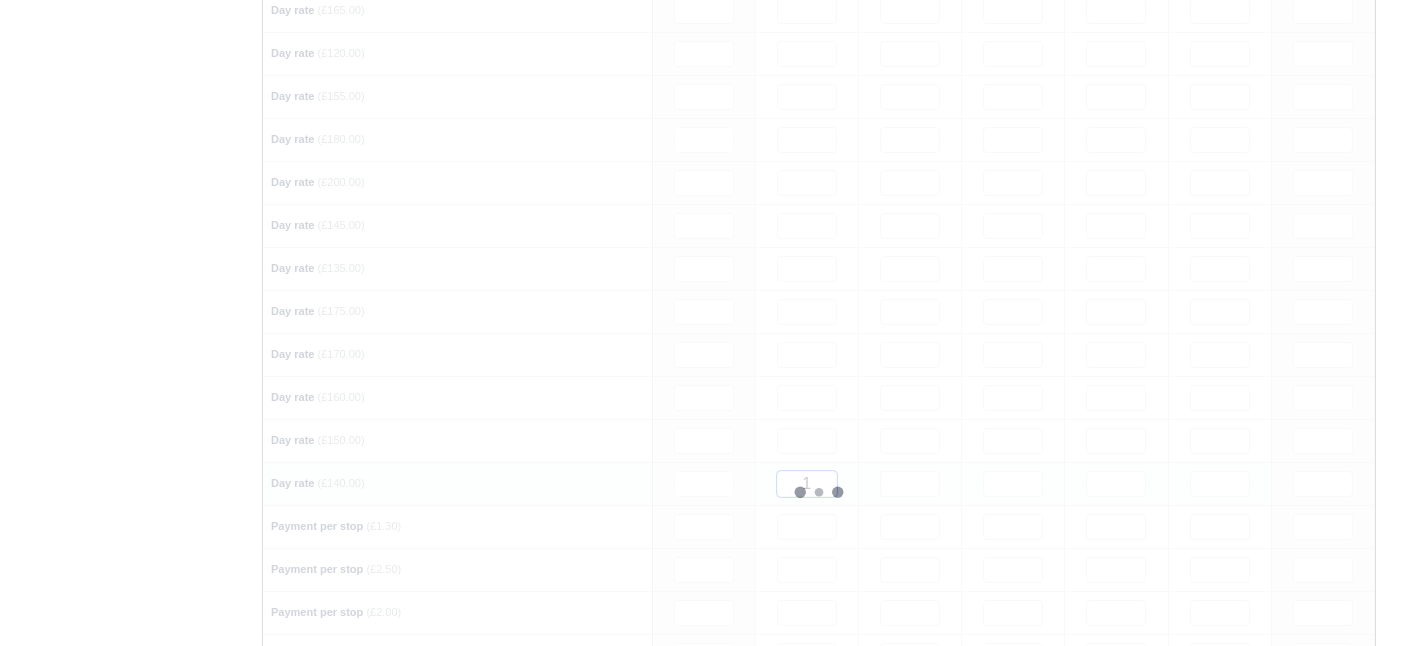 type 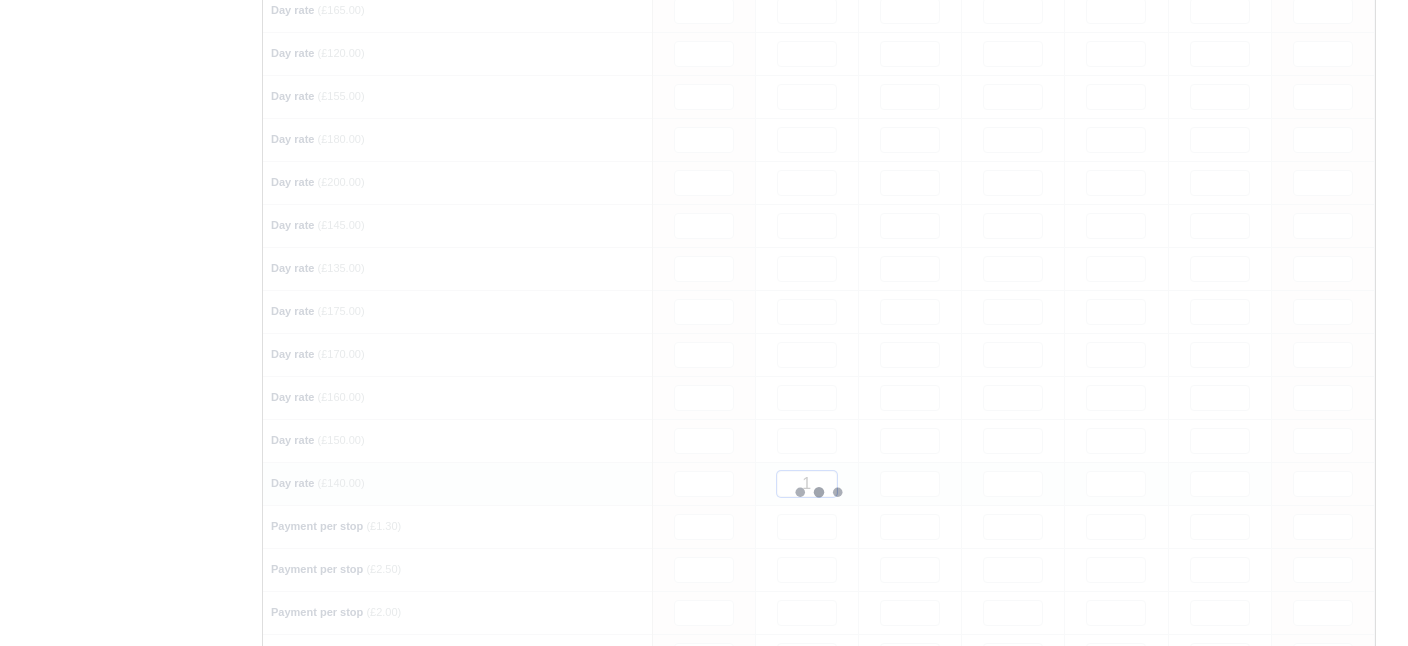 type 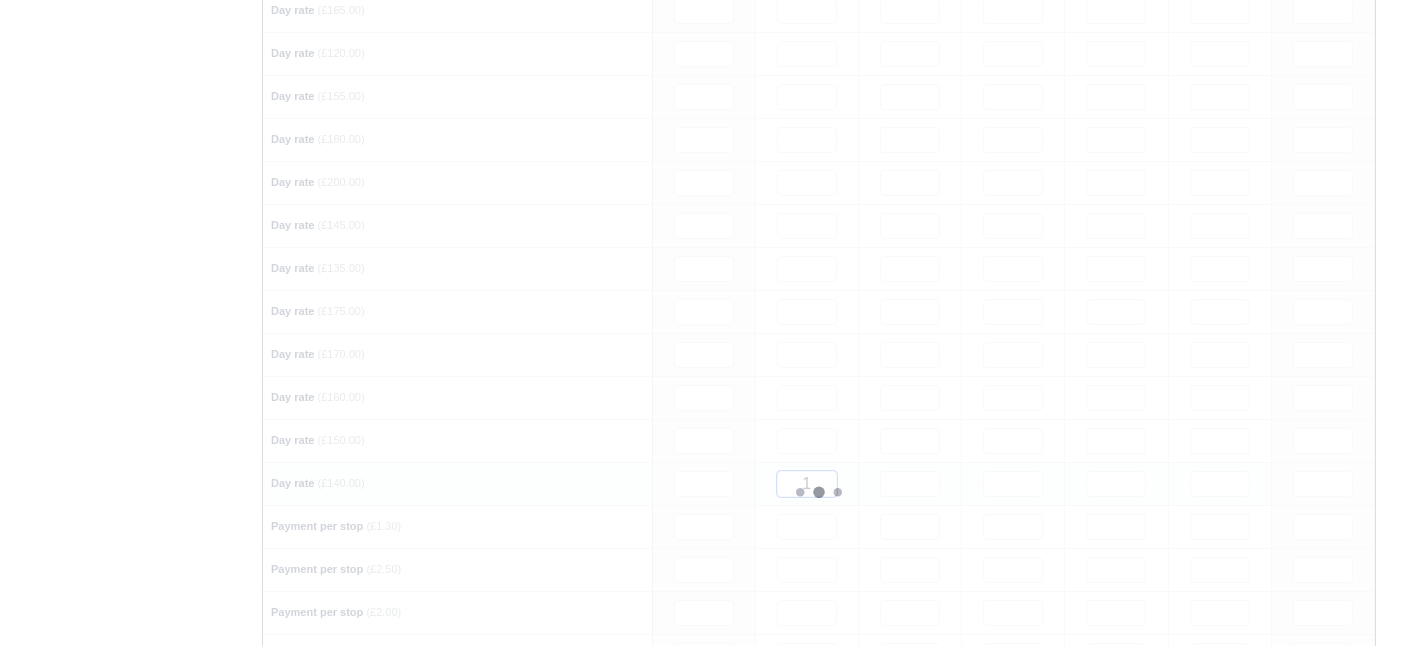 type 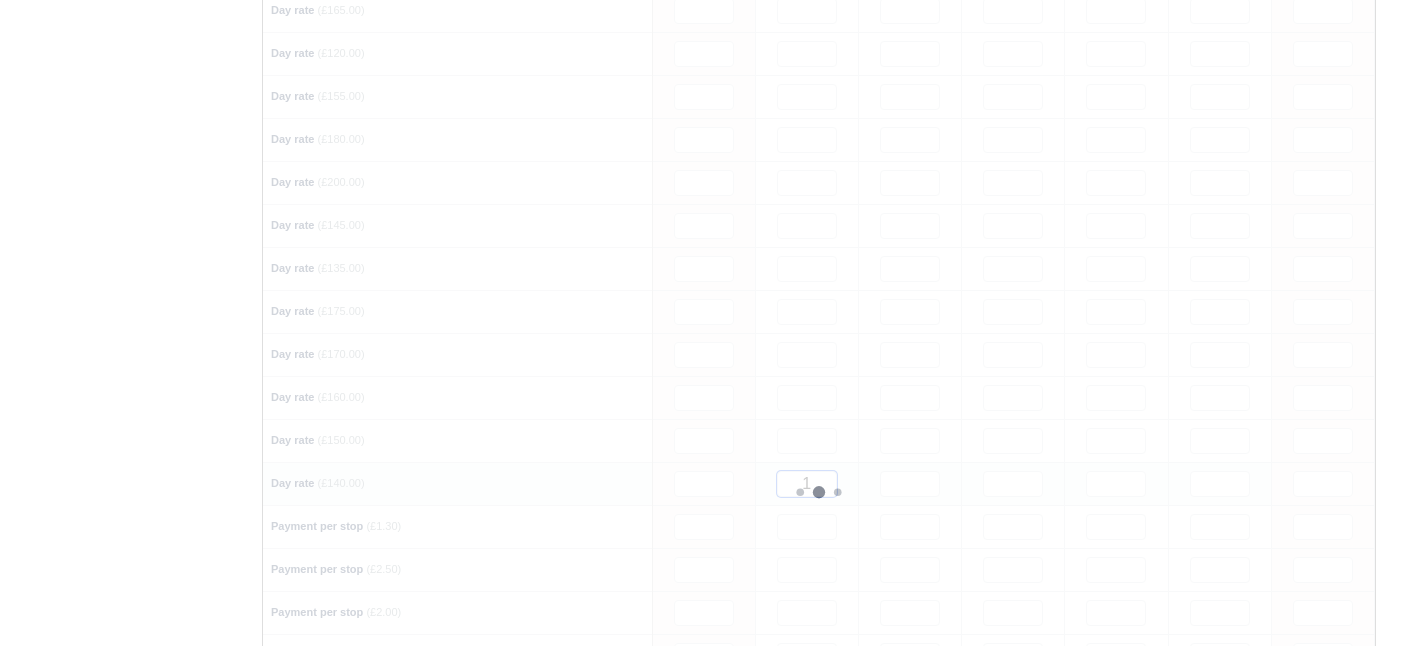type 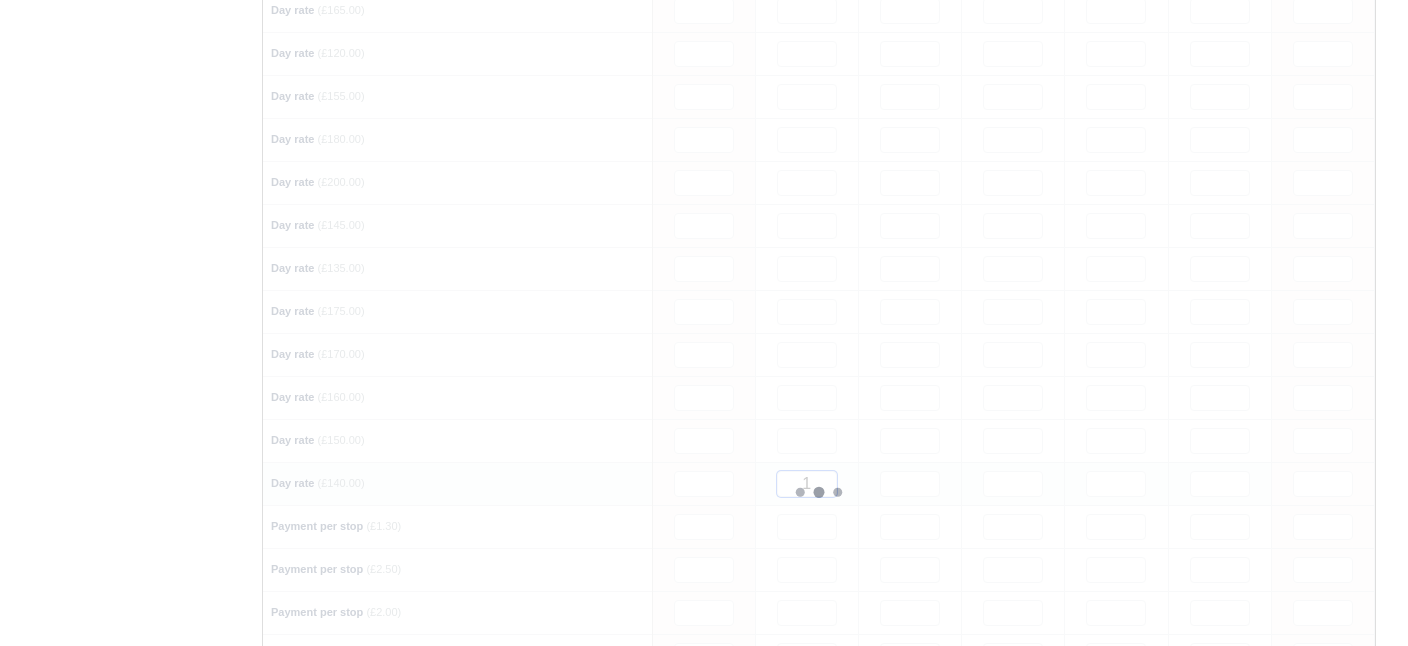 type 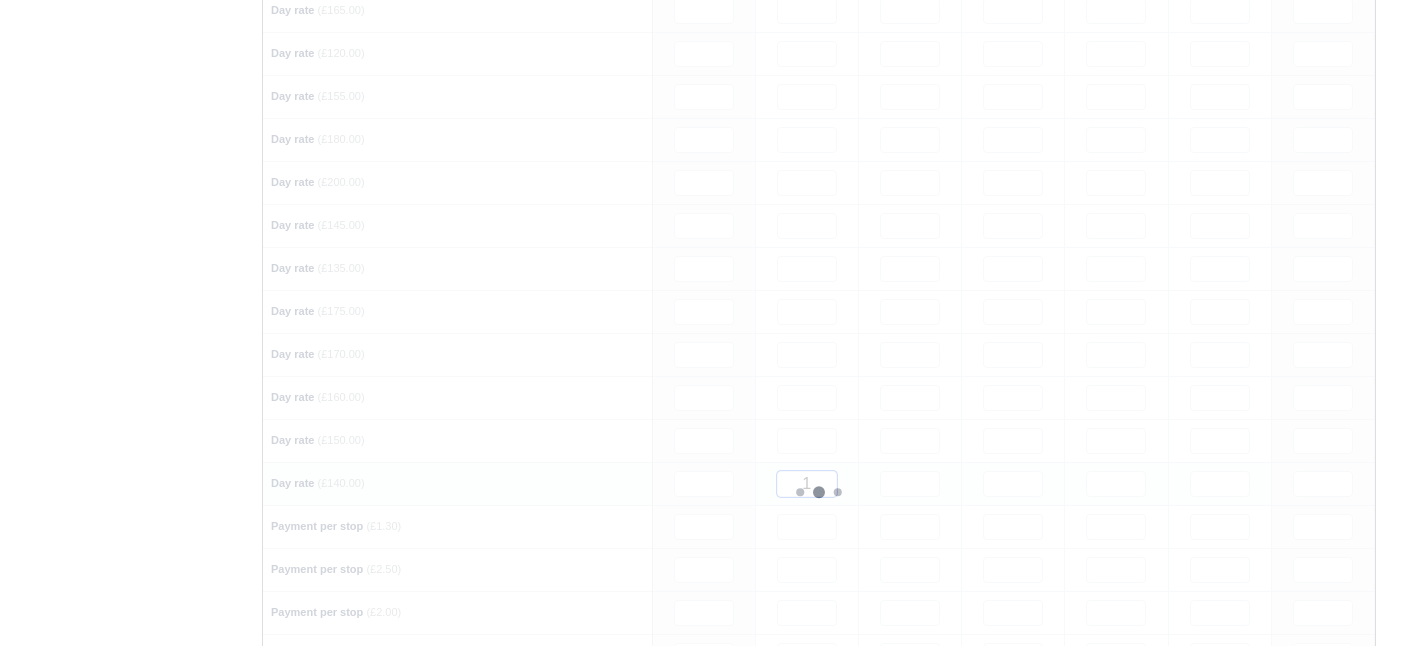 type 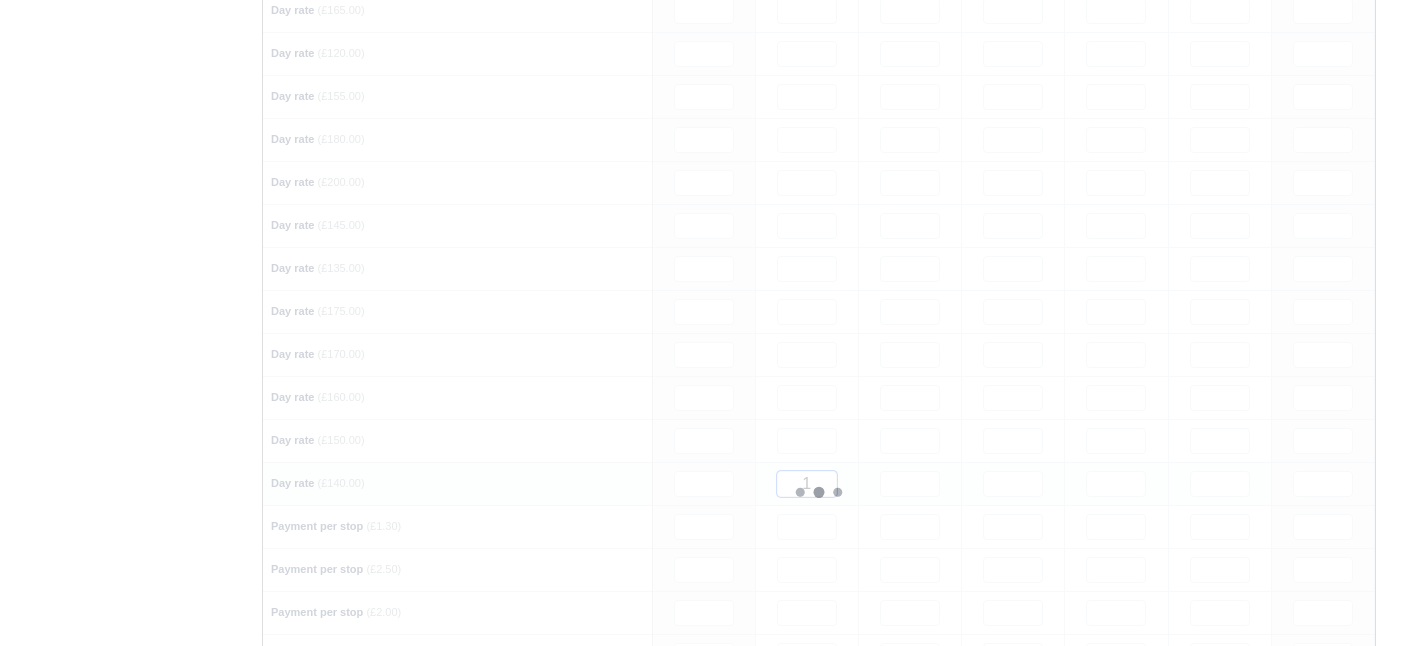 type 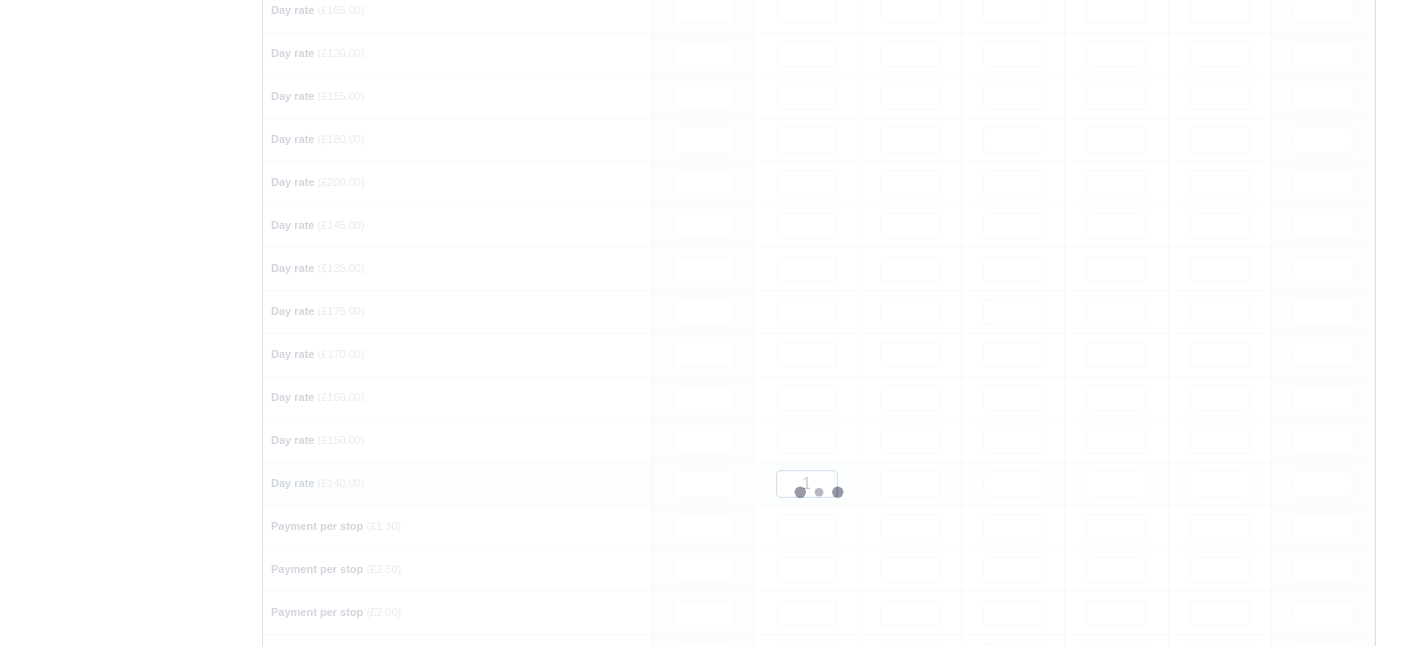 type 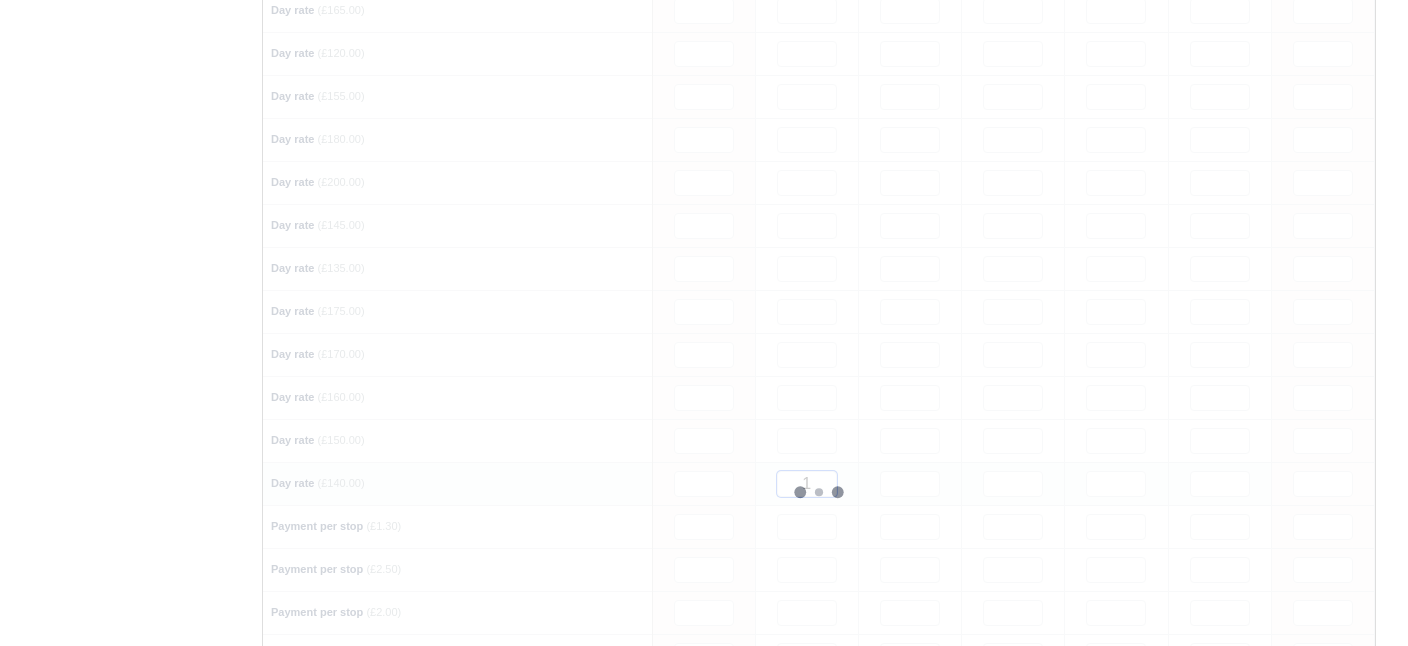 type 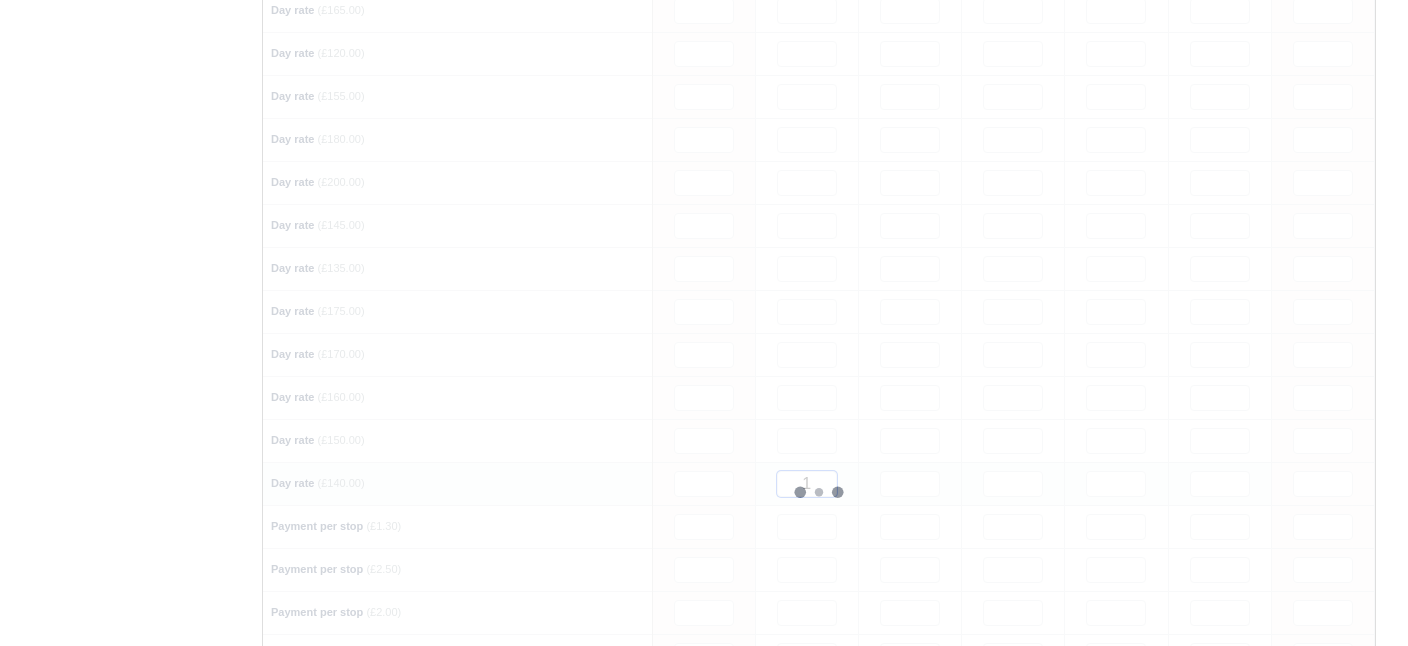 type 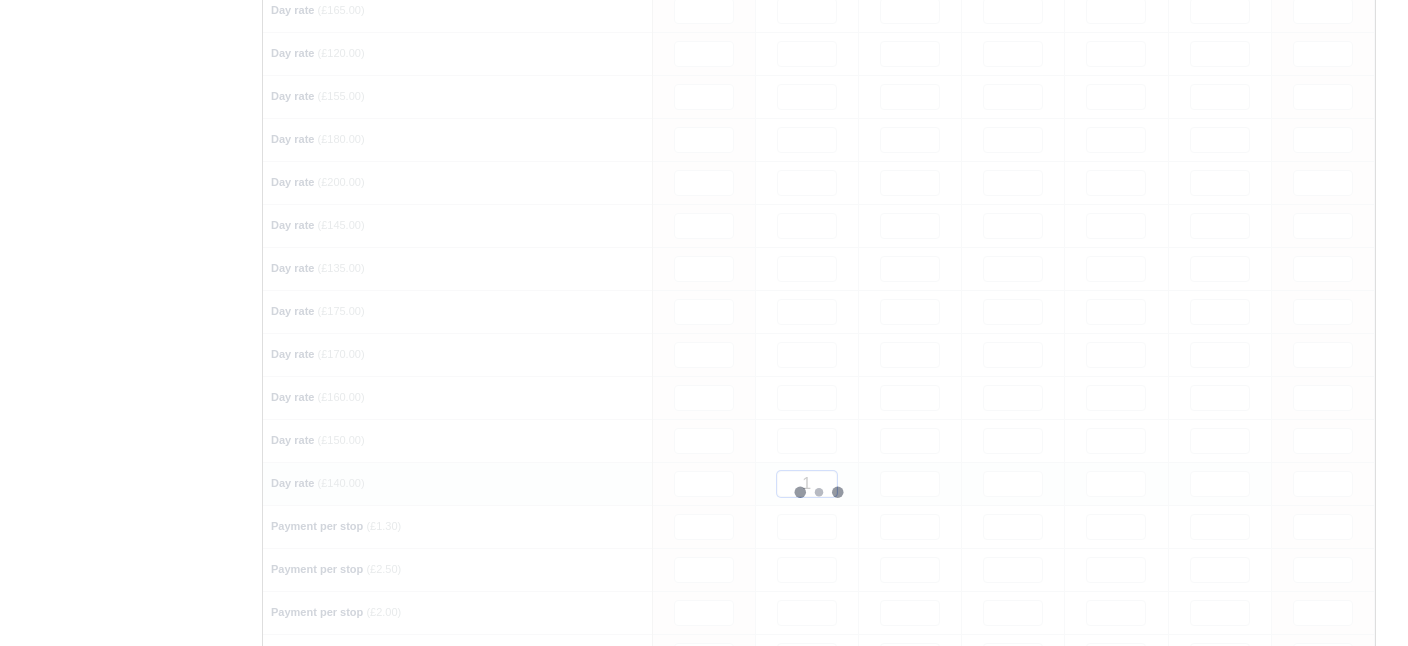 type 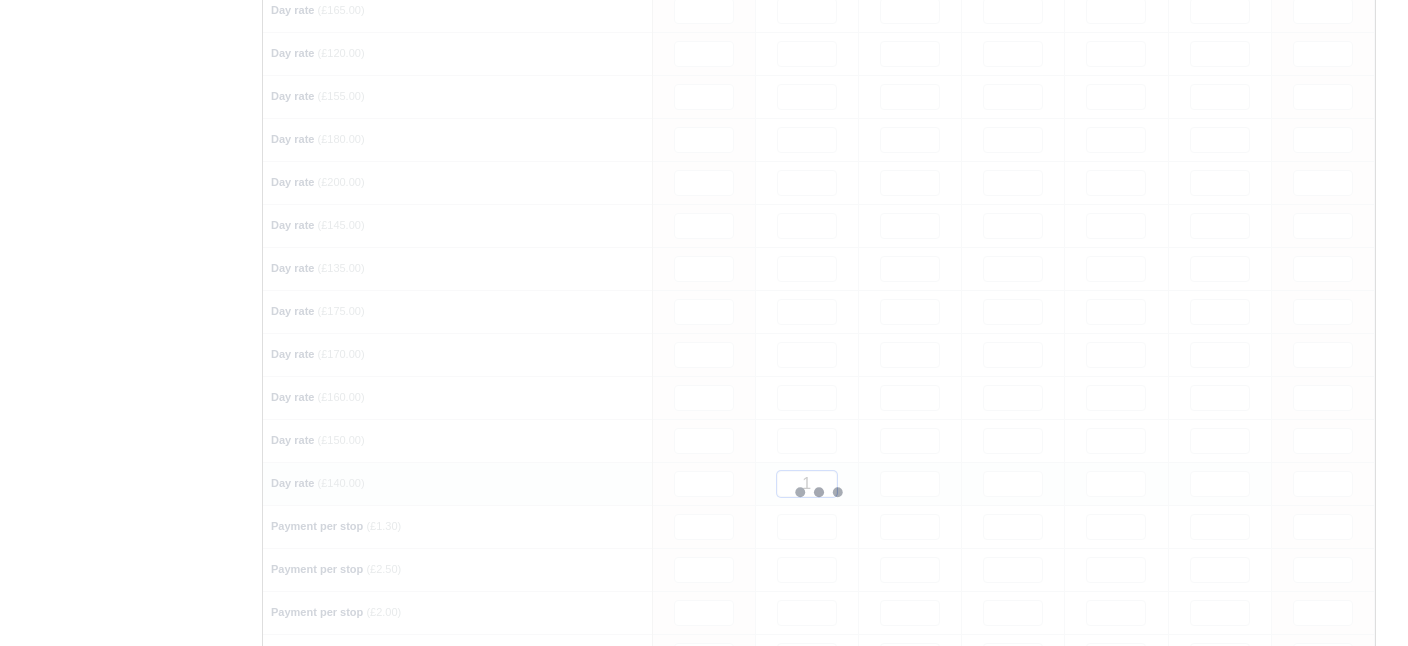 type 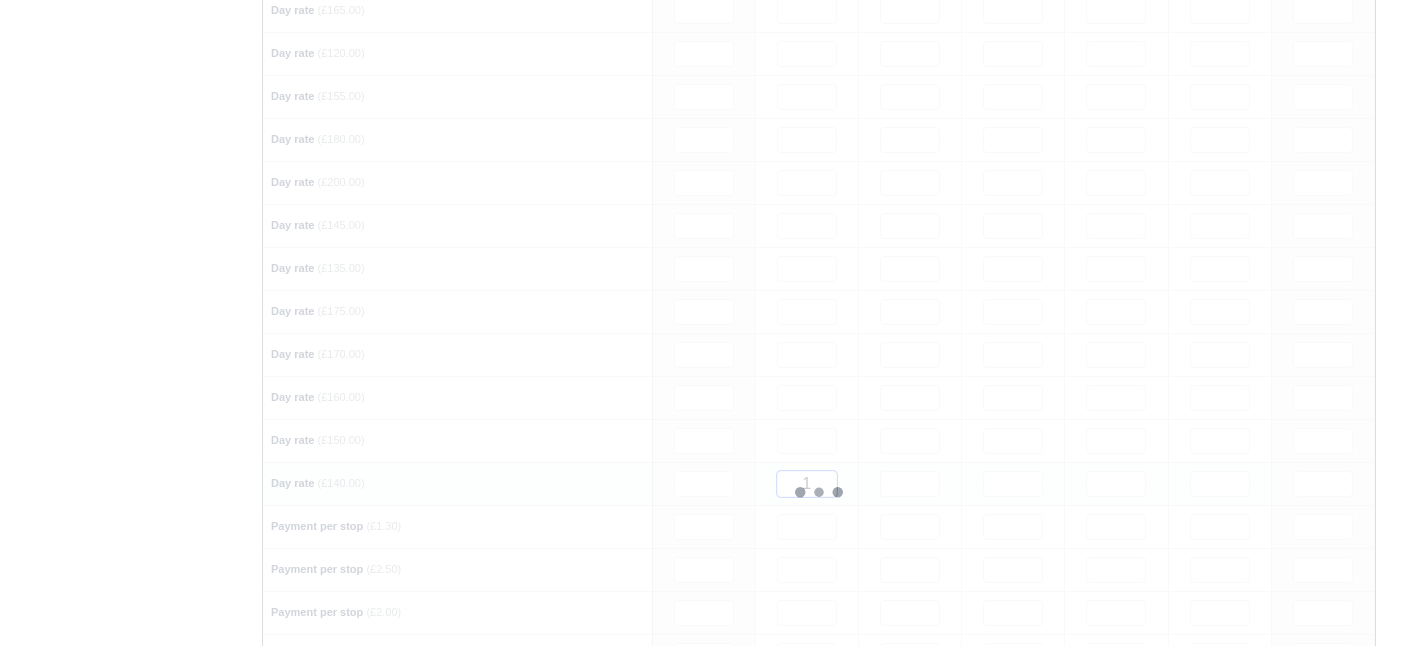 type 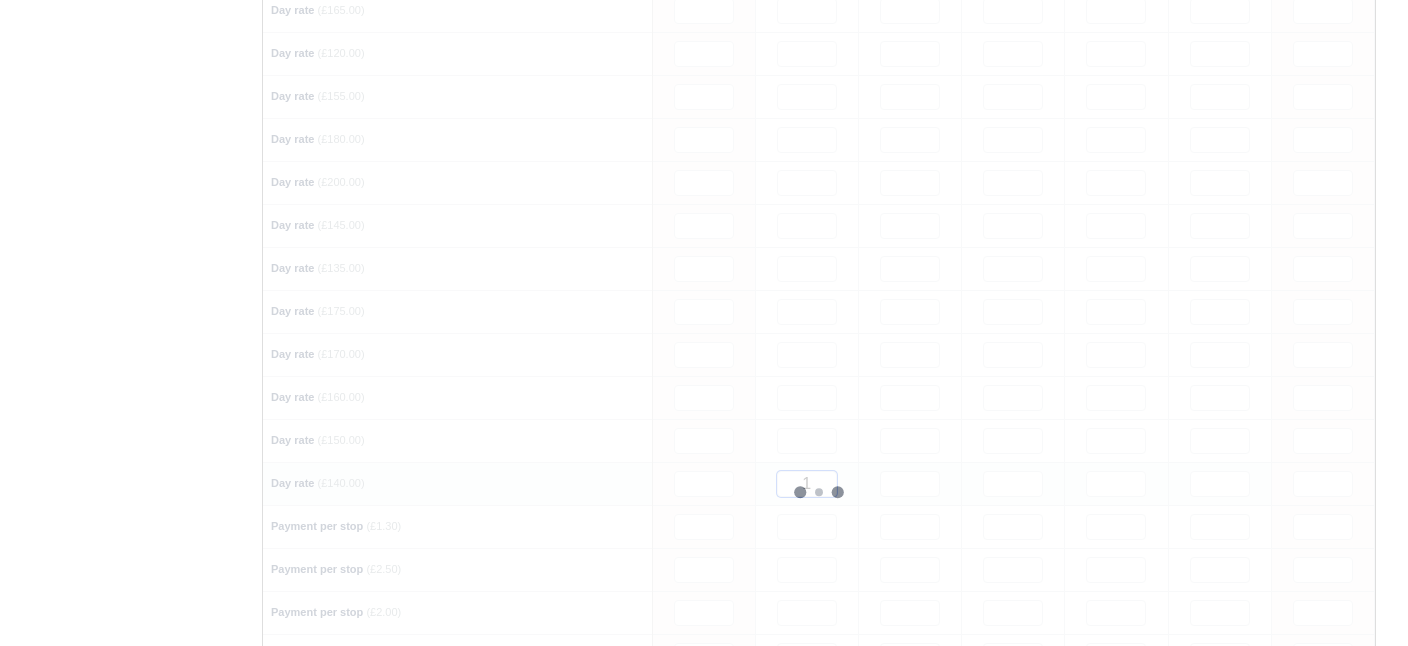 type 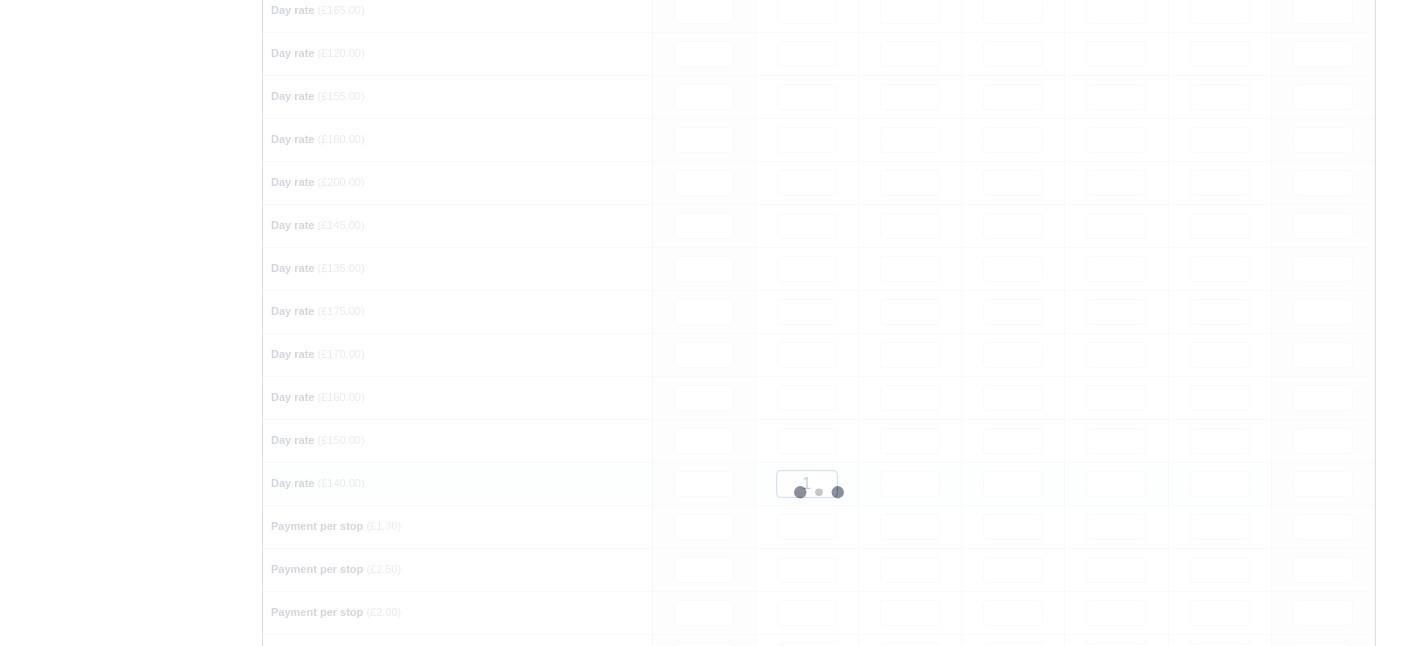 type 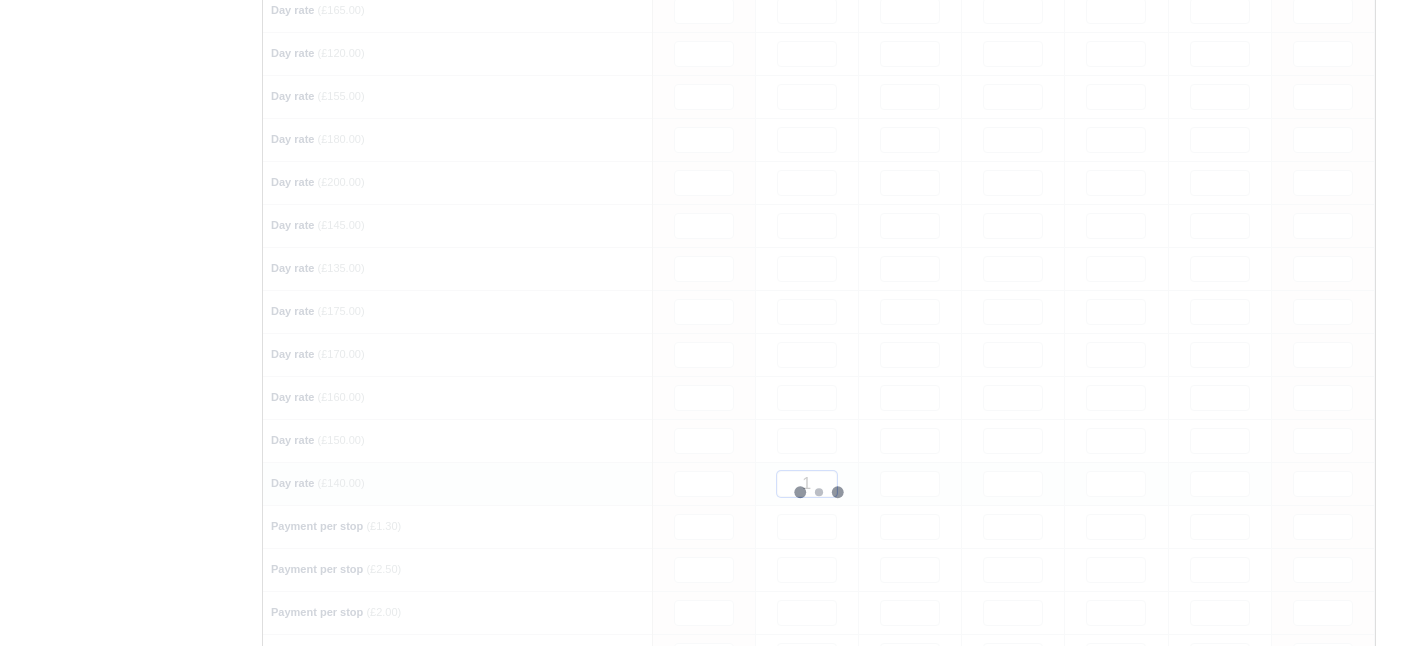 type 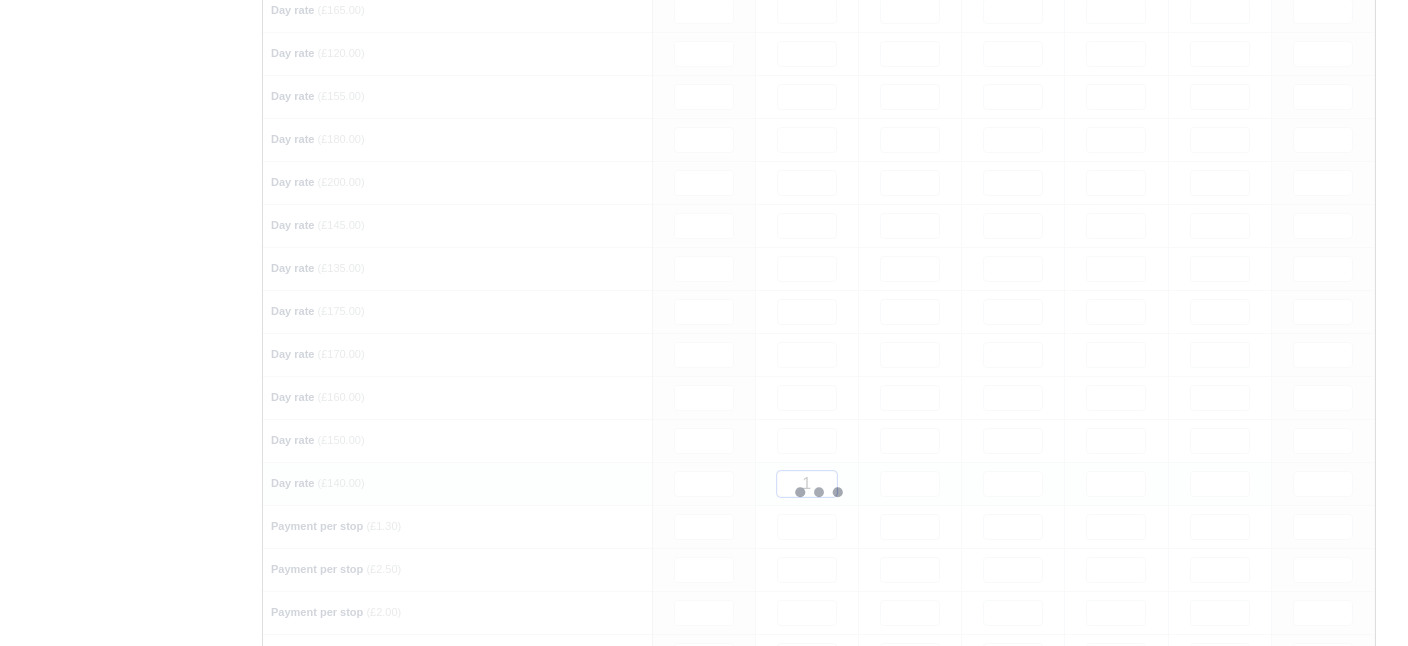 type 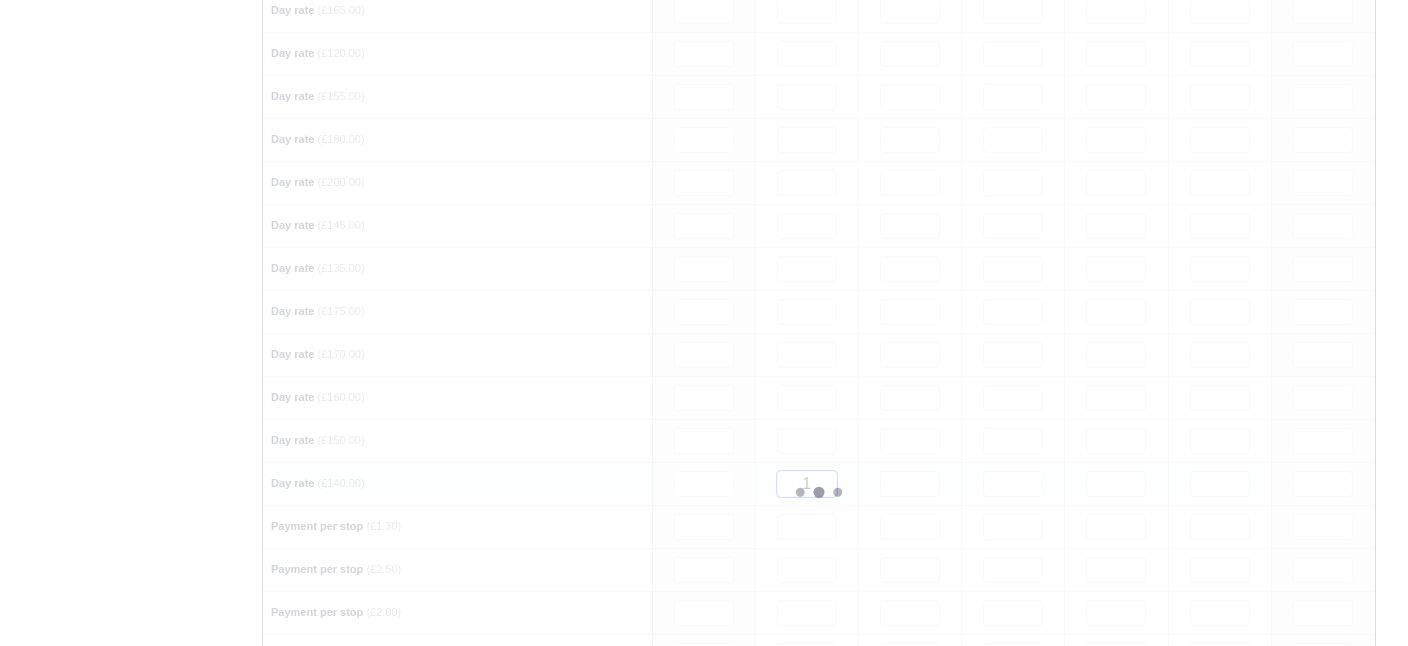 type 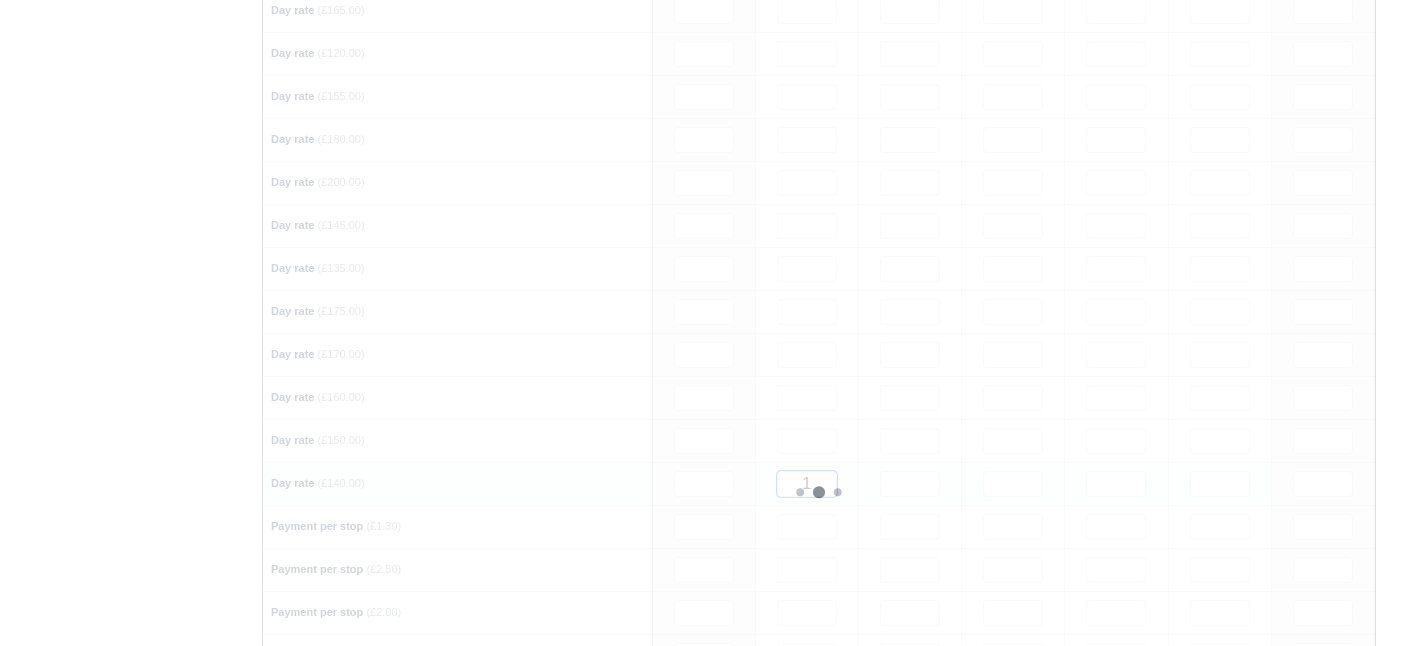 type 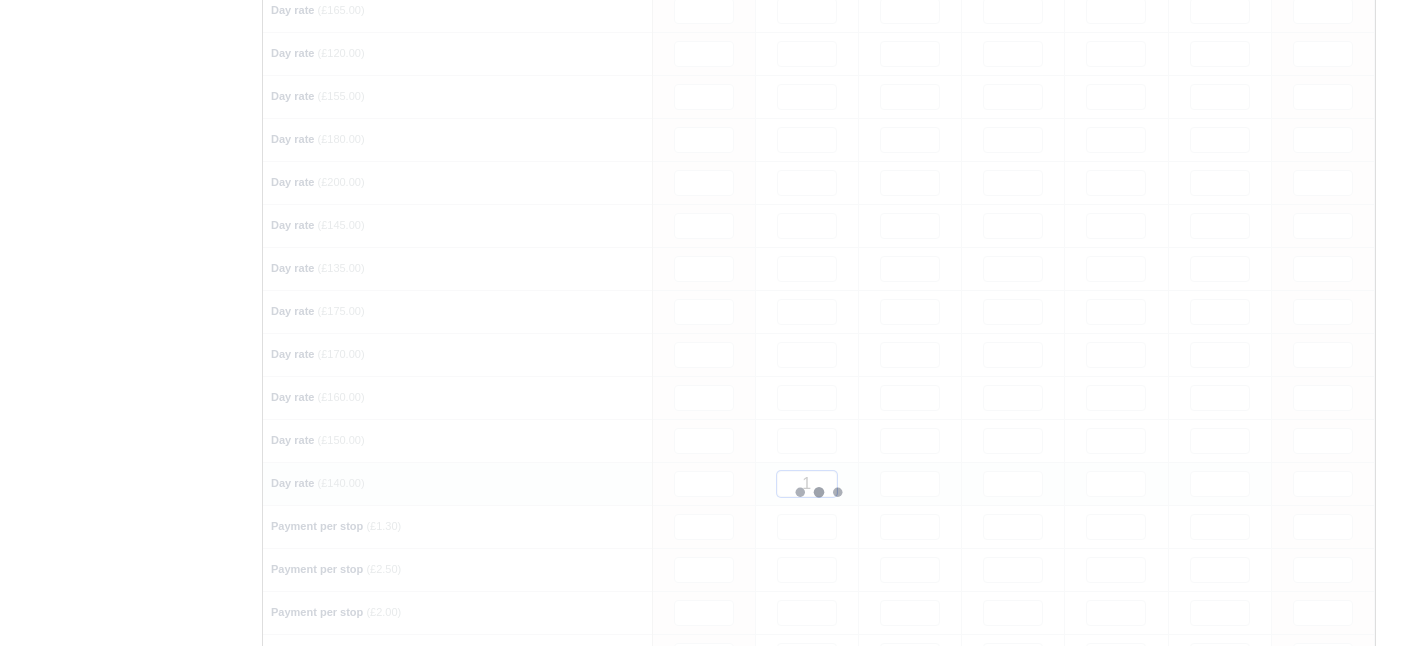 type 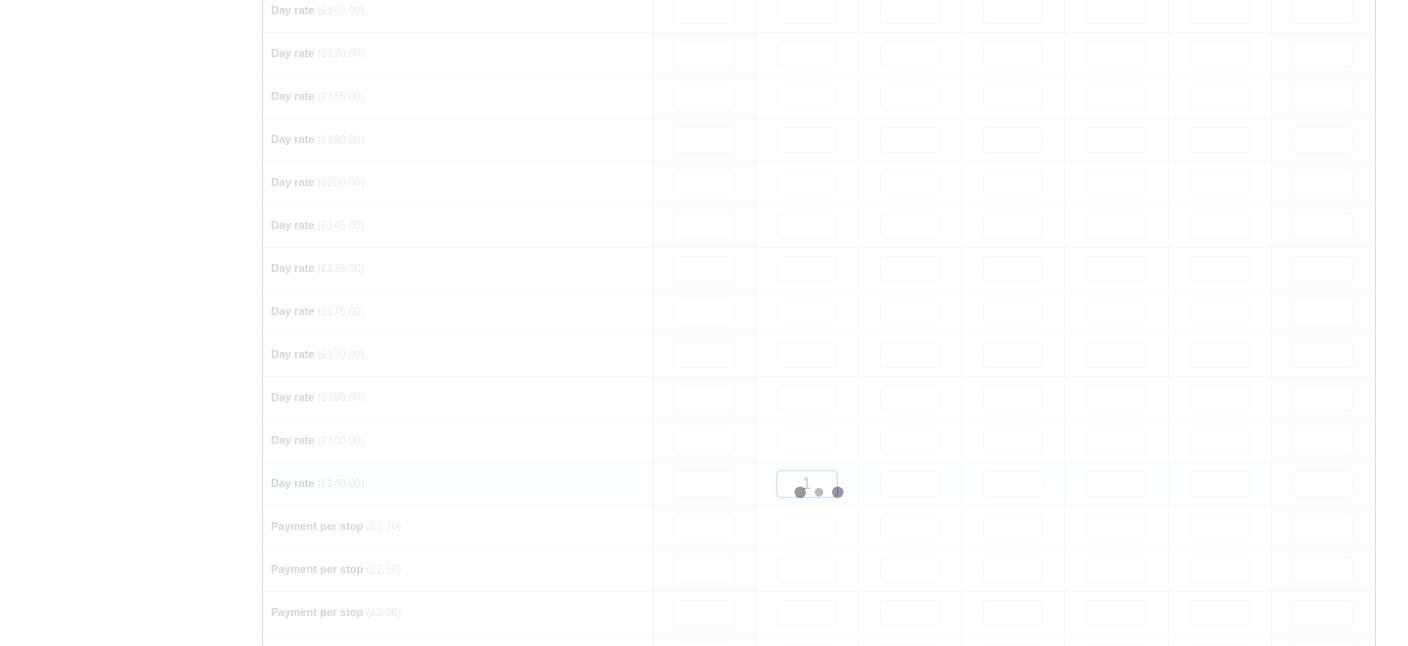 type 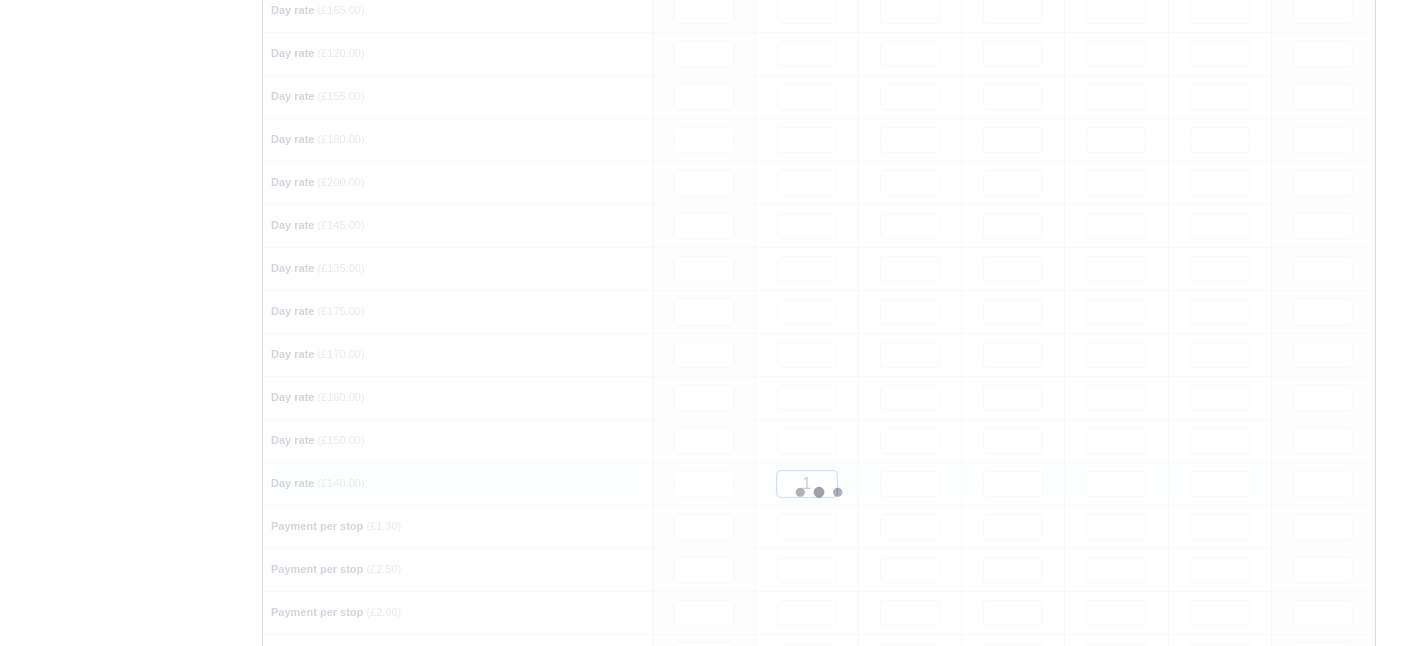 type 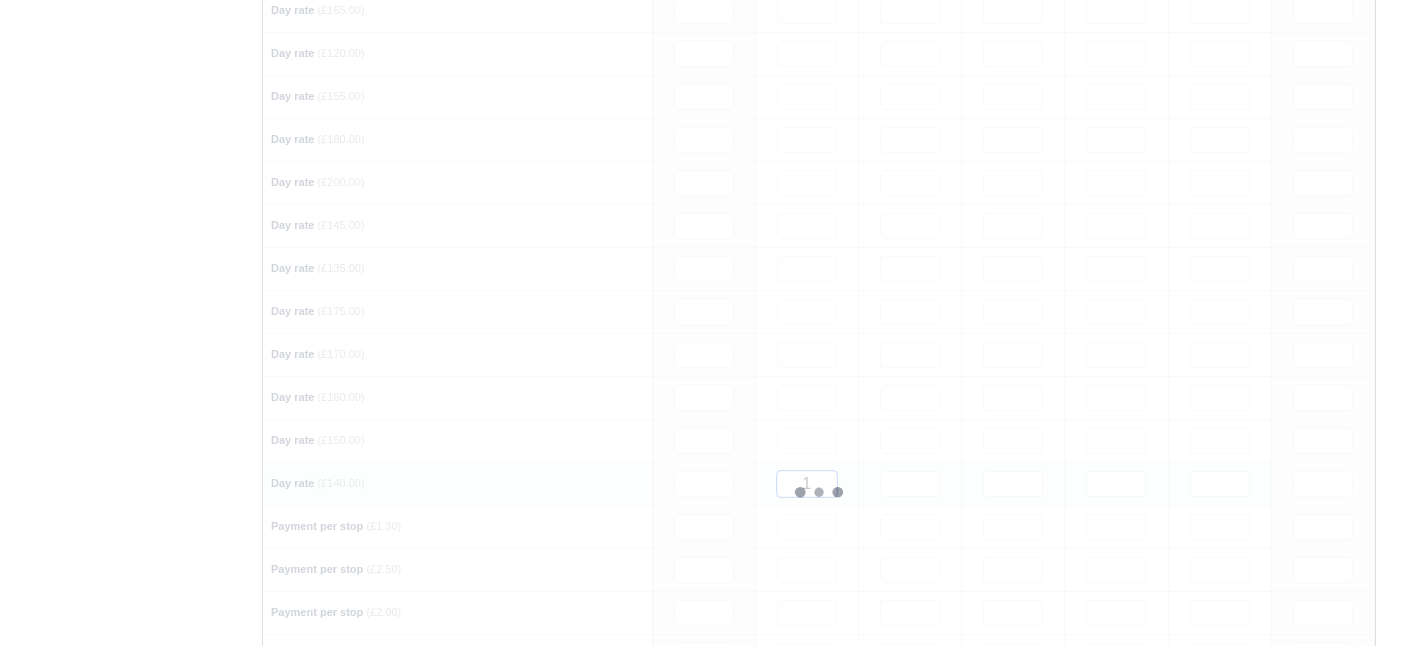 type 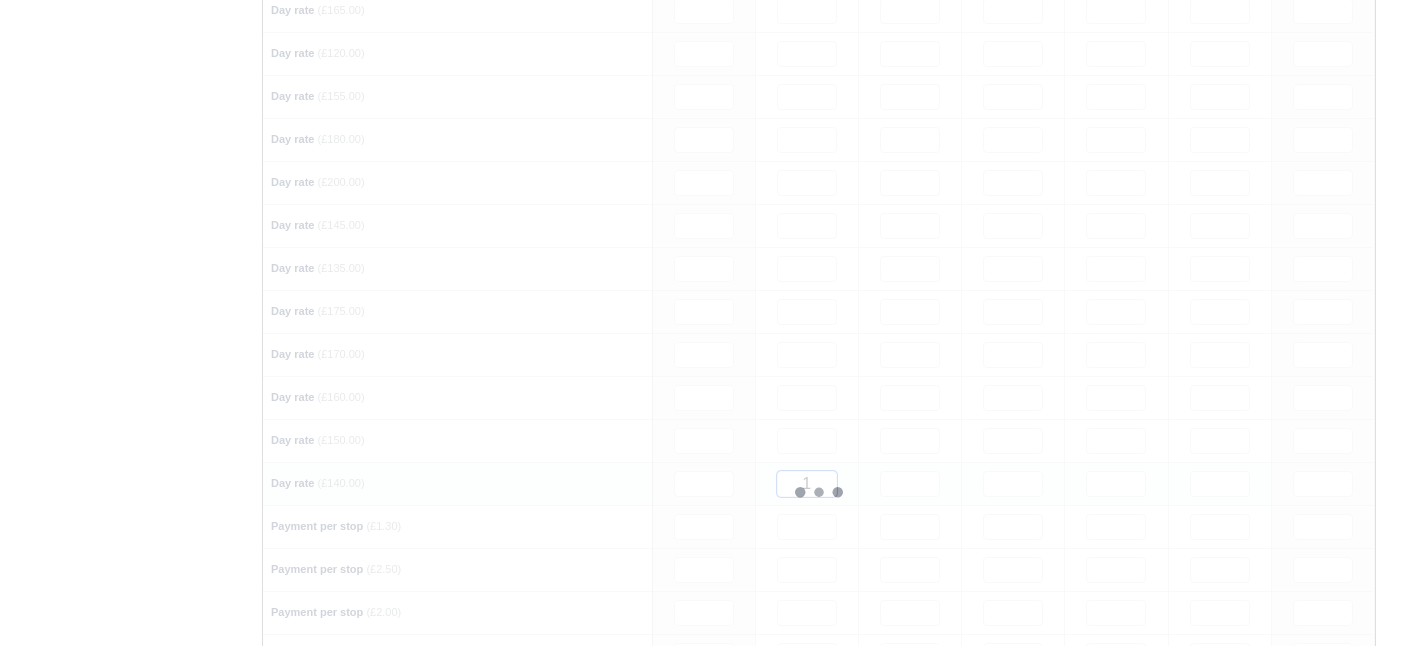 type 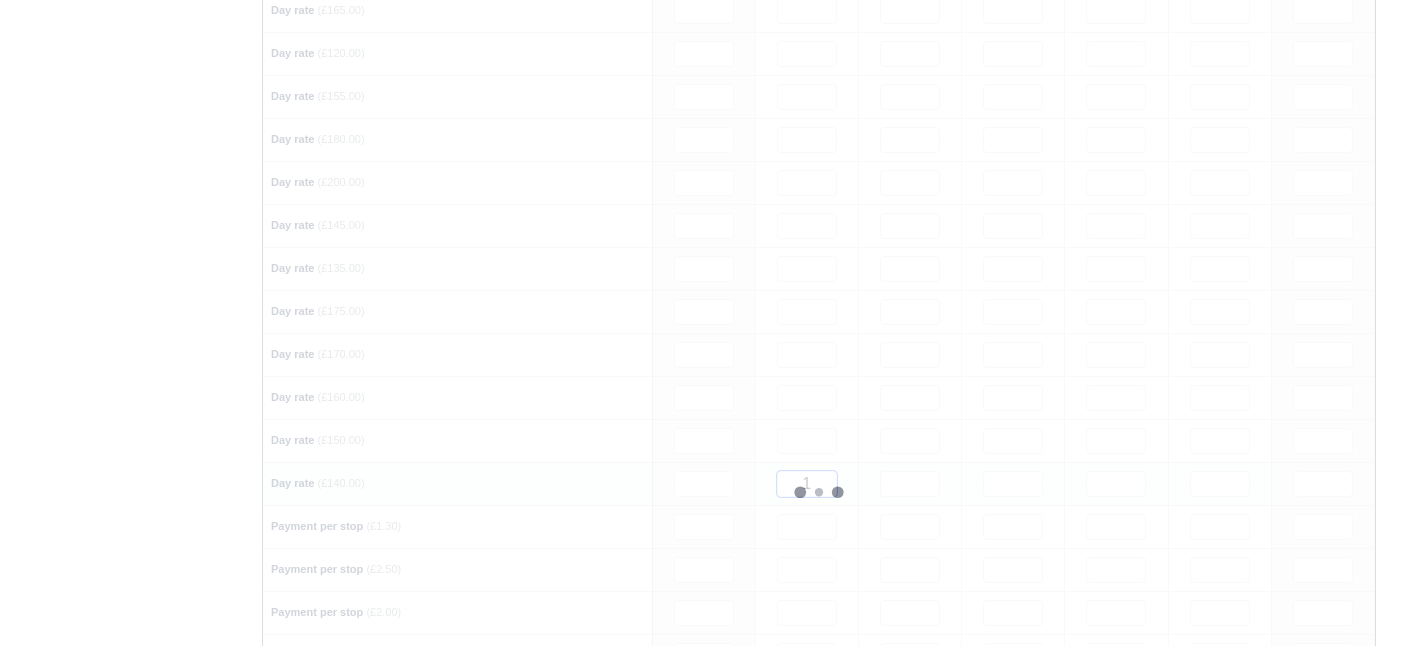 type 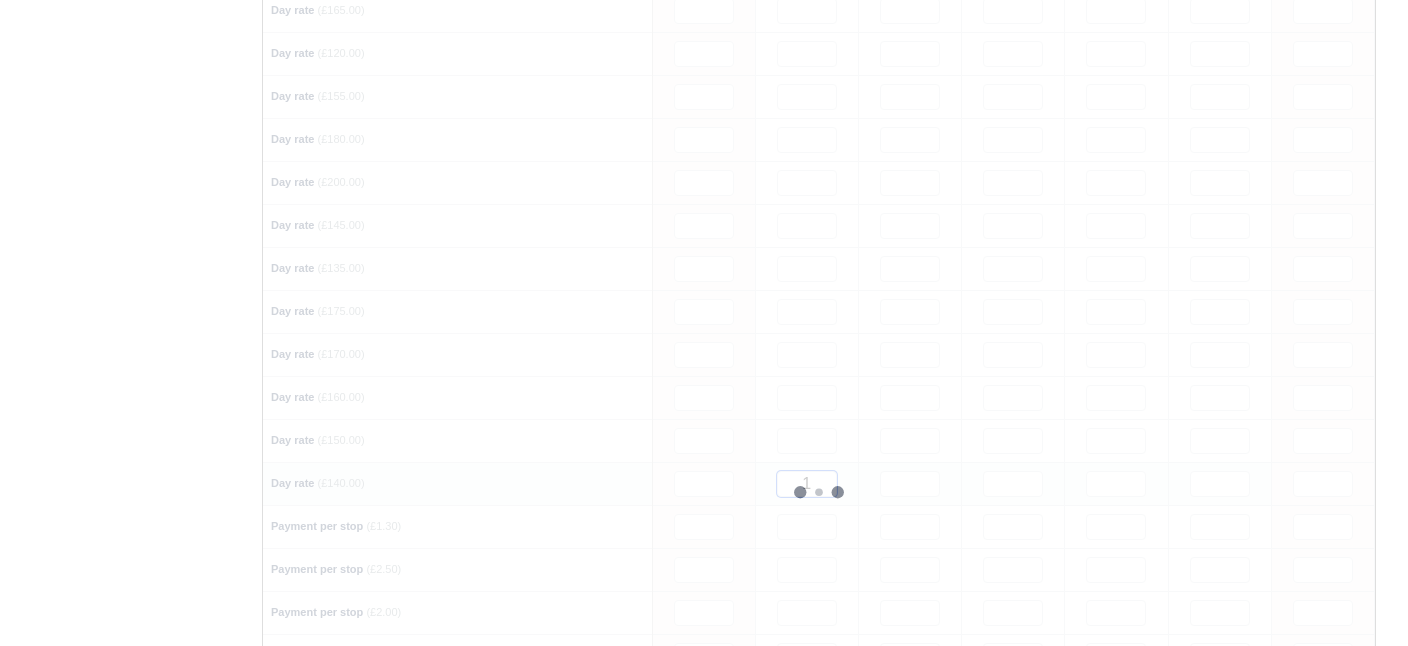 type 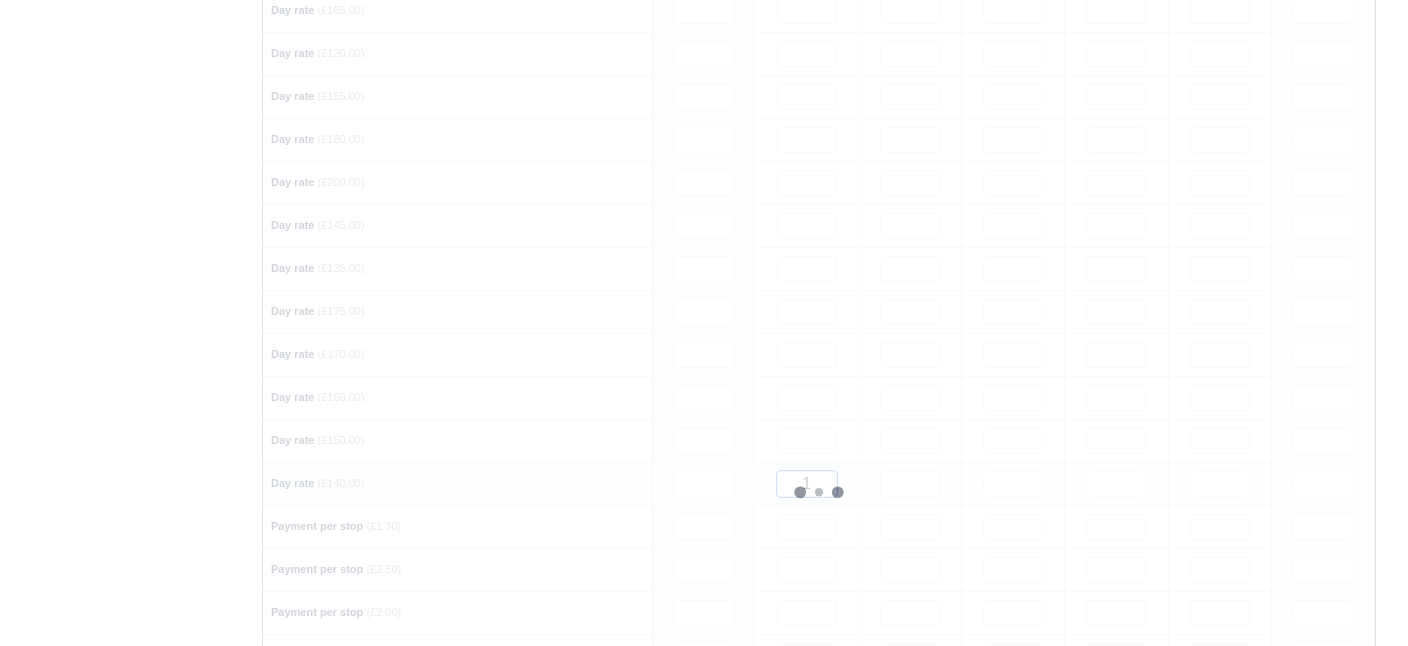 type 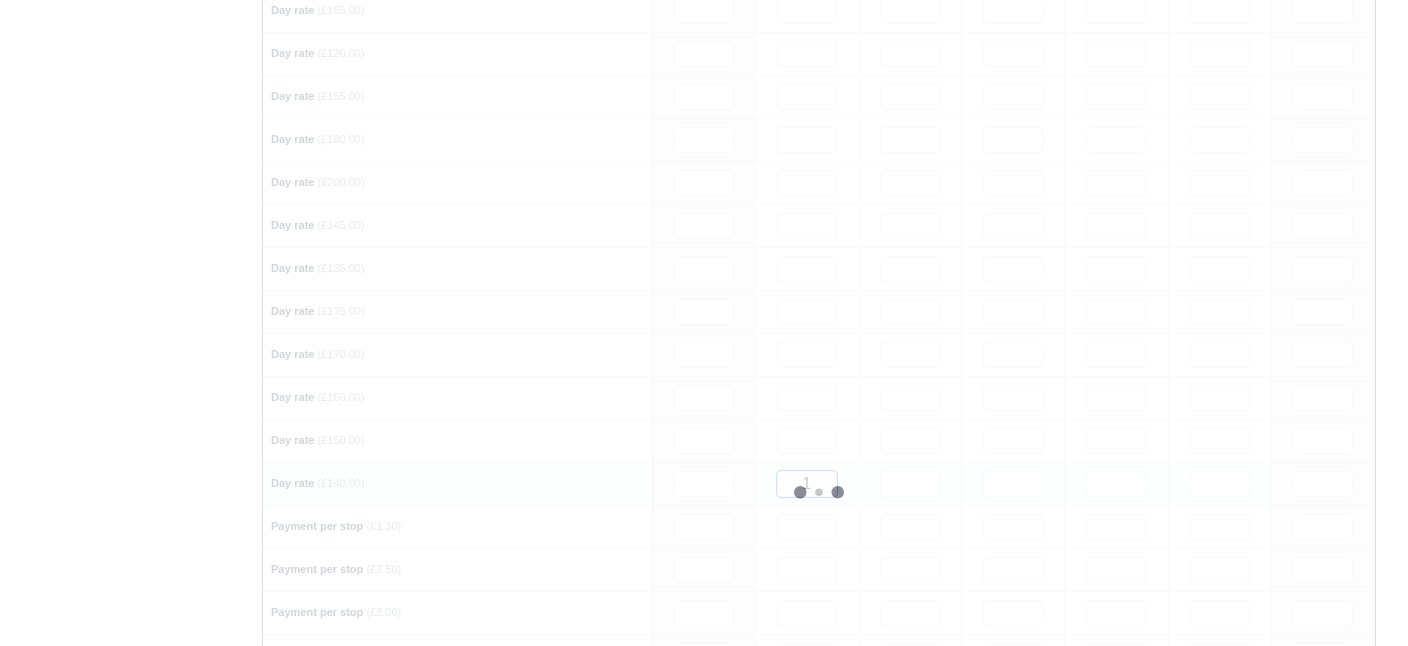 type 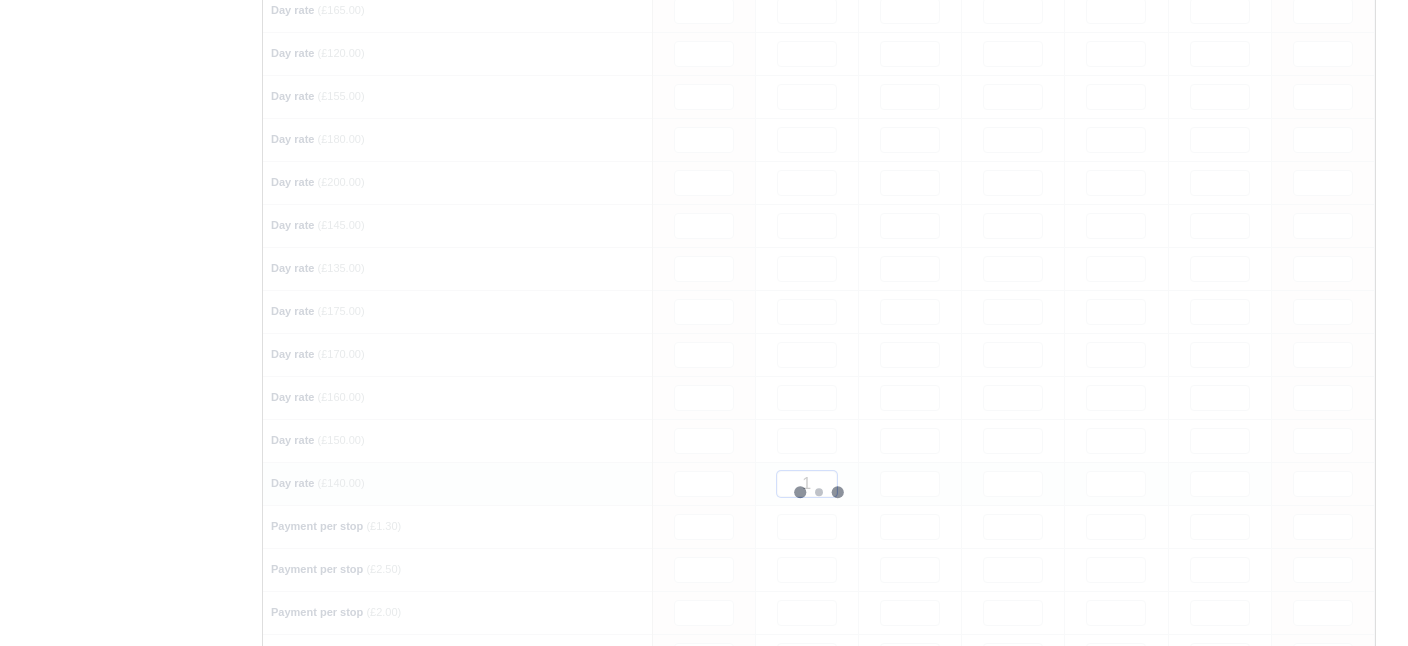 type 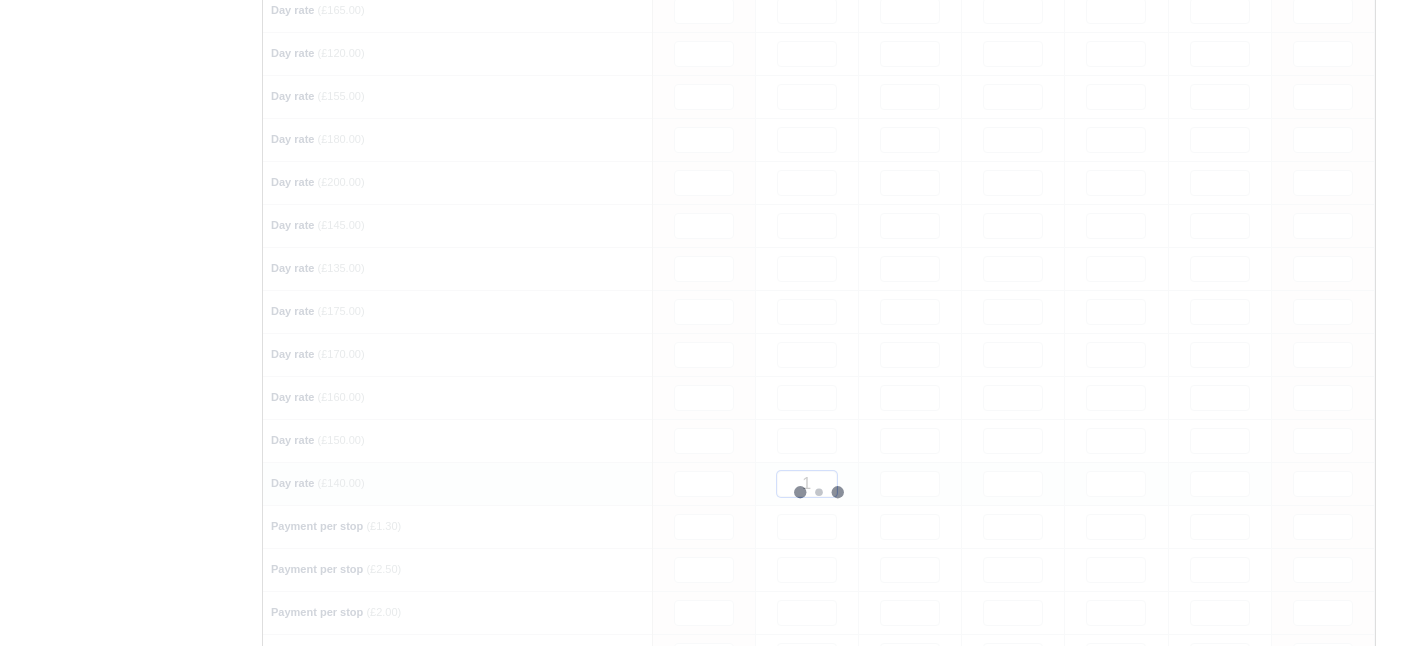 type 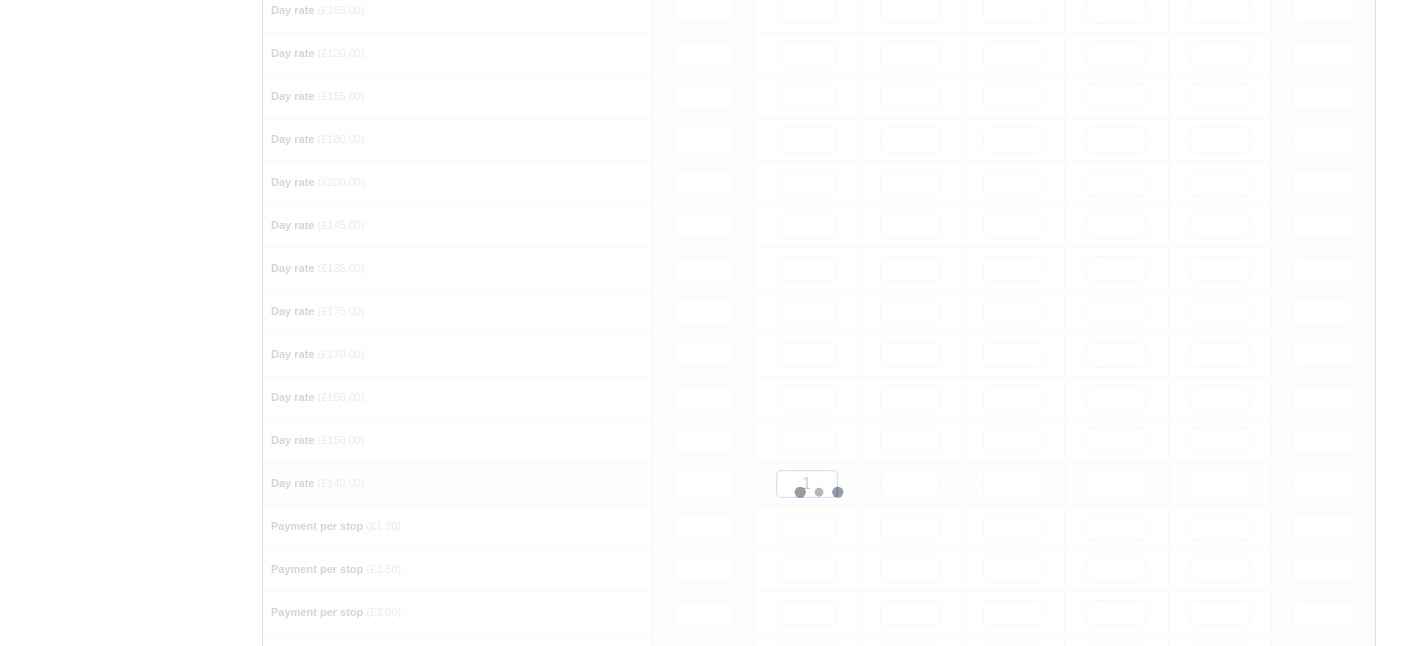 type 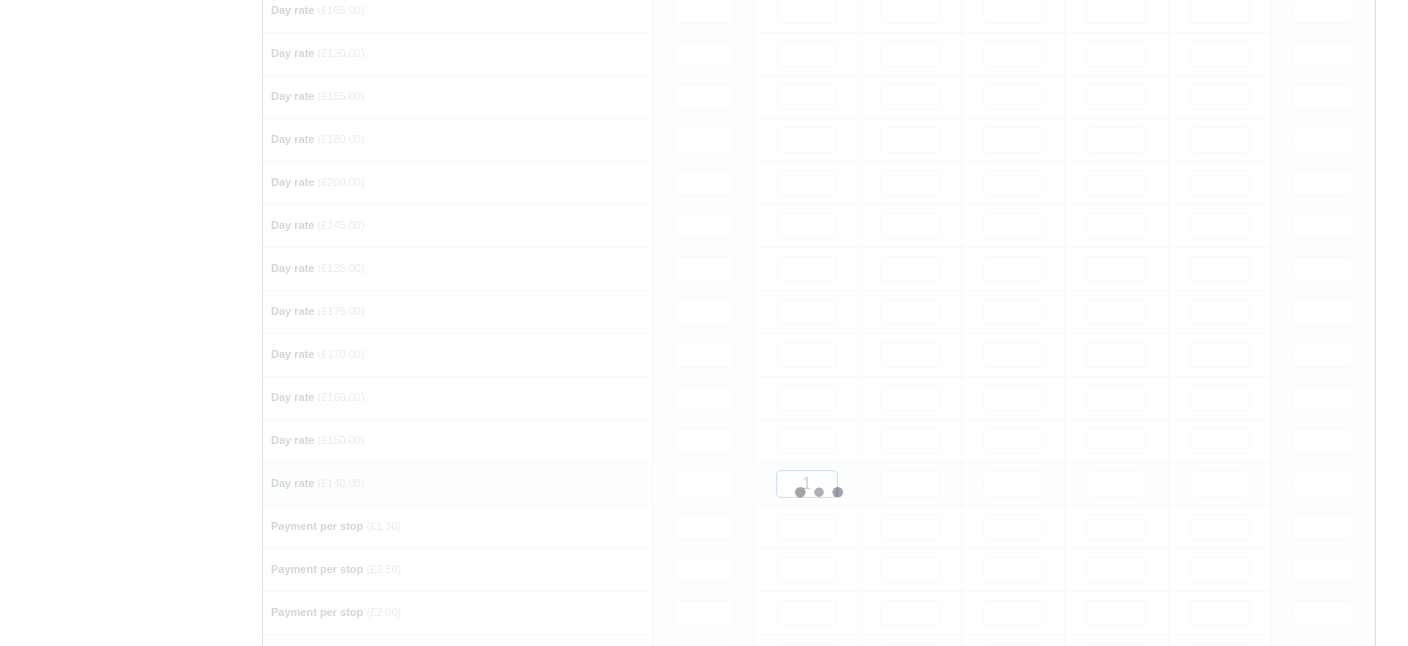 type 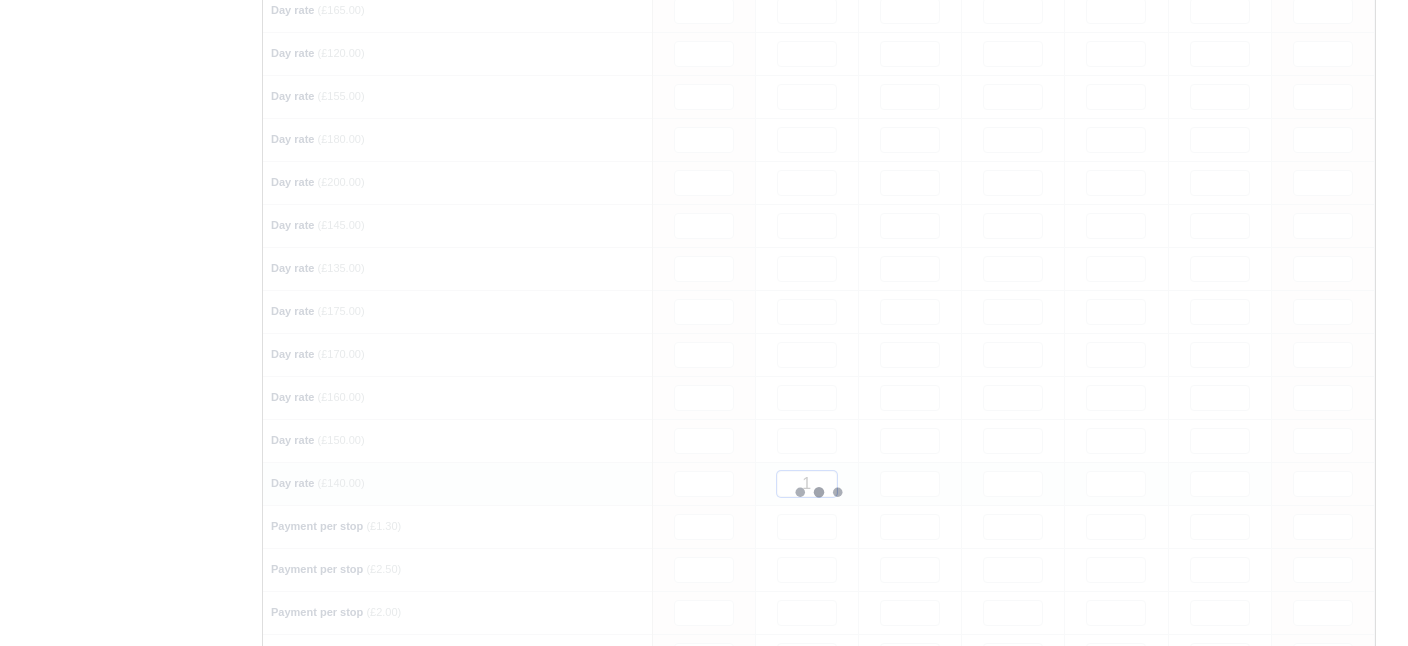 type 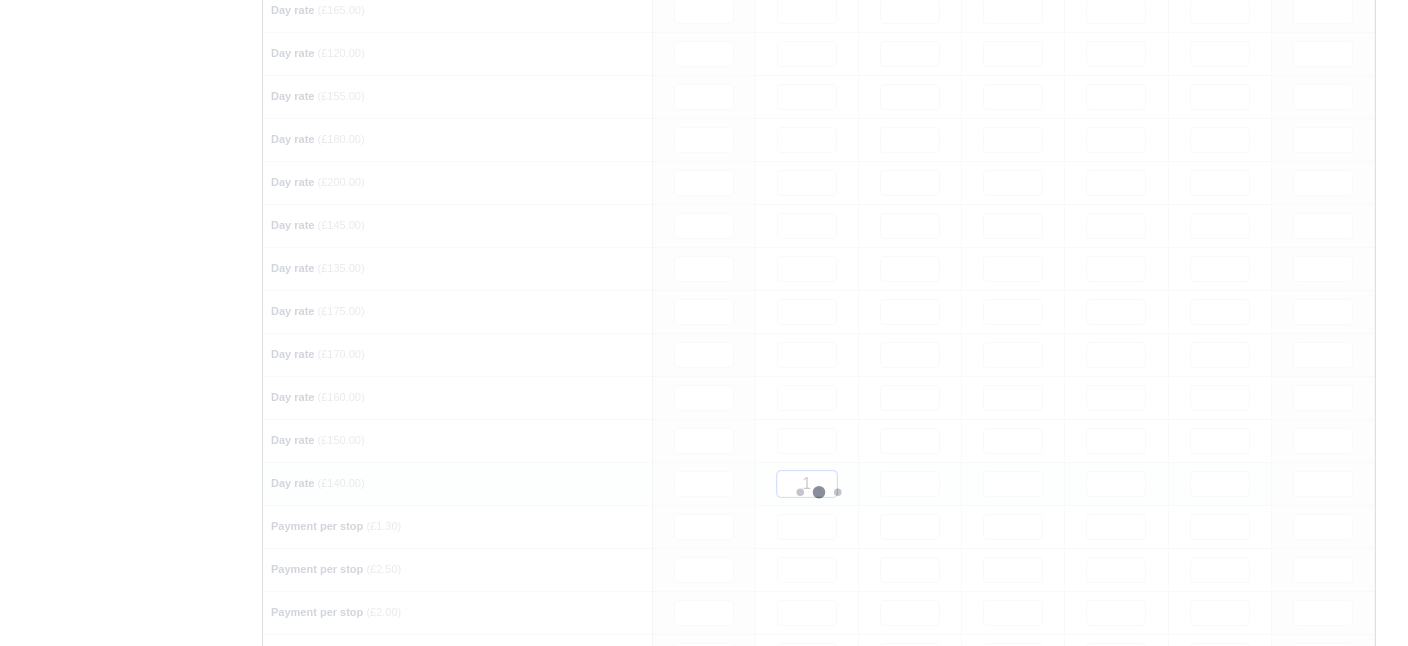 type 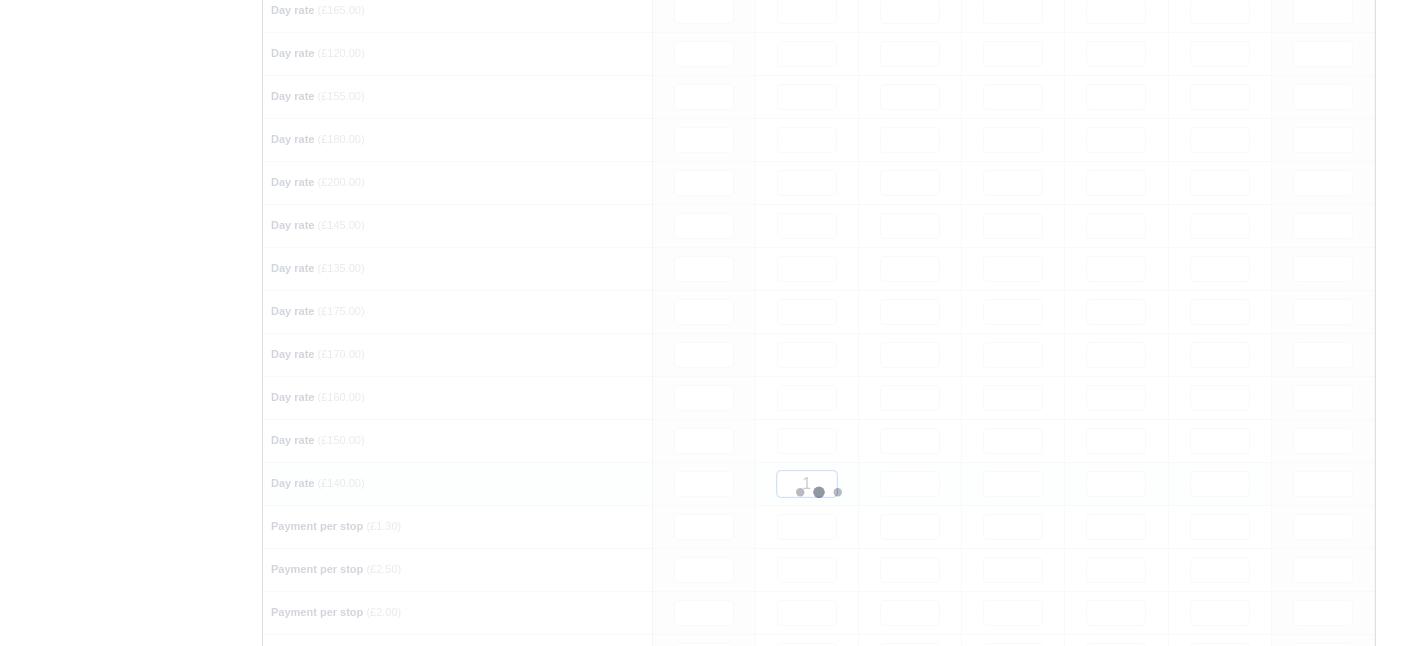 type 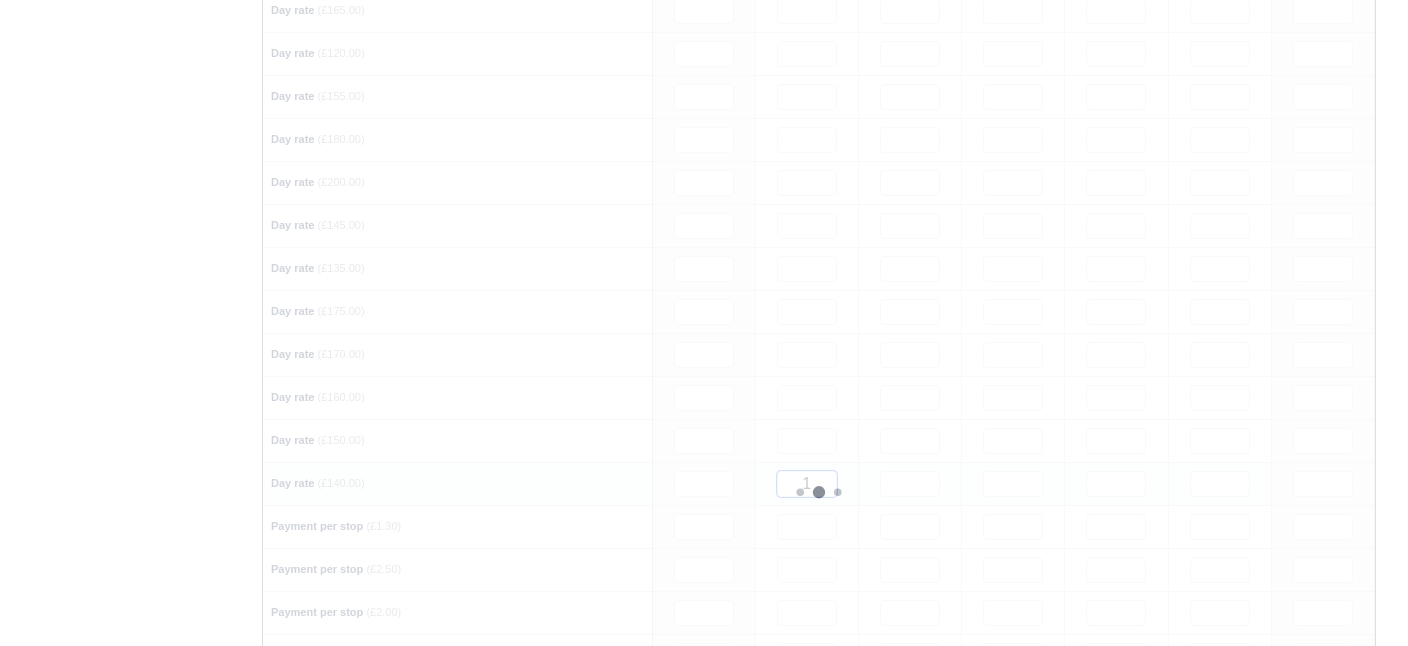 type 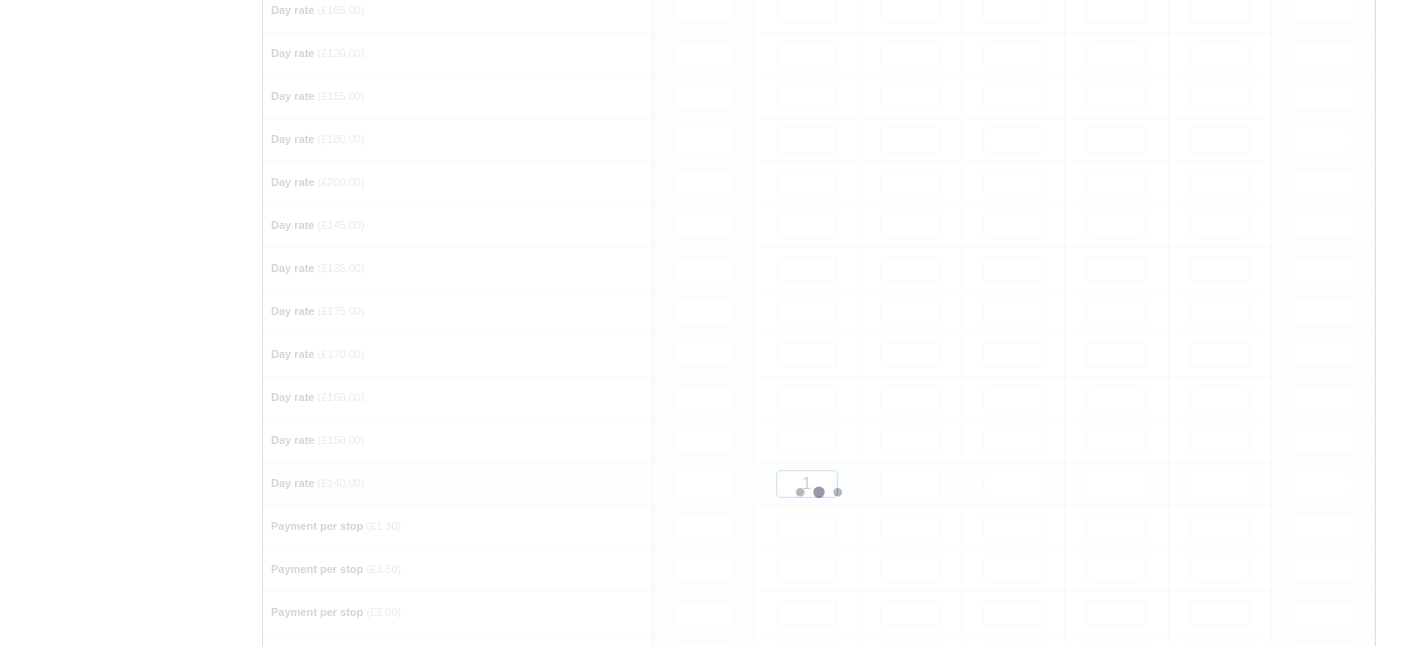 type 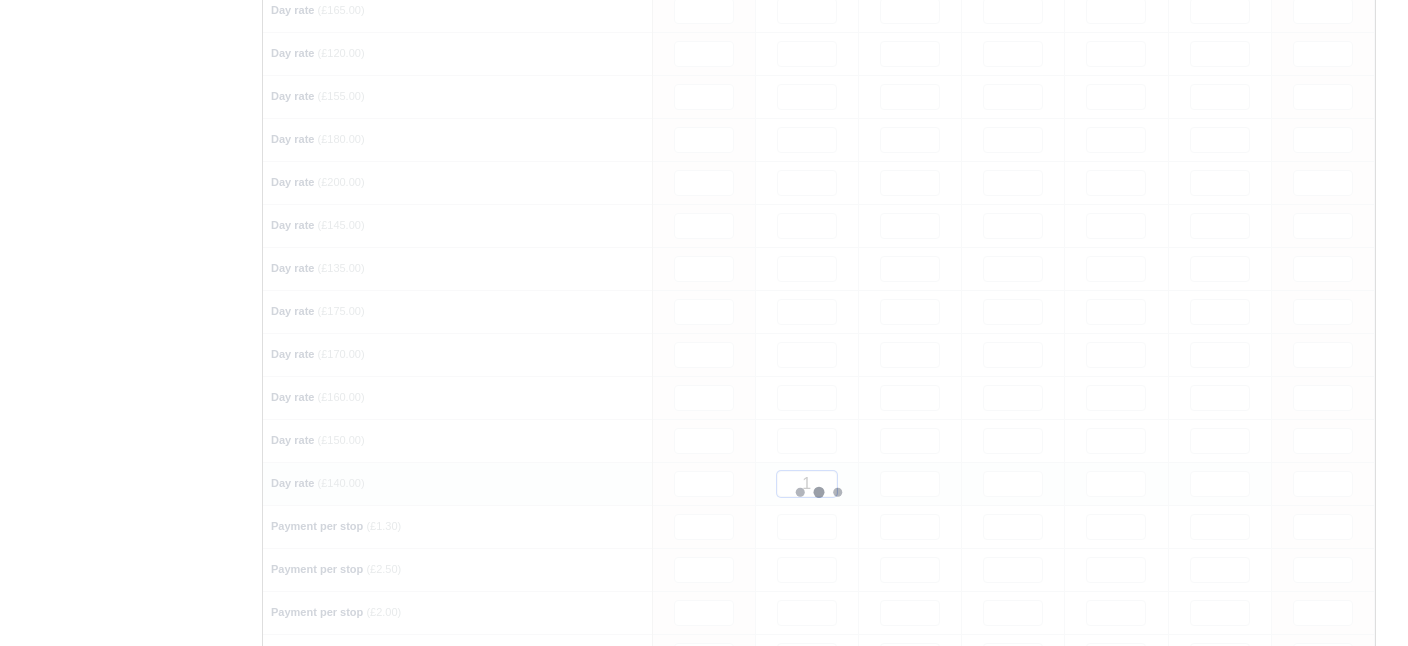 type 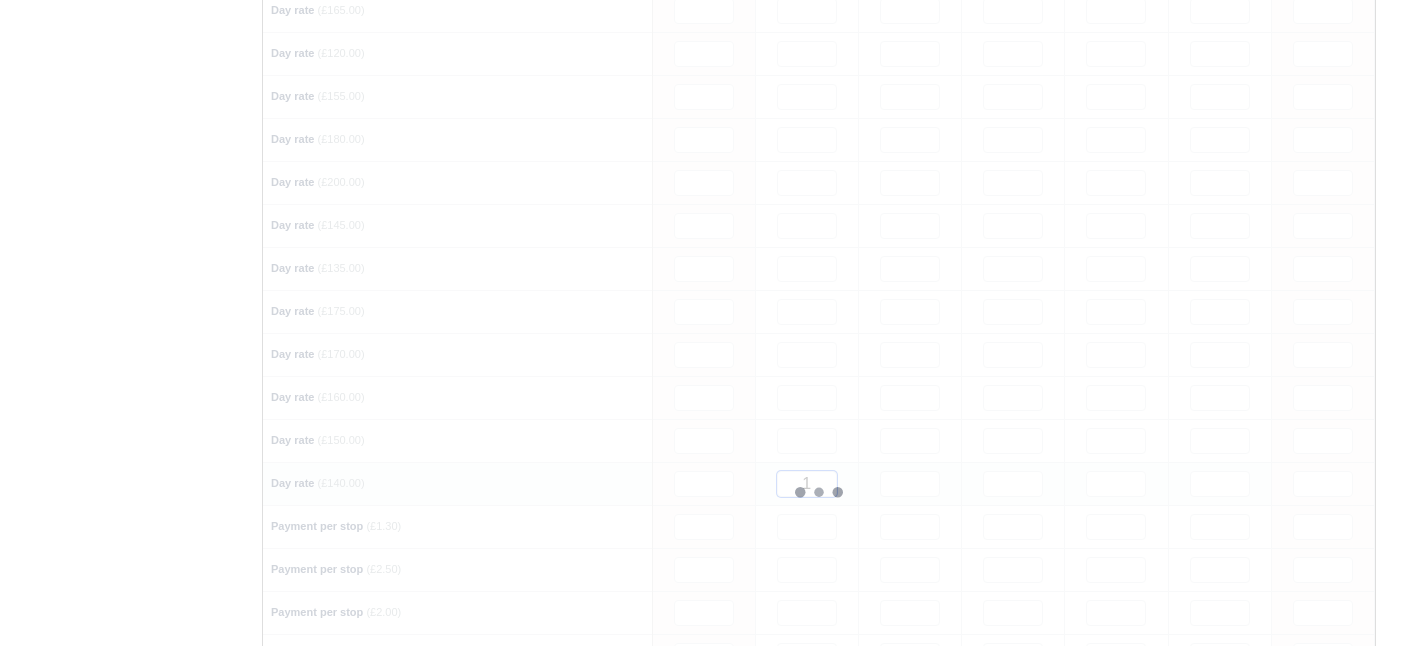 type 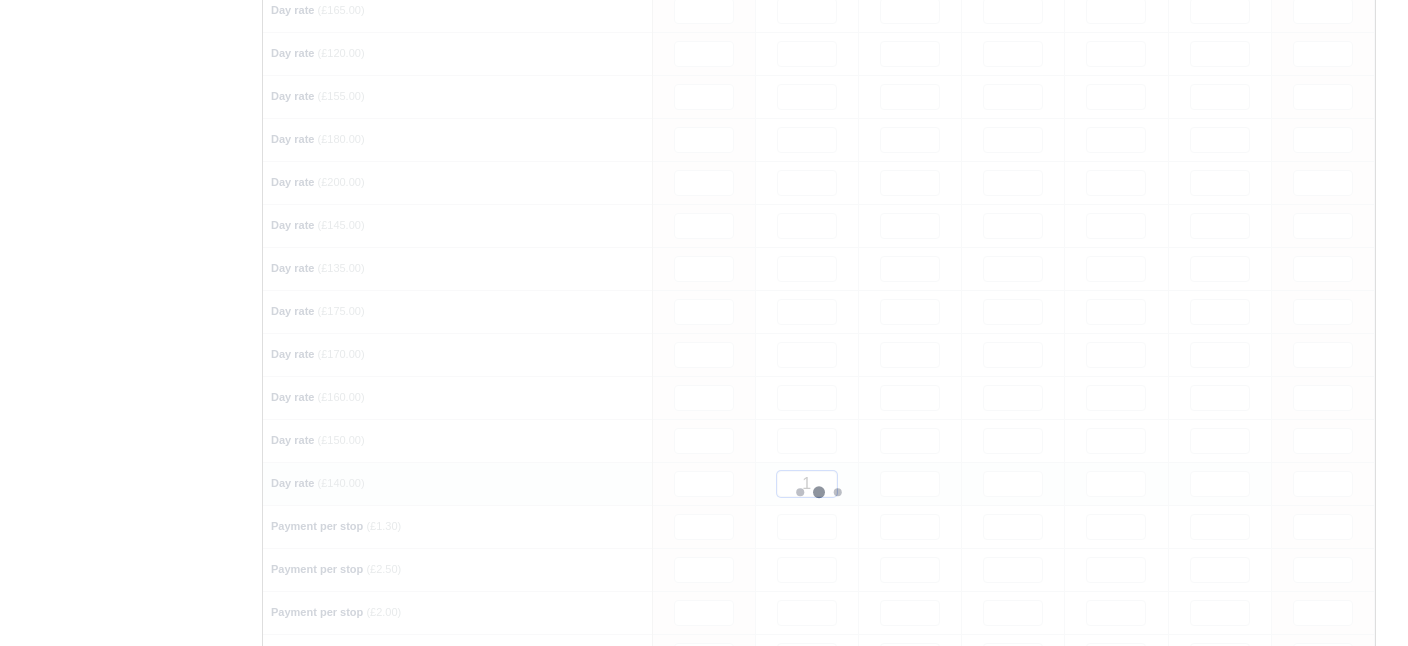 type 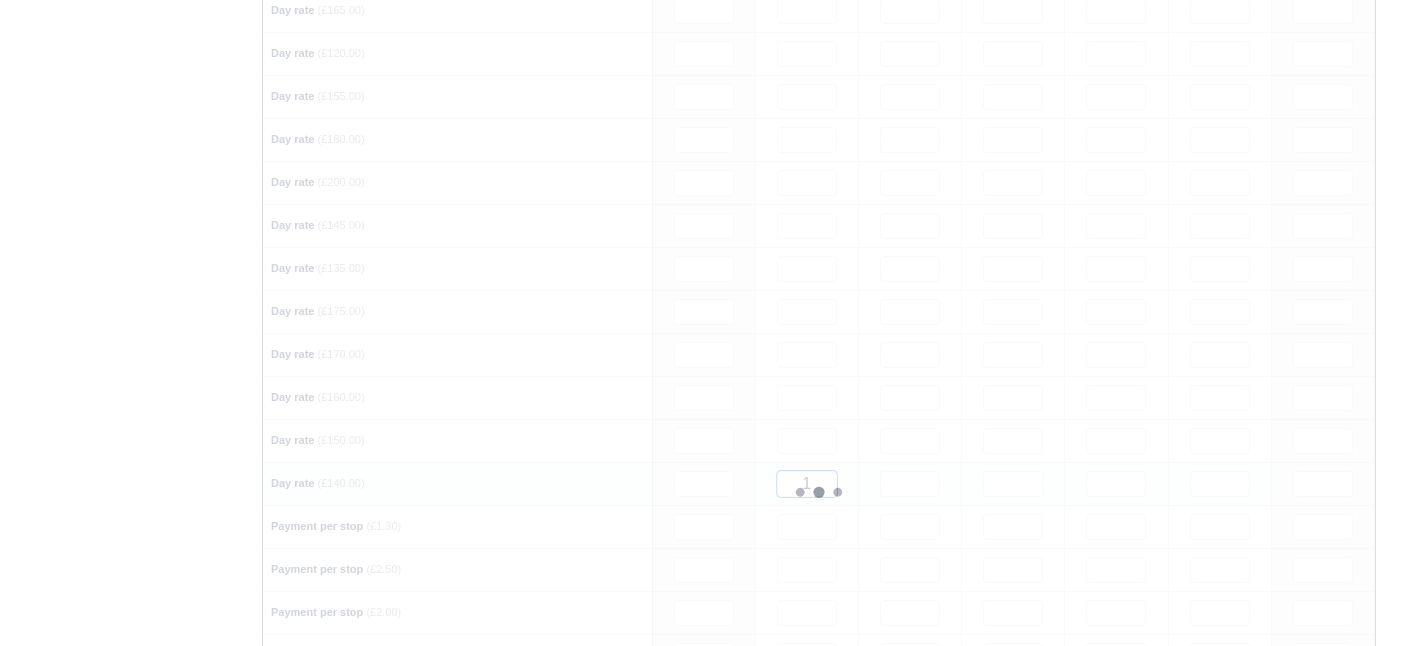 type 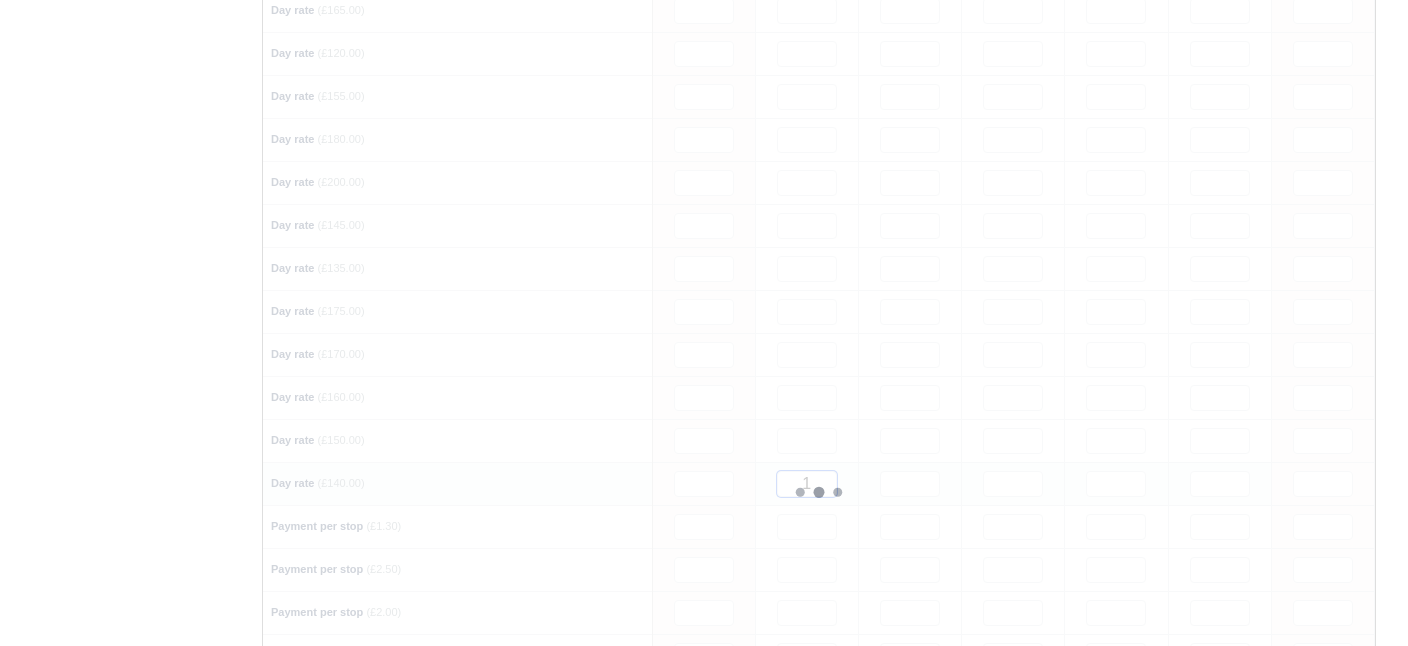 type 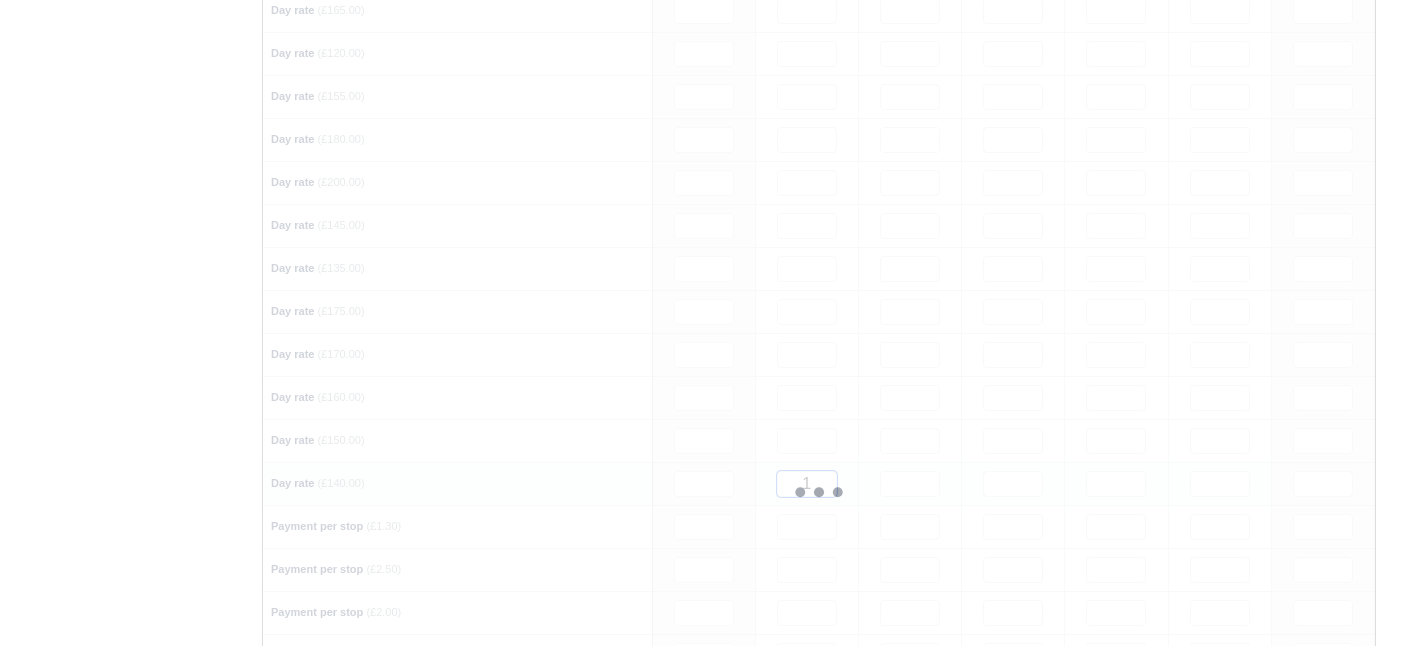 type 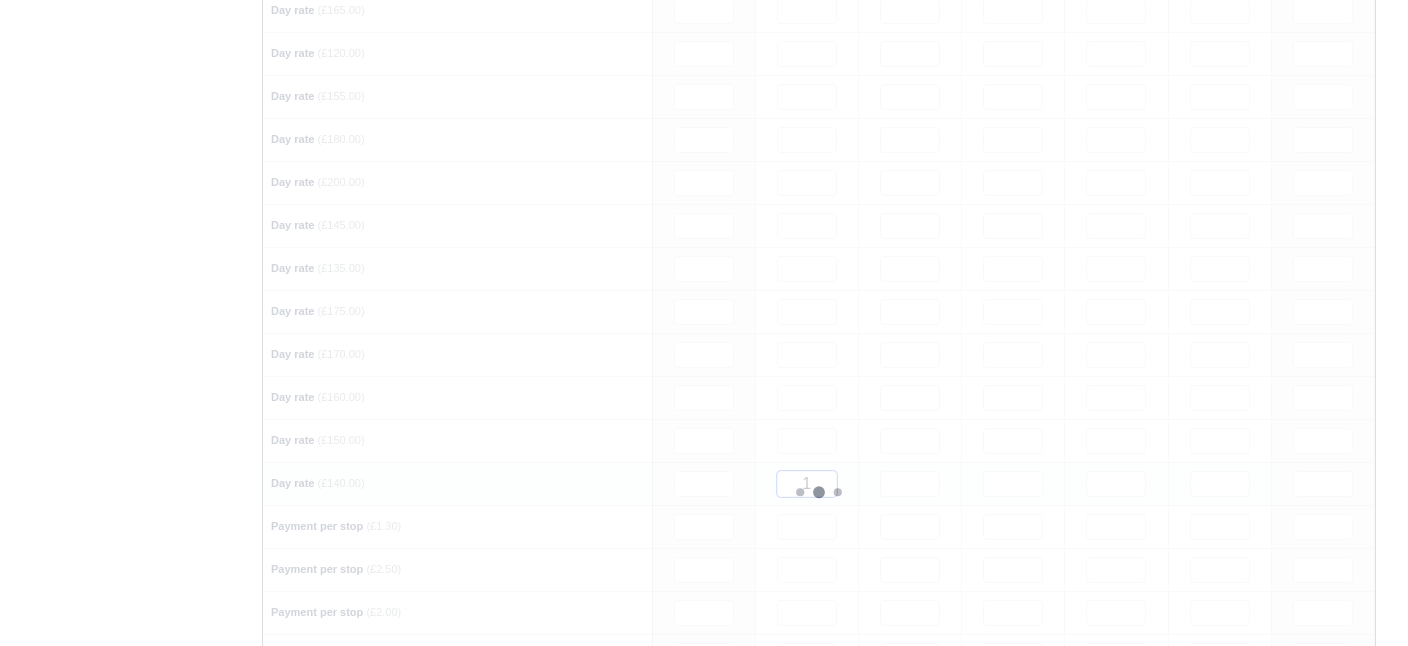 type 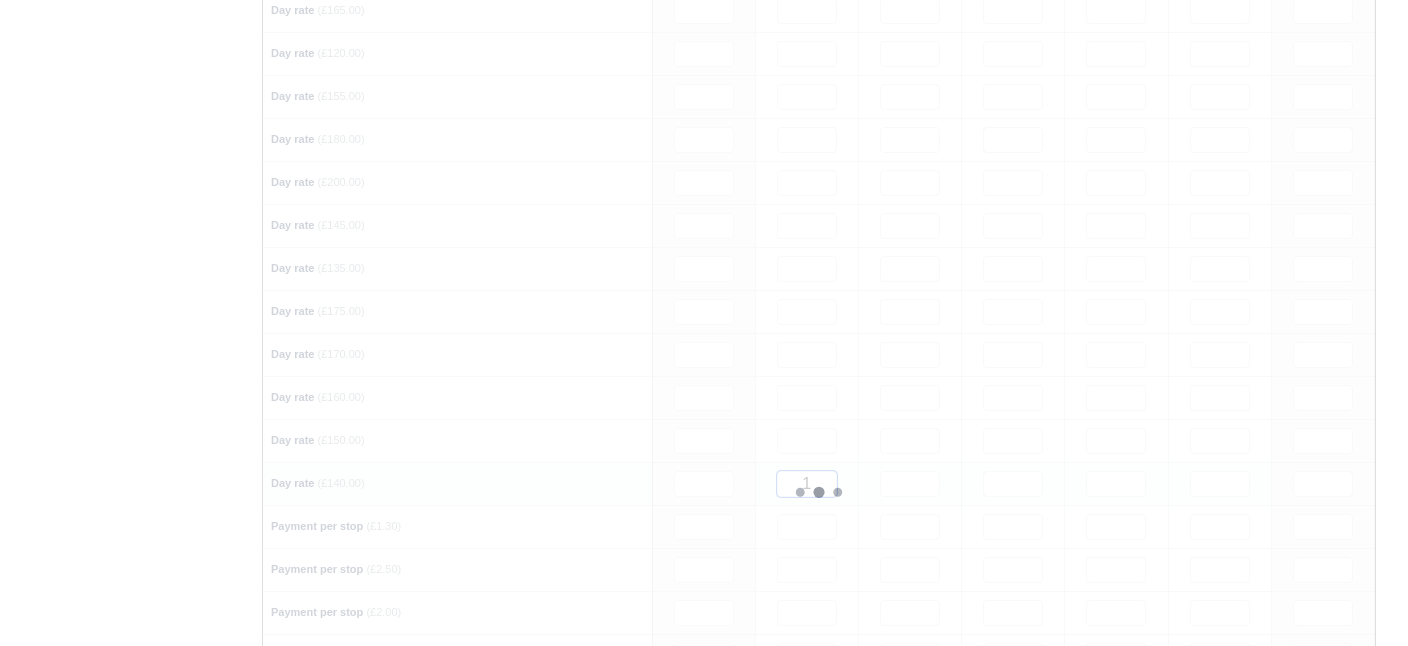 type 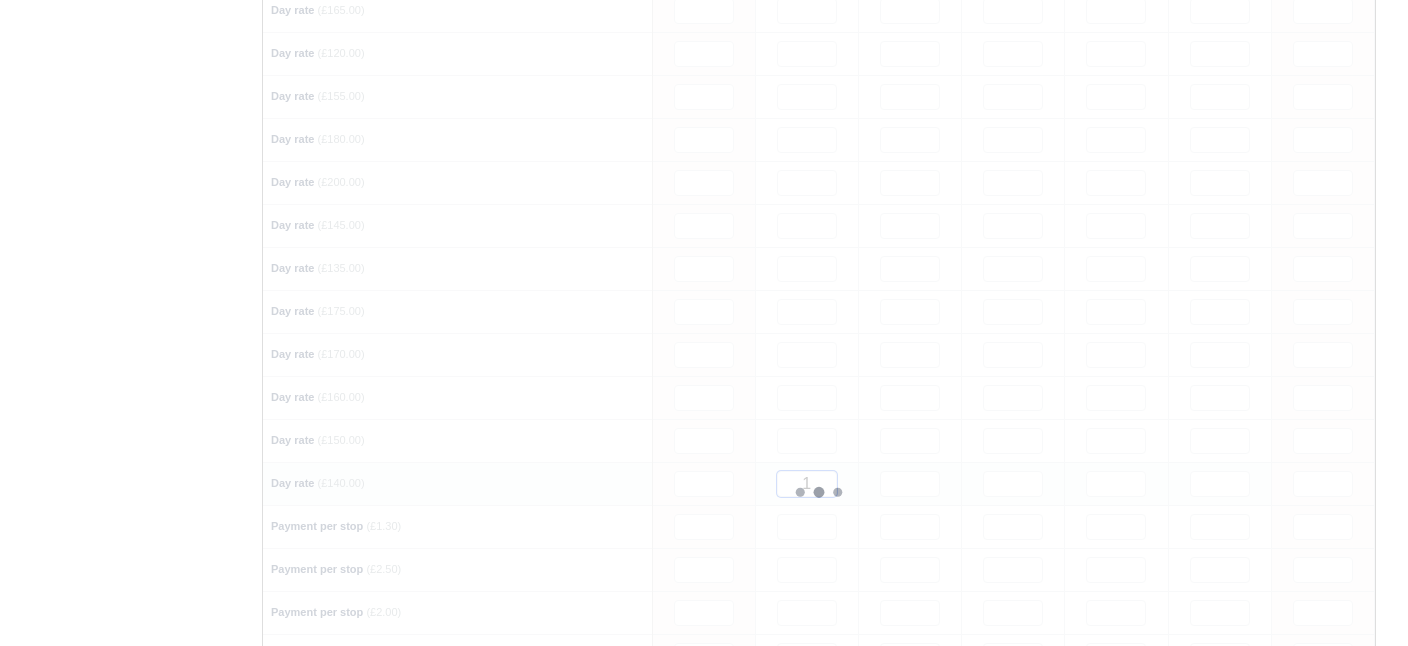 type 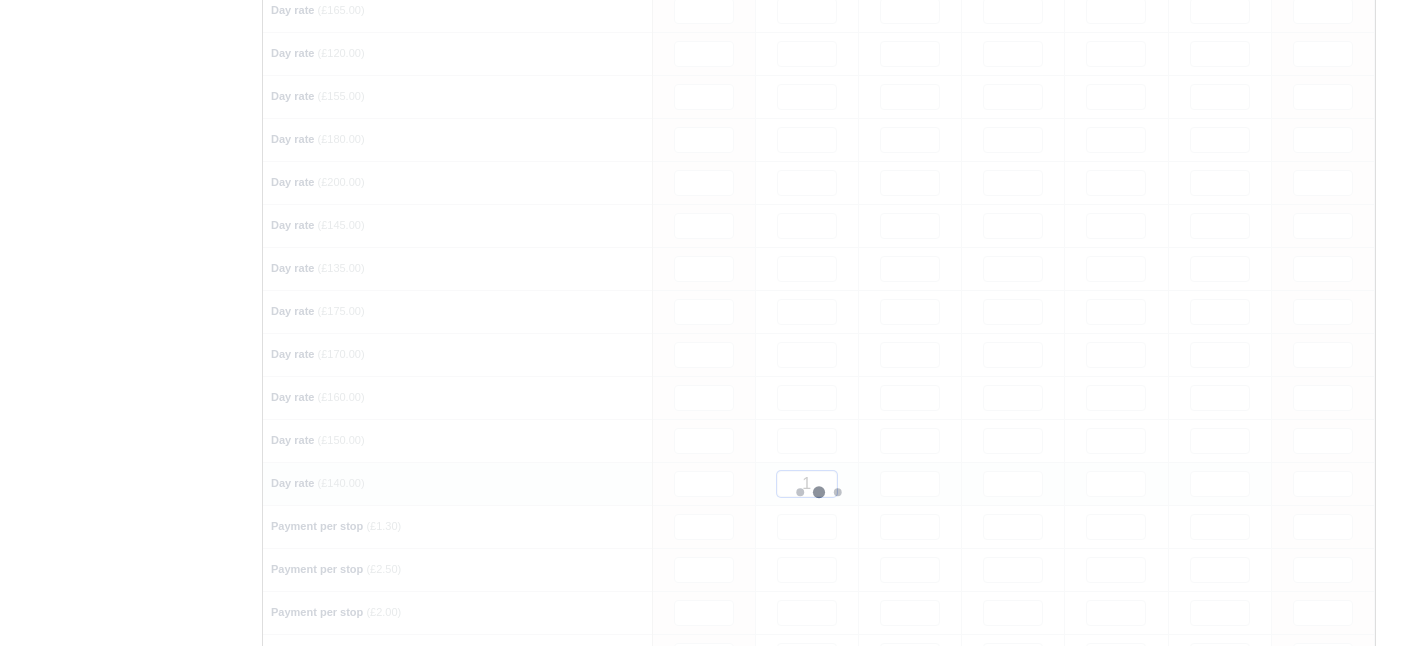 type 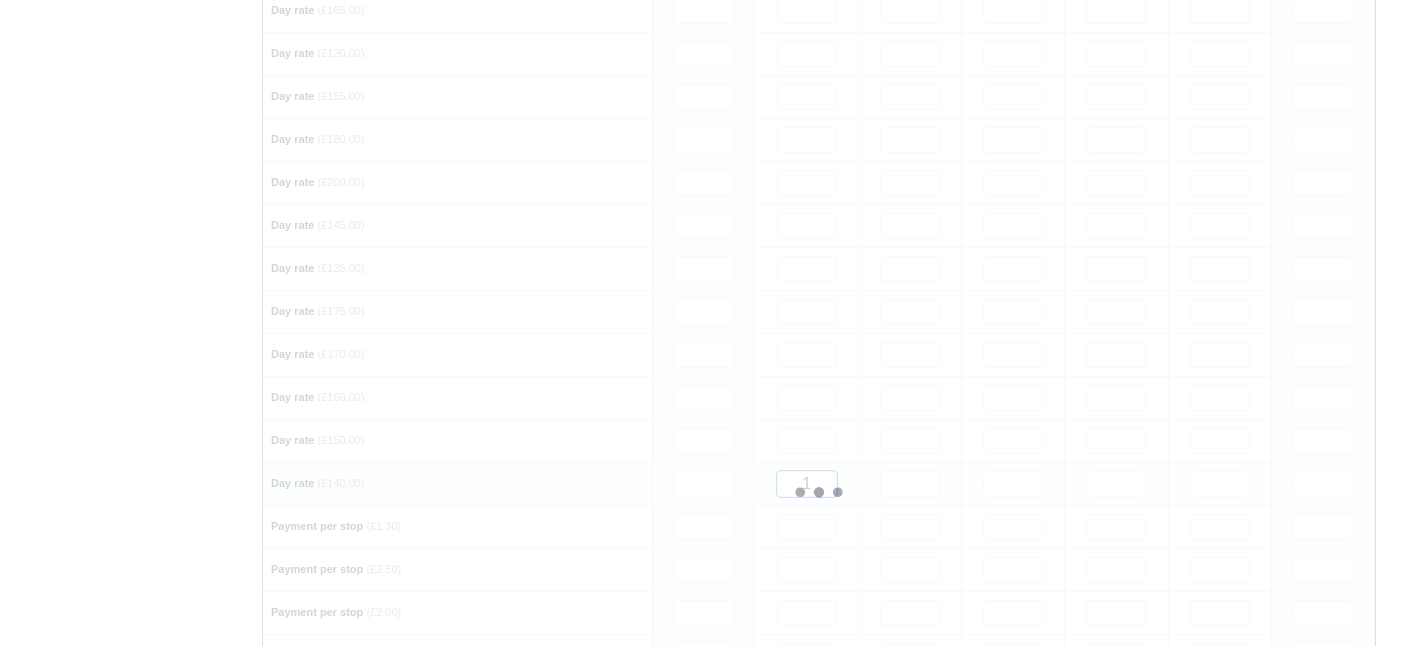 type 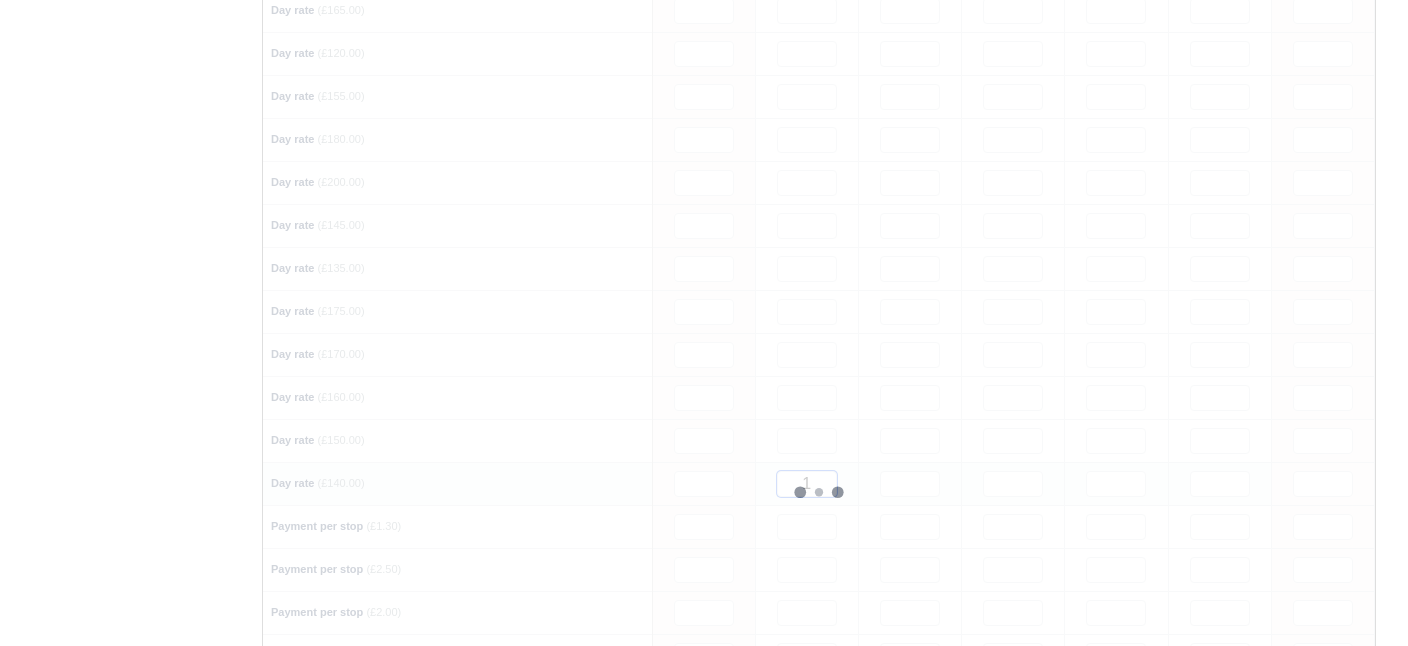 type 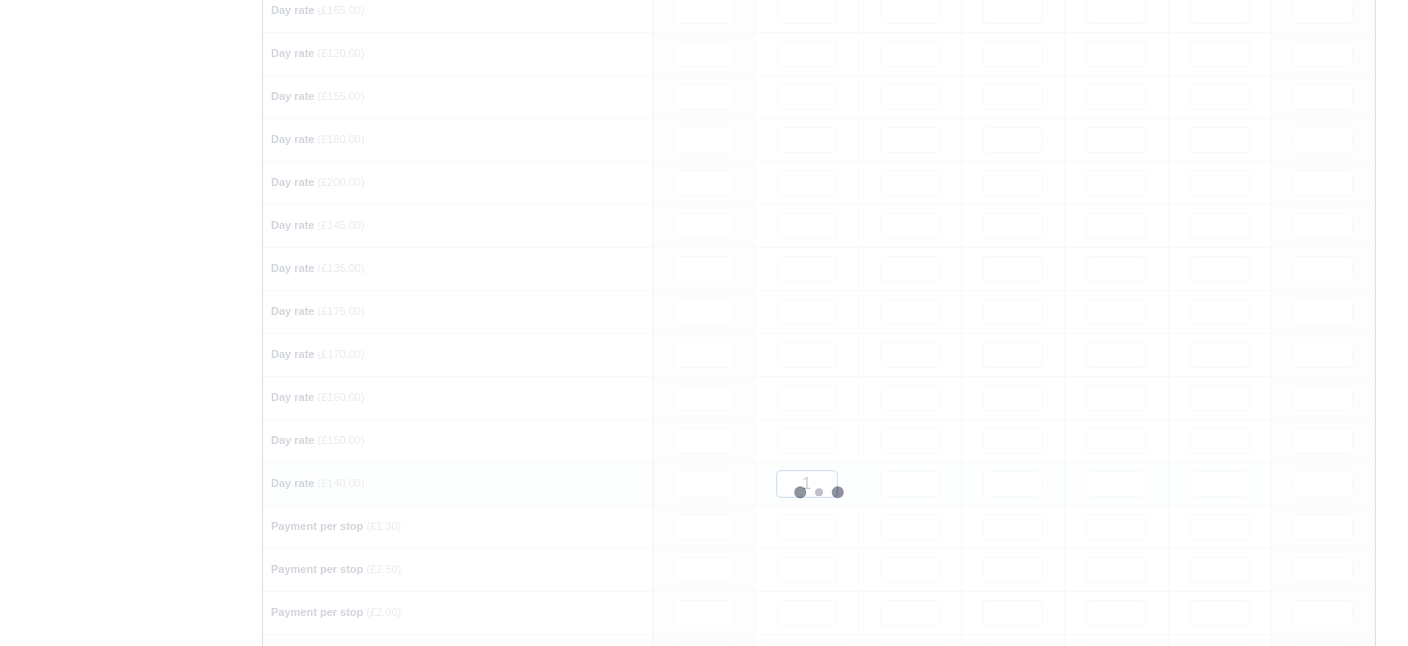 type 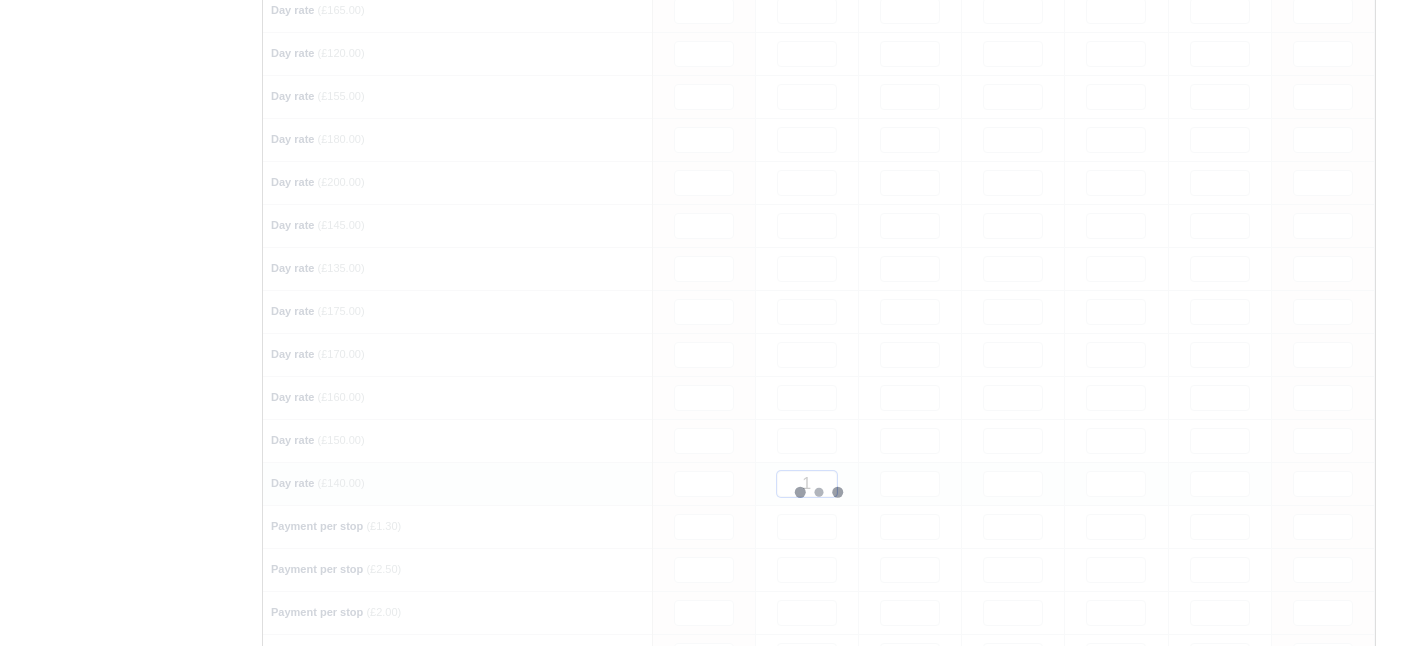 type 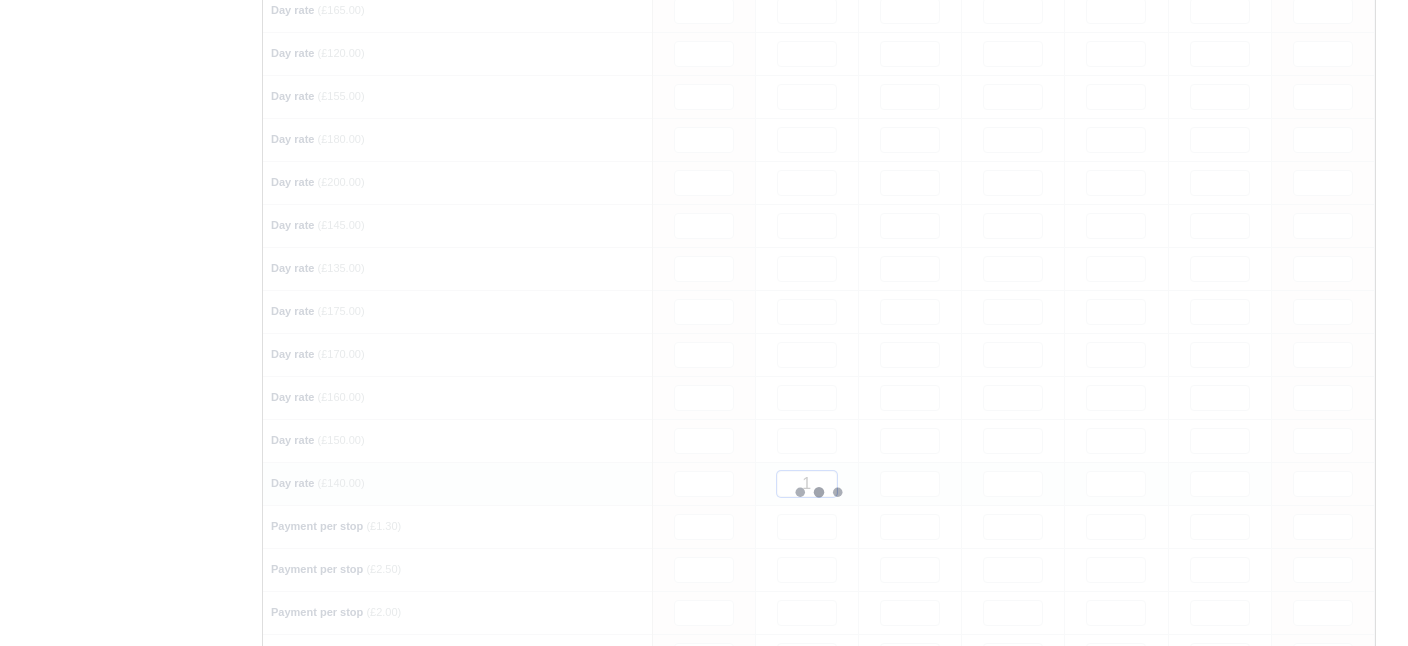 type 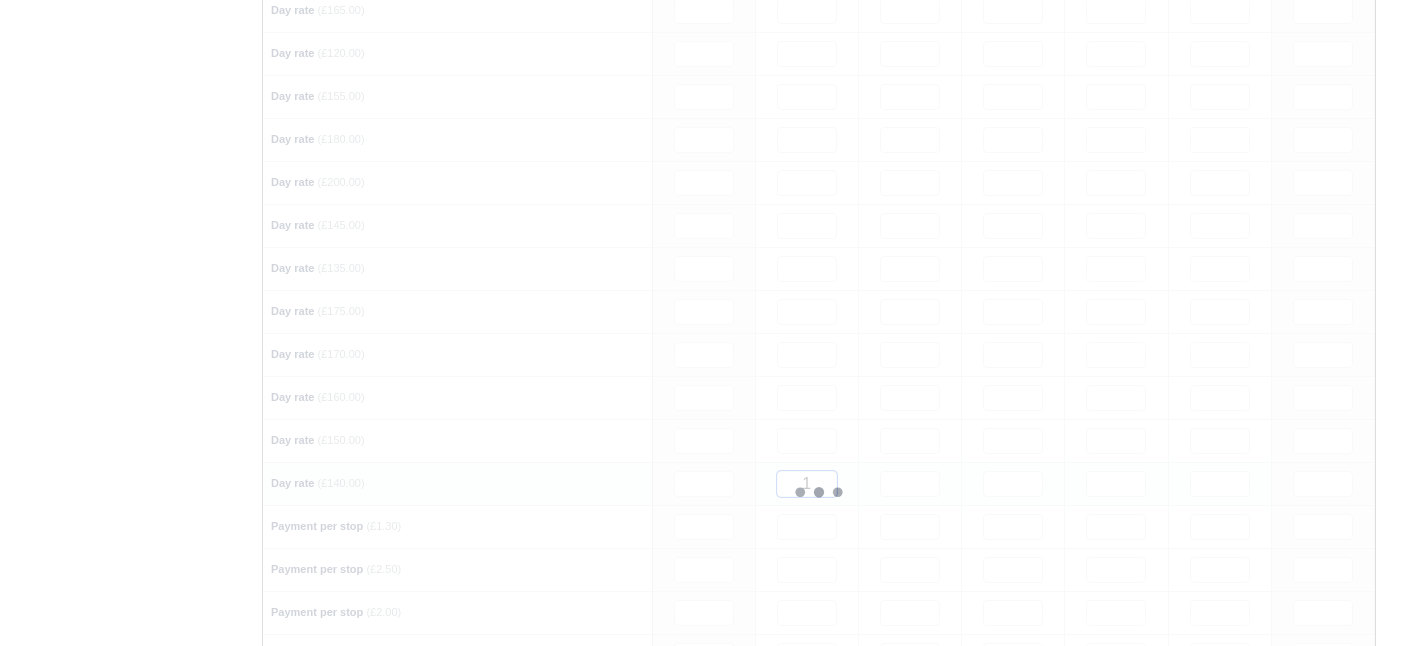 type 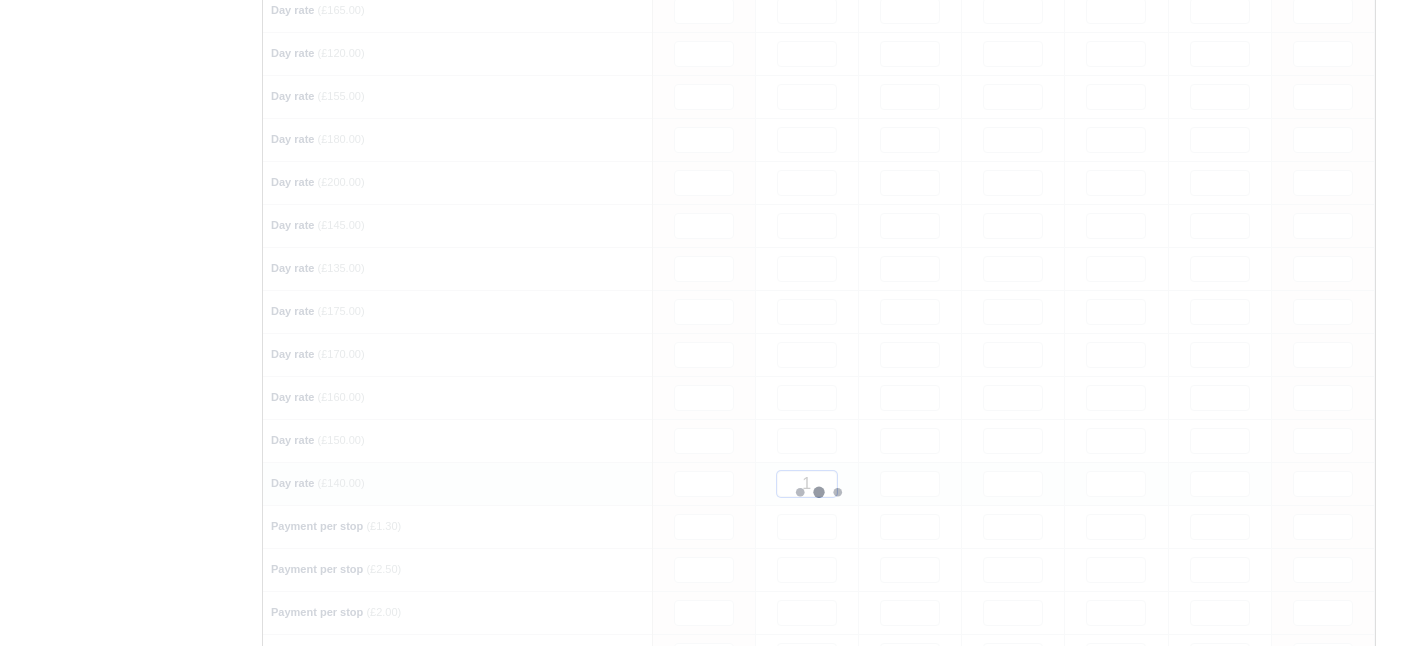 type 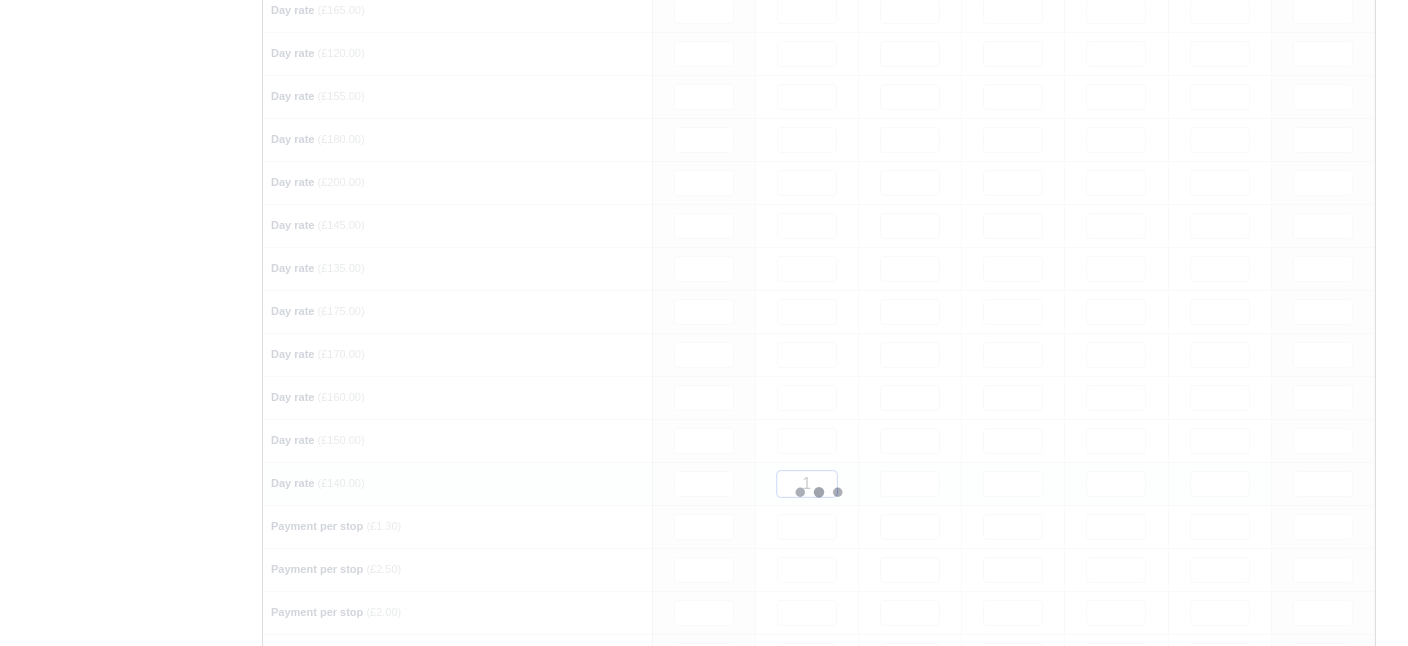 type 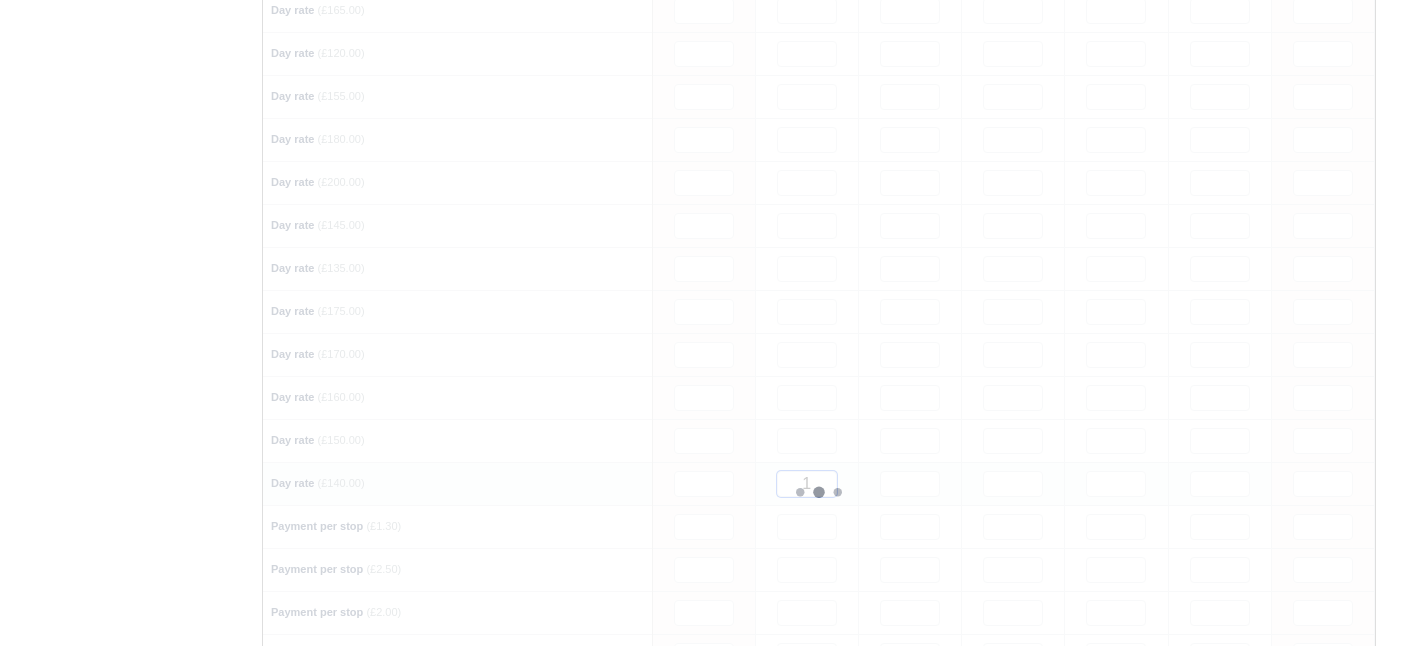type 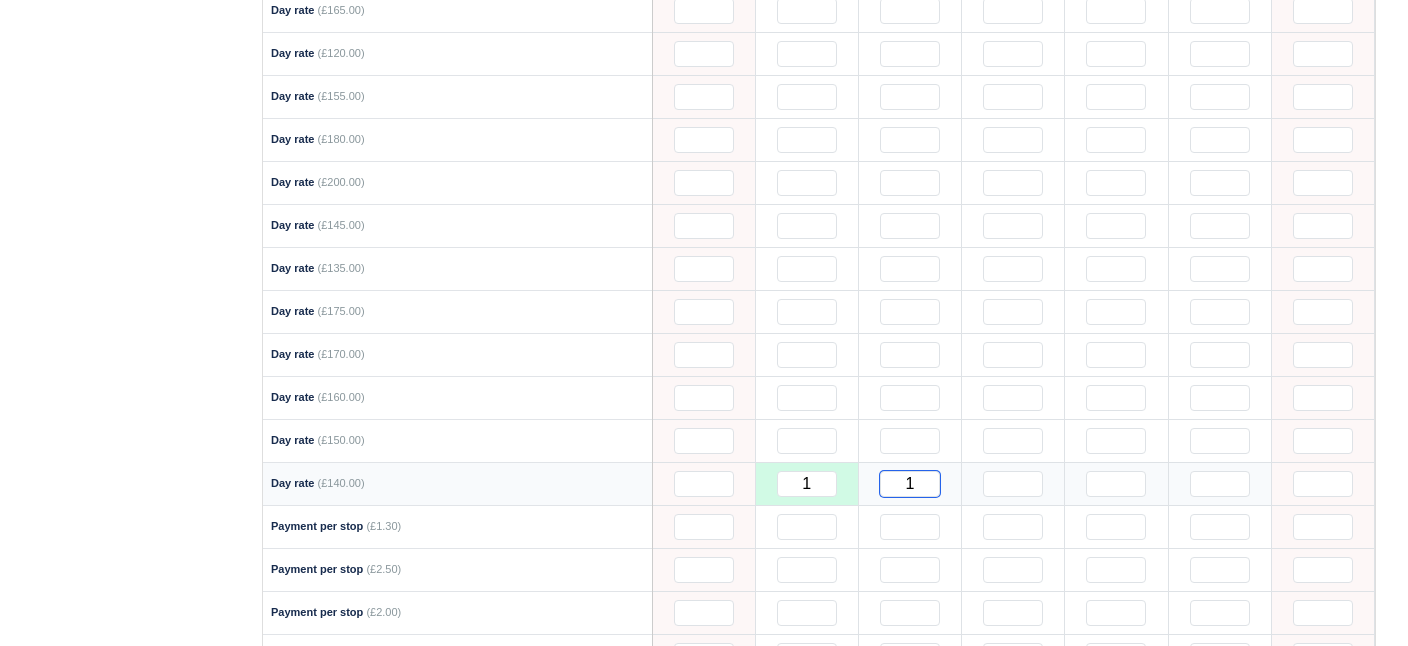click on "1" at bounding box center (910, 484) 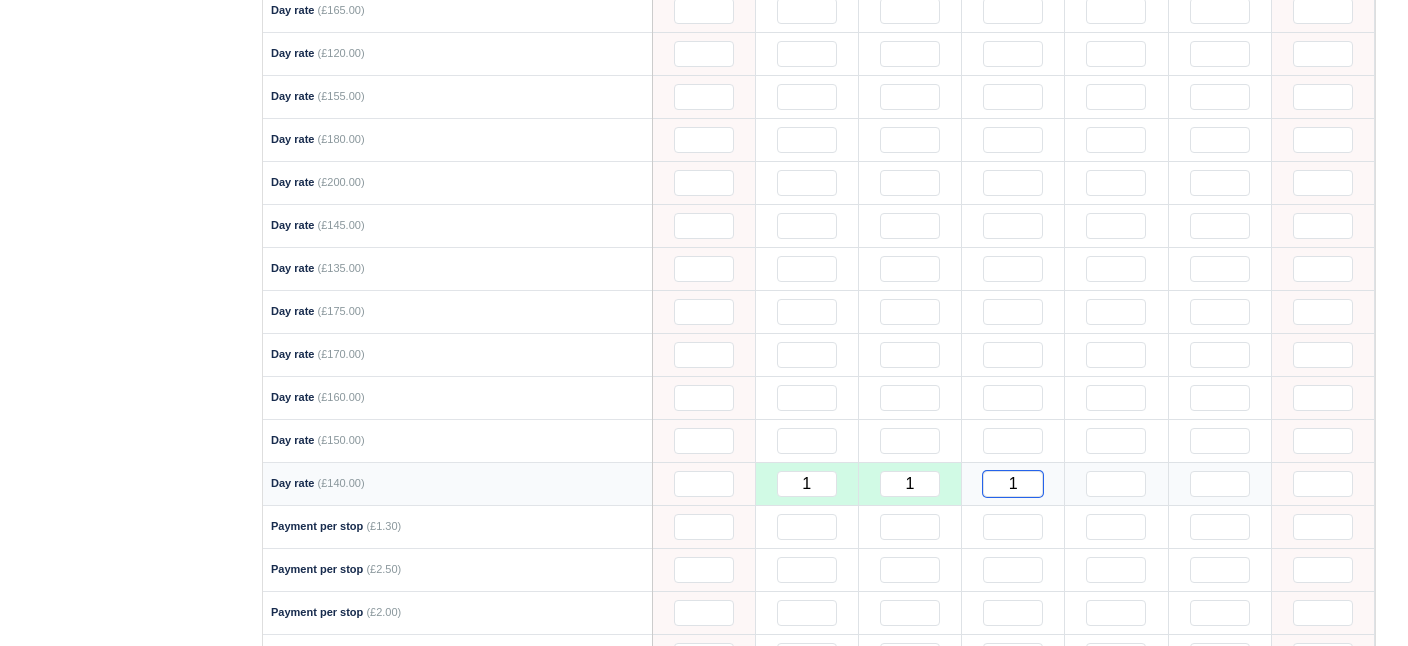 click on "1" at bounding box center (1013, 484) 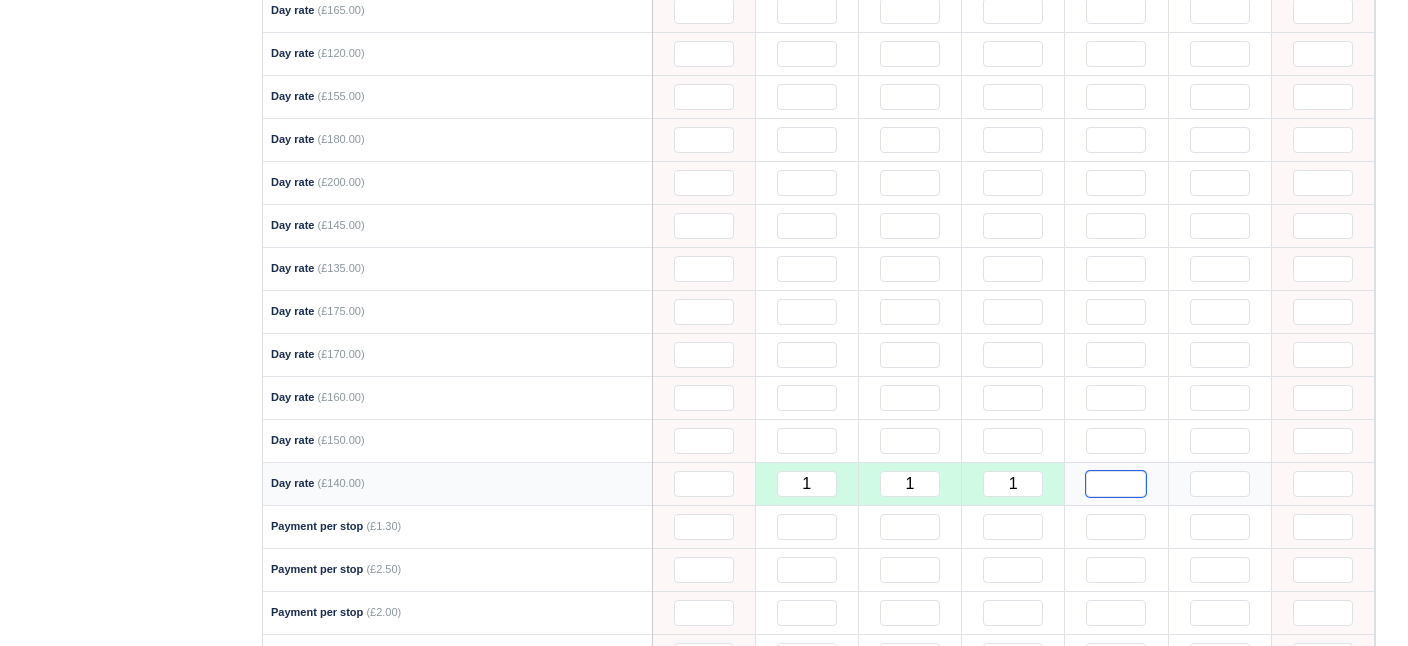 click at bounding box center (1116, 484) 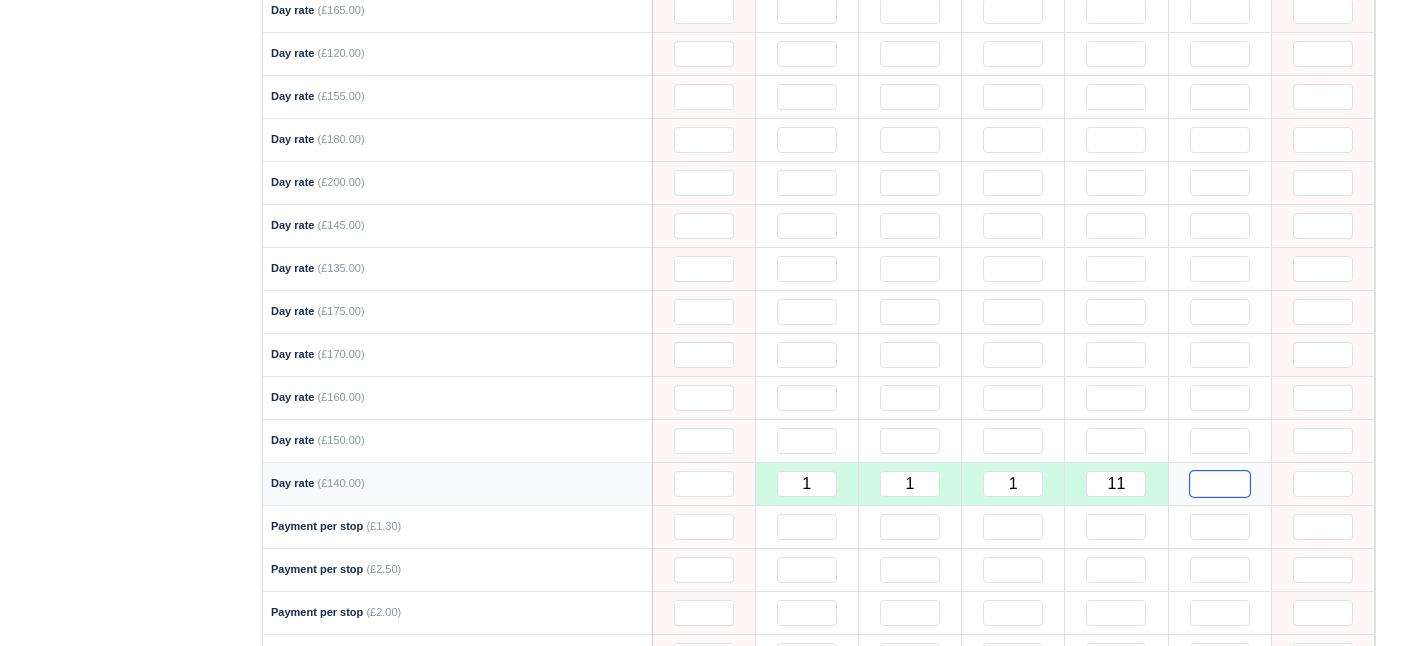 click at bounding box center [1220, 484] 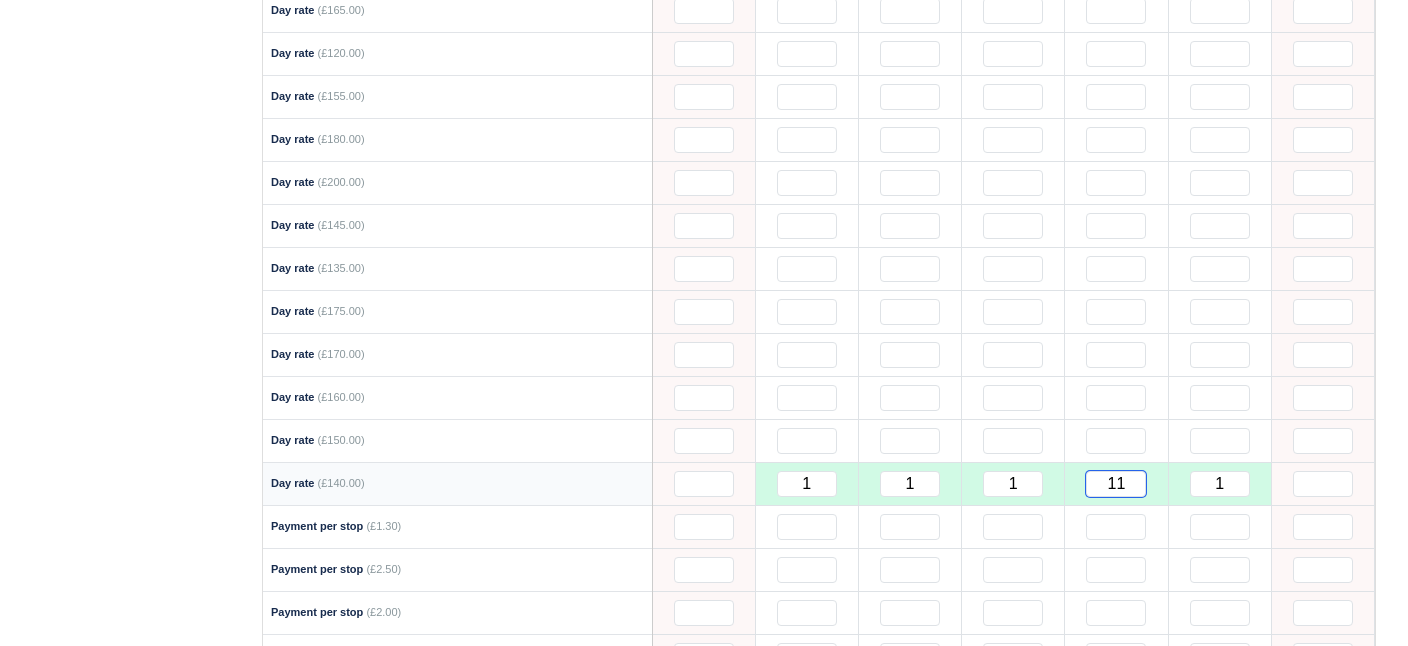 click on "11" at bounding box center (1116, 484) 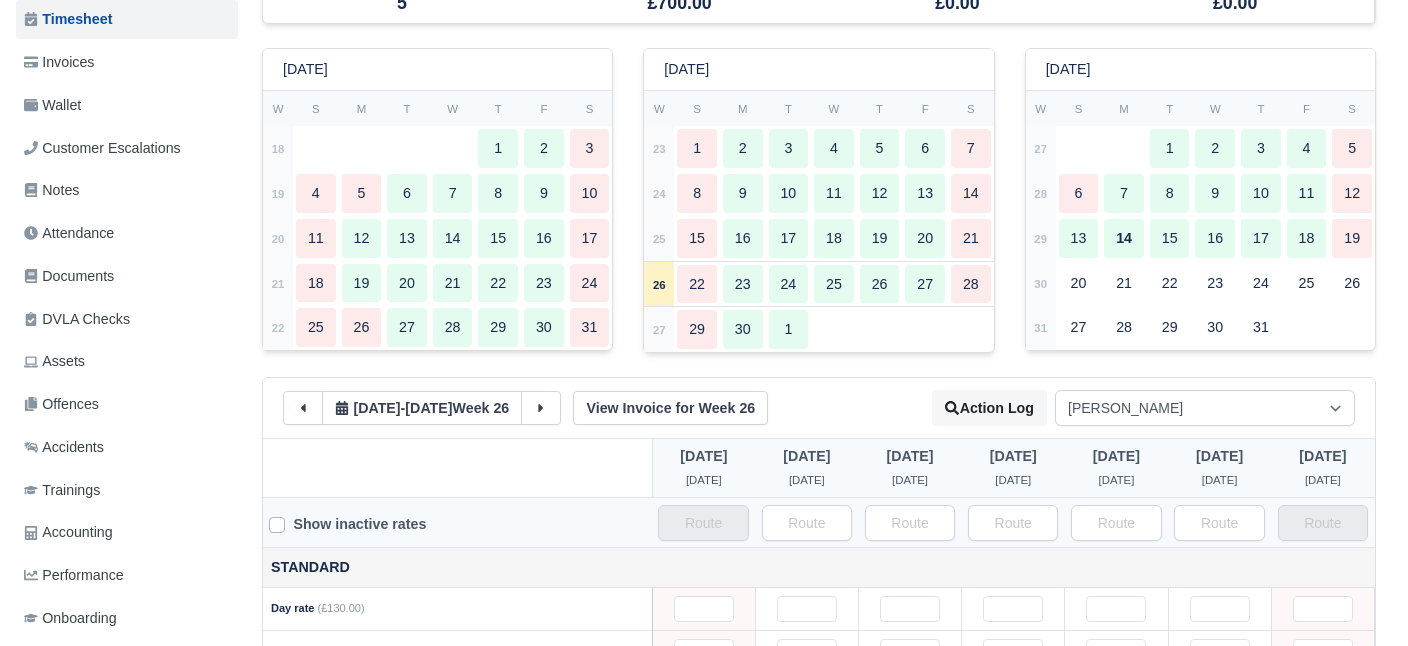 scroll, scrollTop: 377, scrollLeft: 0, axis: vertical 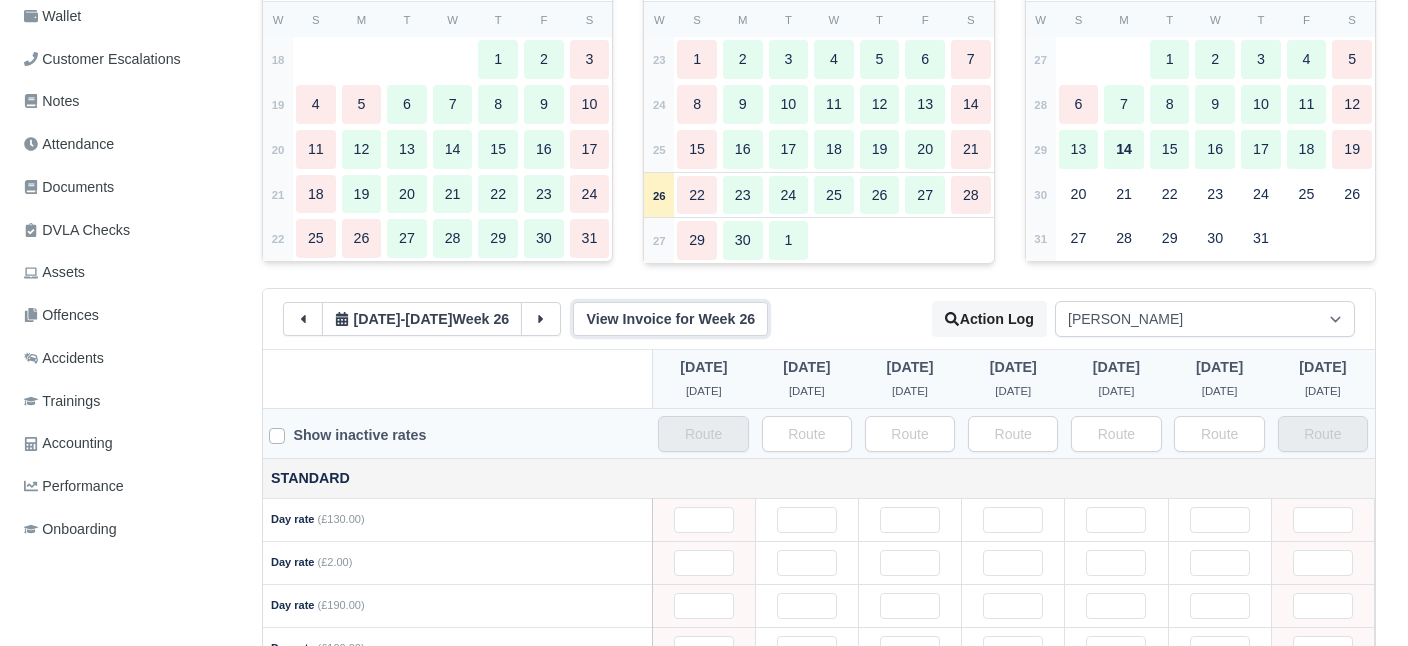 click on "View Invoice for Week 26" at bounding box center [670, 319] 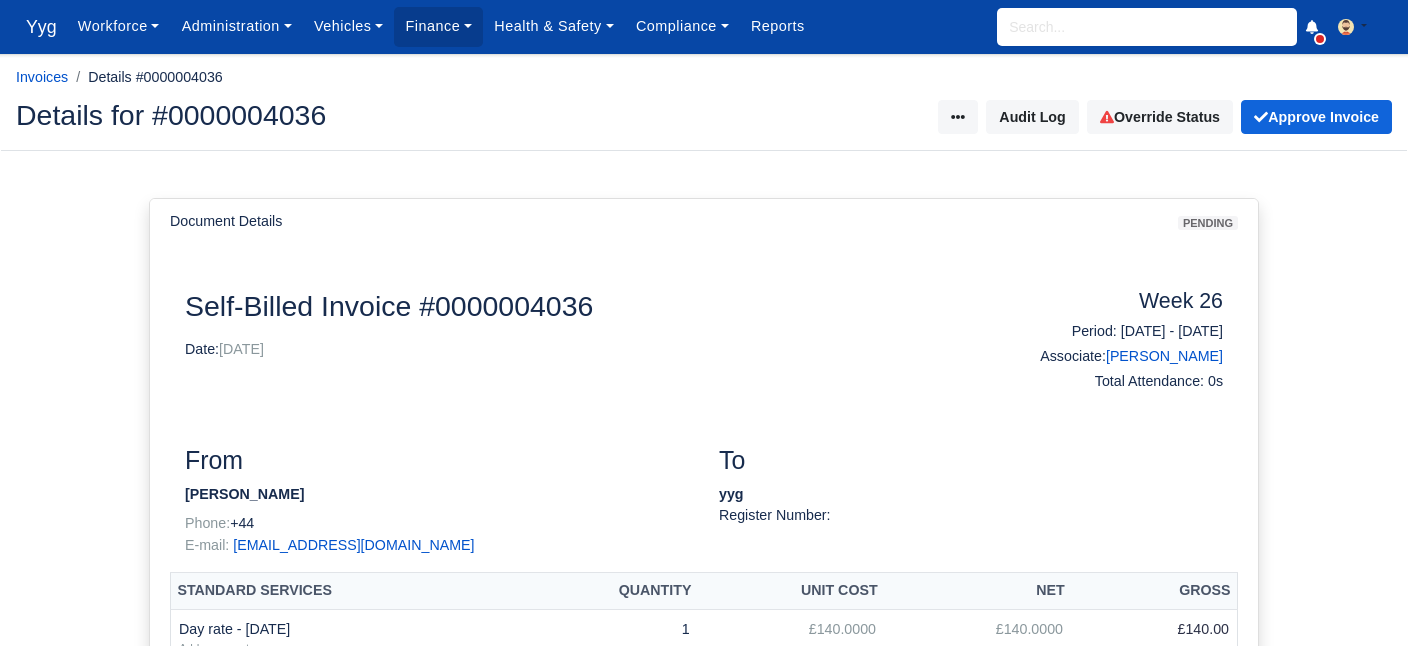 scroll, scrollTop: 0, scrollLeft: 0, axis: both 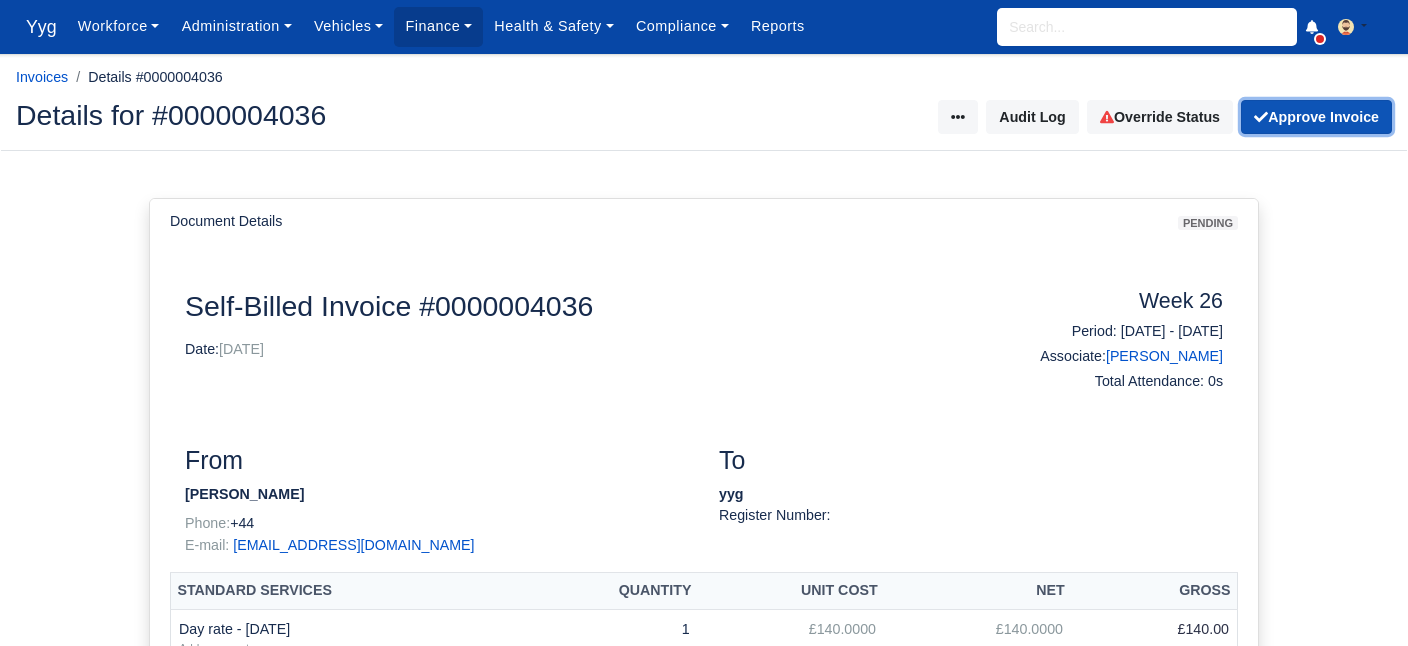 click on "Approve Invoice" at bounding box center (1316, 117) 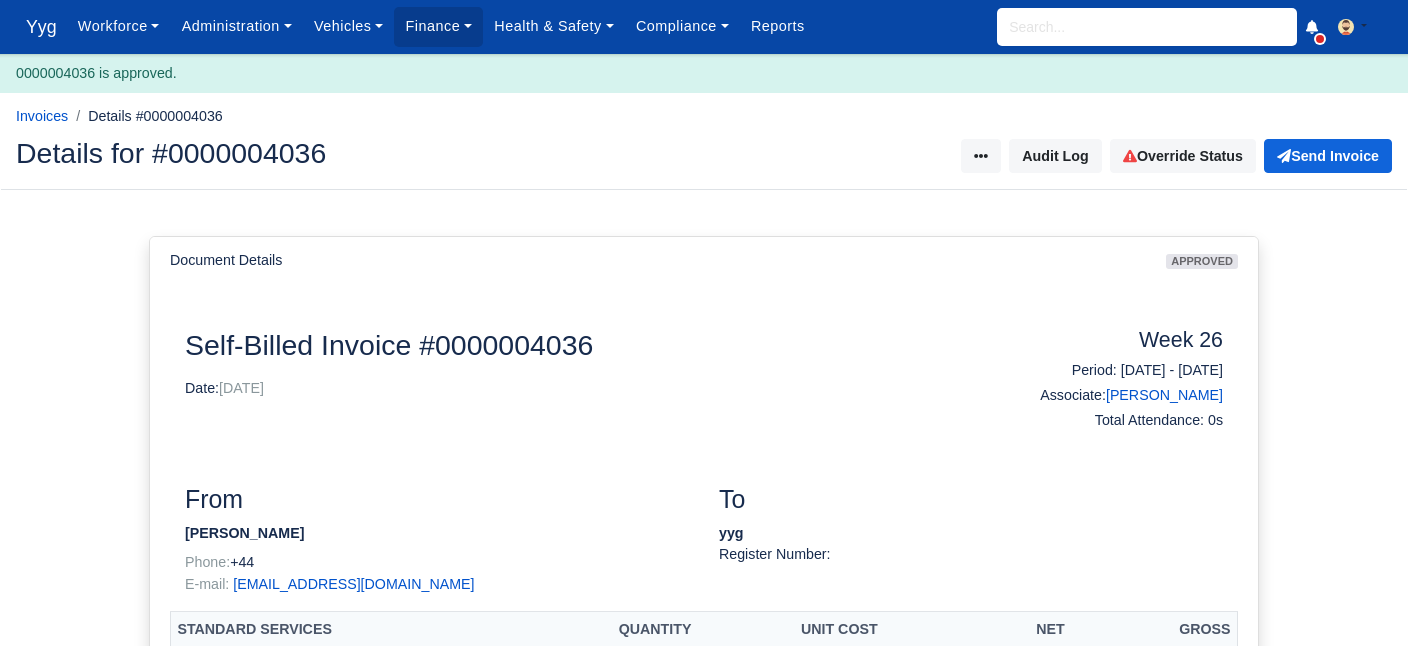 scroll, scrollTop: 0, scrollLeft: 0, axis: both 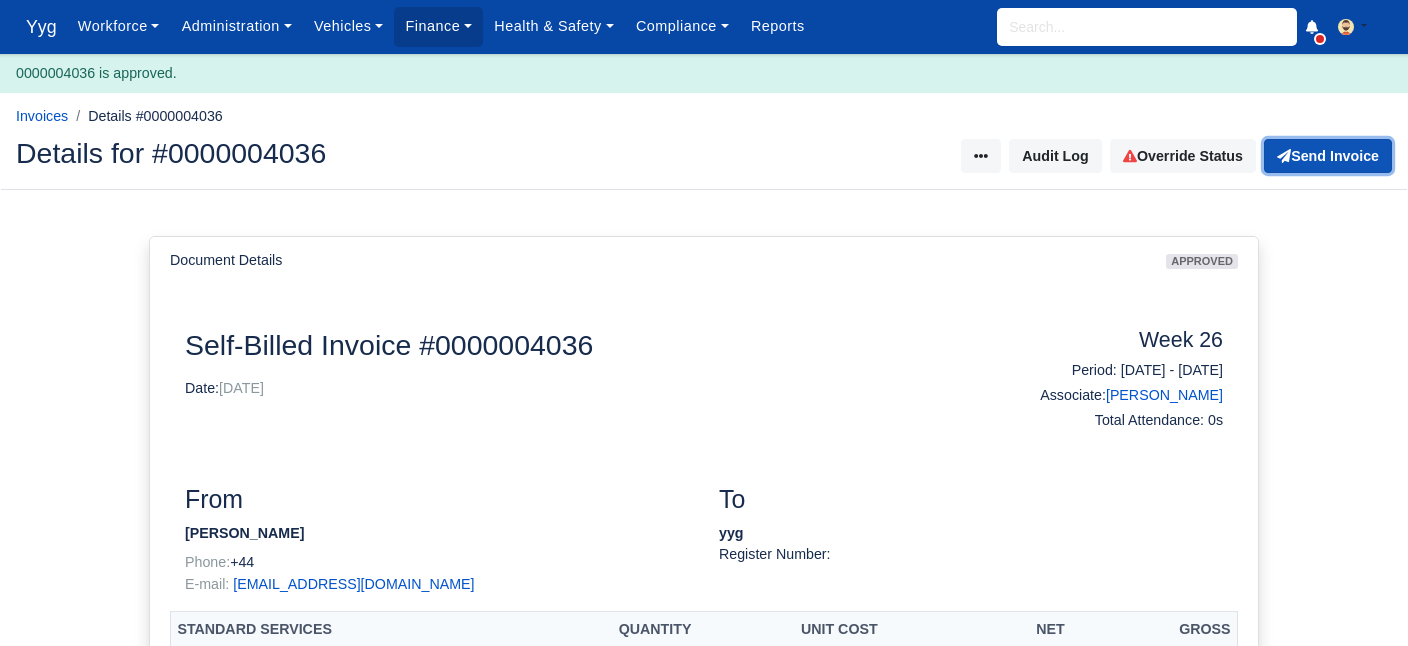 click on "Send Invoice" at bounding box center (1328, 156) 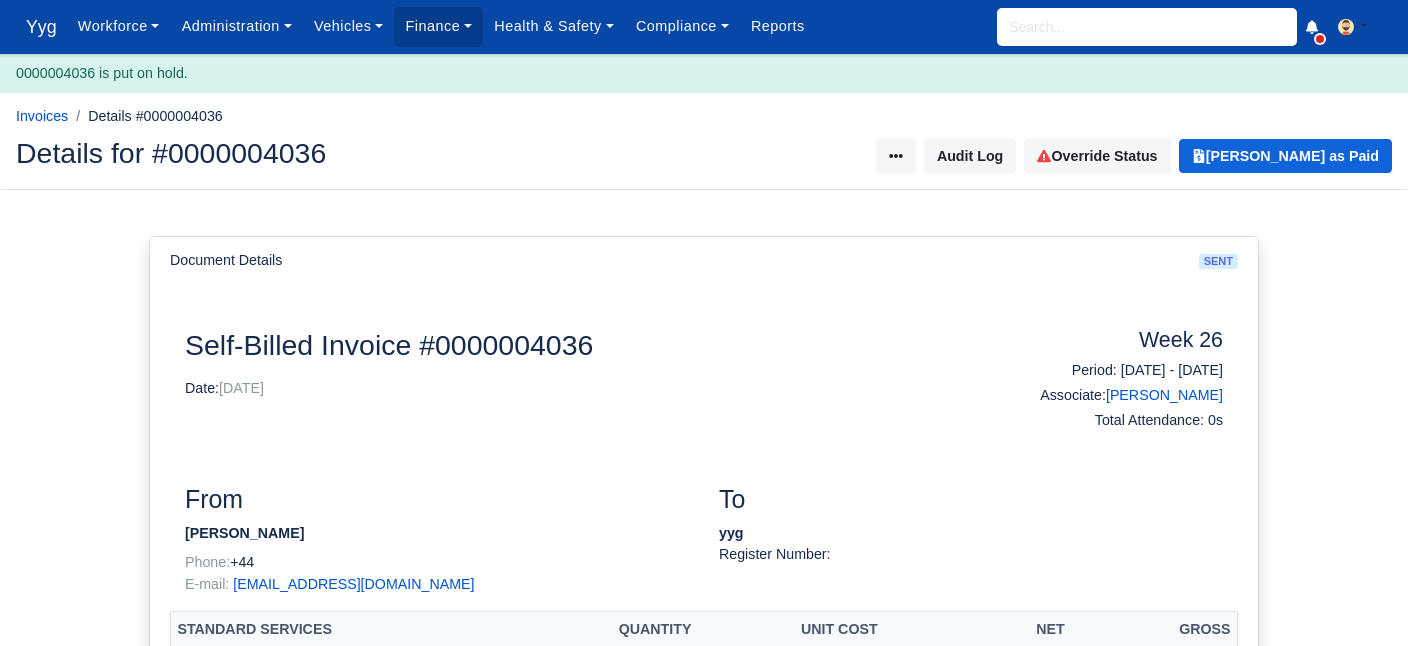 scroll, scrollTop: 0, scrollLeft: 0, axis: both 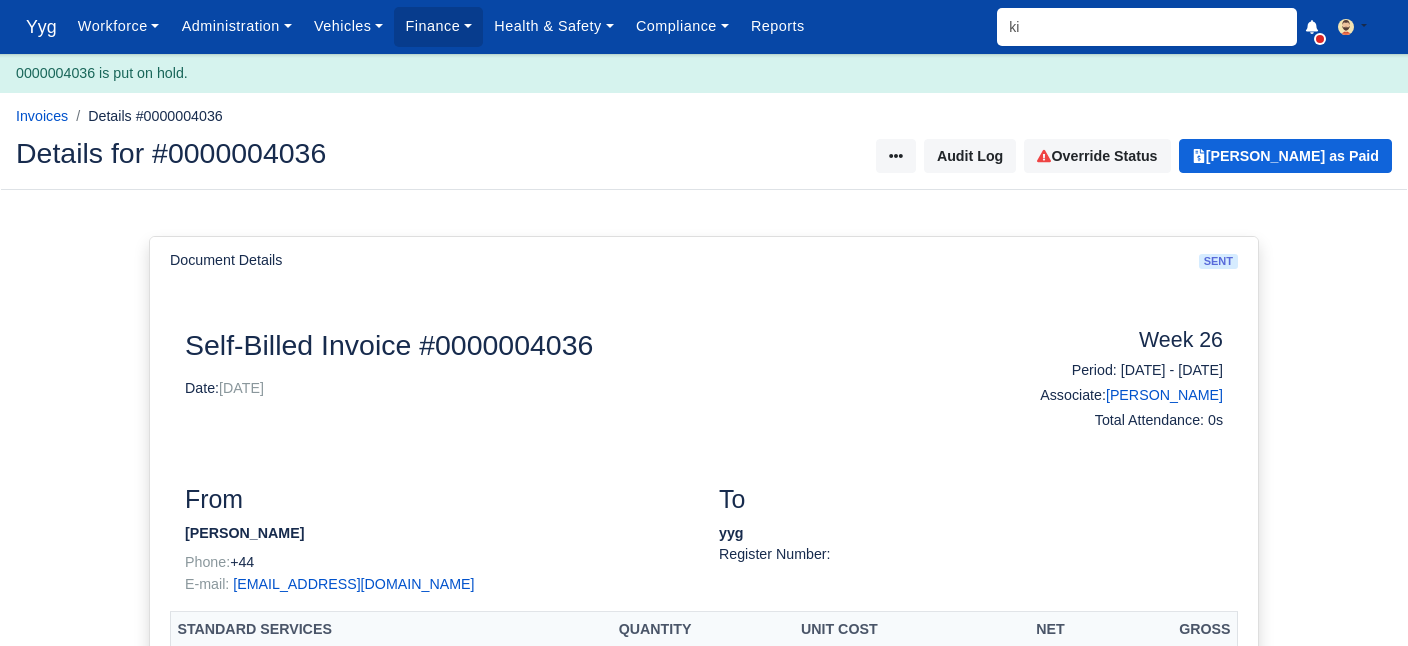 type on "kir" 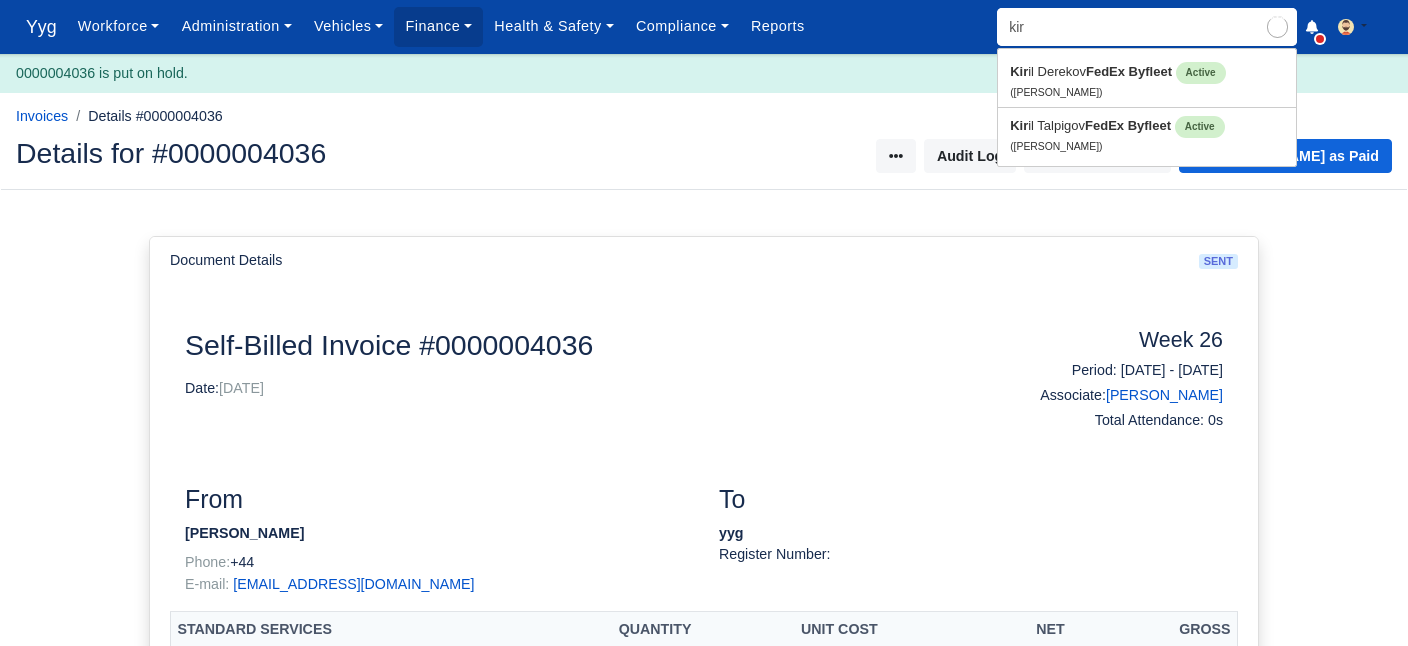 type on "[PERSON_NAME]" 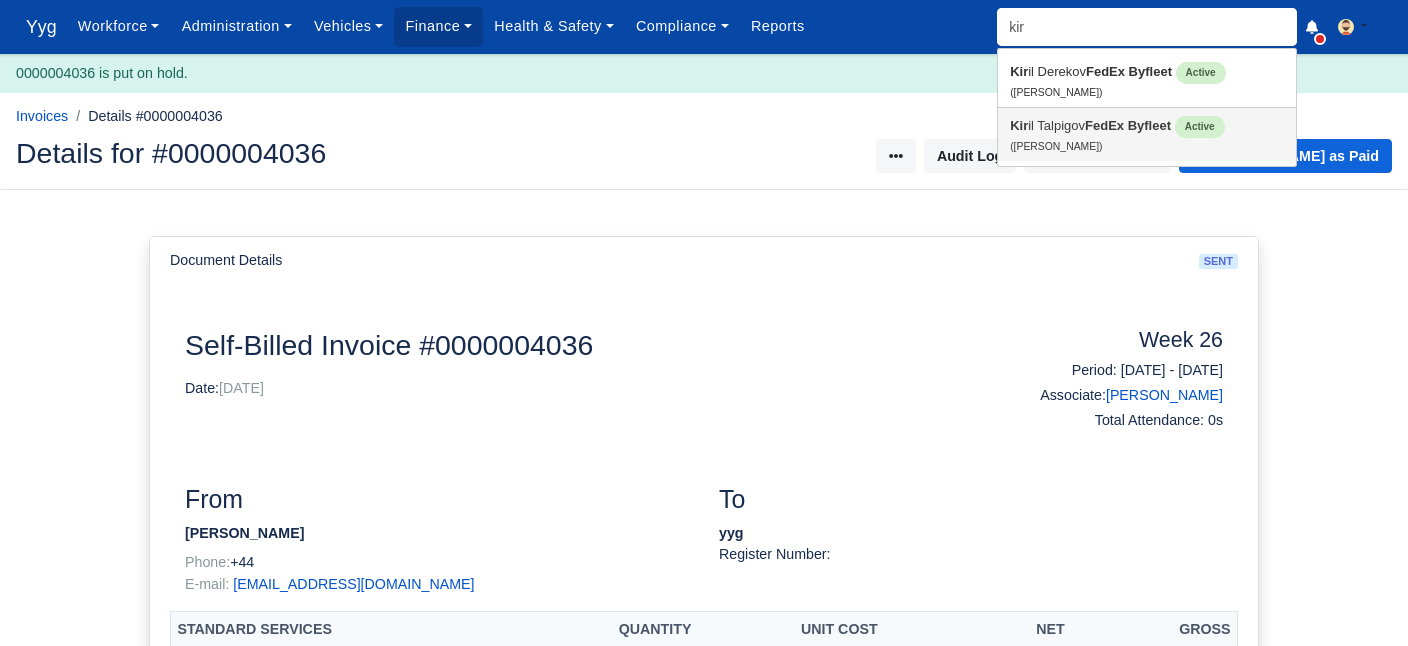 click on "Kir il Talpigov  FedEx Byfleet    Active
([PERSON_NAME])" at bounding box center [1147, 134] 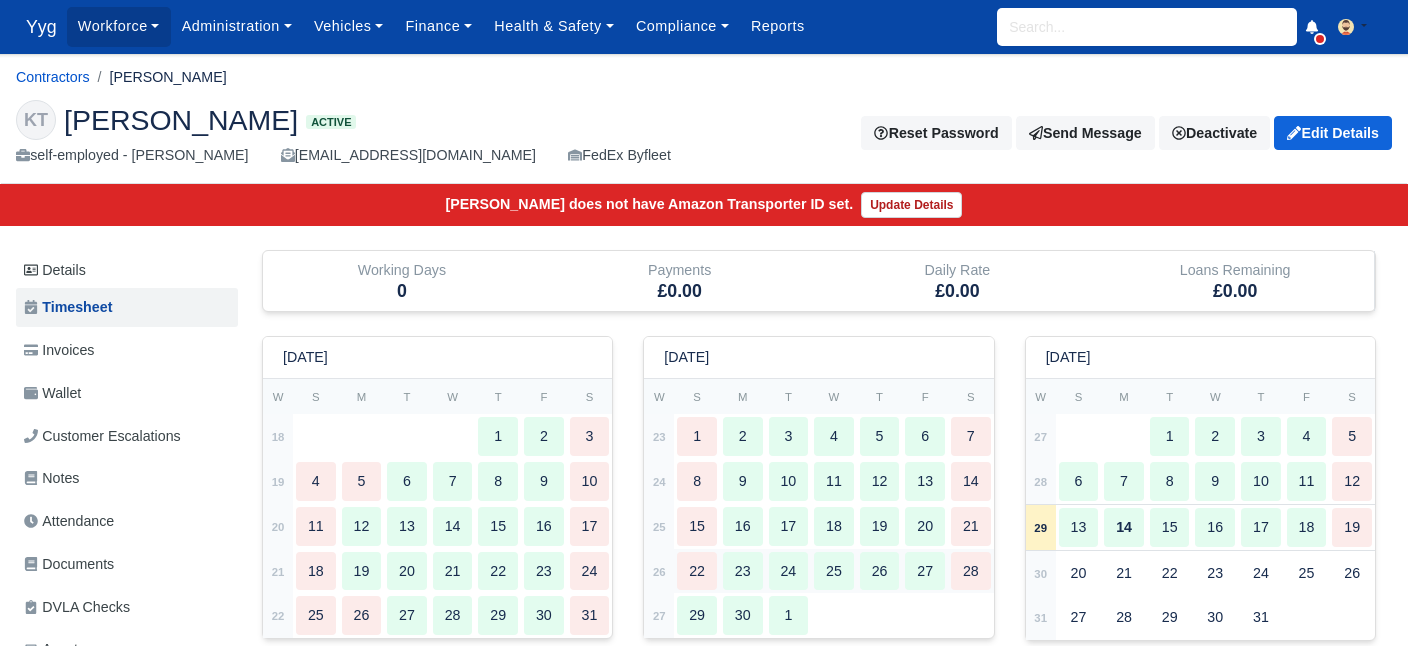 scroll, scrollTop: 0, scrollLeft: 0, axis: both 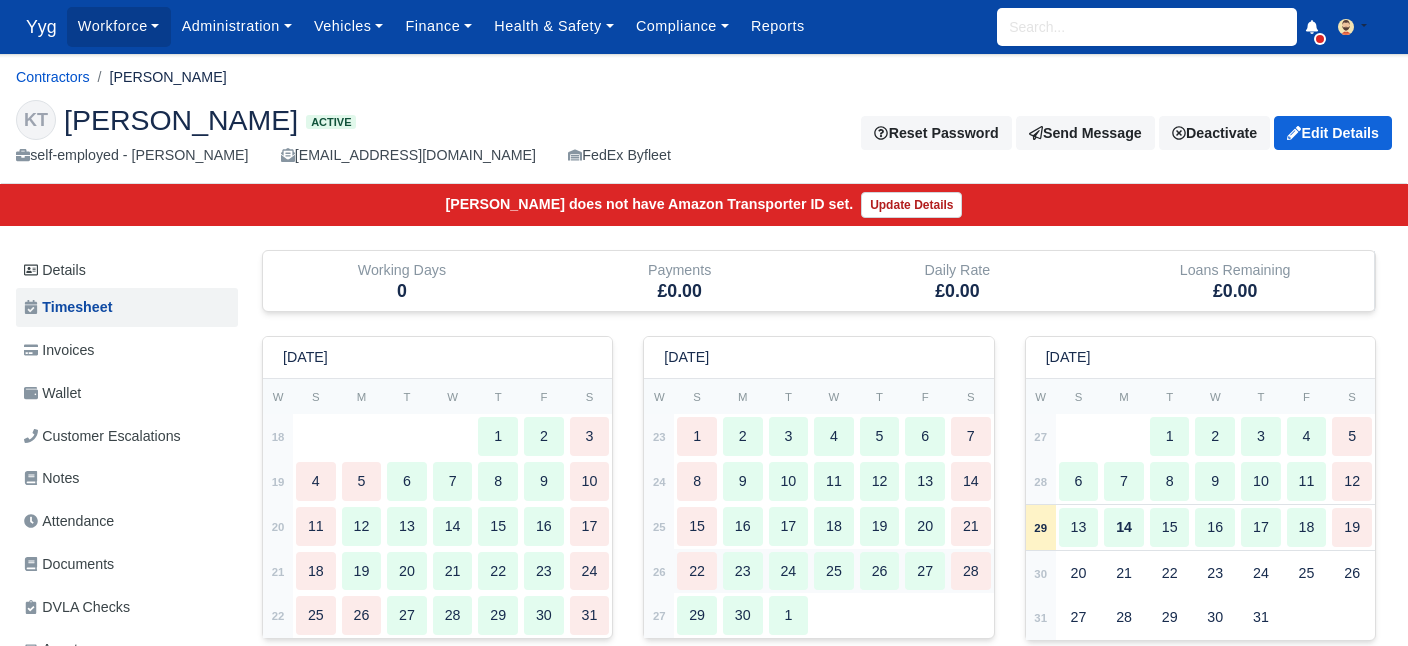 click on "23" at bounding box center (743, 571) 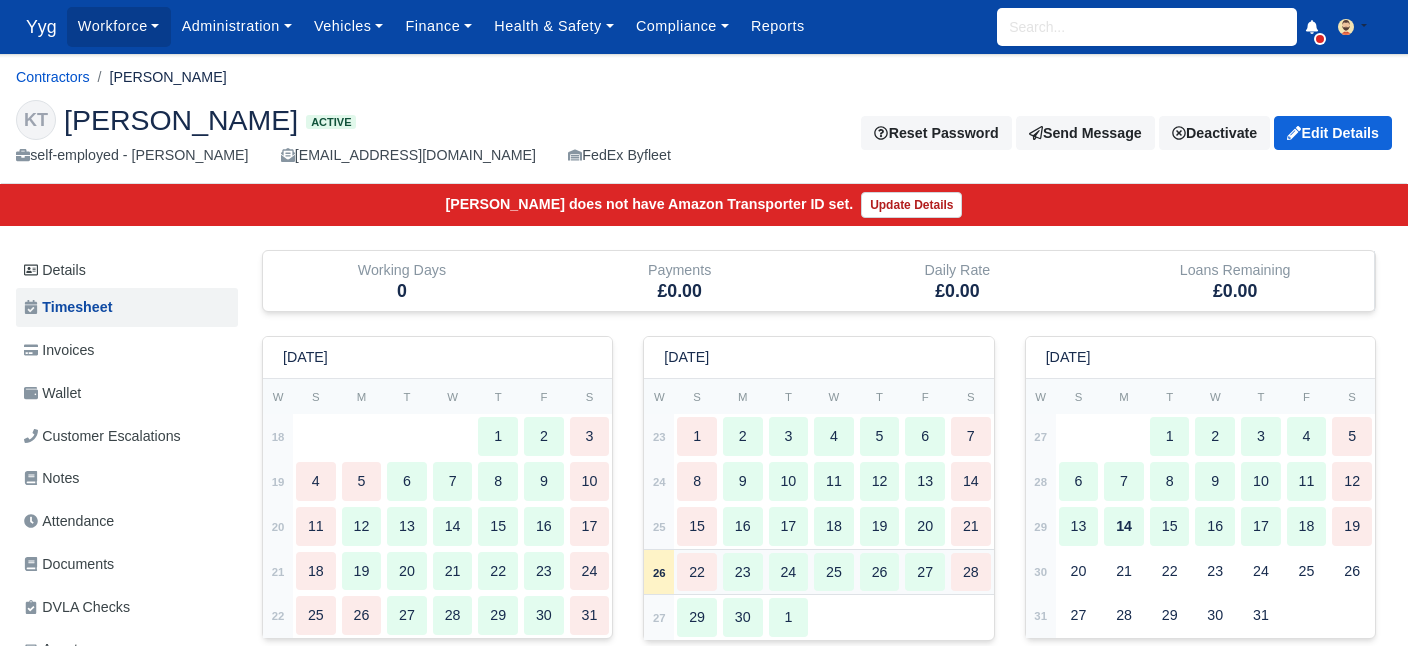type 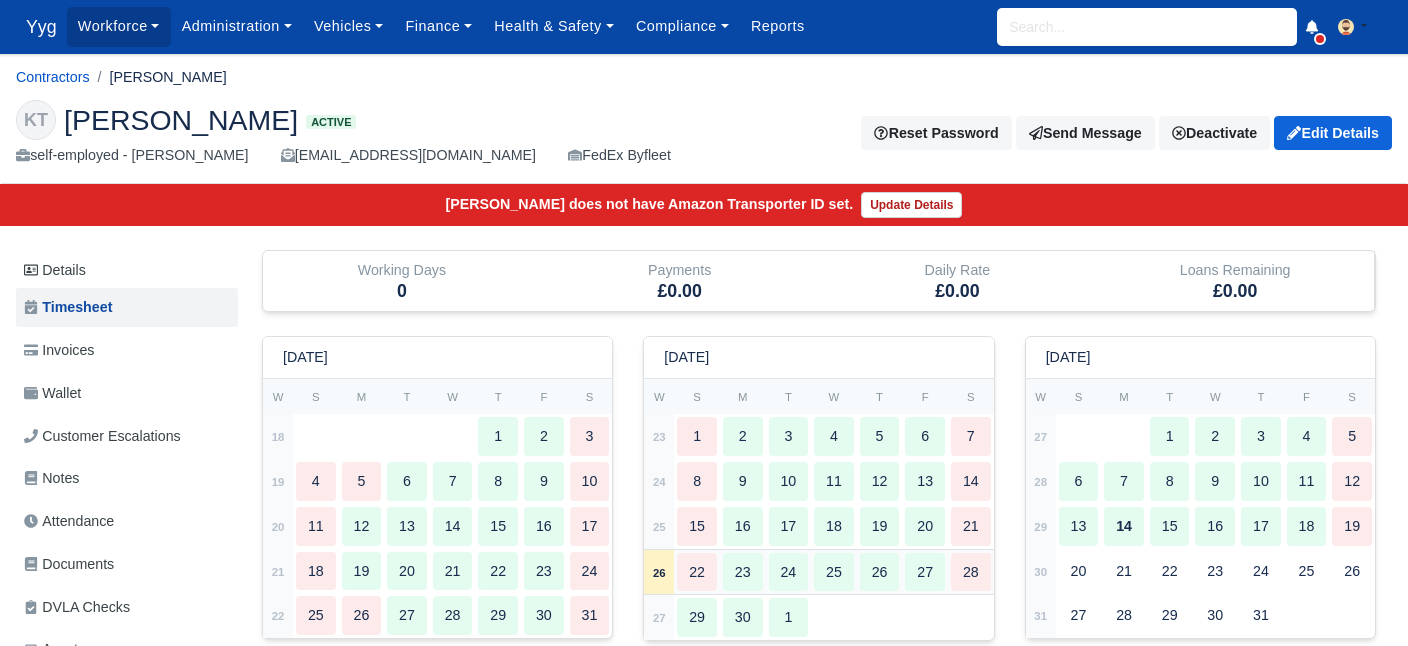 type 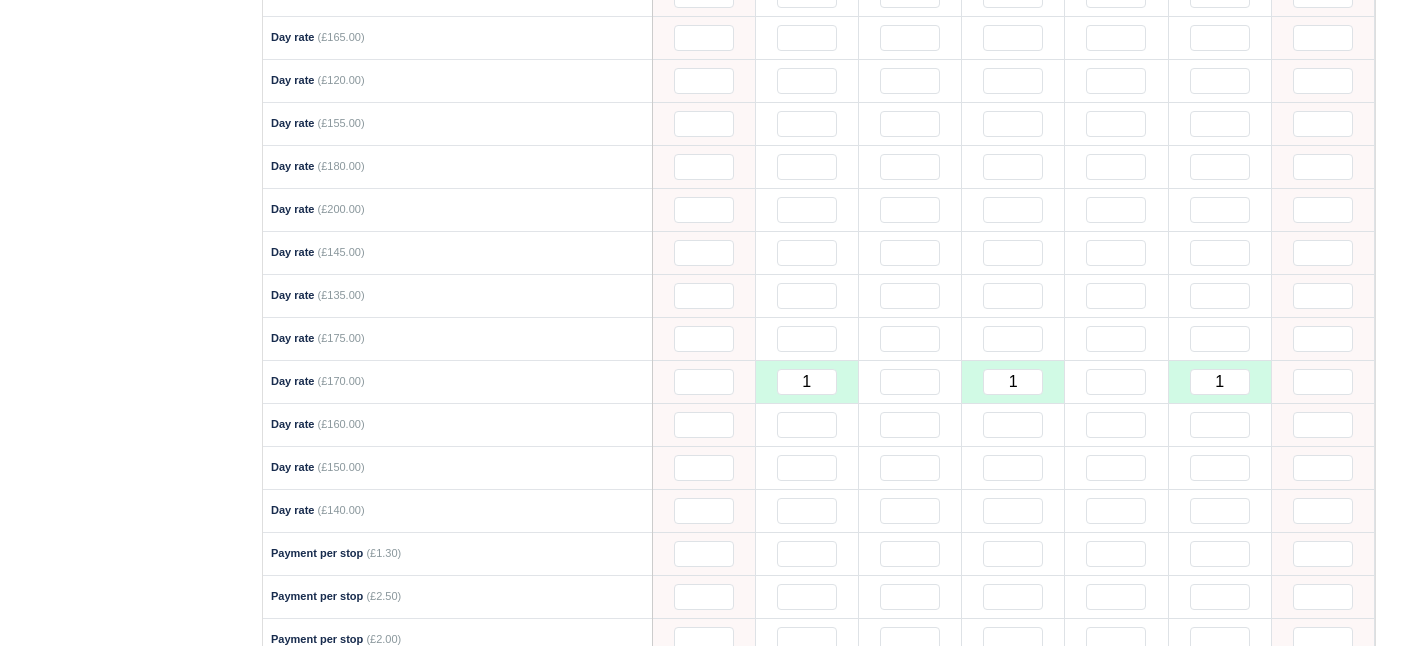 scroll, scrollTop: 1256, scrollLeft: 0, axis: vertical 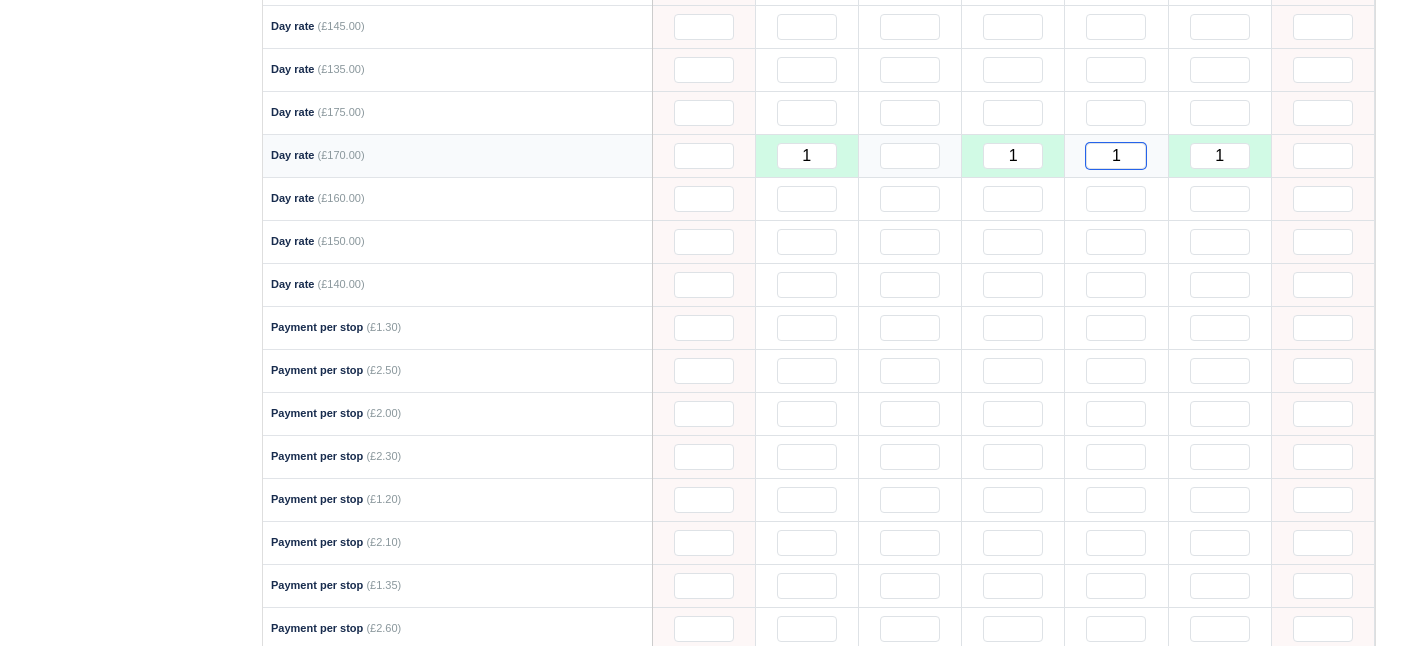 click on "1" at bounding box center [1116, 156] 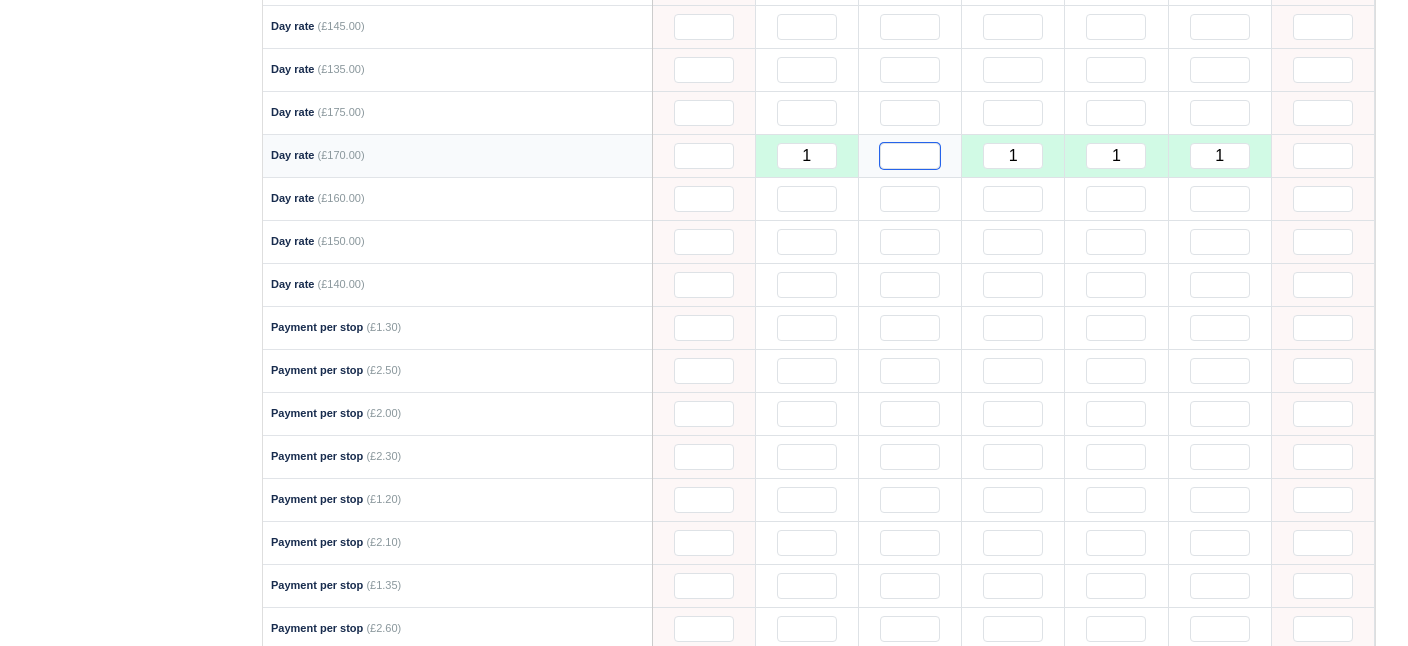 click at bounding box center (910, 156) 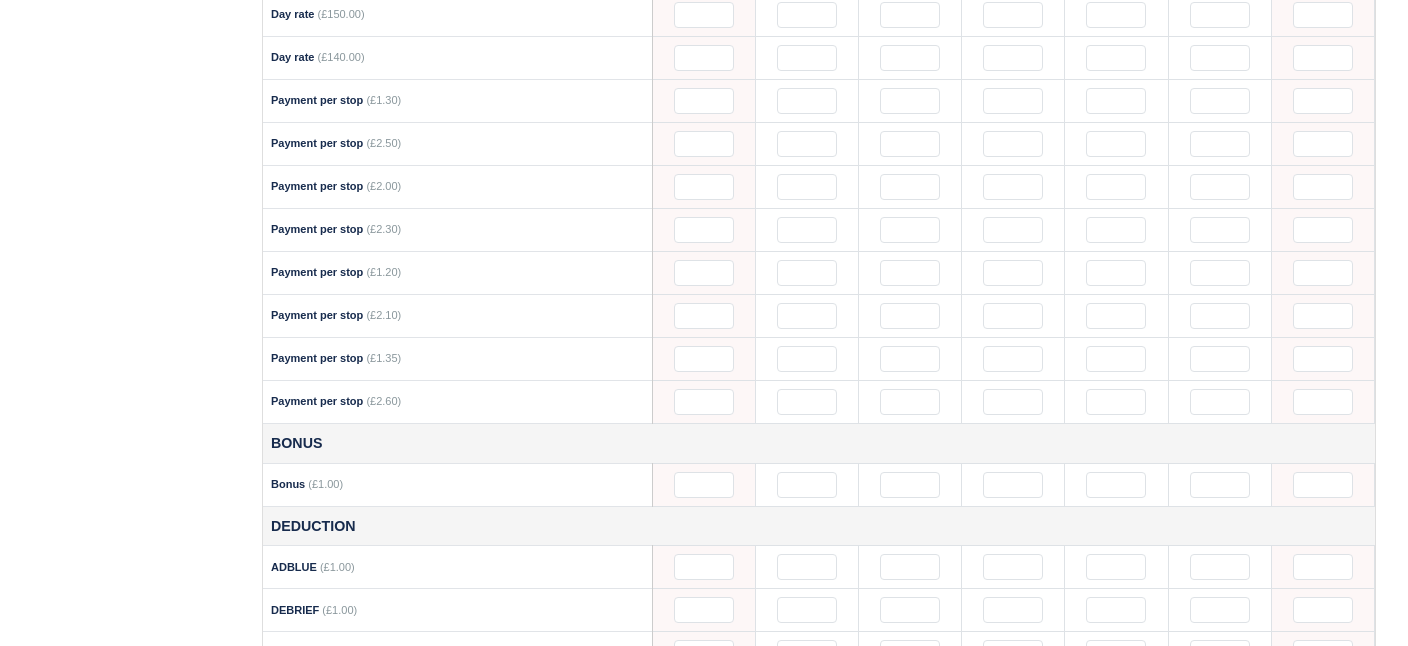 scroll, scrollTop: 1486, scrollLeft: 0, axis: vertical 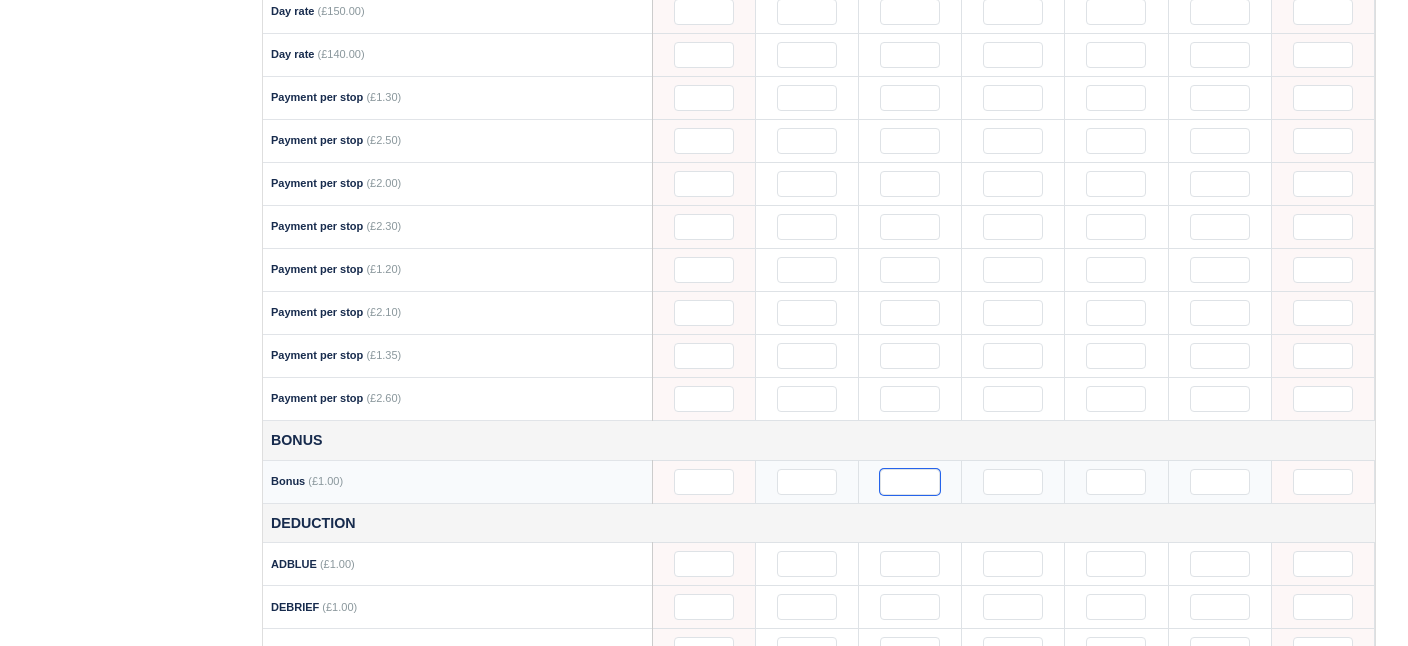click at bounding box center [910, 482] 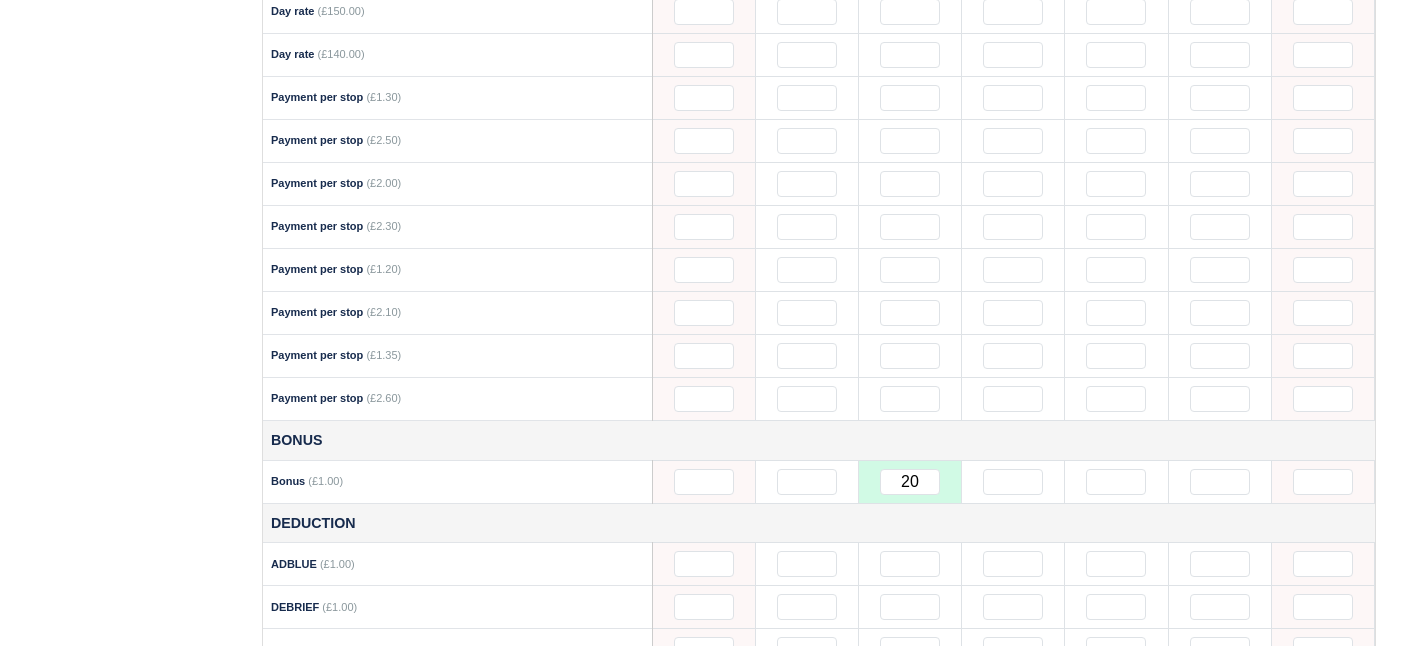 click on "Working Days
5
Payments
£870.00
Daily Rate
£0.00
Loans Remaining
£0.00
May 2025
W
S
M
T
W
T
F
S
18" at bounding box center (819, -174) 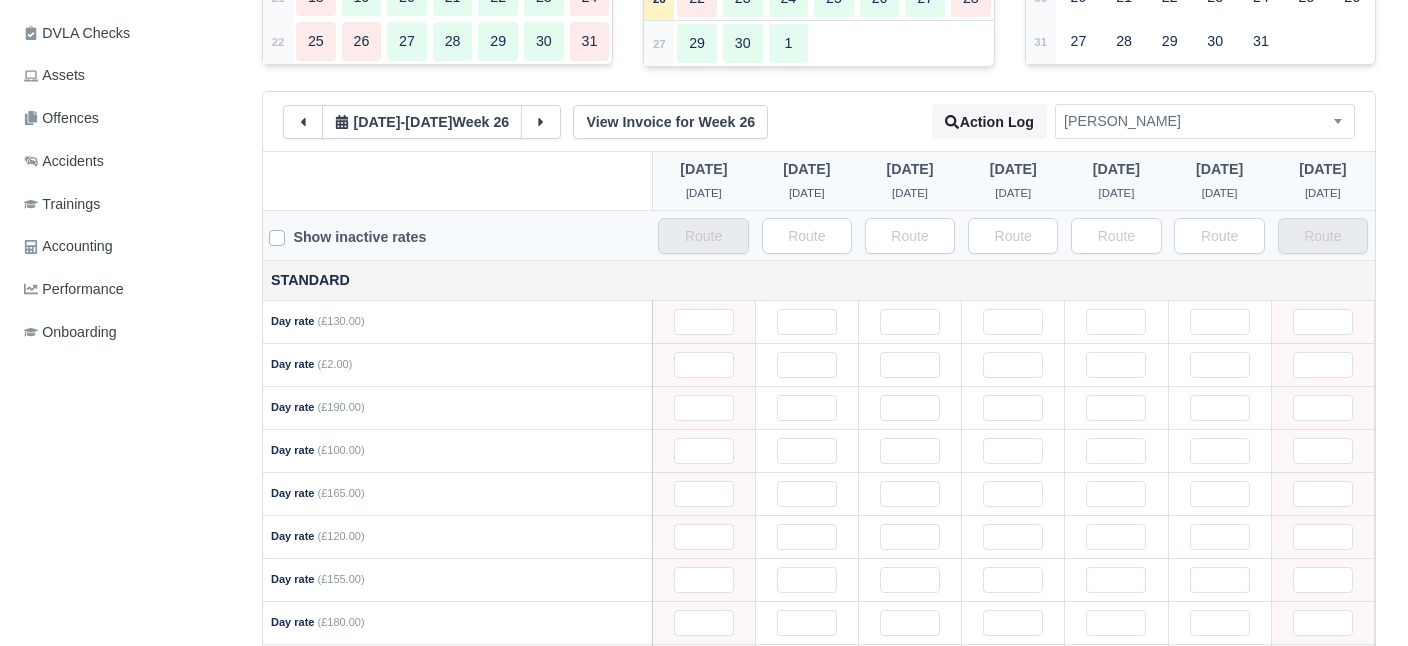 scroll, scrollTop: 568, scrollLeft: 0, axis: vertical 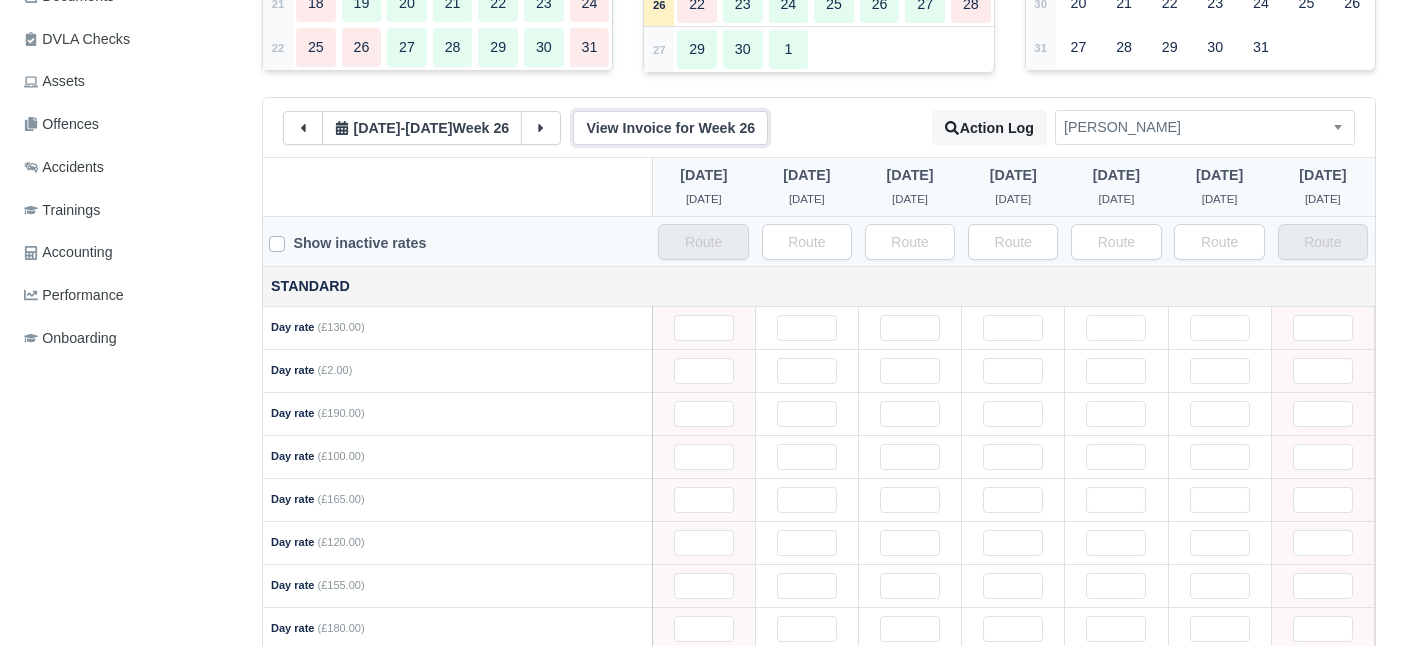 click on "View Invoice for Week 26" at bounding box center [670, 128] 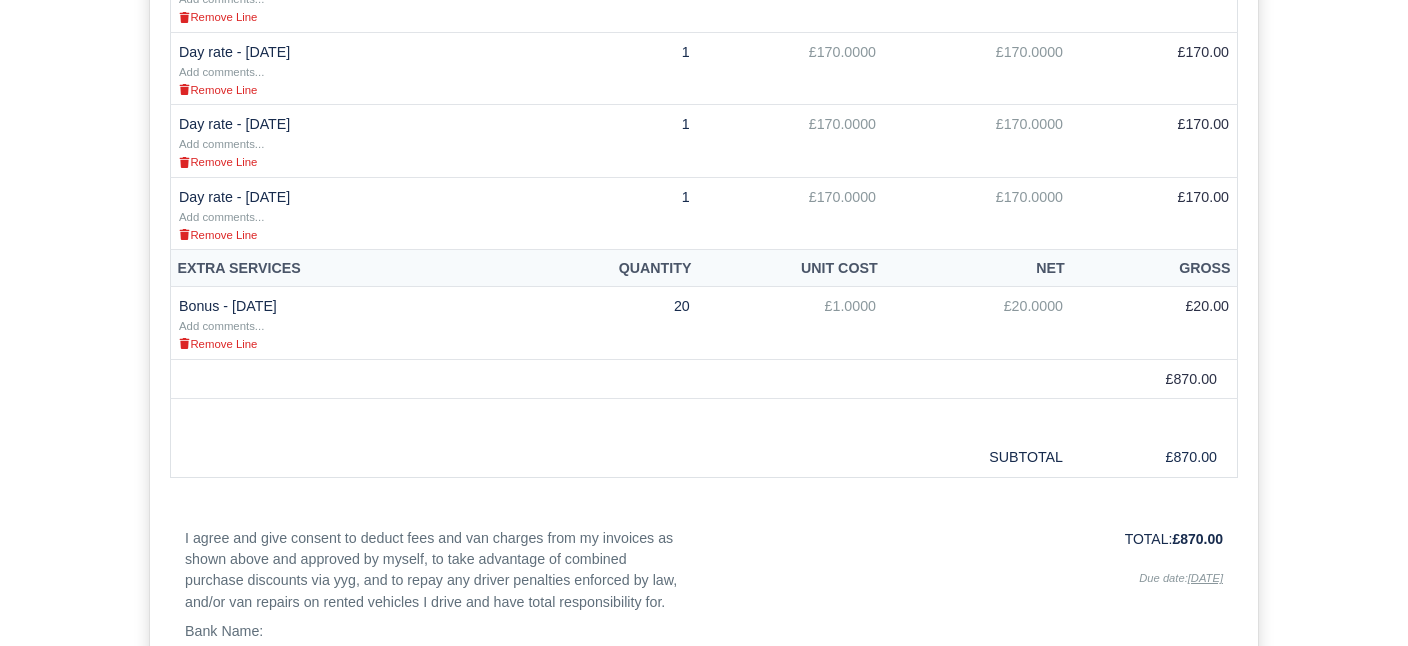 scroll, scrollTop: 33, scrollLeft: 0, axis: vertical 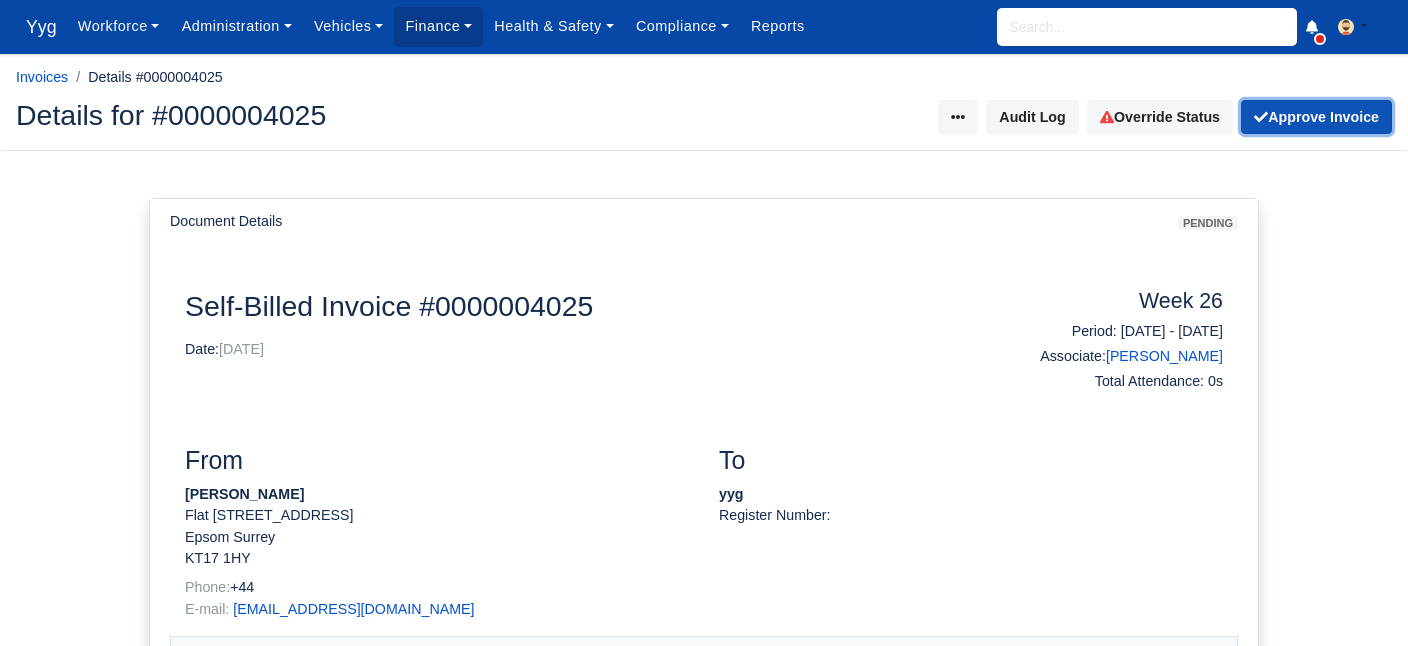 click on "Approve Invoice" at bounding box center [1316, 117] 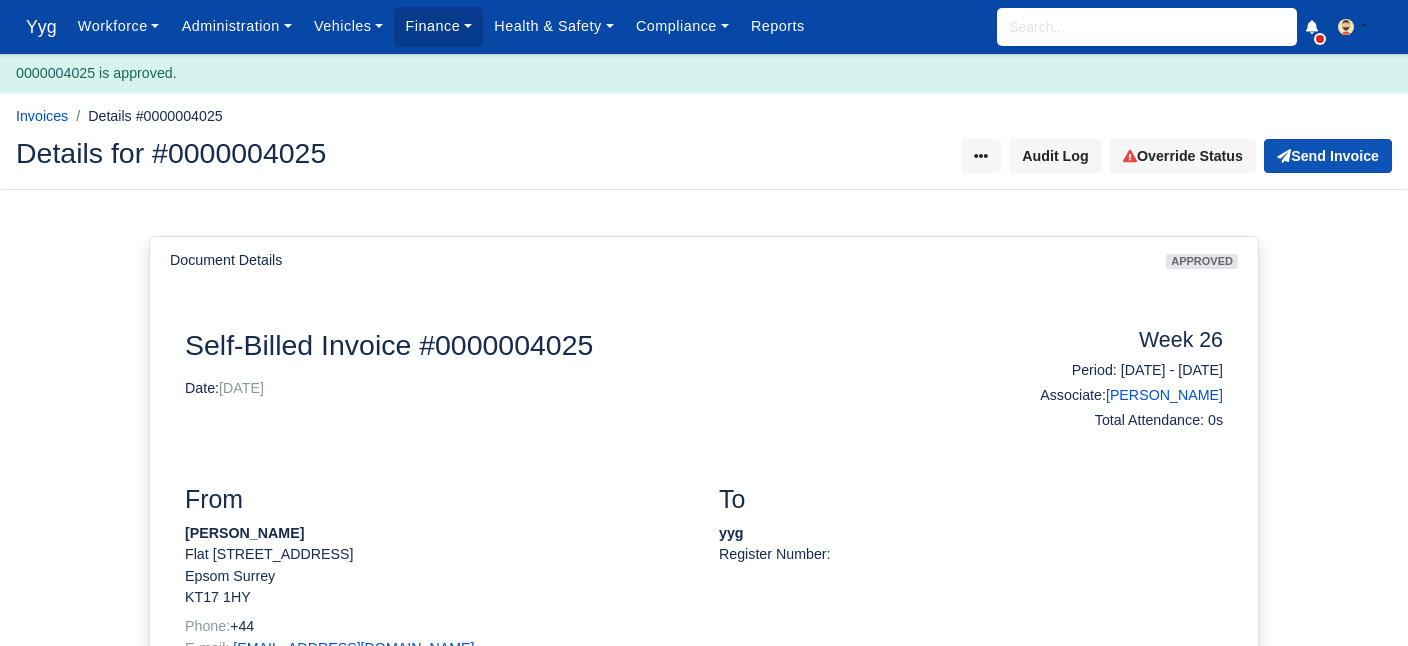 scroll, scrollTop: 0, scrollLeft: 0, axis: both 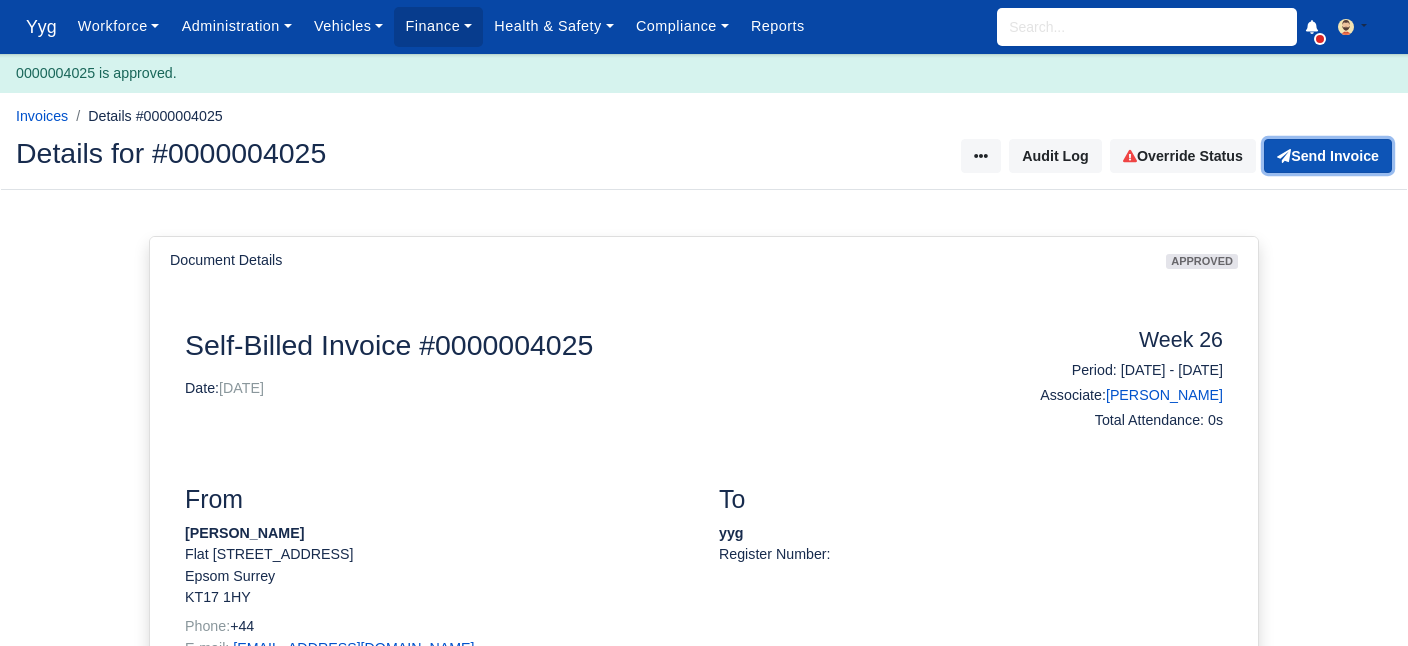 click on "Send Invoice" at bounding box center (1328, 156) 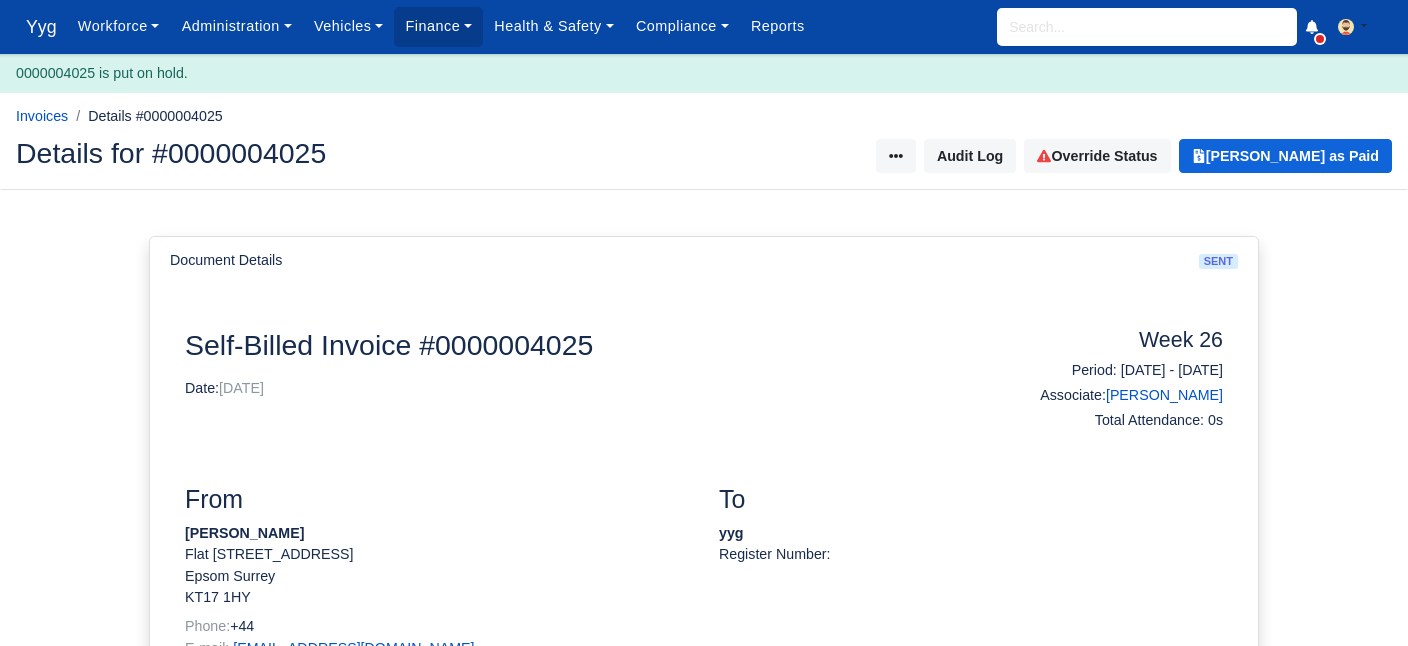 scroll, scrollTop: 0, scrollLeft: 0, axis: both 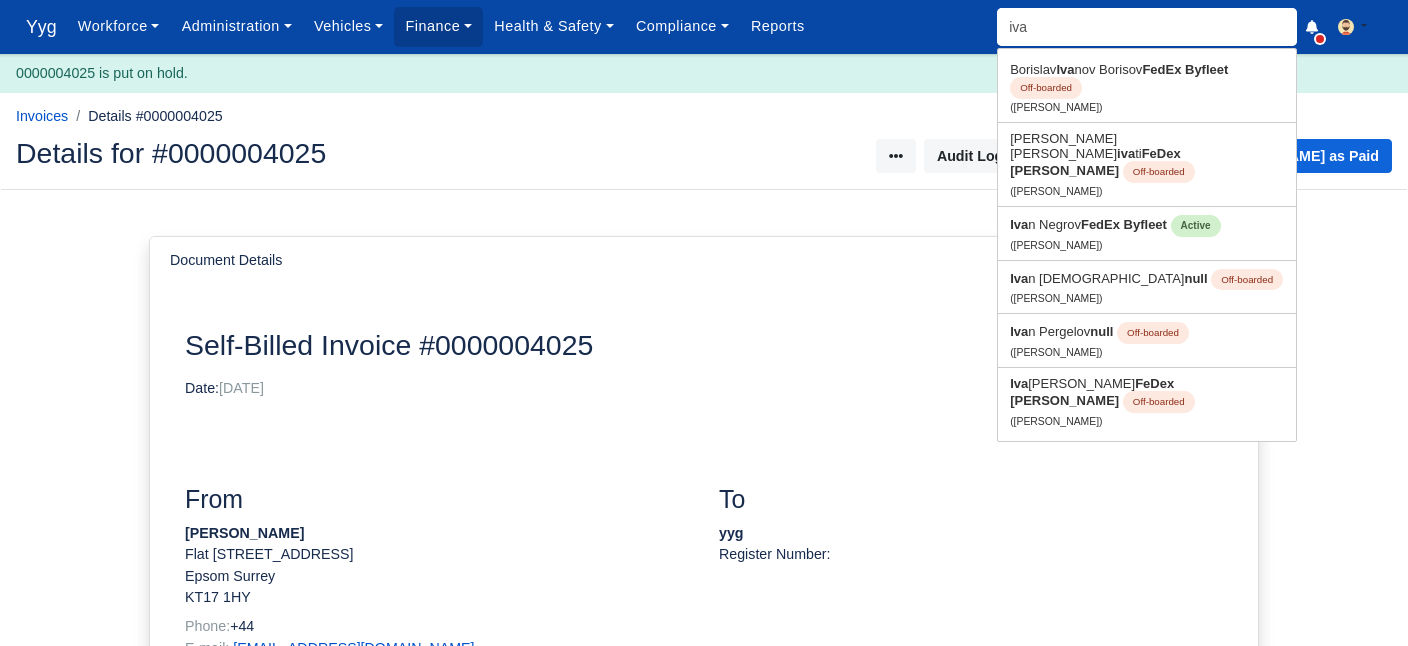 type on "[PERSON_NAME]" 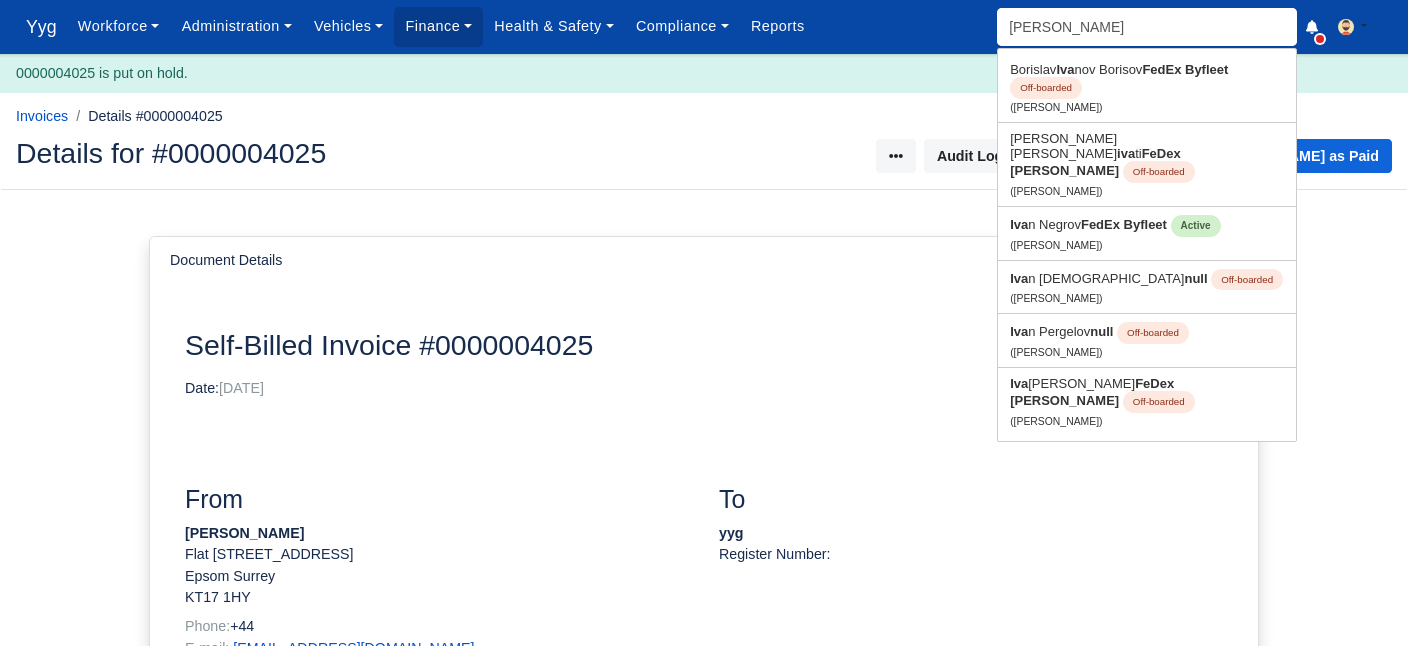type on "[PERSON_NAME]" 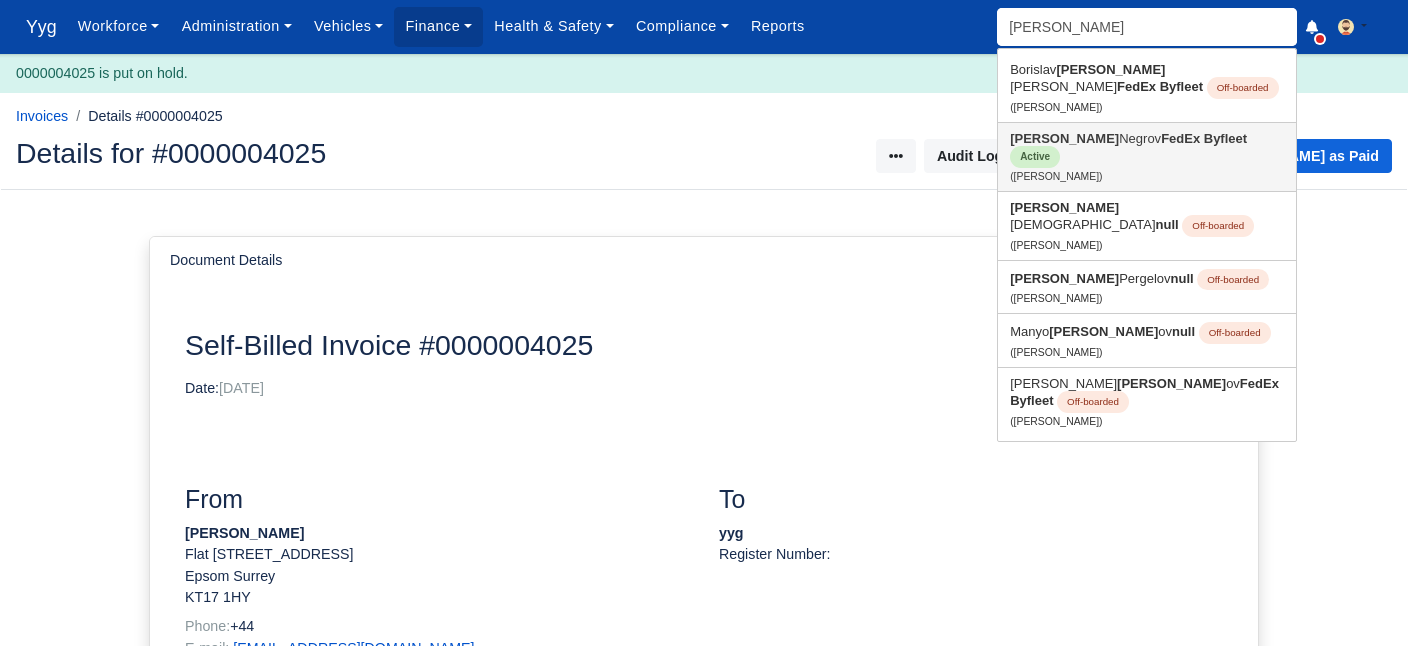 click on "[PERSON_NAME]  FedEx Byfleet    Active
([PERSON_NAME])" at bounding box center [1147, 157] 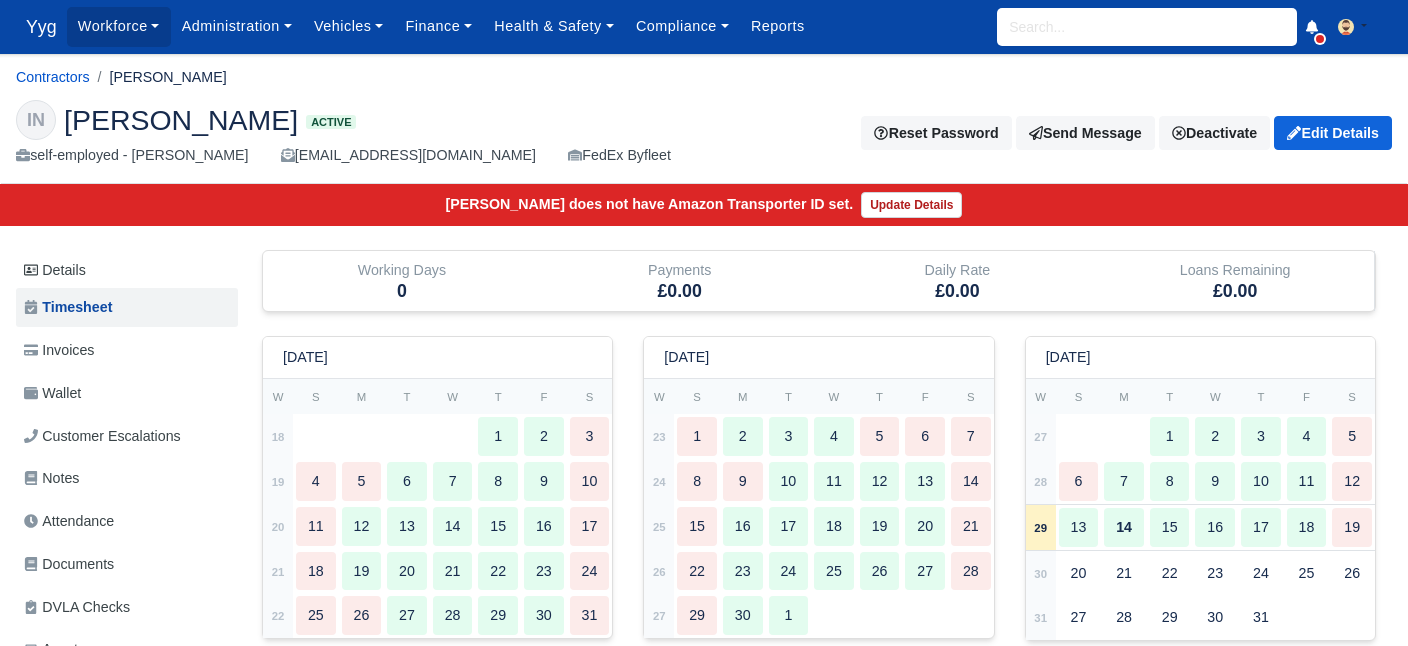 scroll, scrollTop: 0, scrollLeft: 0, axis: both 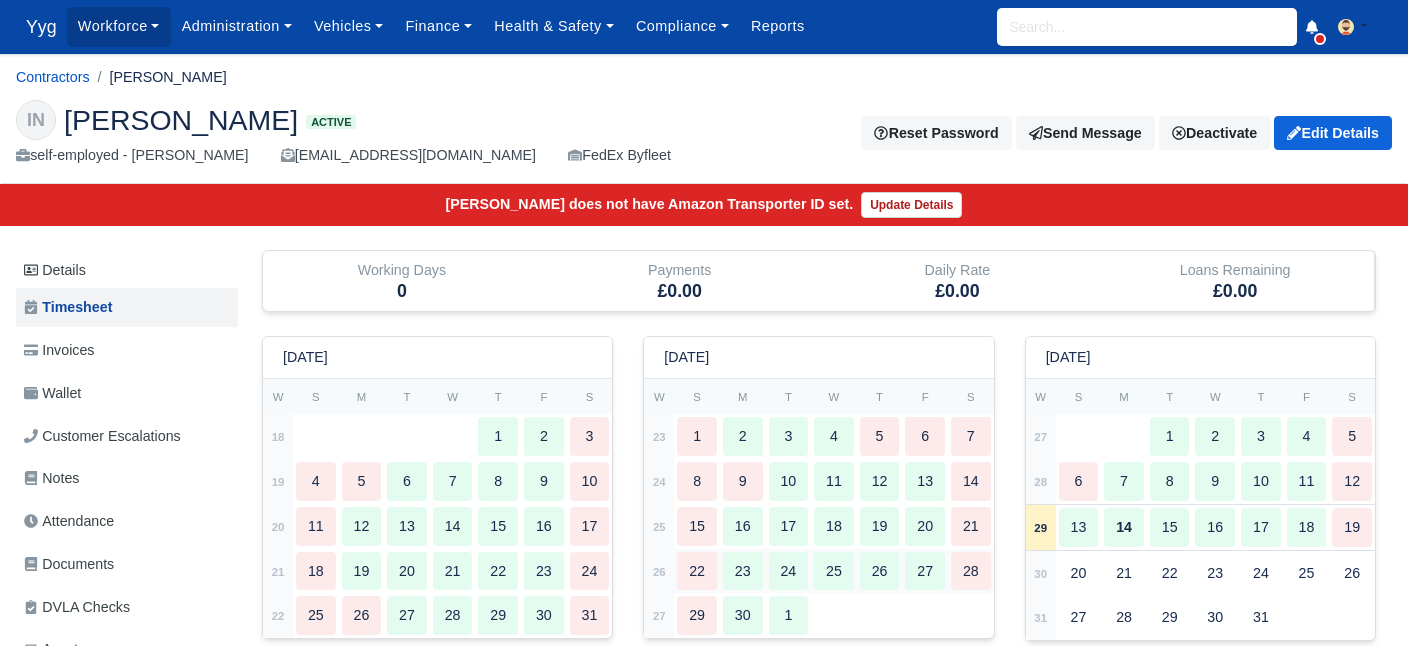 click on "23" at bounding box center [743, 571] 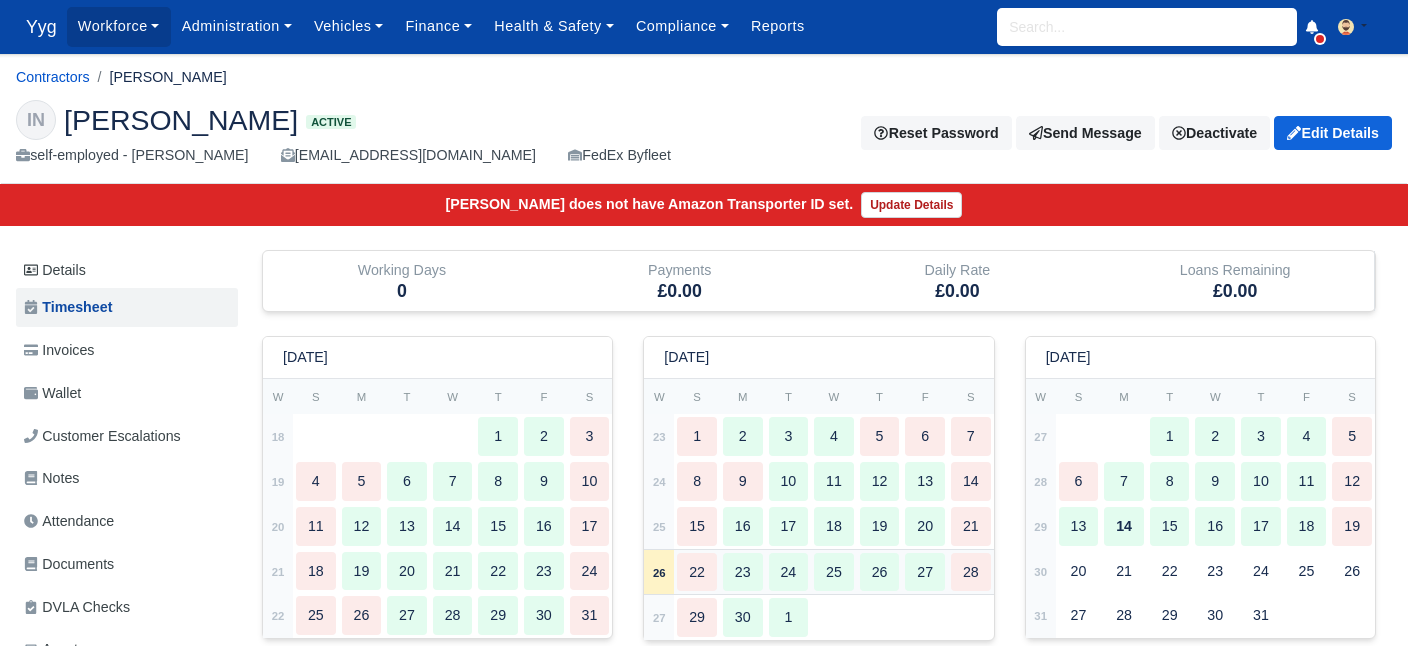 type 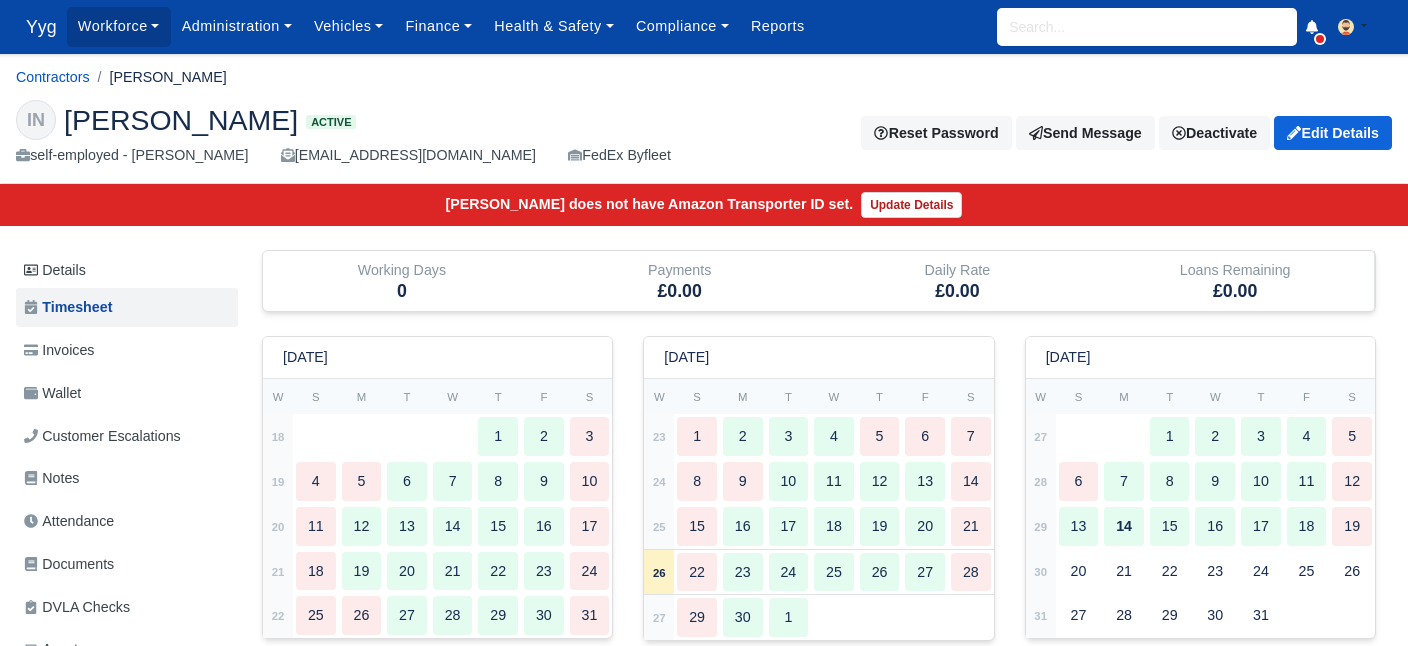 scroll, scrollTop: 610, scrollLeft: 0, axis: vertical 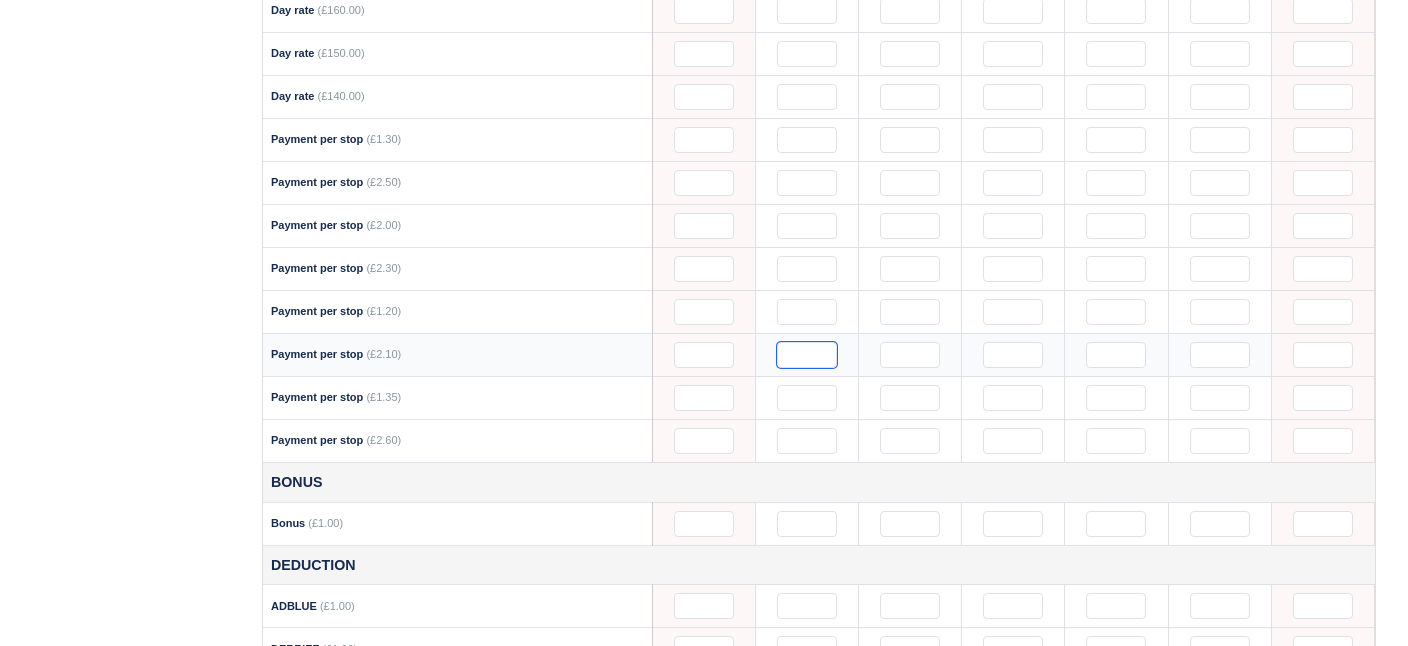 click at bounding box center [807, 355] 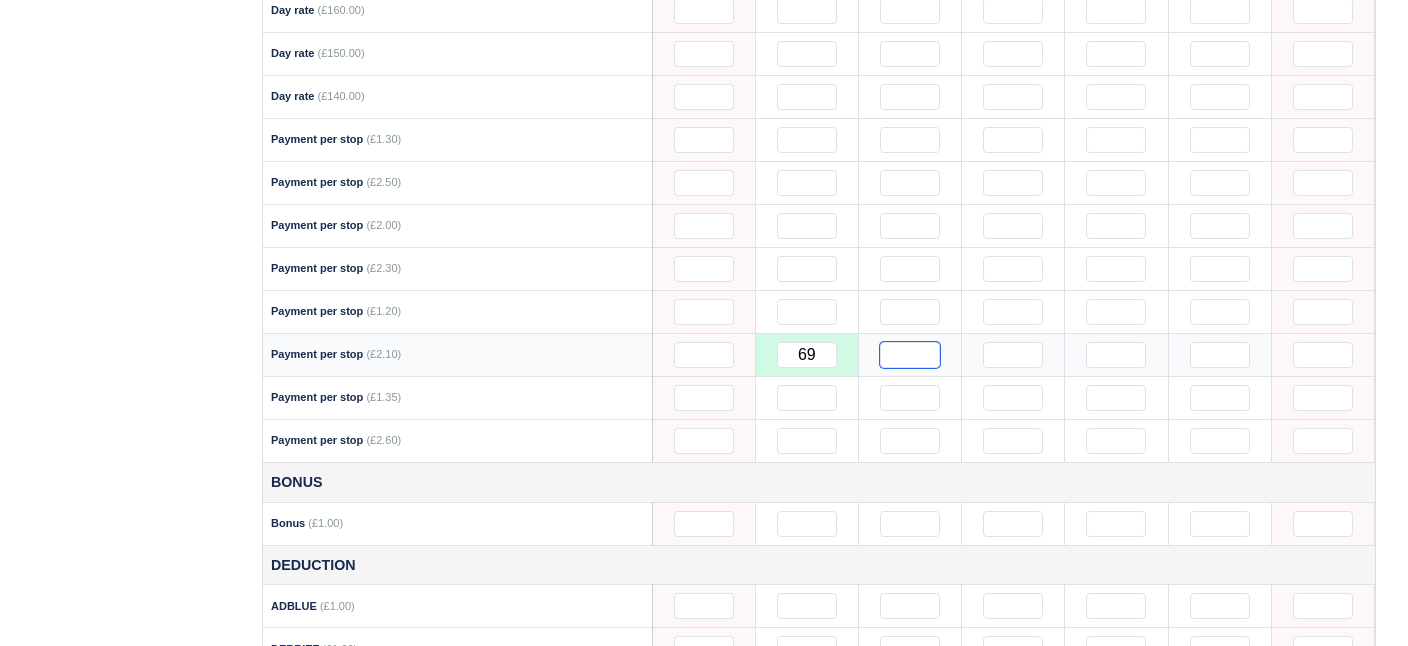 click at bounding box center (910, 355) 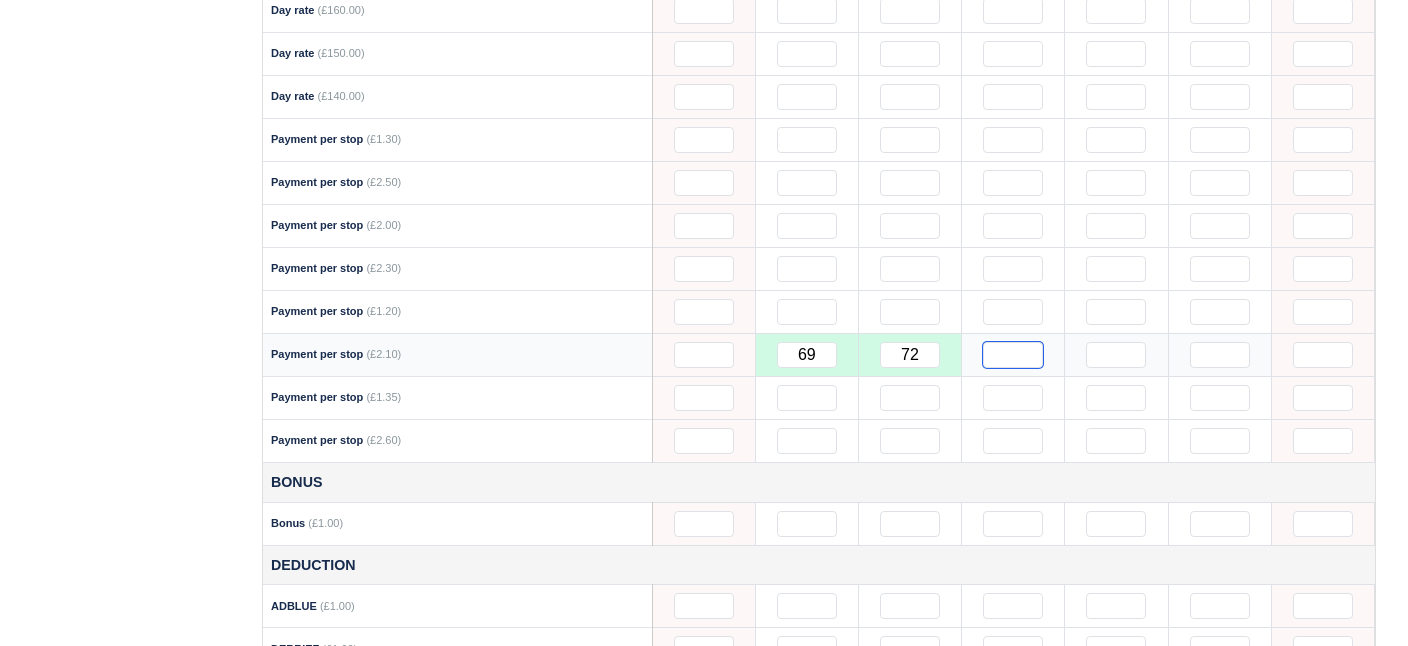 click at bounding box center [1013, 355] 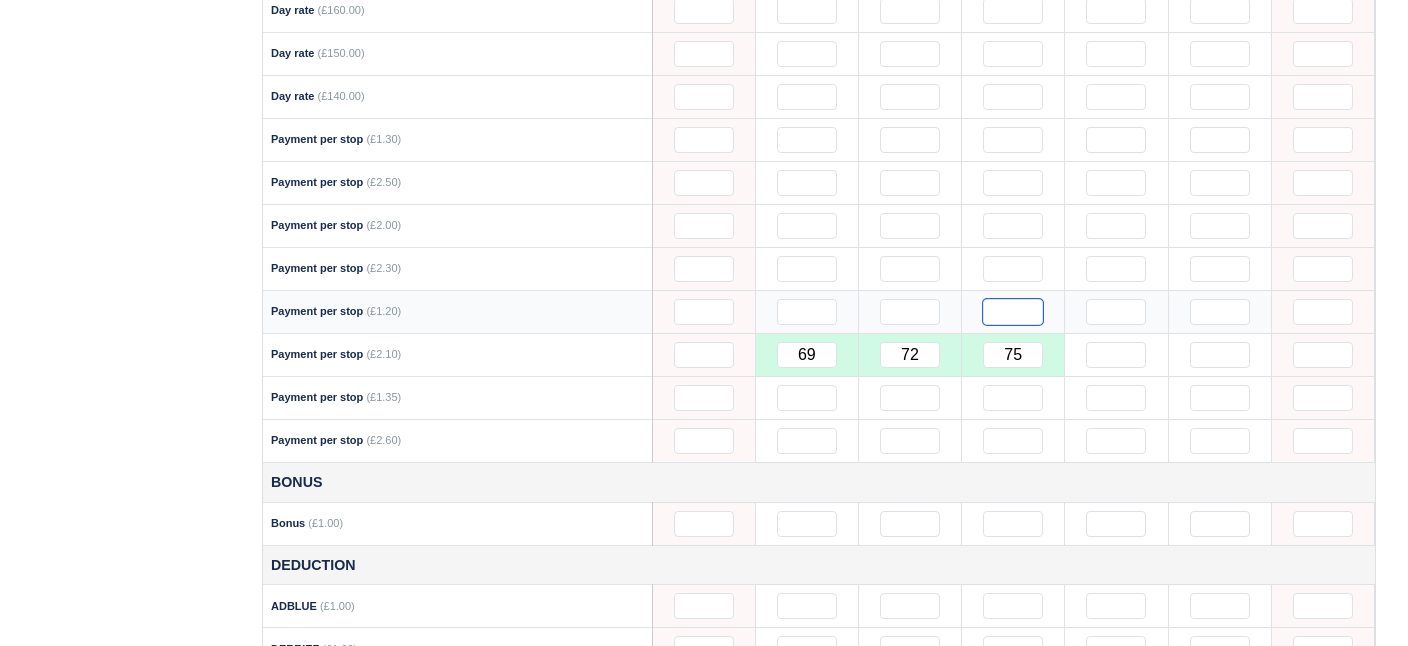 click at bounding box center (1013, 312) 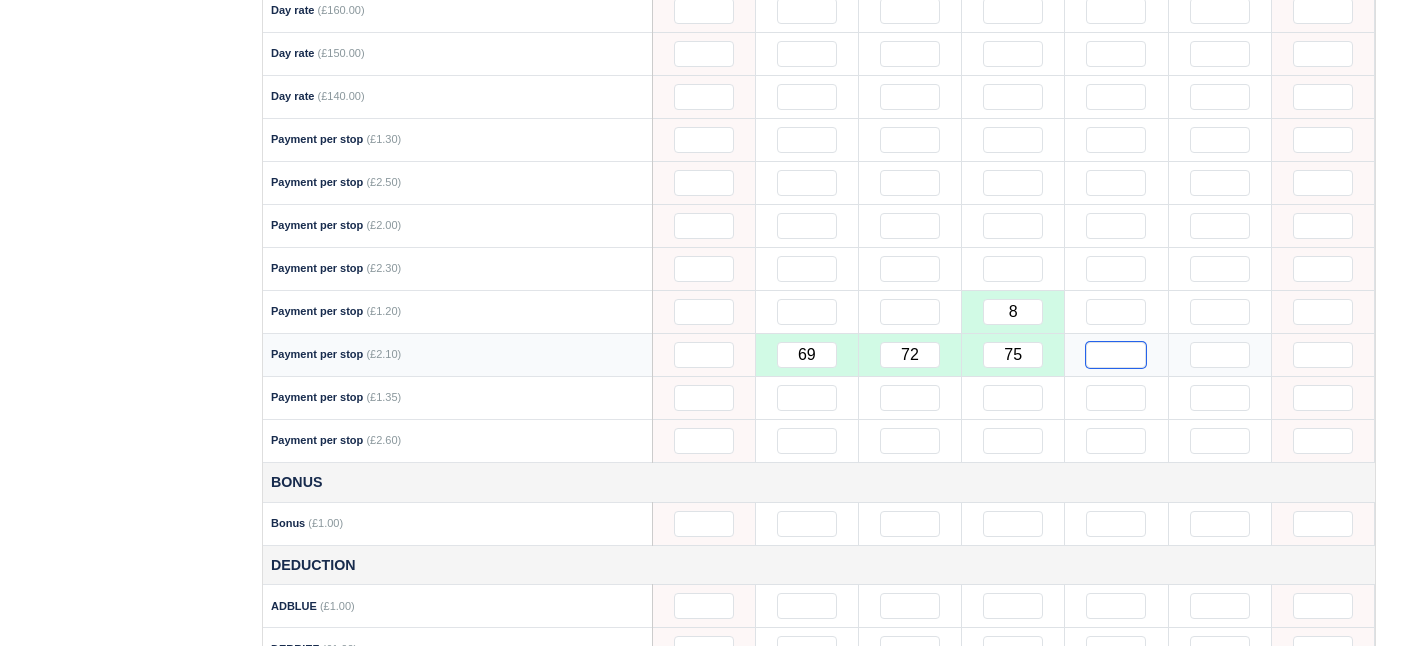 click at bounding box center (1116, 355) 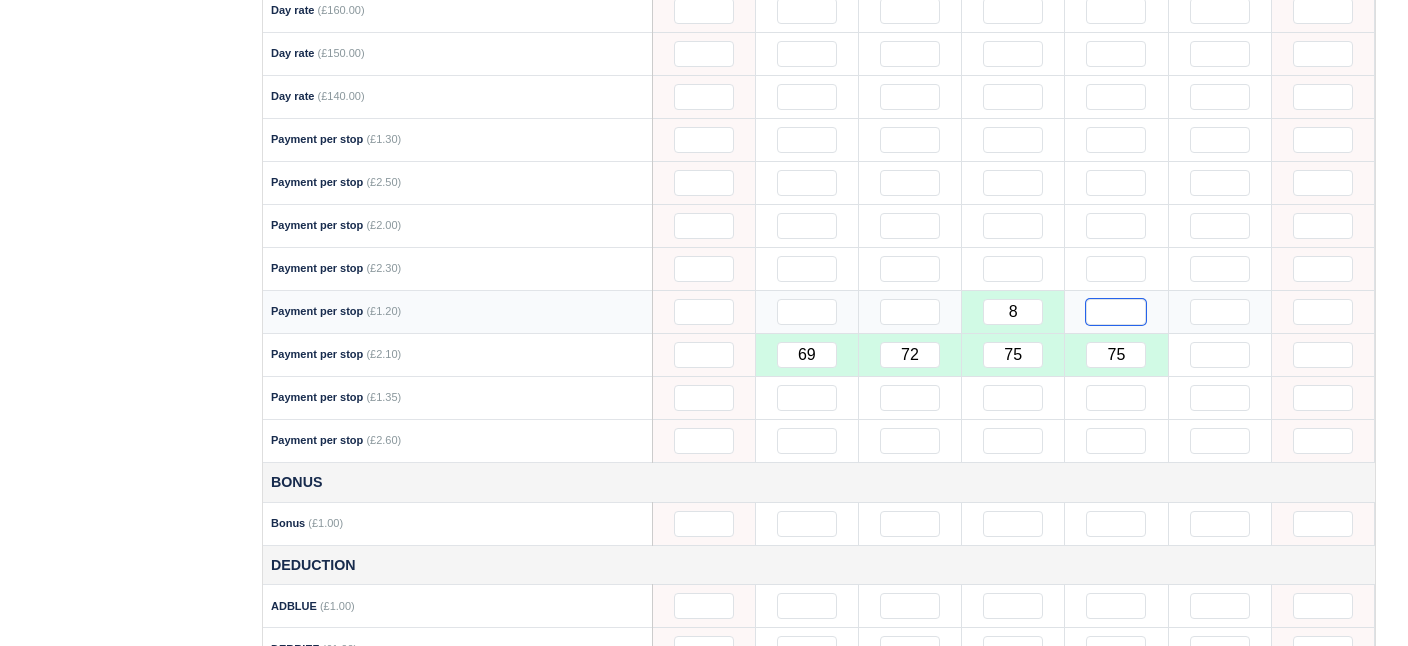 click at bounding box center [1116, 312] 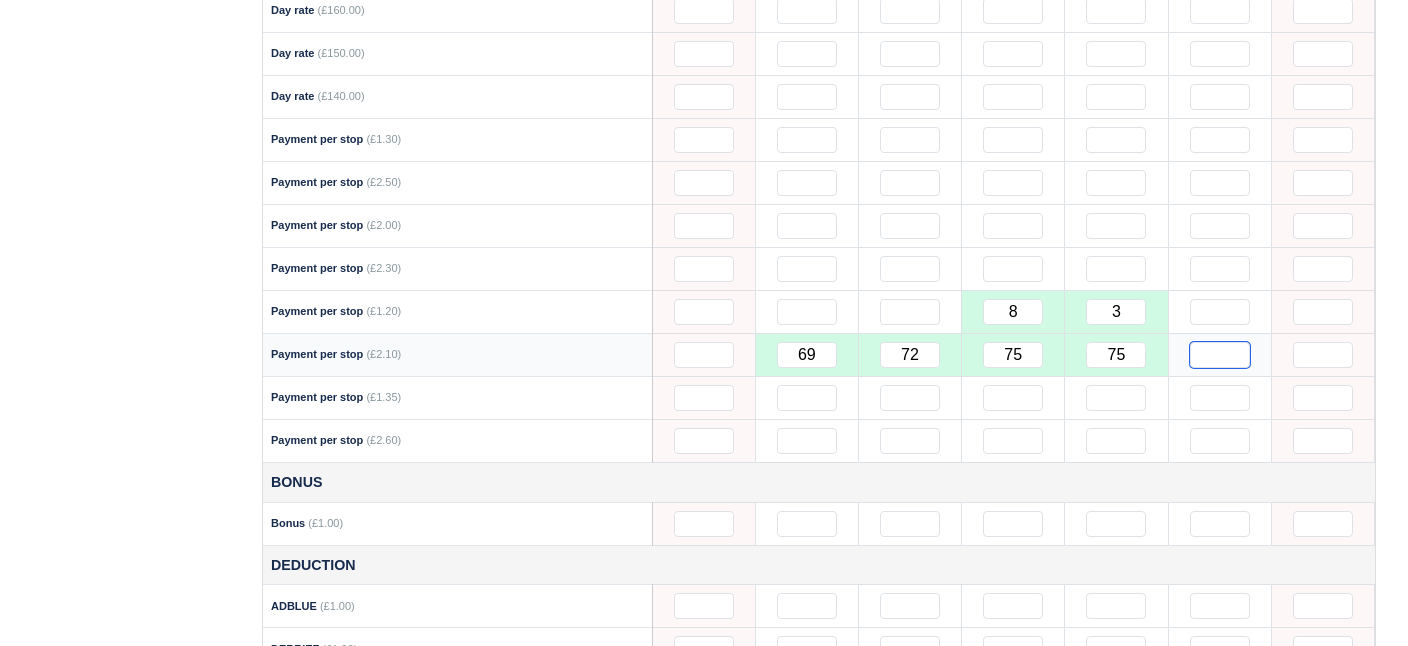 click at bounding box center (1220, 355) 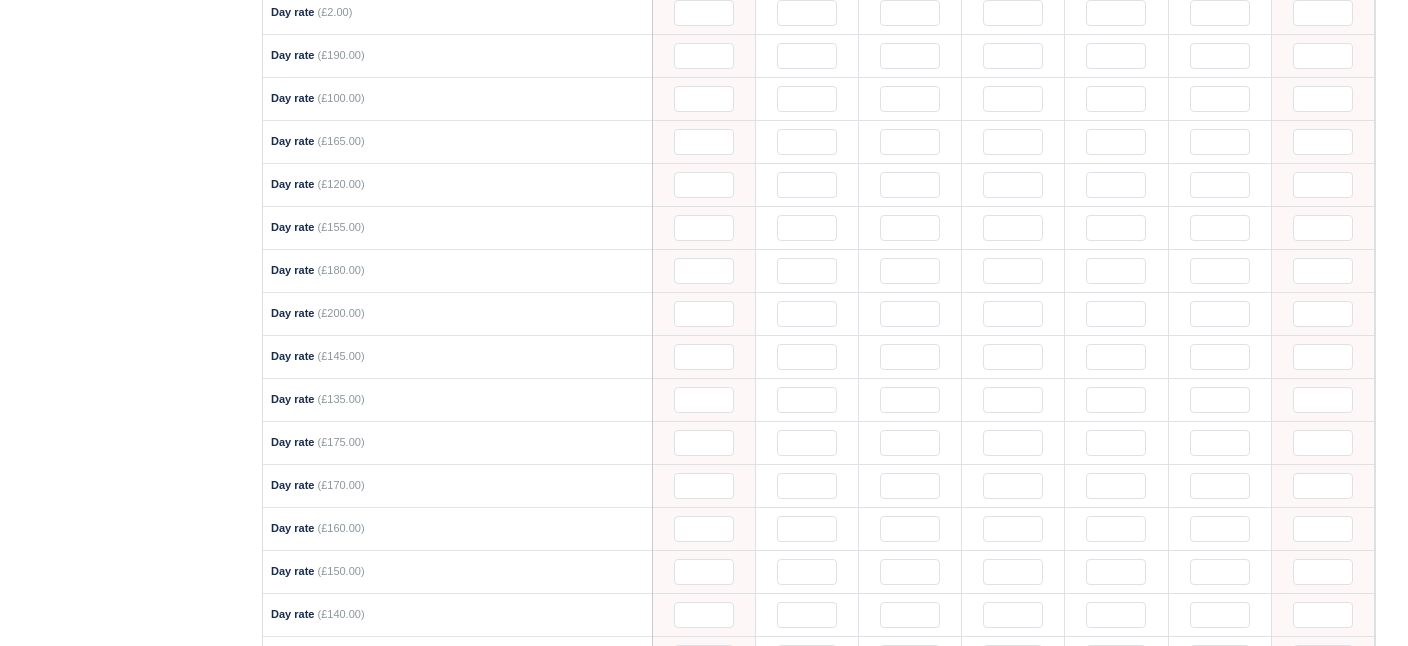 scroll, scrollTop: 599, scrollLeft: 0, axis: vertical 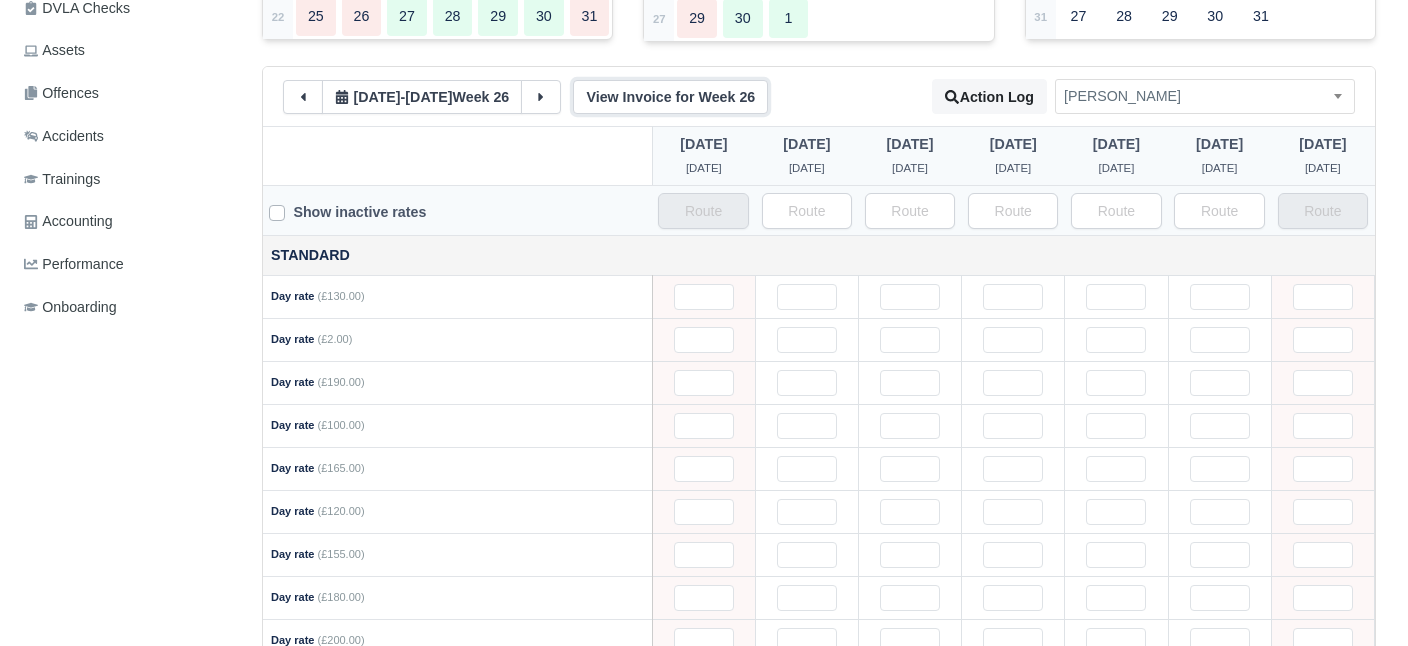 click on "View Invoice for Week 26" at bounding box center (670, 97) 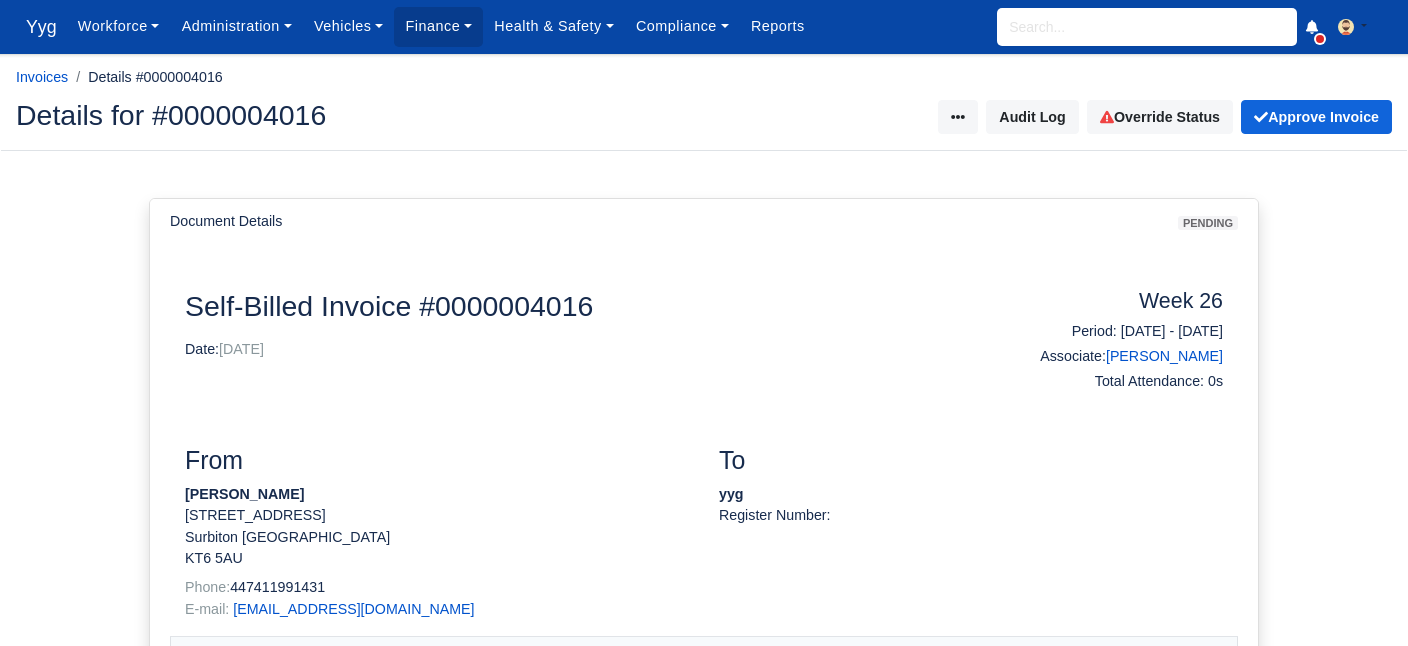 scroll, scrollTop: 0, scrollLeft: 0, axis: both 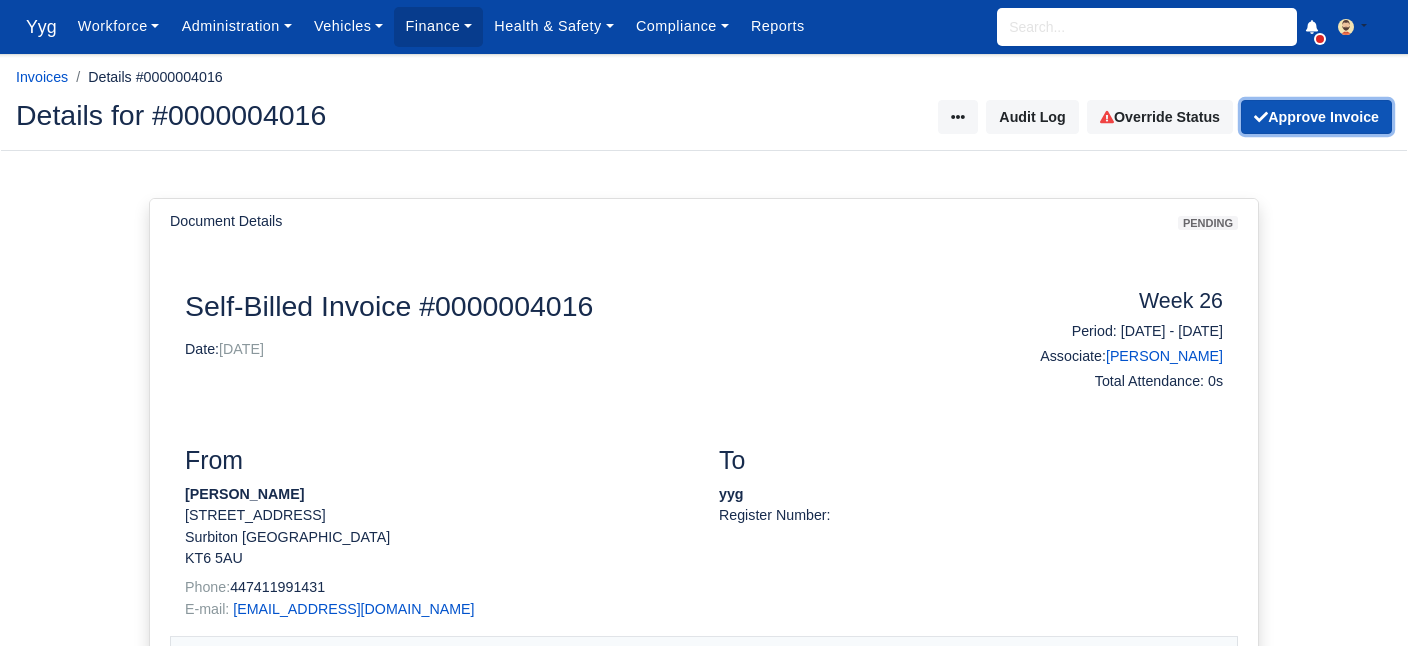 click on "Approve Invoice" at bounding box center [1316, 117] 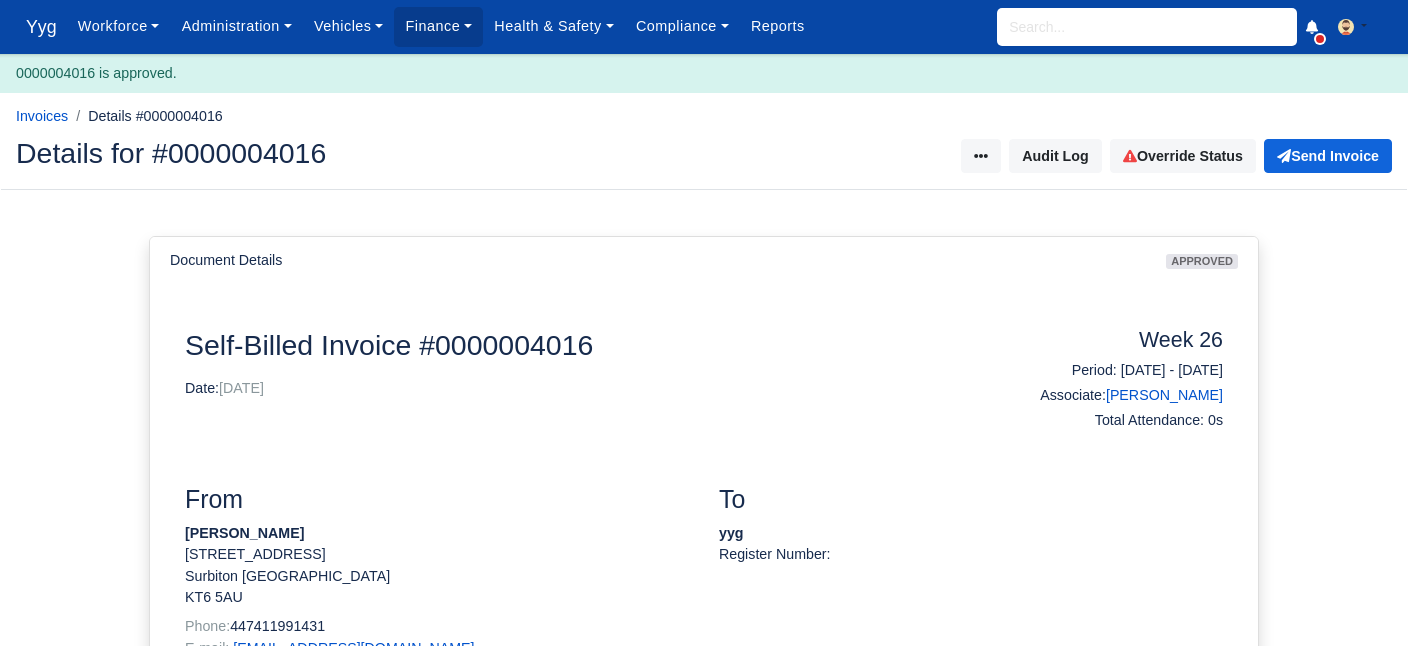 scroll, scrollTop: 0, scrollLeft: 0, axis: both 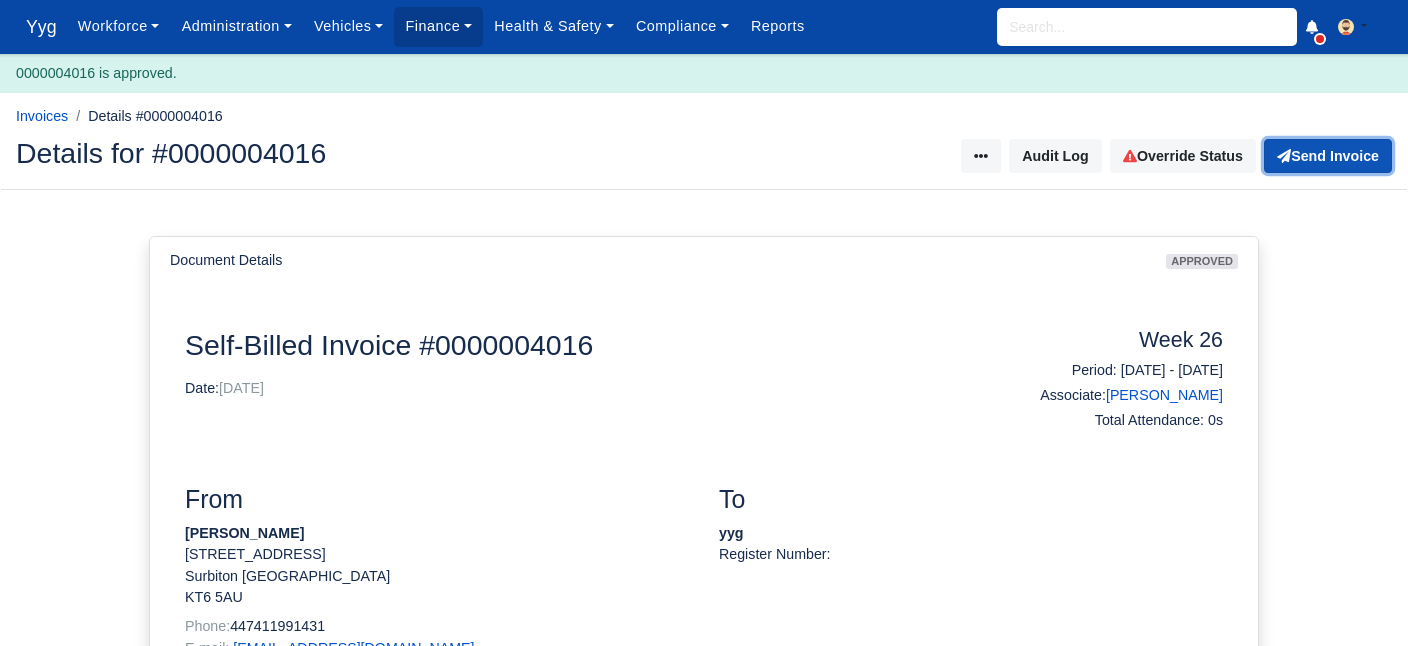 click on "Send Invoice" at bounding box center (1328, 156) 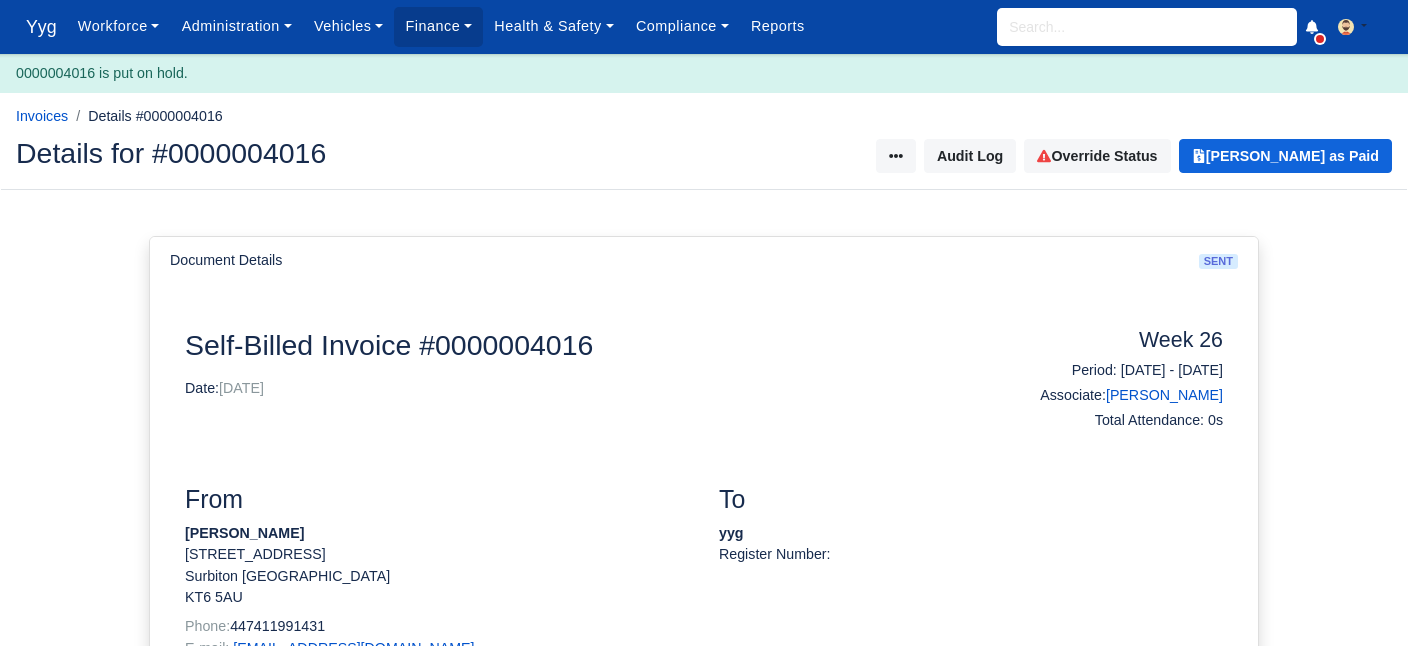 scroll, scrollTop: 0, scrollLeft: 0, axis: both 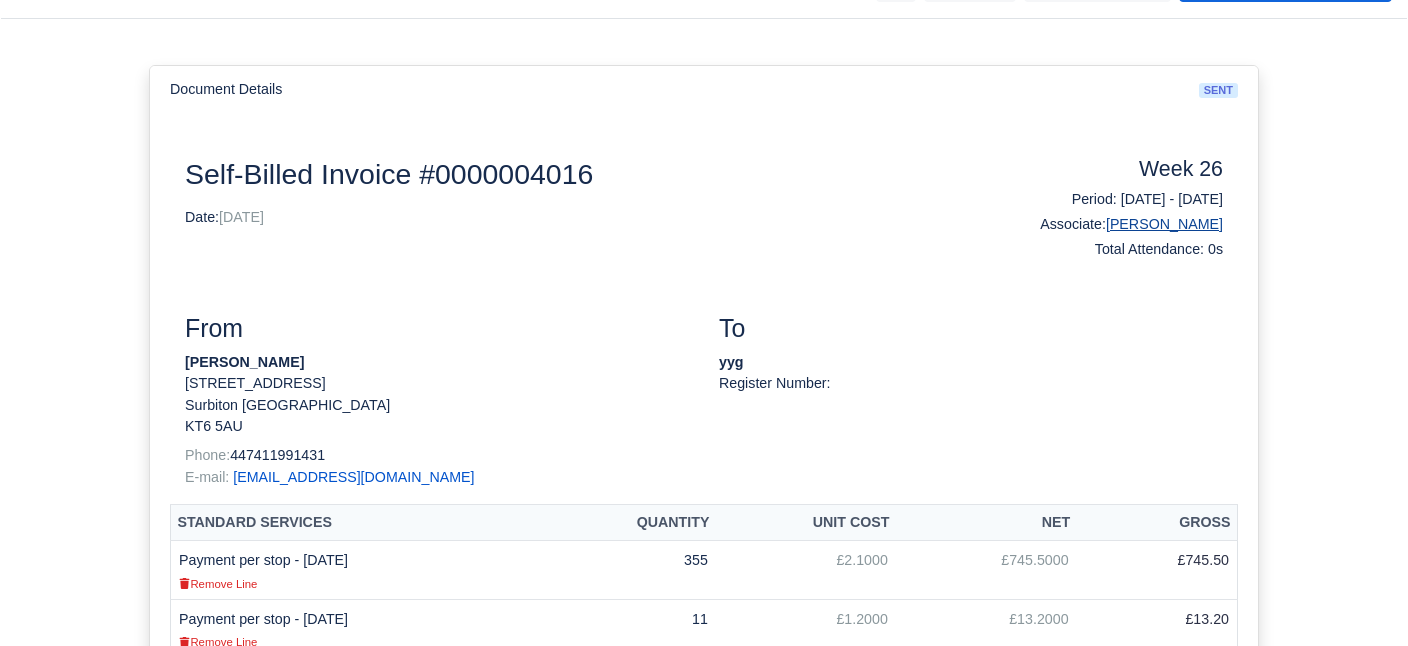 click on "[PERSON_NAME]" at bounding box center (1164, 224) 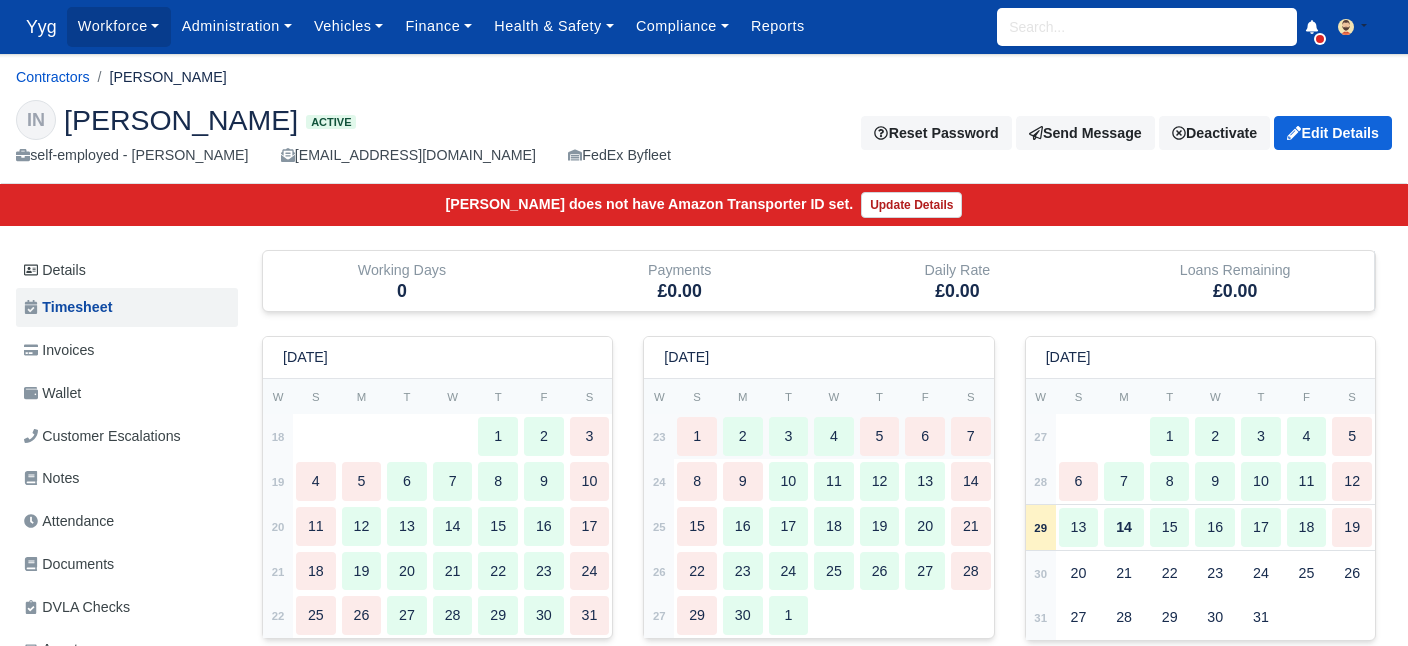 scroll, scrollTop: 0, scrollLeft: 0, axis: both 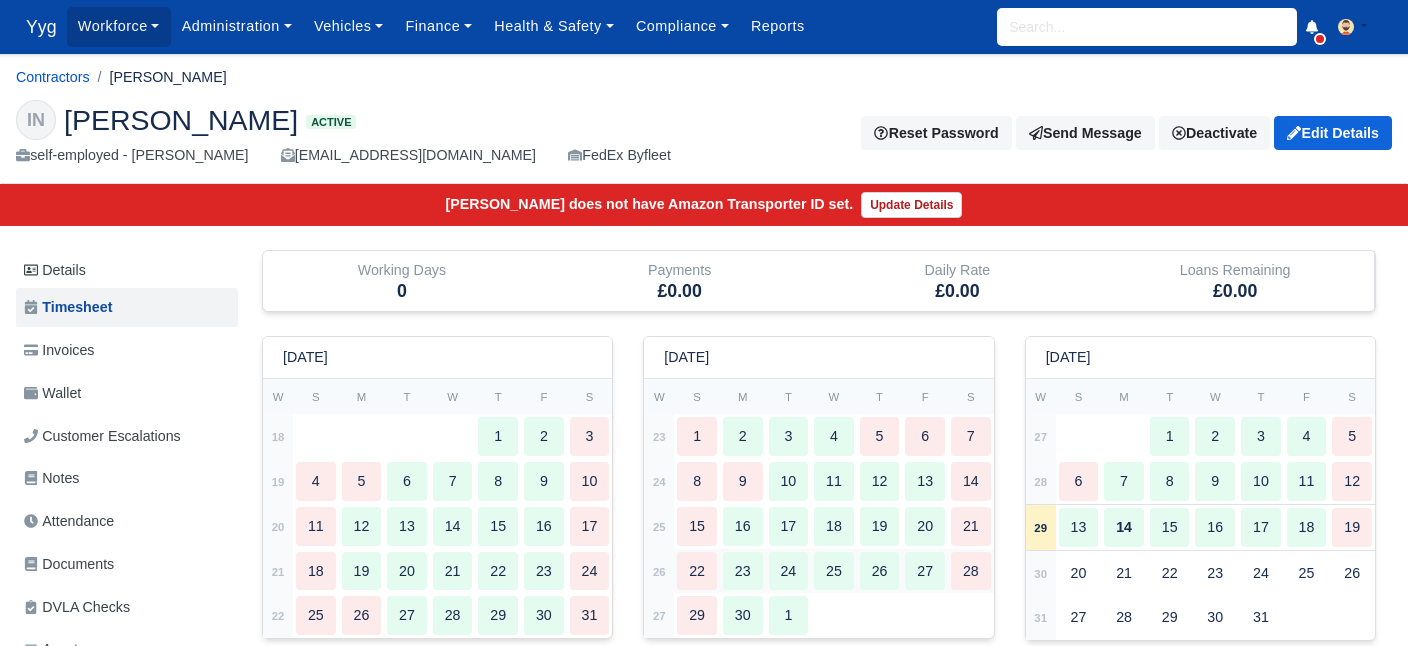 click on "23" at bounding box center [743, 571] 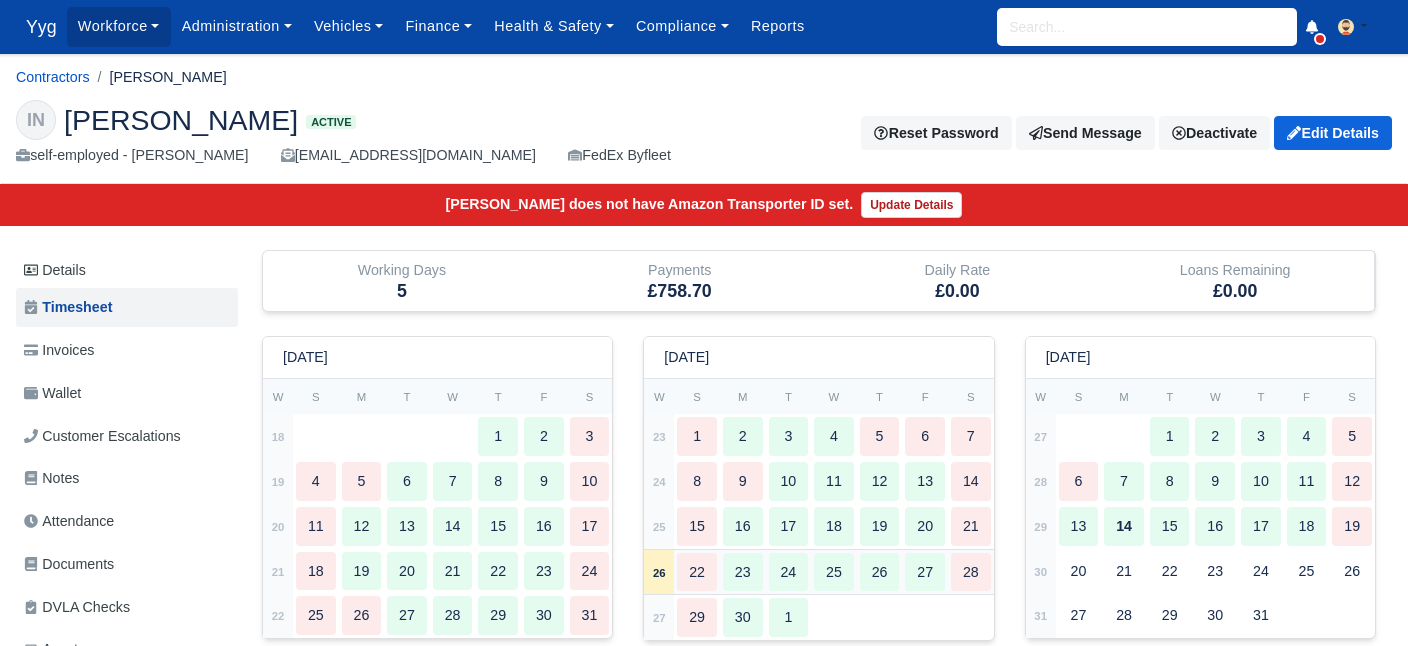 type 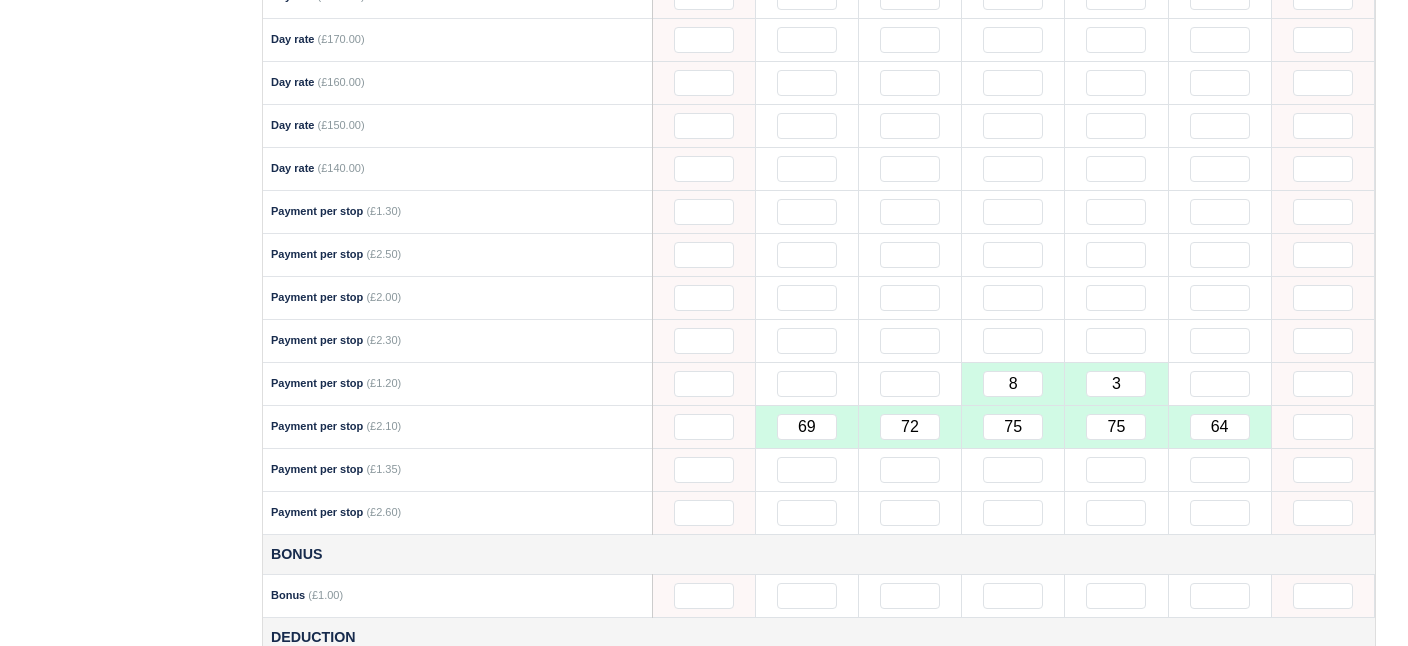 scroll, scrollTop: 1553, scrollLeft: 0, axis: vertical 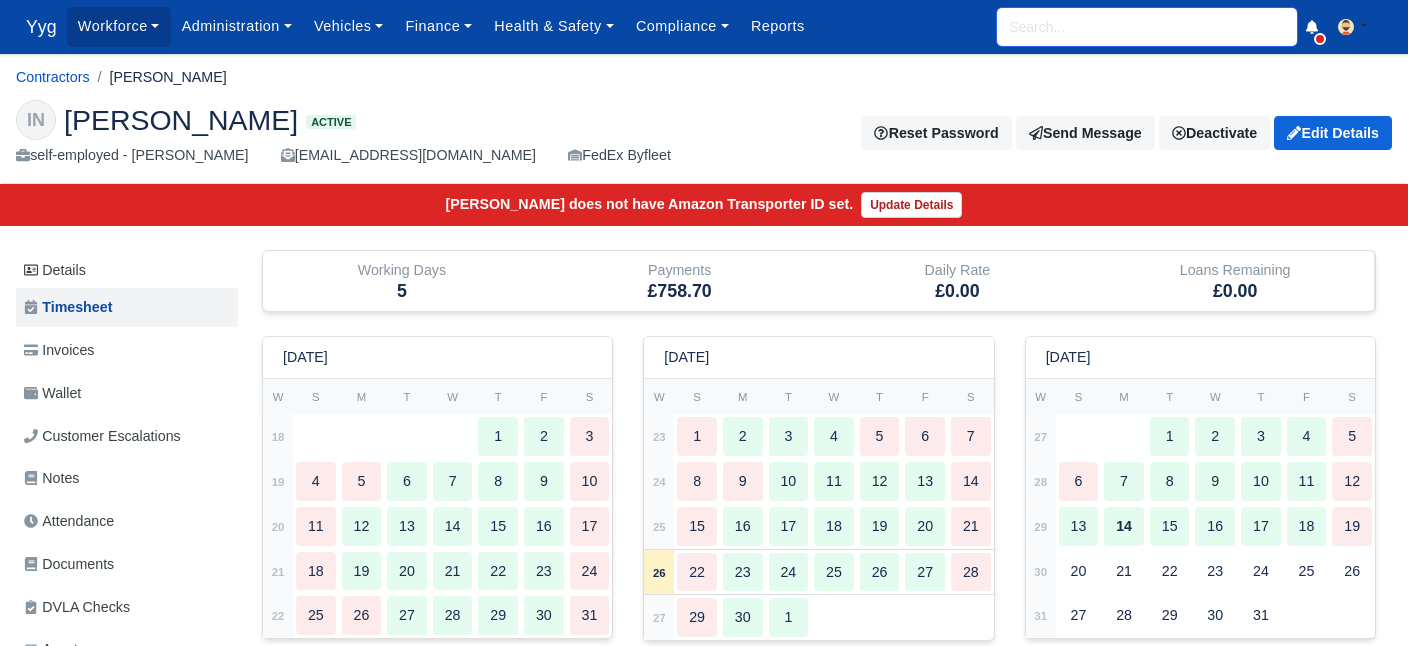 click at bounding box center (1147, 27) 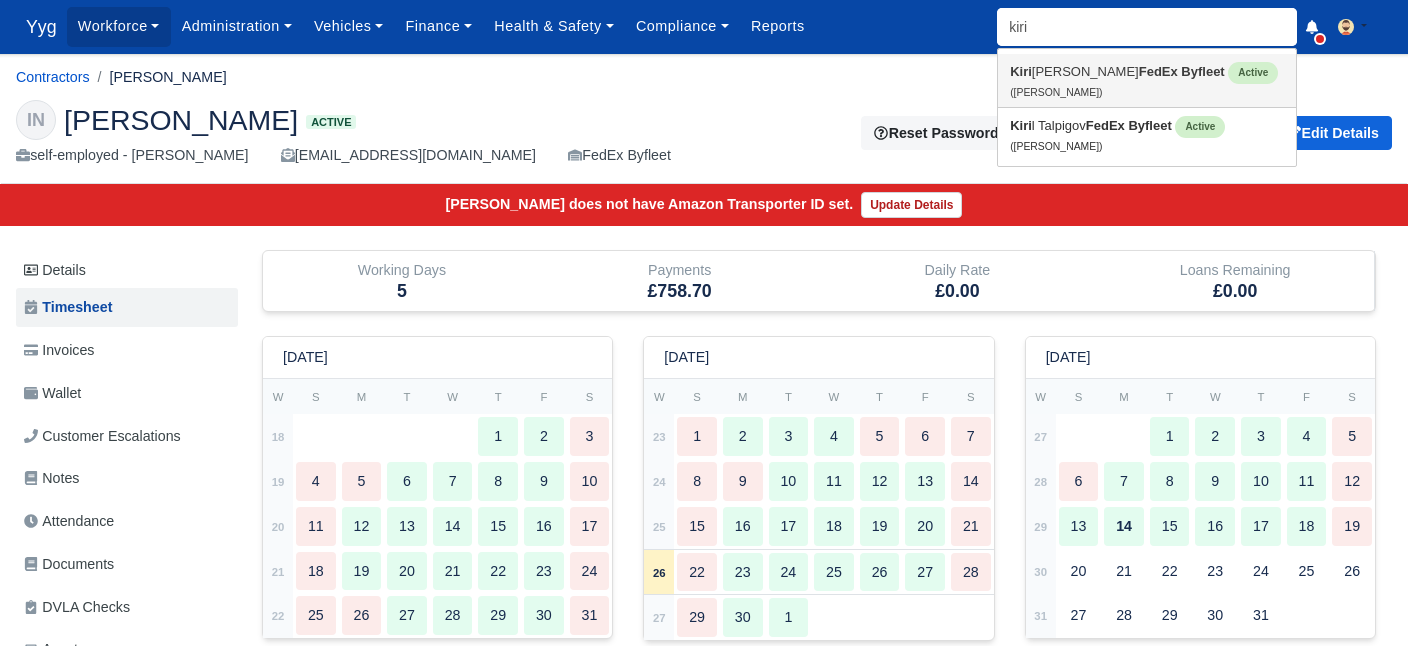 click on "FedEx Byfleet" at bounding box center (1182, 71) 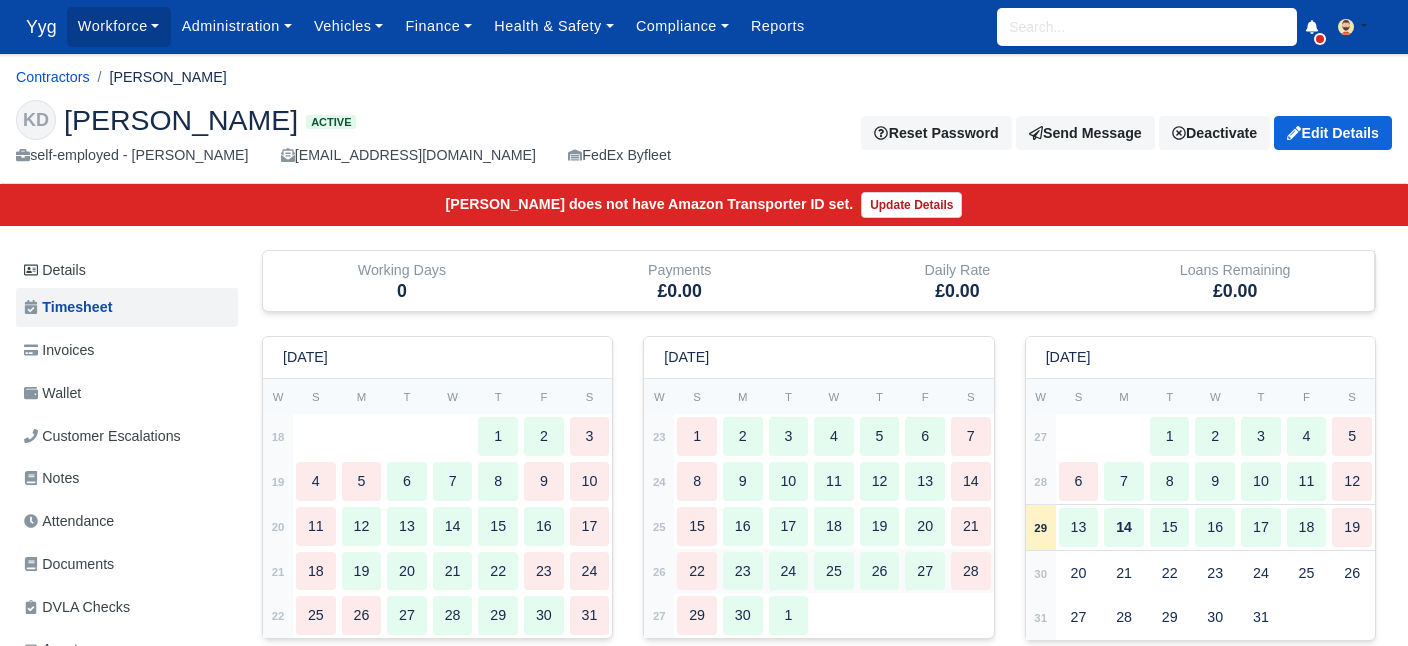 scroll, scrollTop: 0, scrollLeft: 0, axis: both 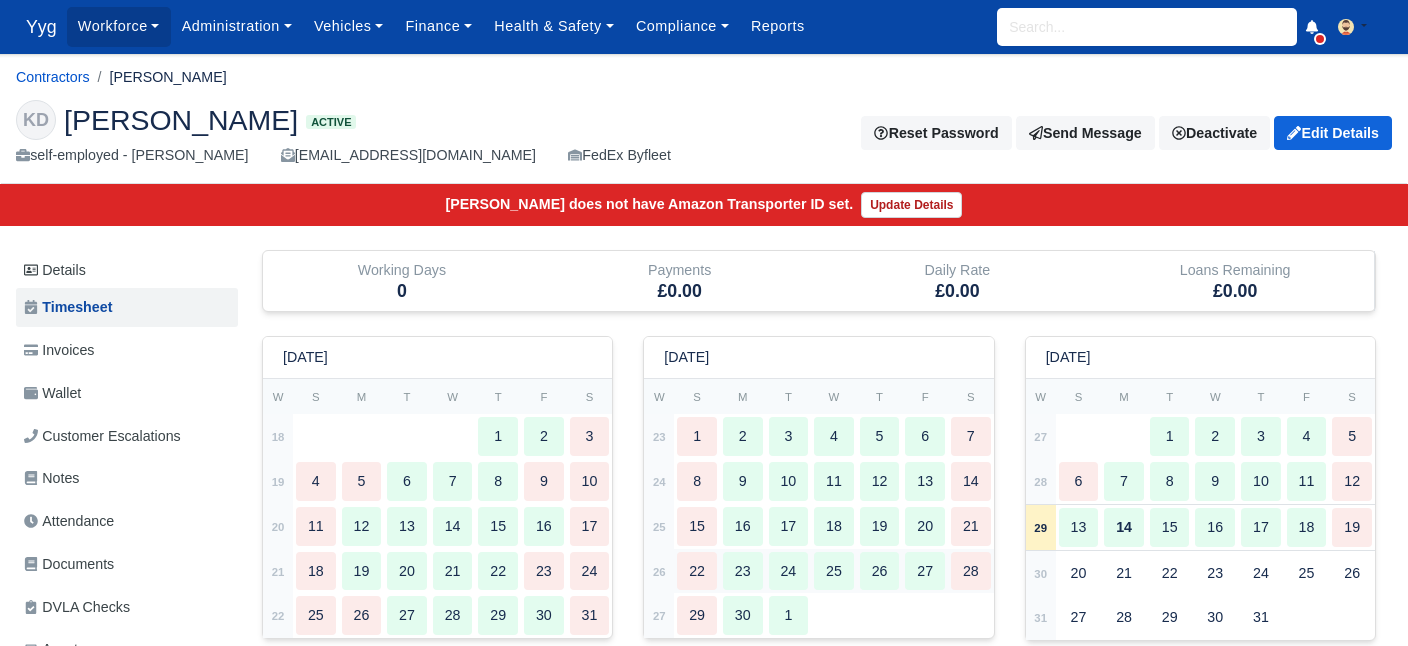 click on "22" at bounding box center (697, 571) 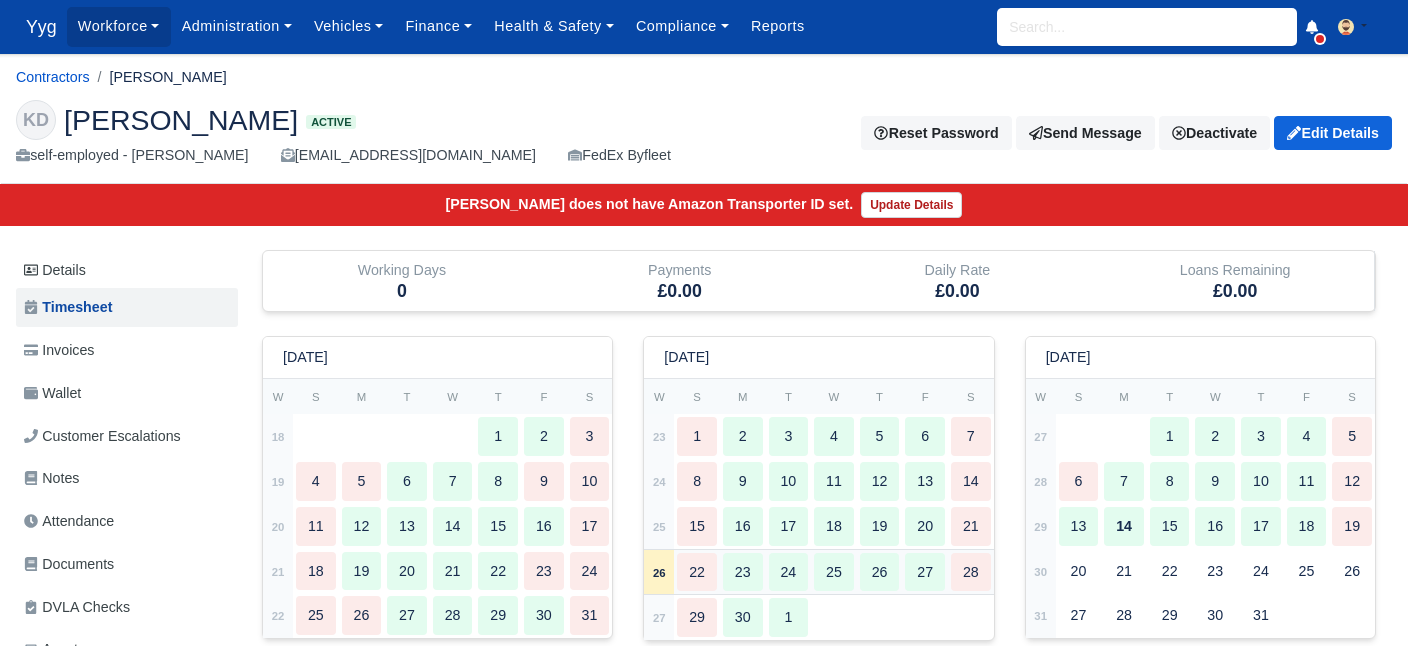 type 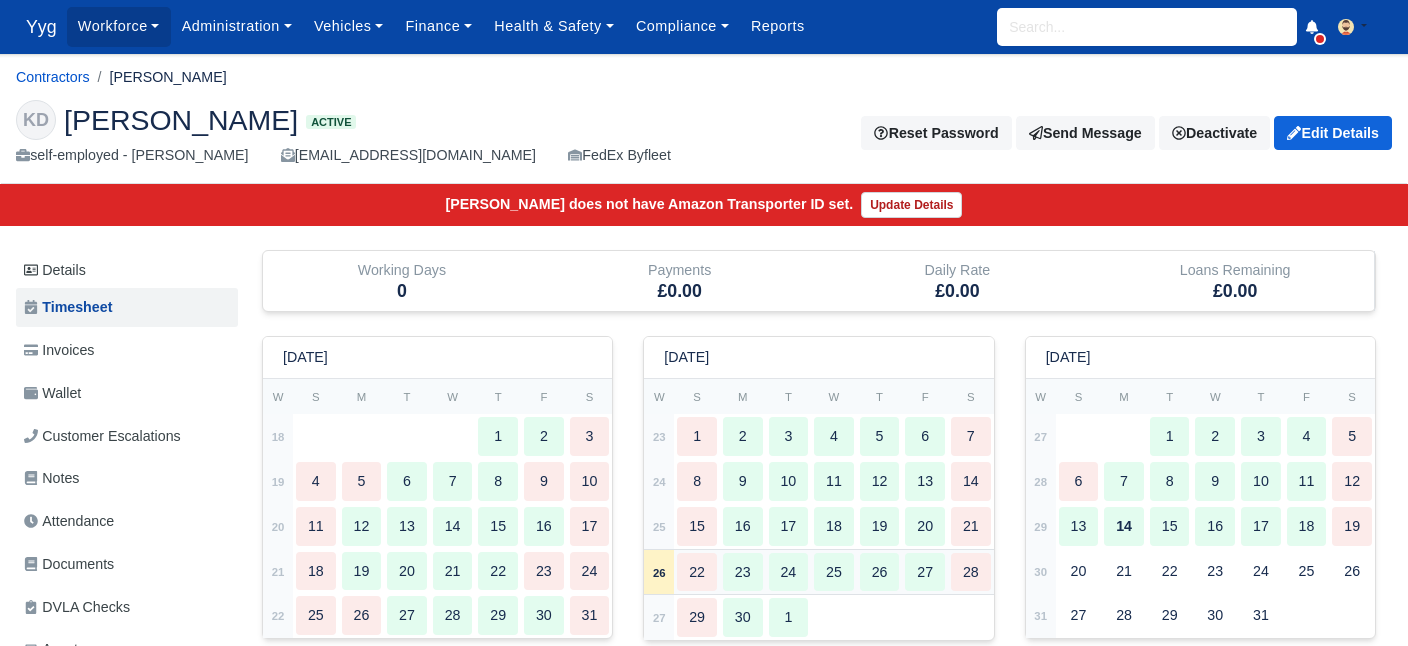 type 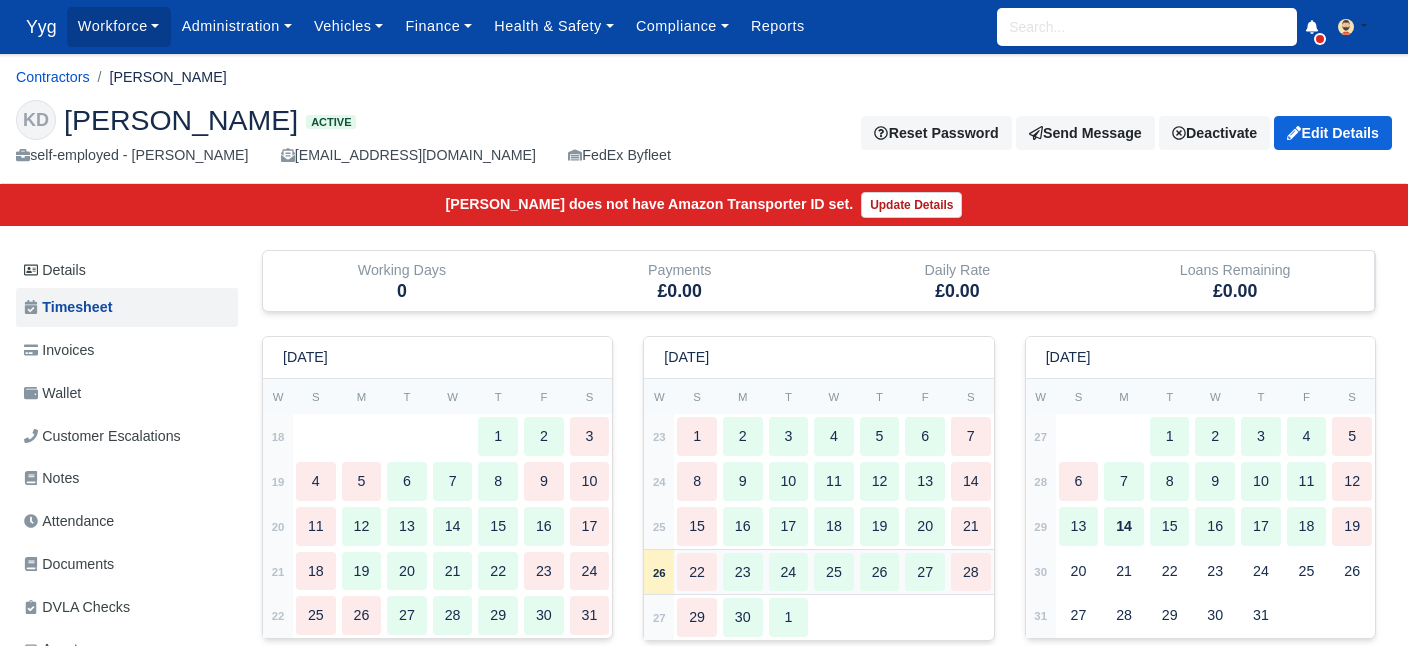 type 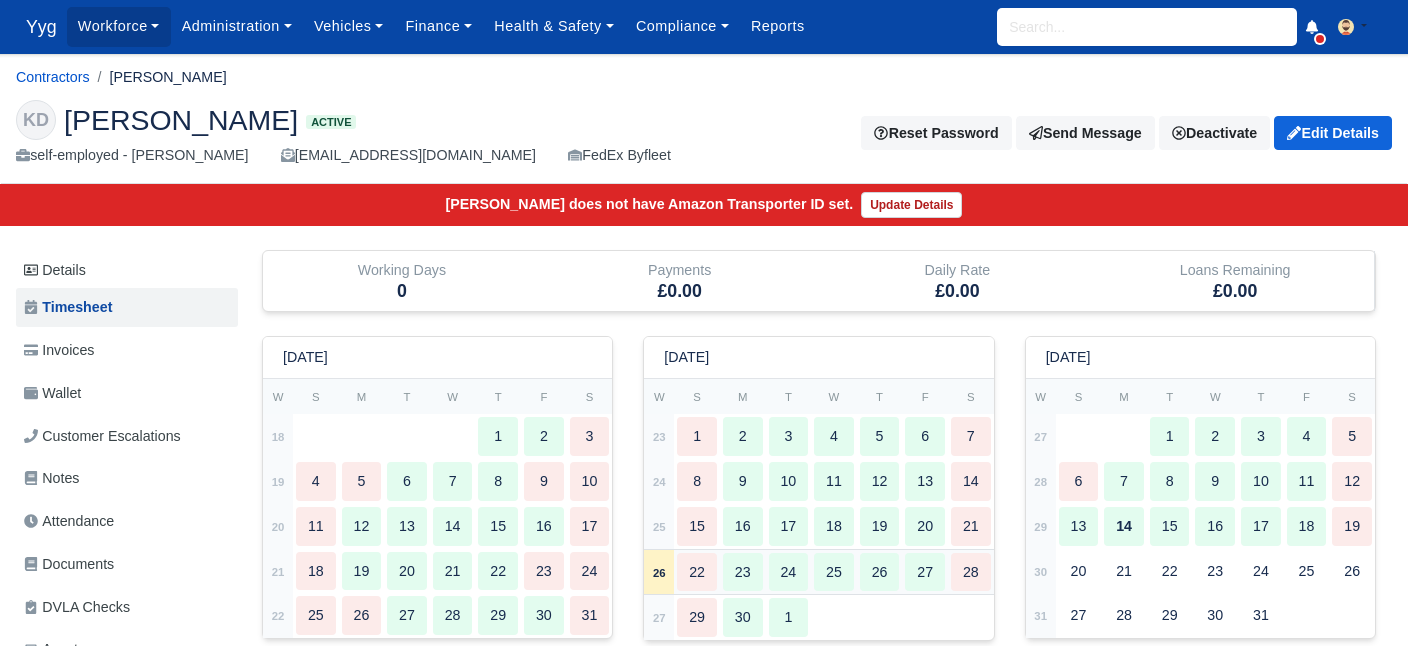 type 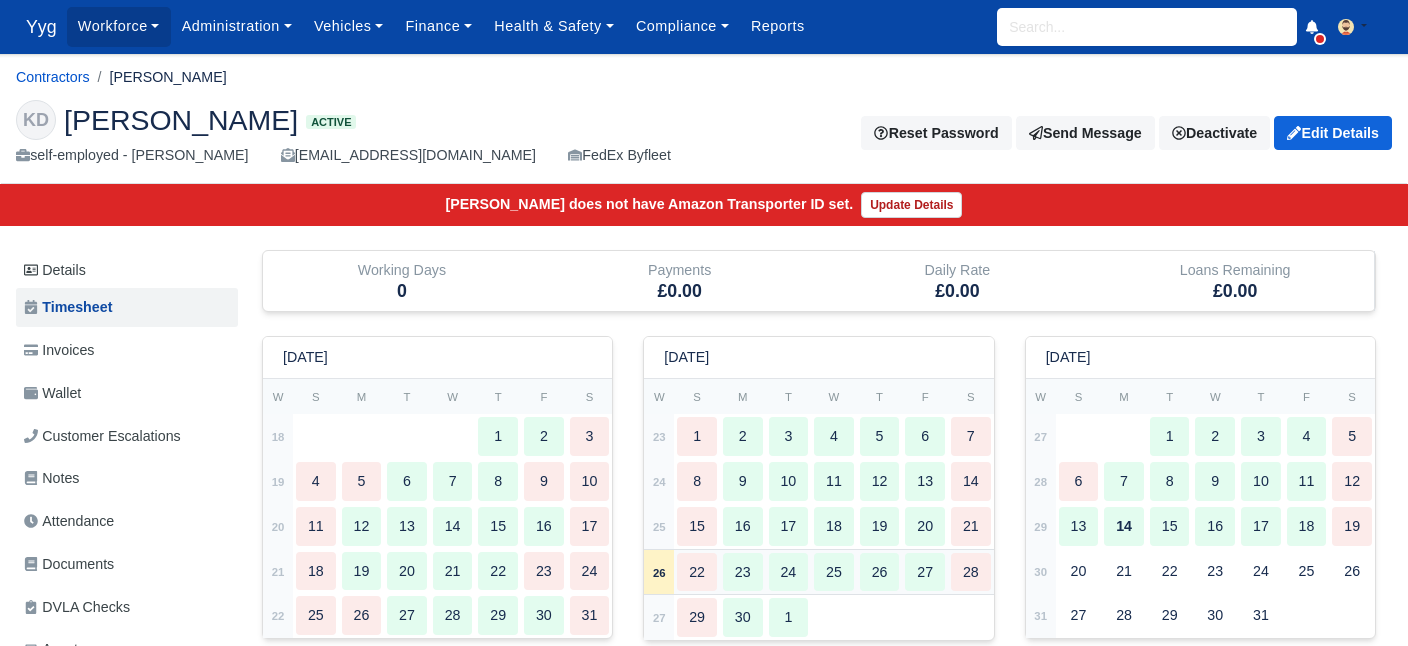 type 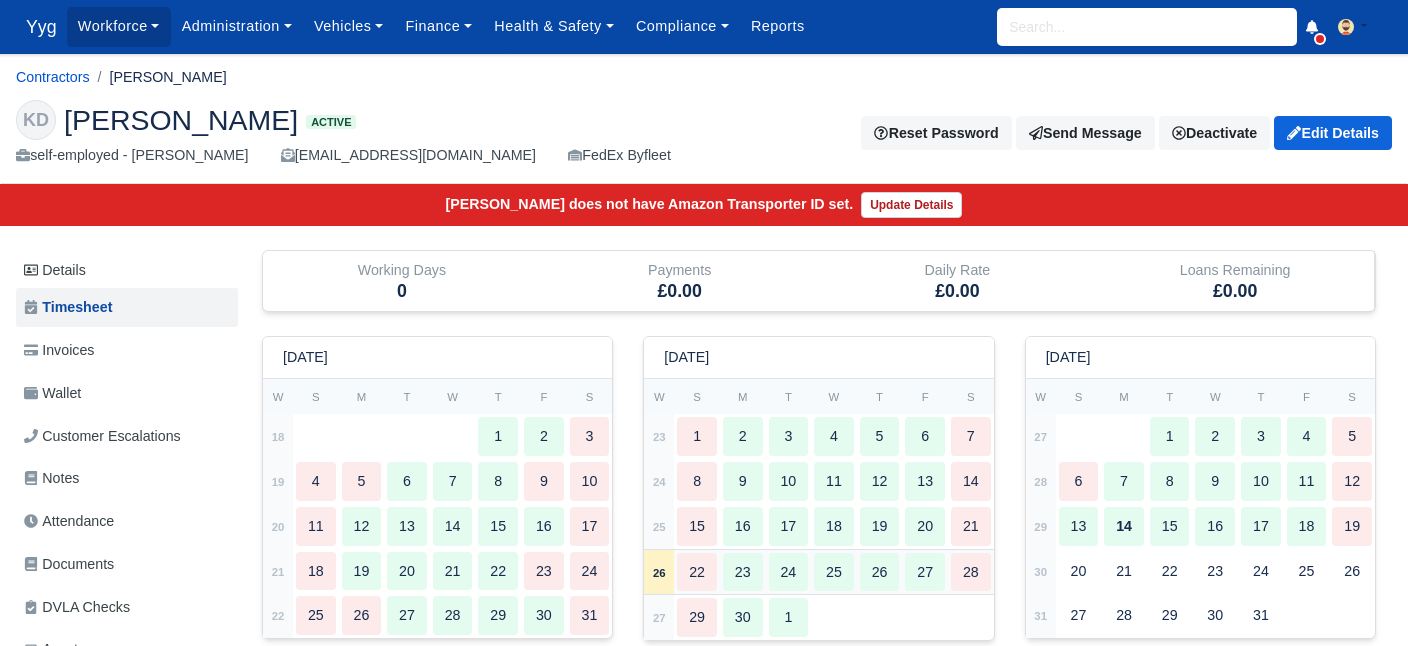 type 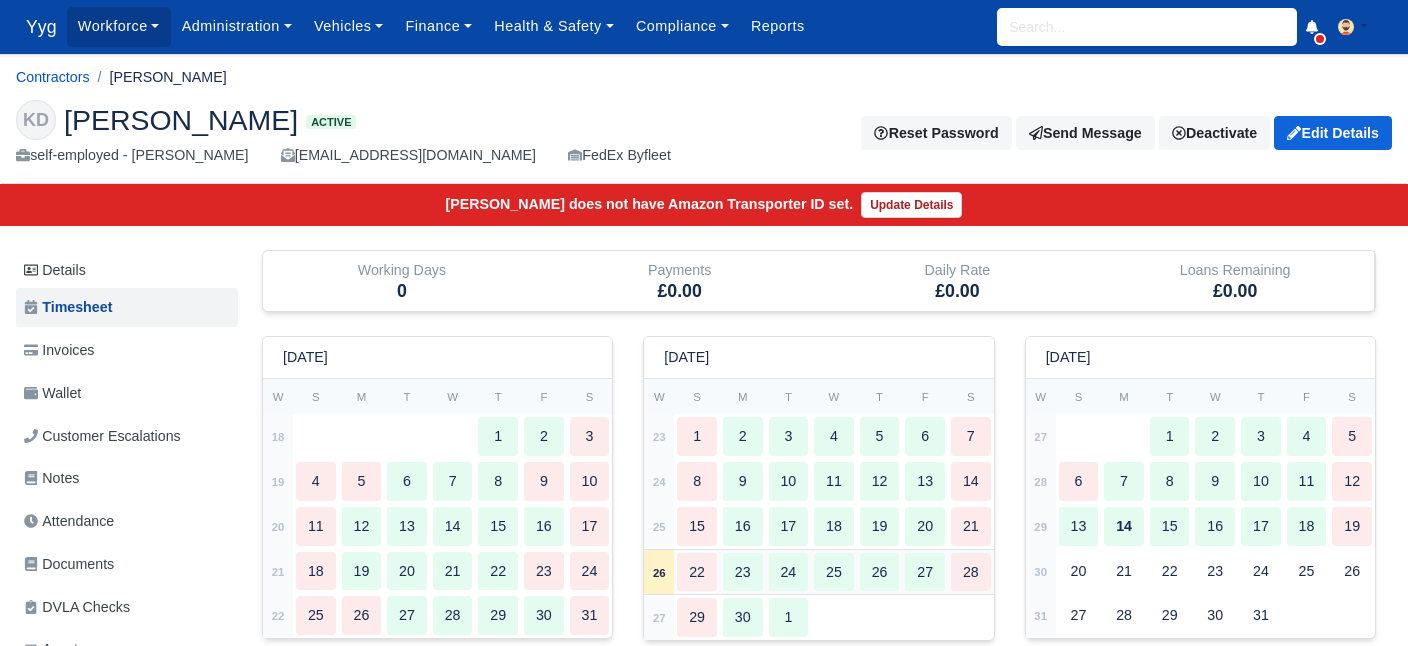 type 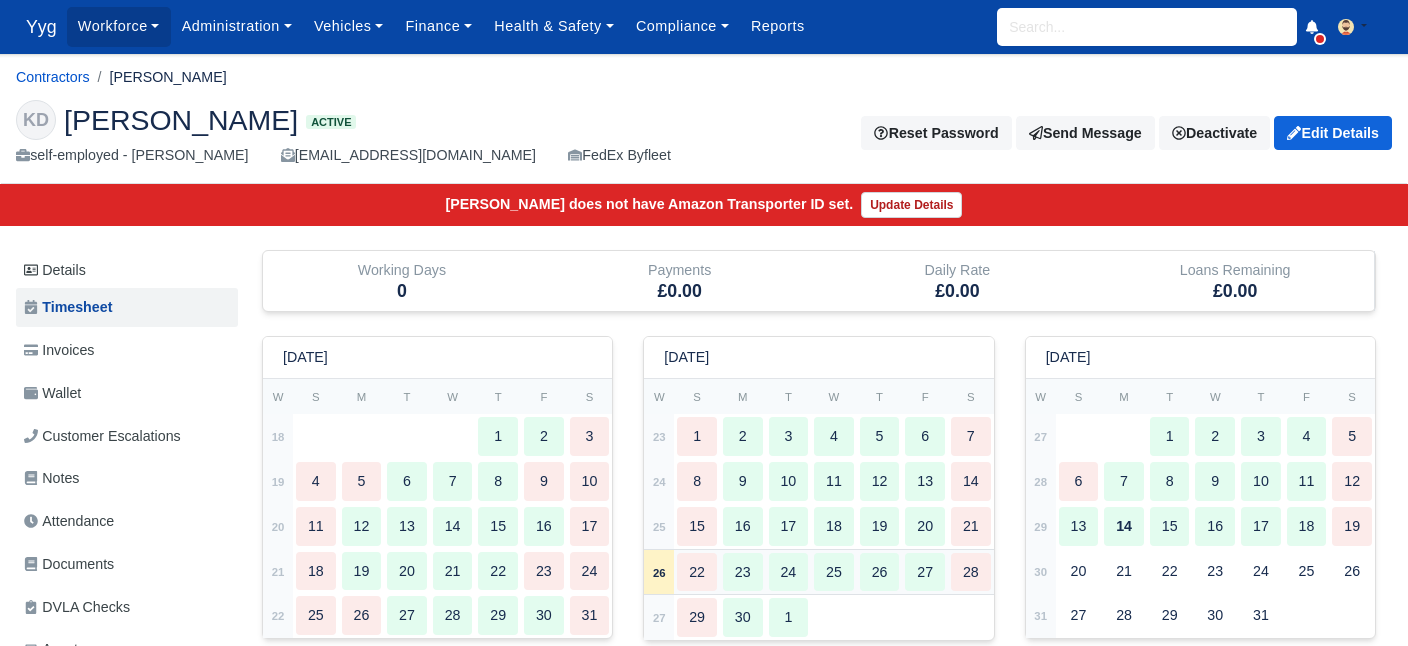 type 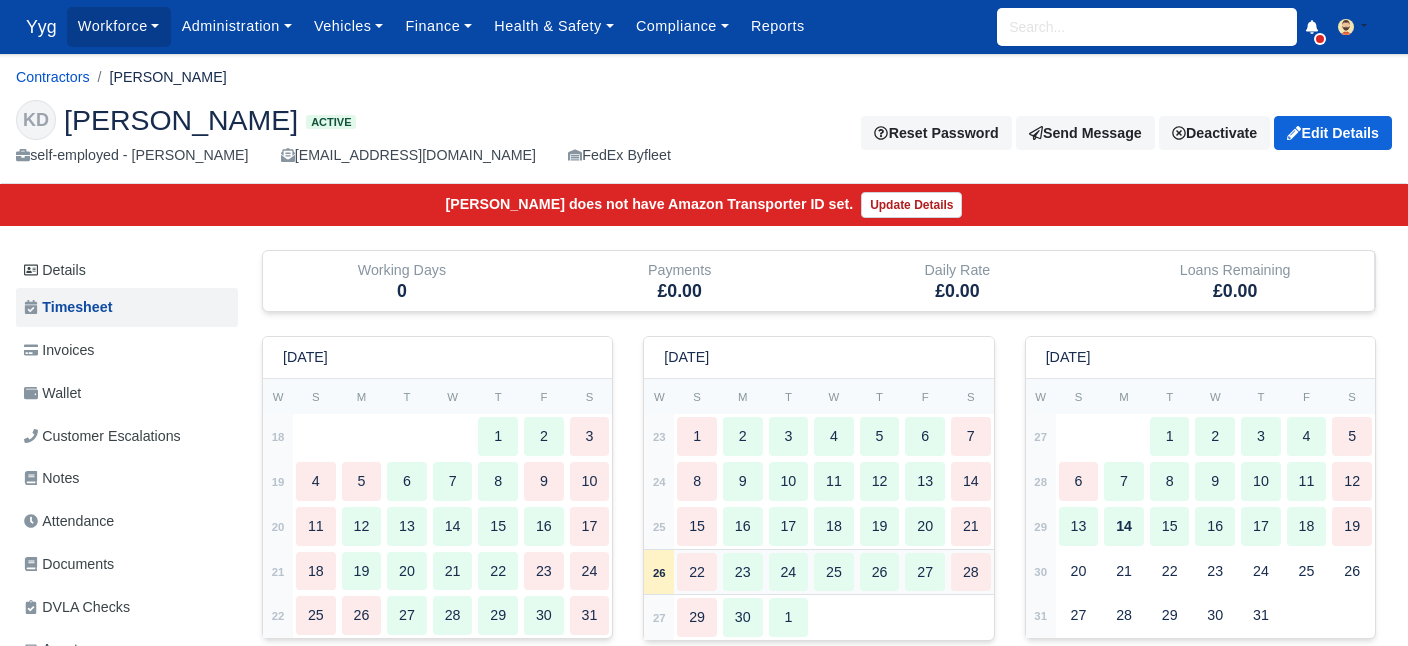 type 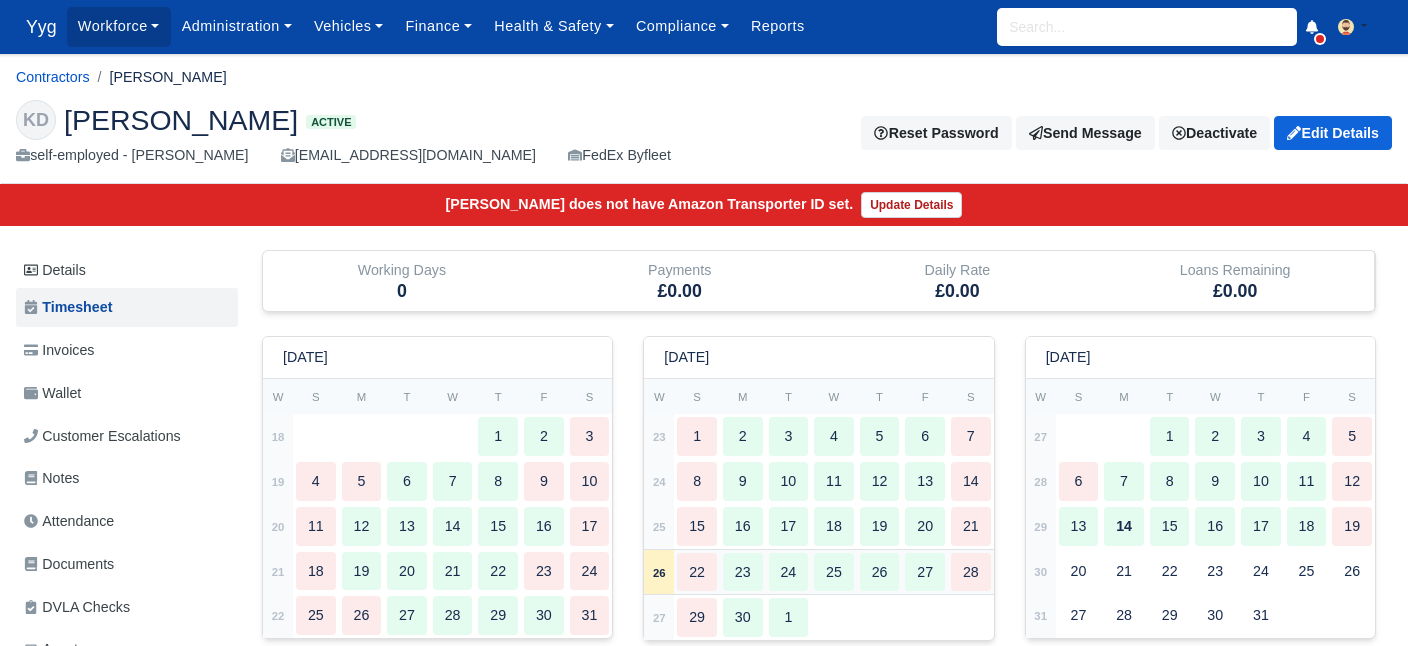 type 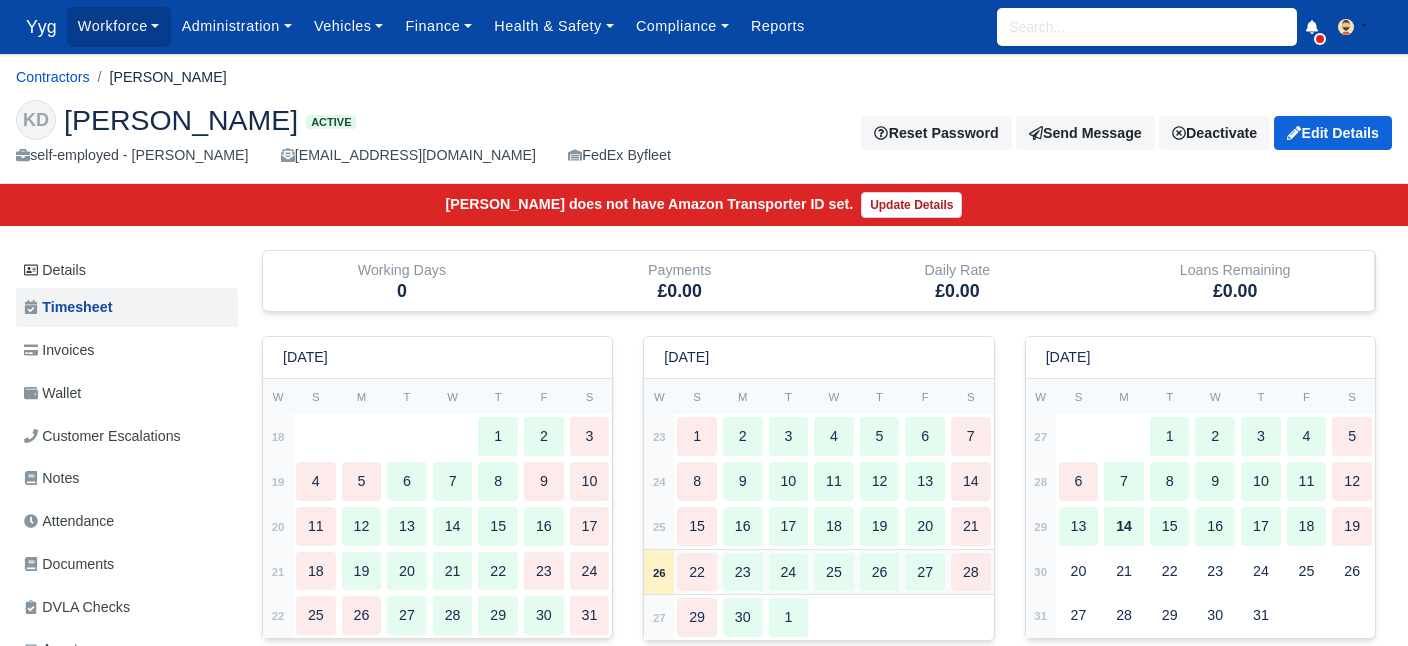 type 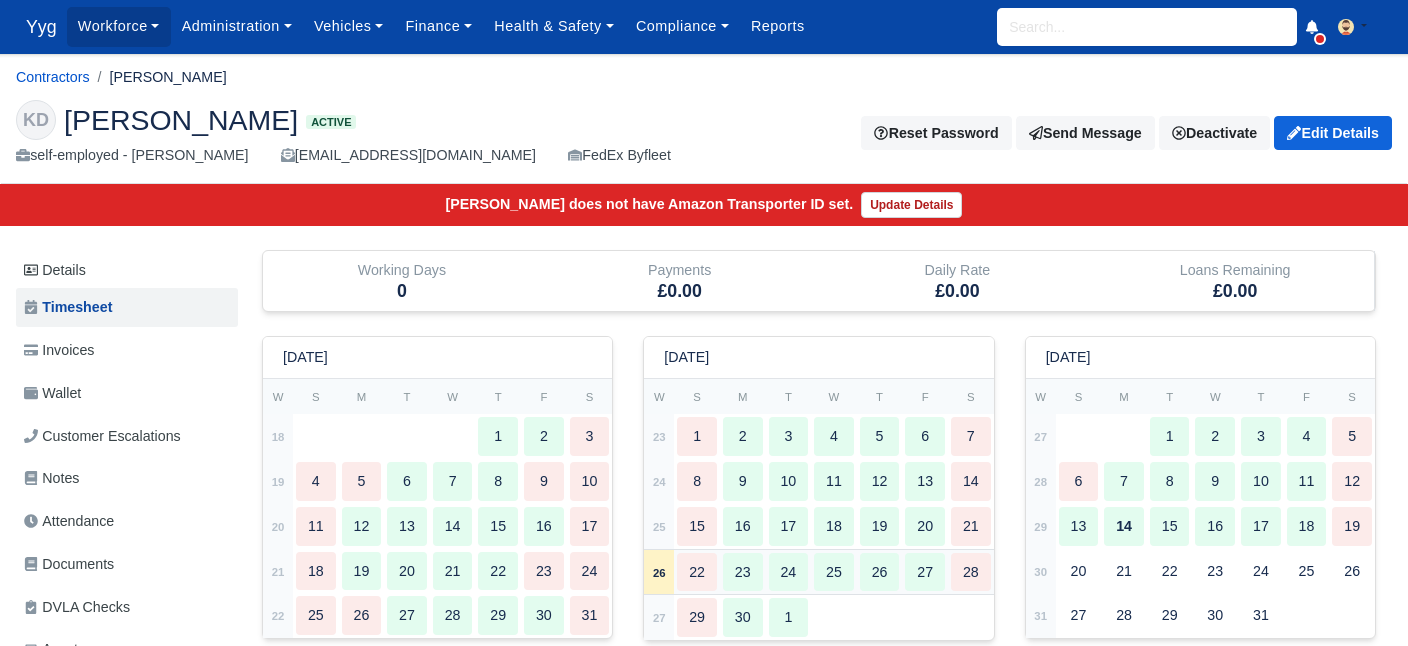 type 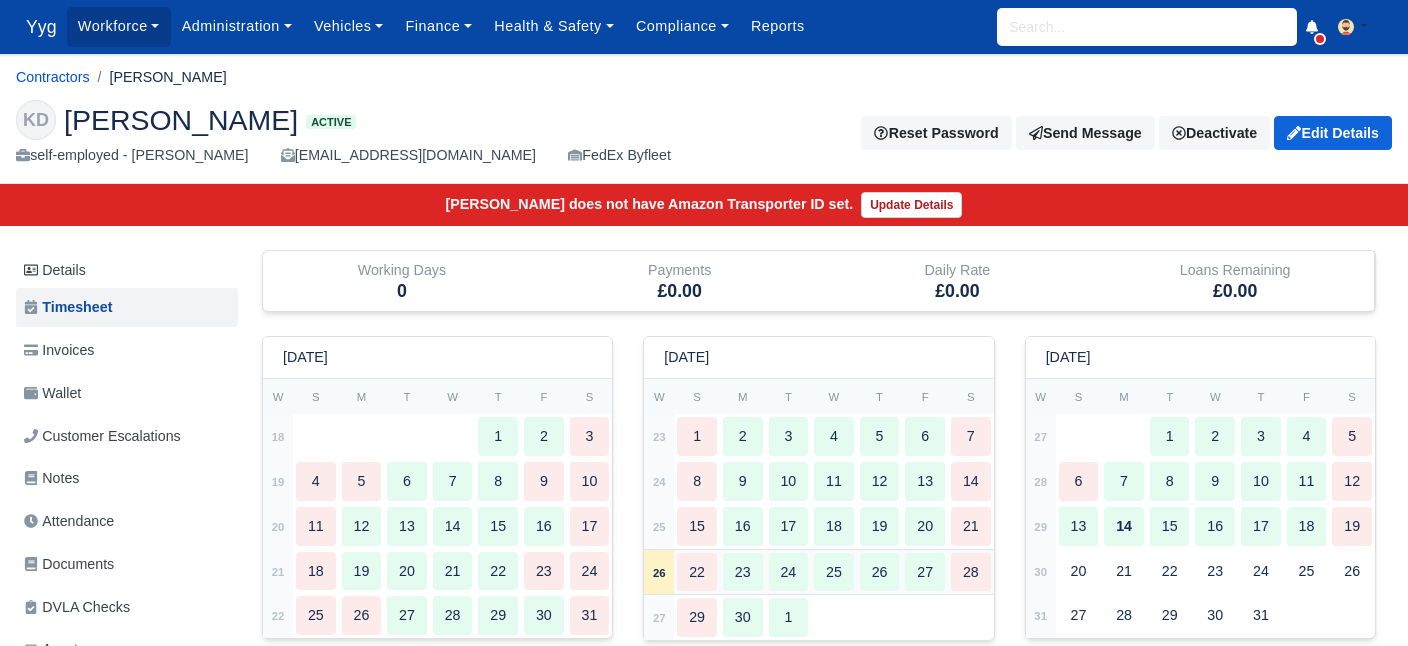 type 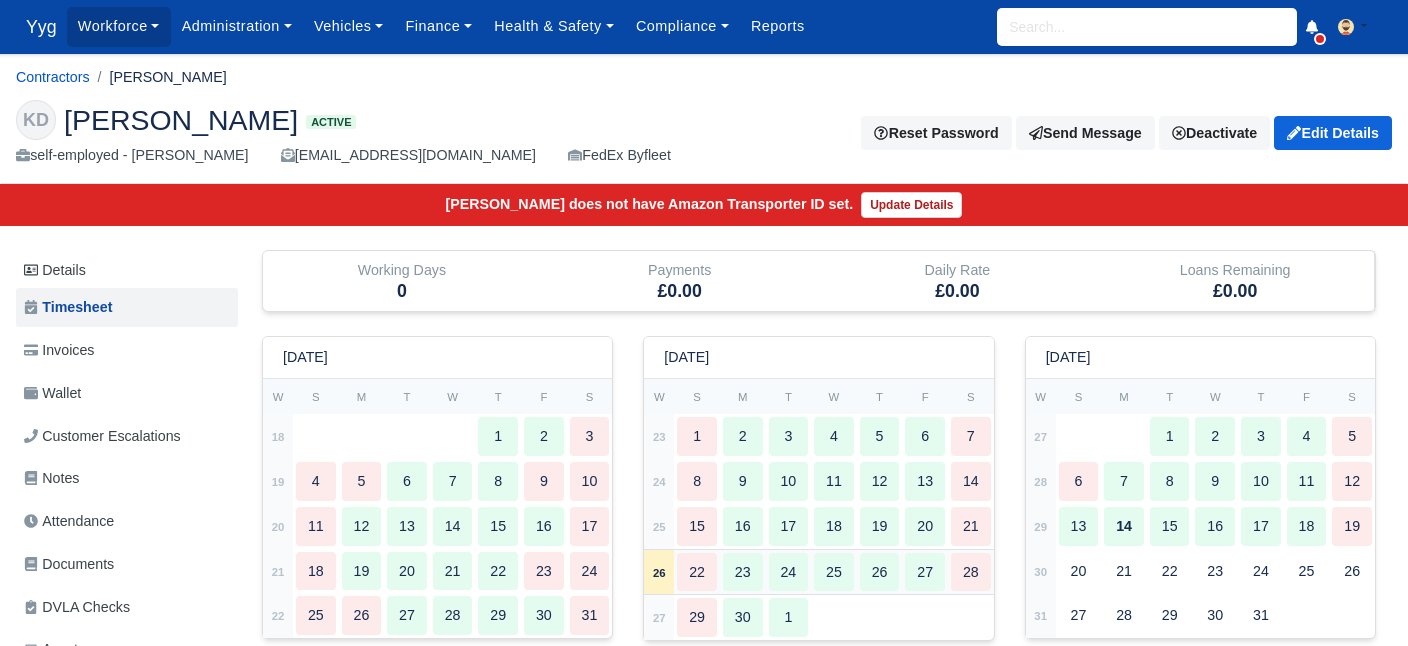 type 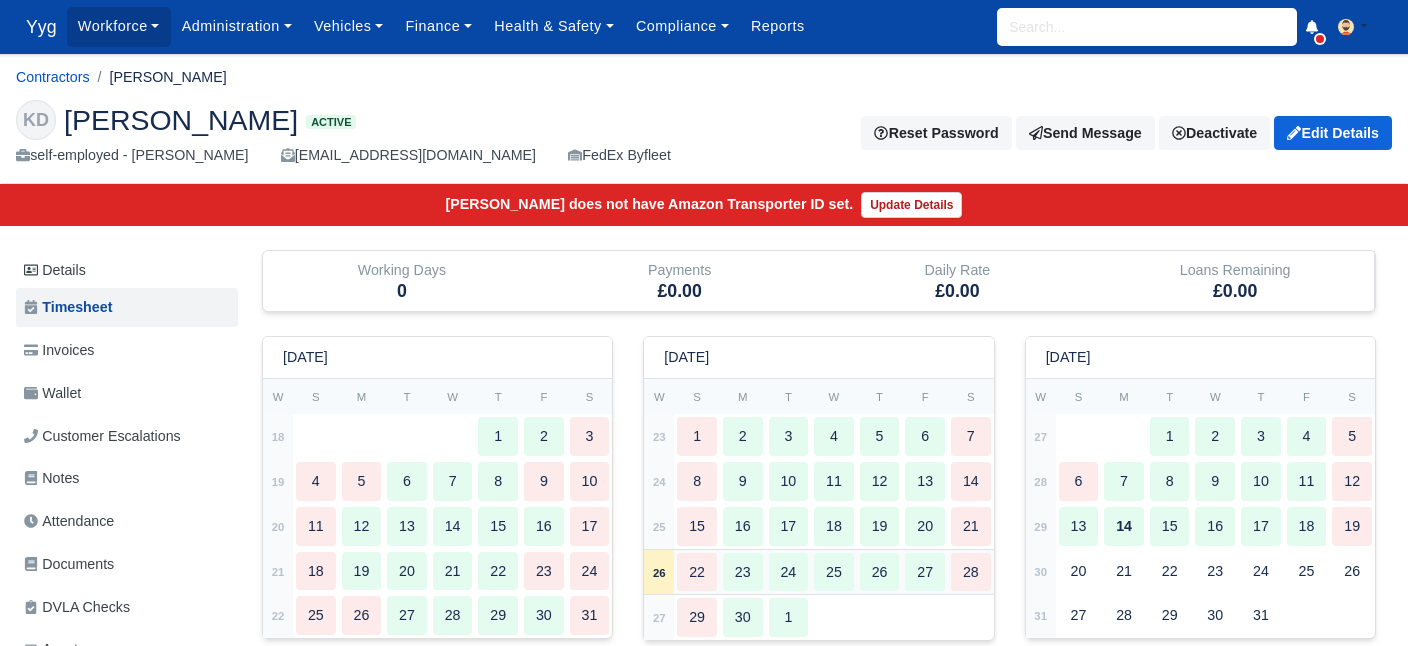 type 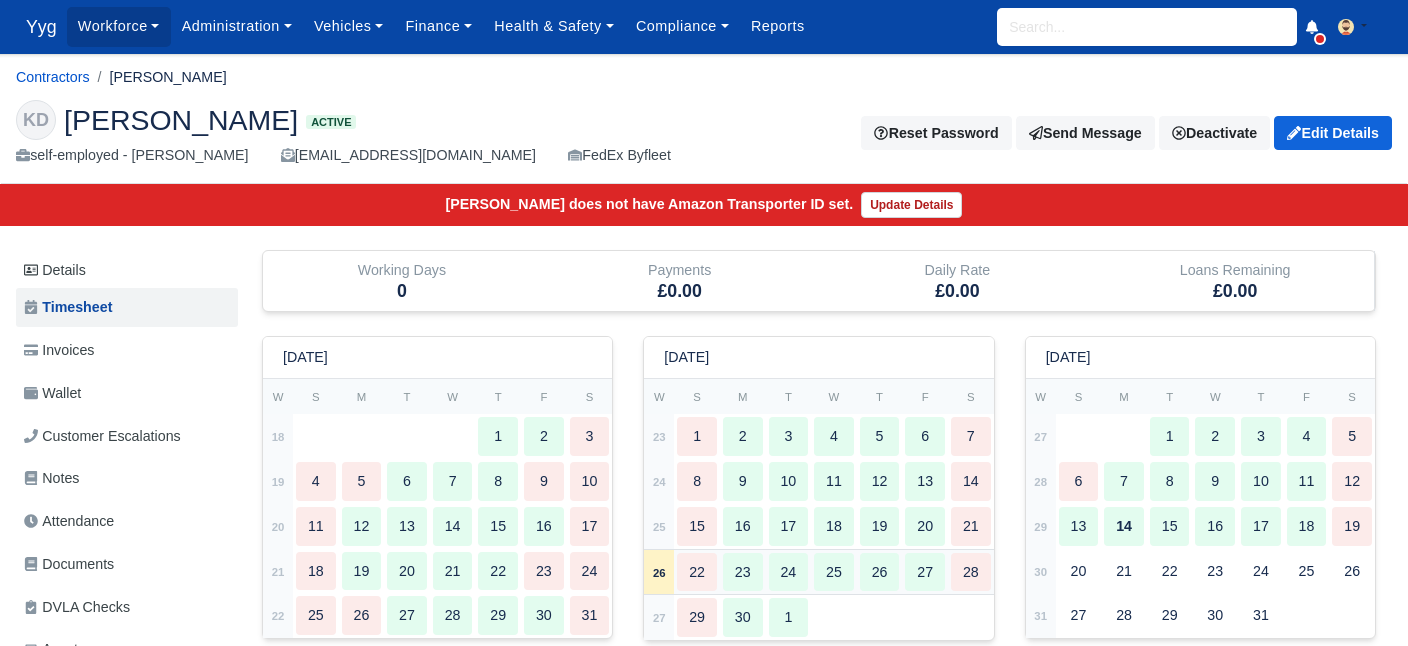 type 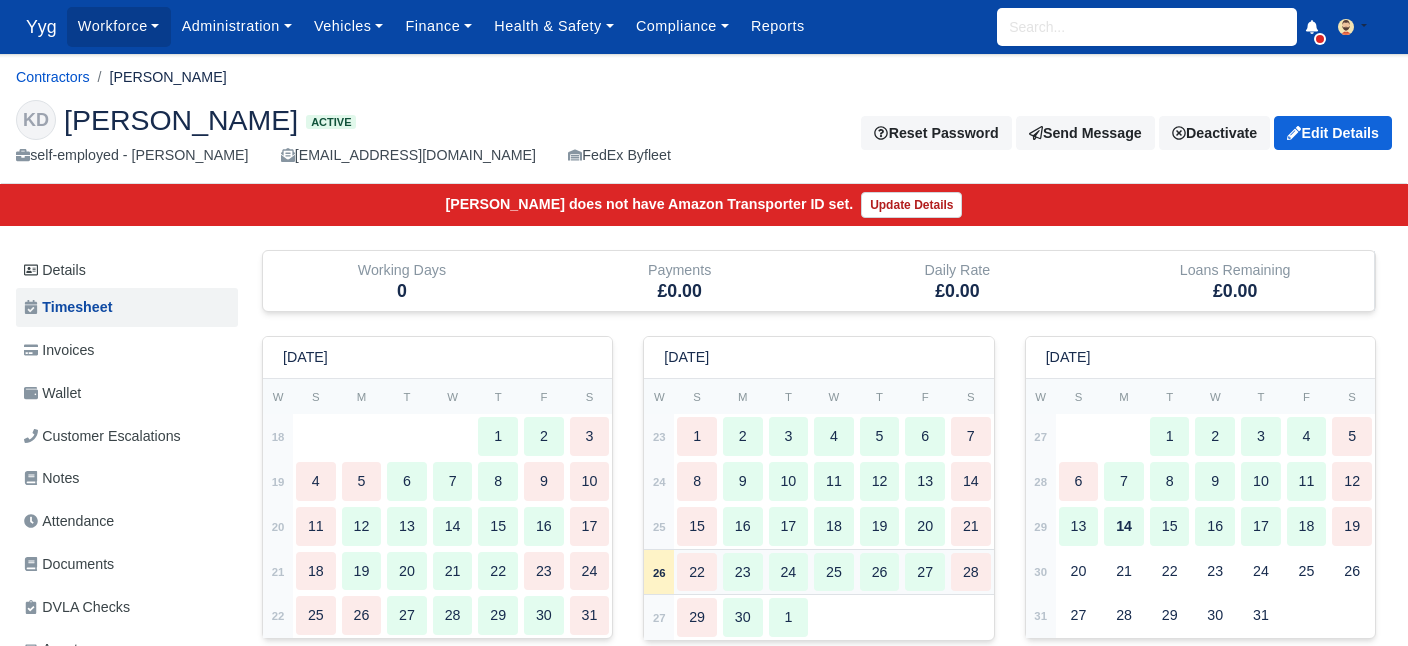type 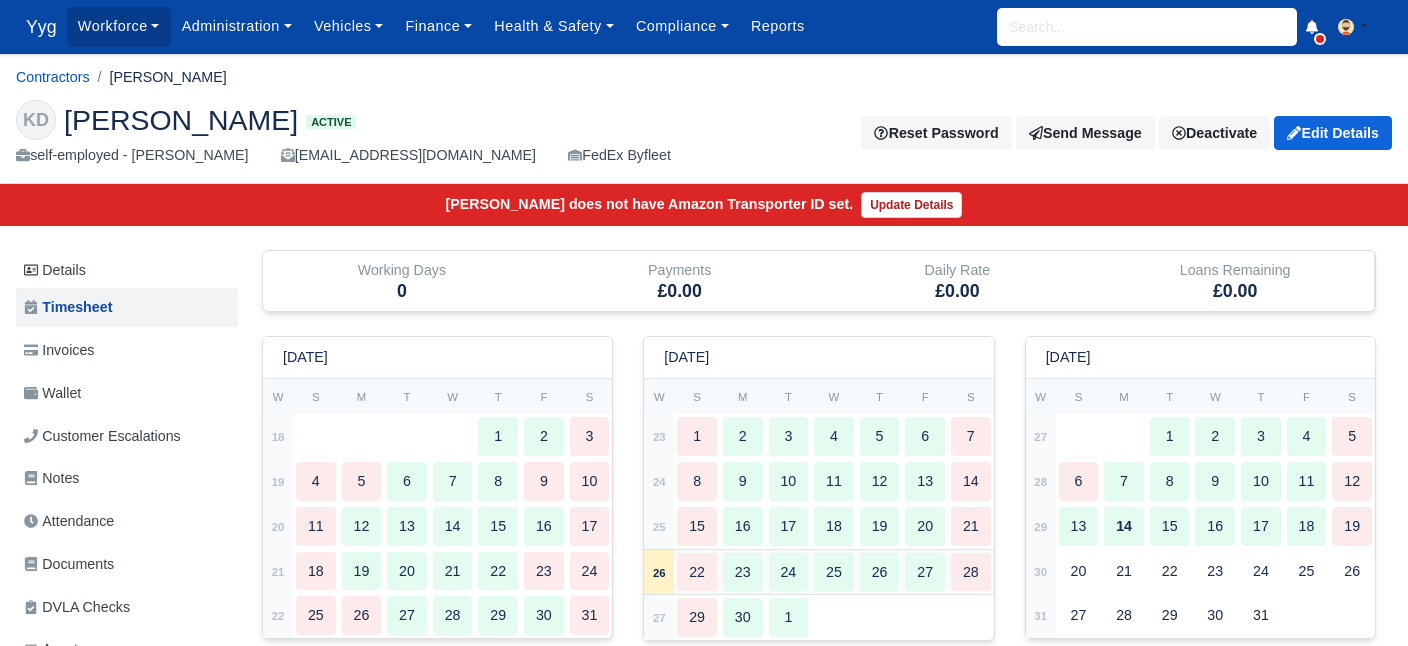 type 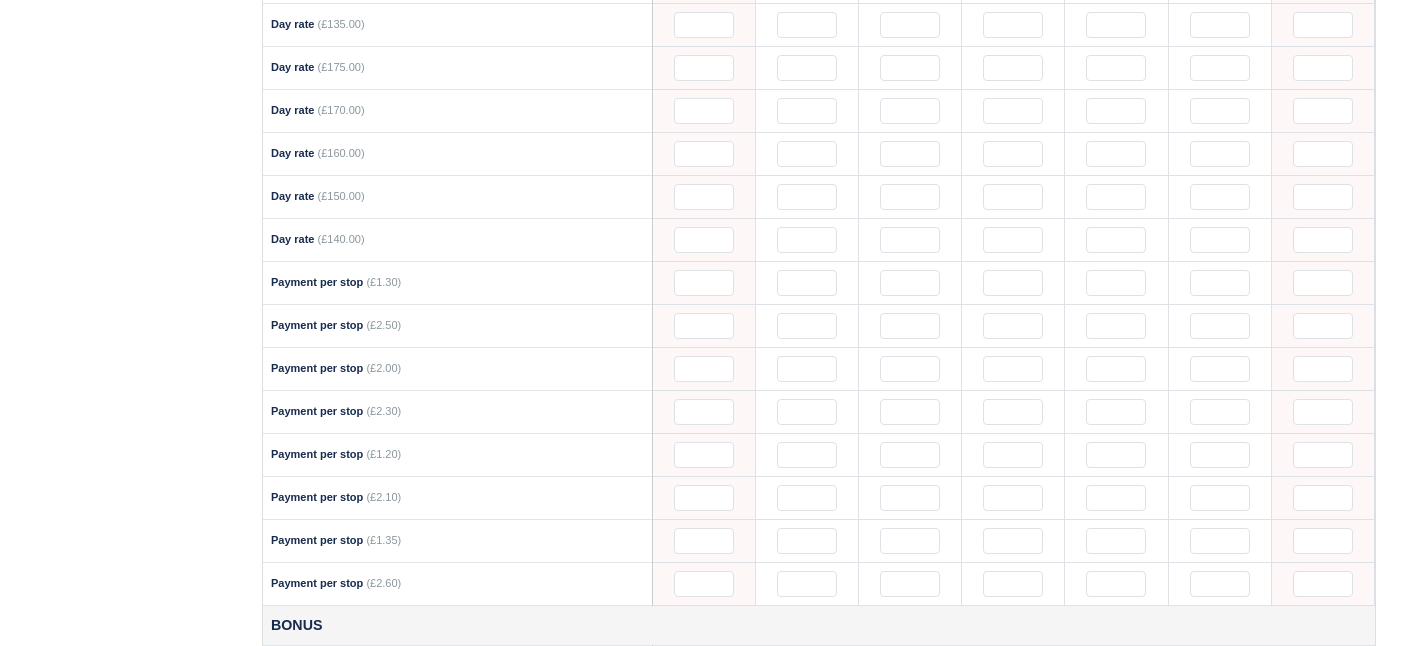 scroll, scrollTop: 1296, scrollLeft: 0, axis: vertical 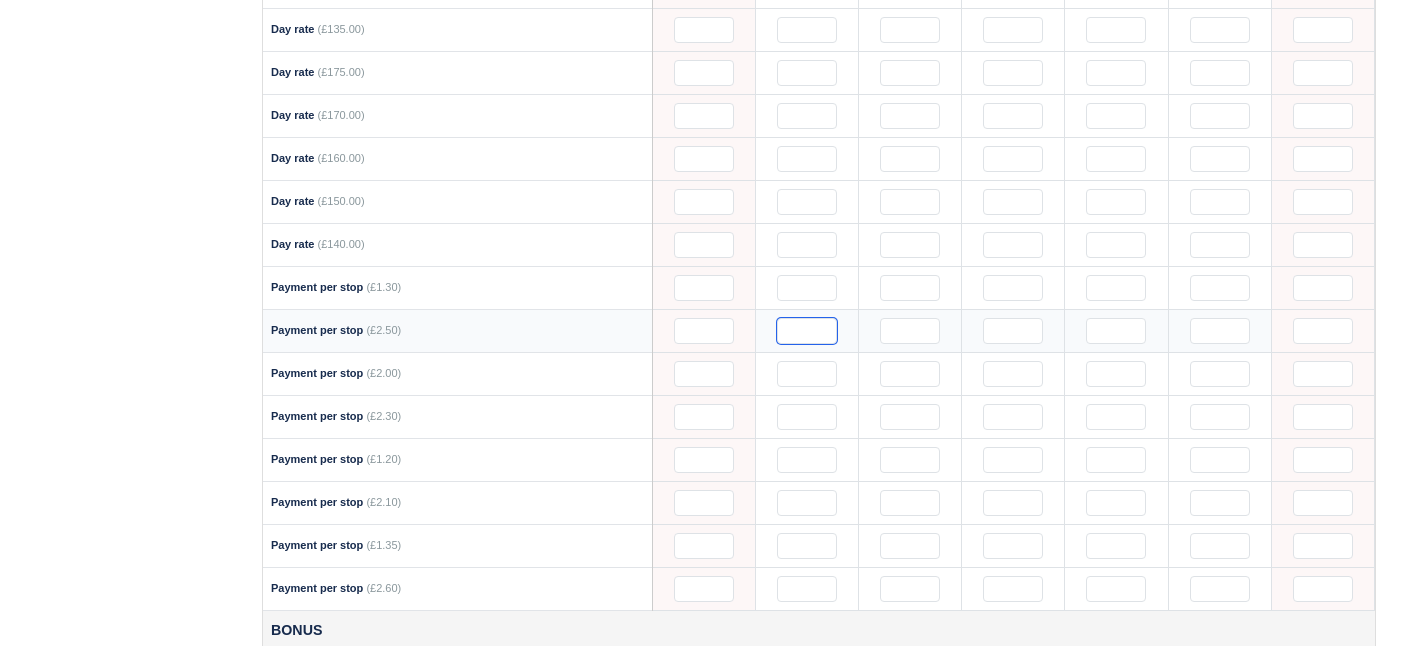 click at bounding box center (807, 331) 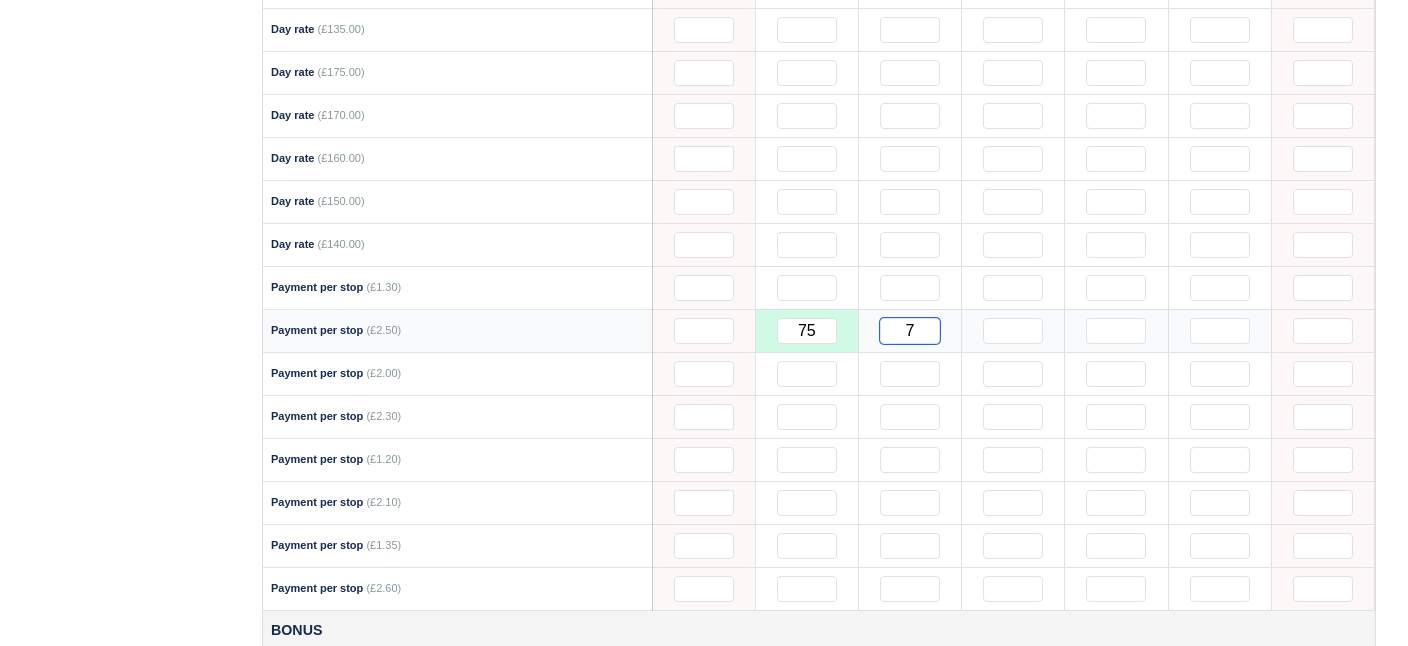 click on "7" at bounding box center (910, 331) 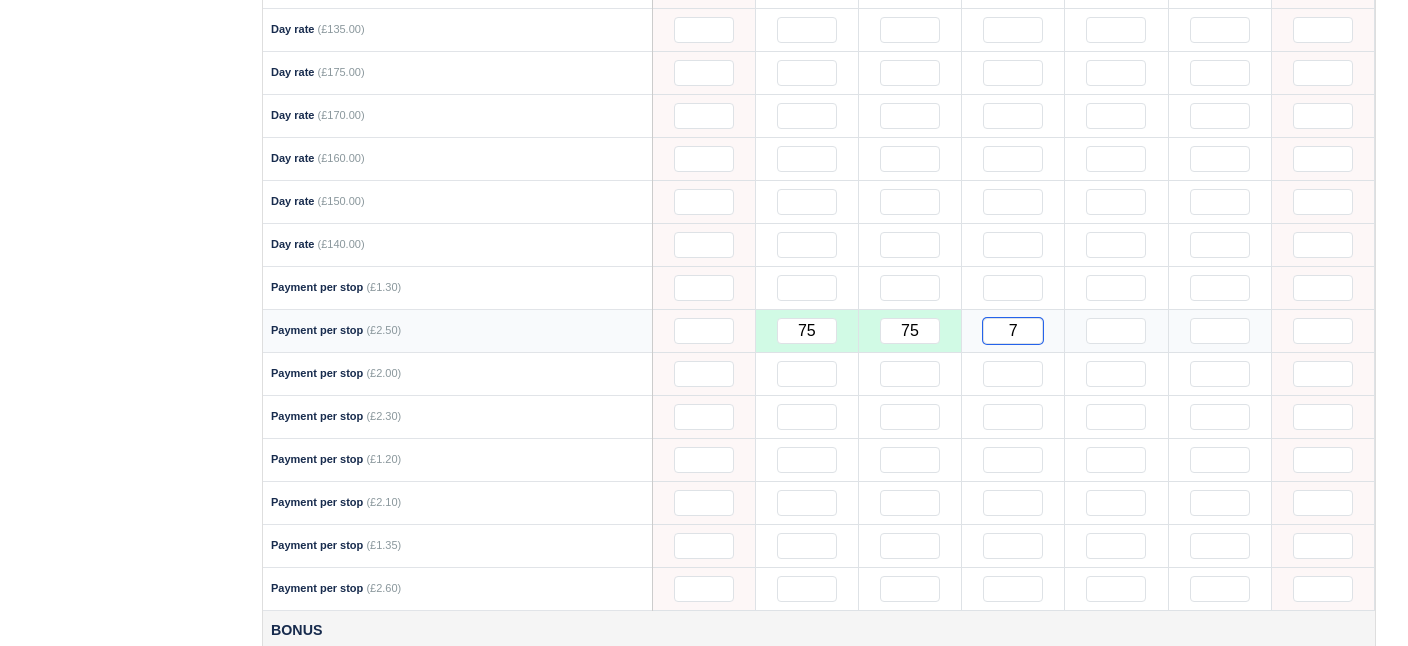 click on "7" at bounding box center [1013, 331] 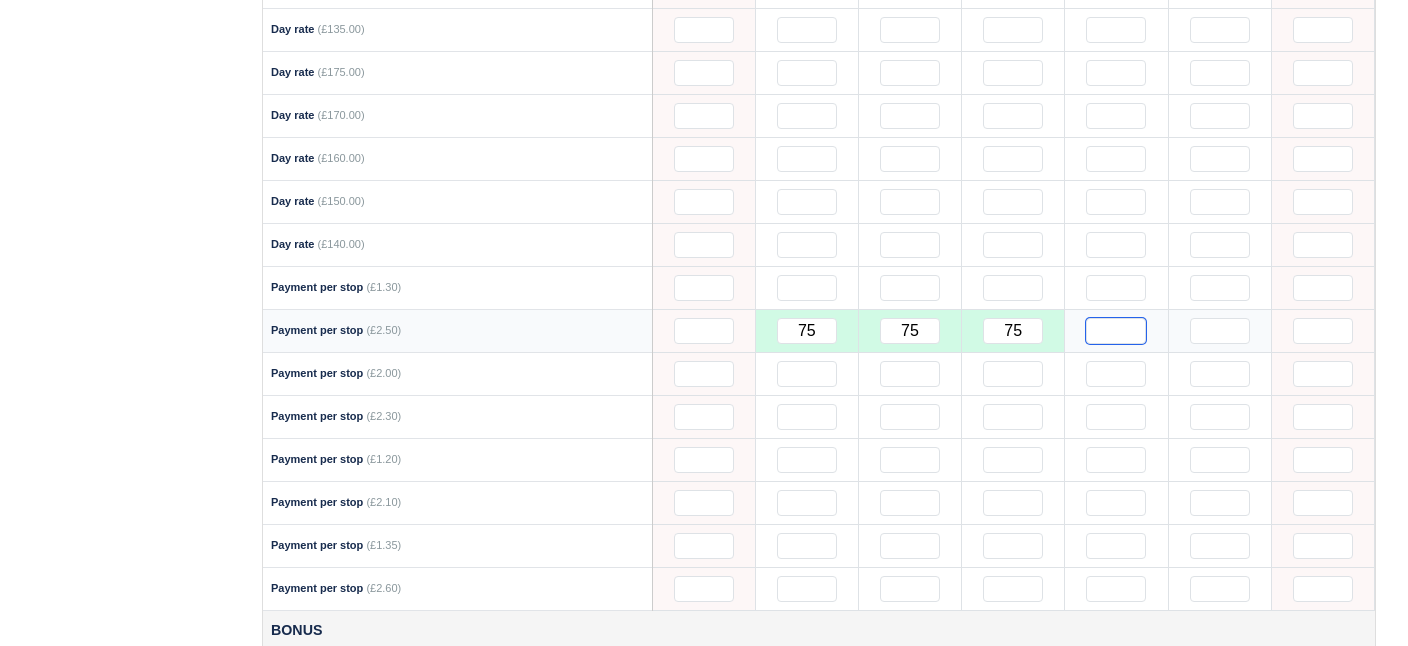 click at bounding box center (1116, 331) 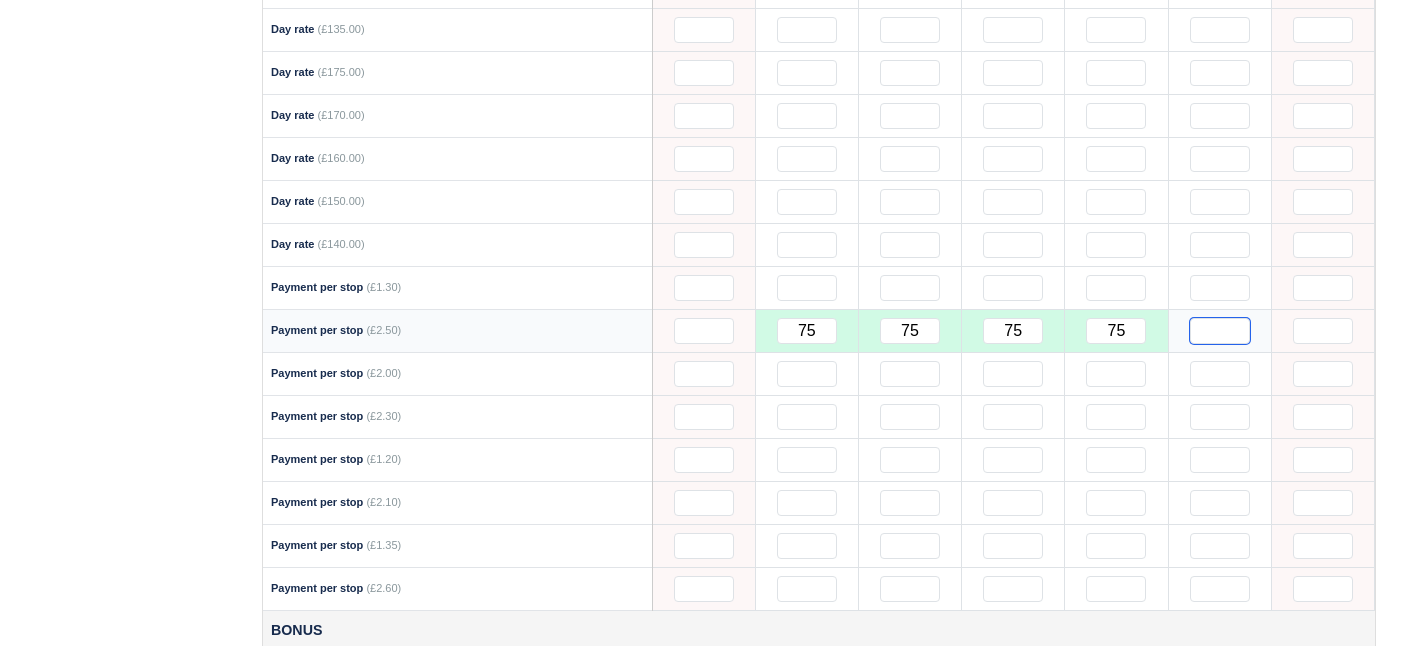 click at bounding box center [1220, 331] 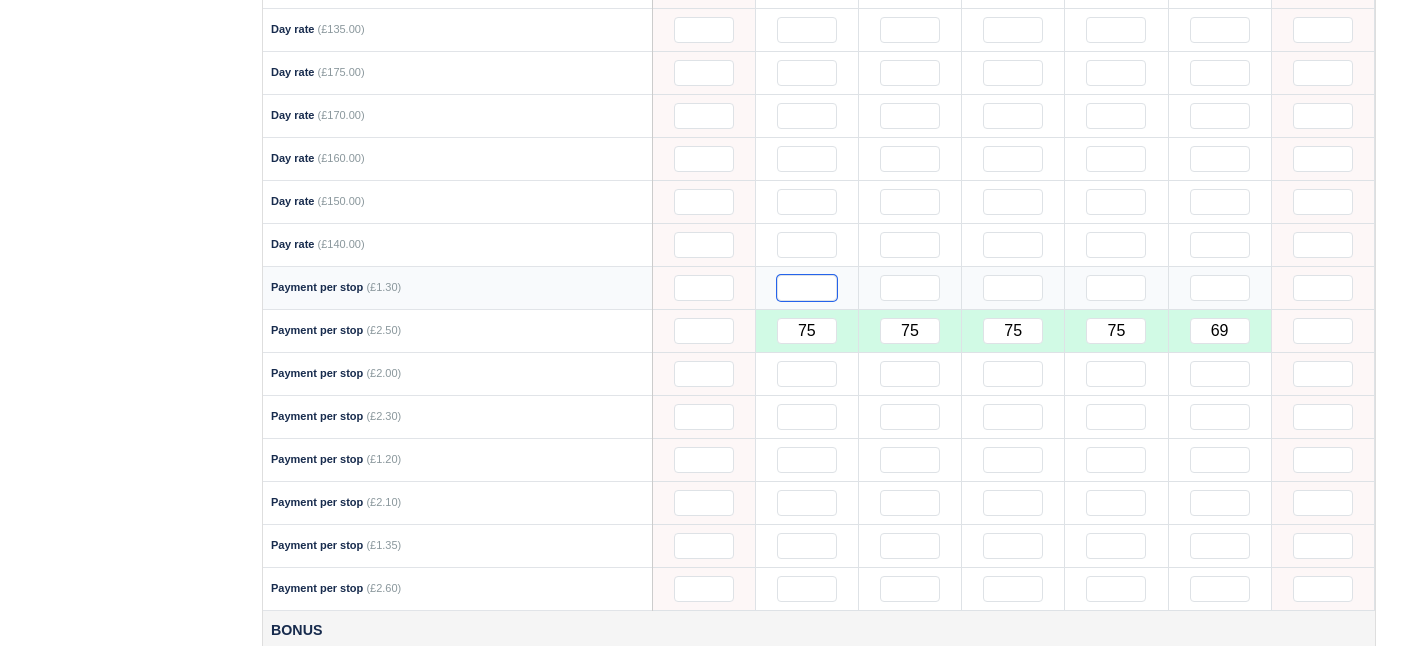 click at bounding box center [807, 288] 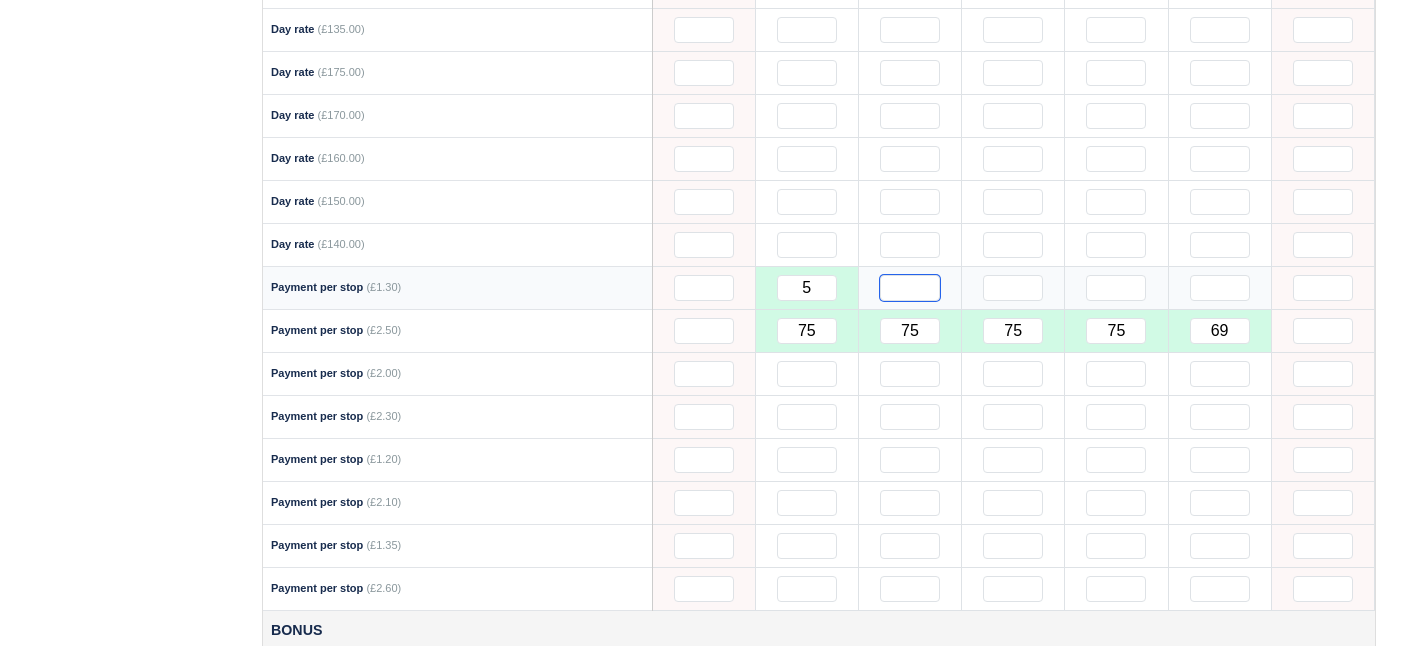 click at bounding box center (910, 288) 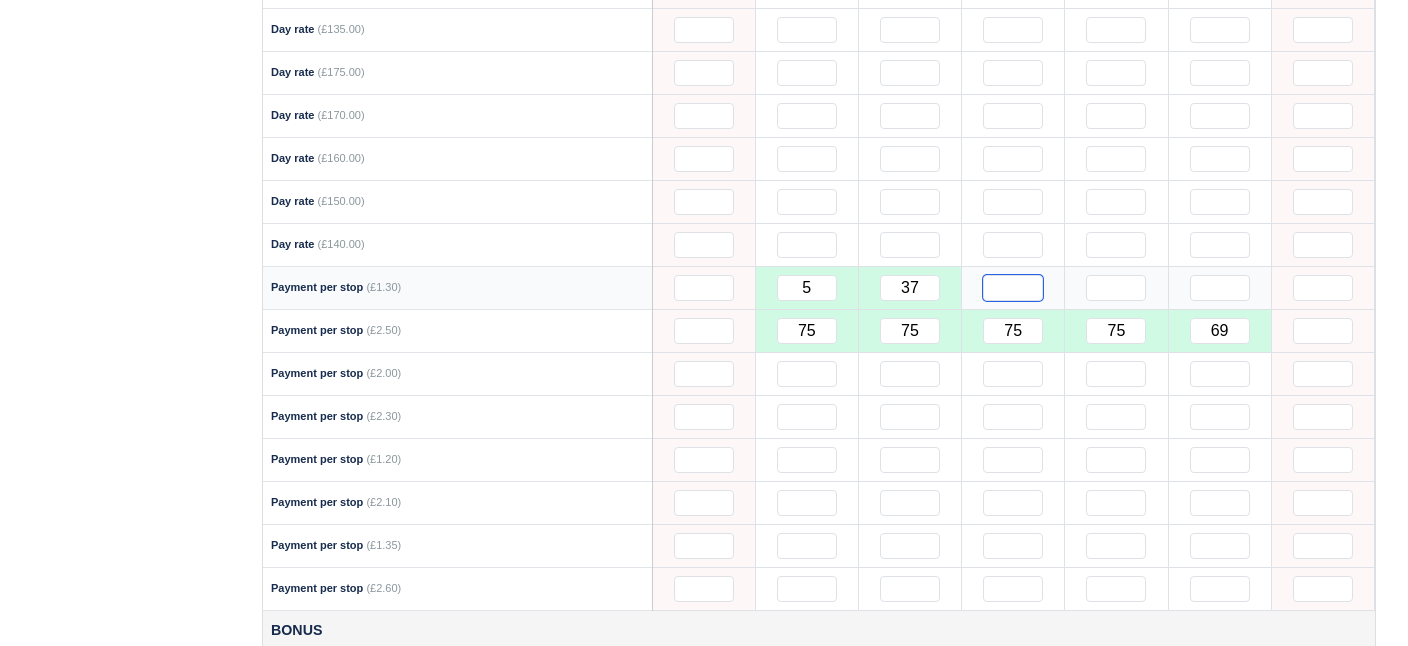 click at bounding box center [1013, 288] 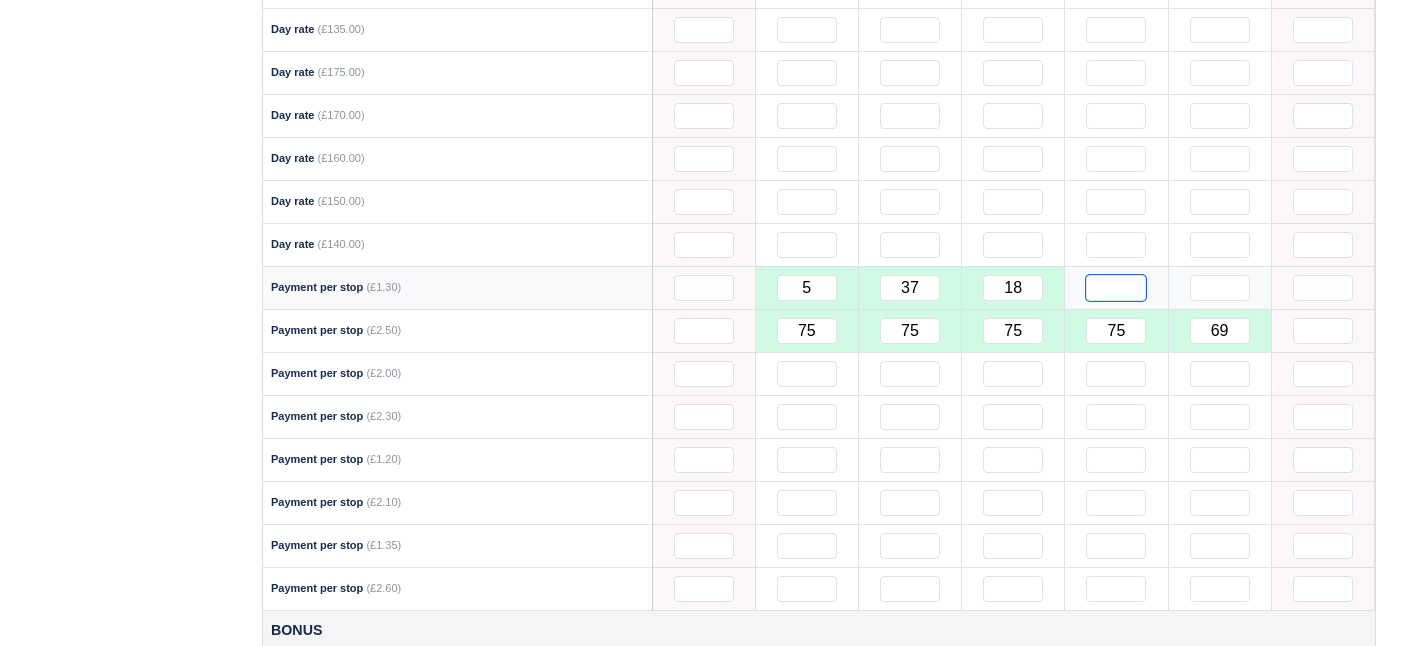 click at bounding box center (1116, 288) 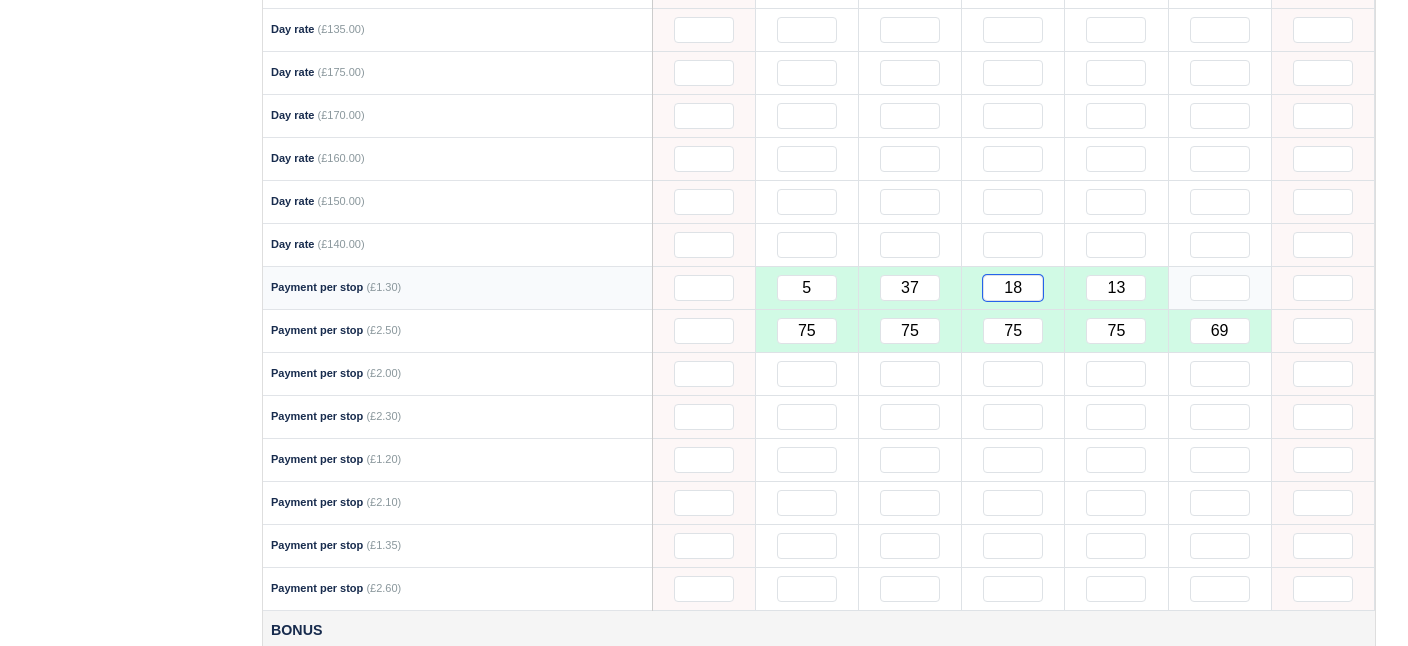 click on "18" at bounding box center (1013, 288) 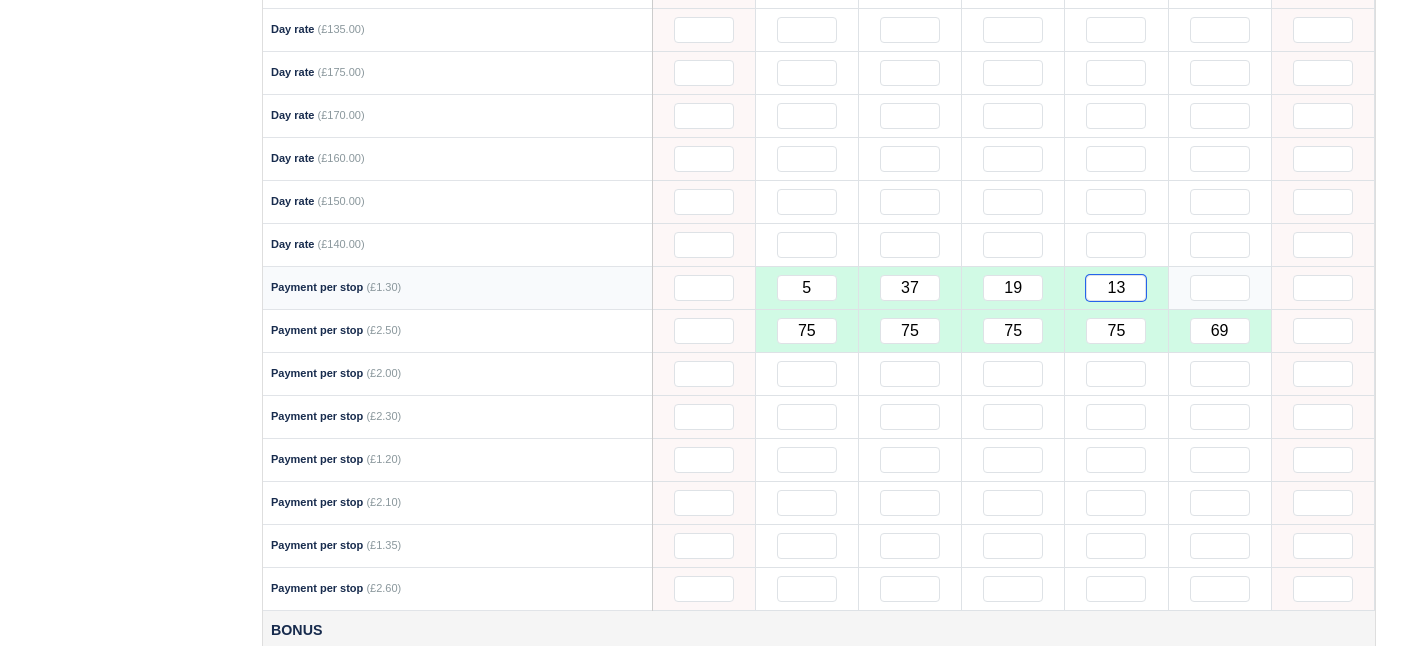 click on "13" at bounding box center [1116, 288] 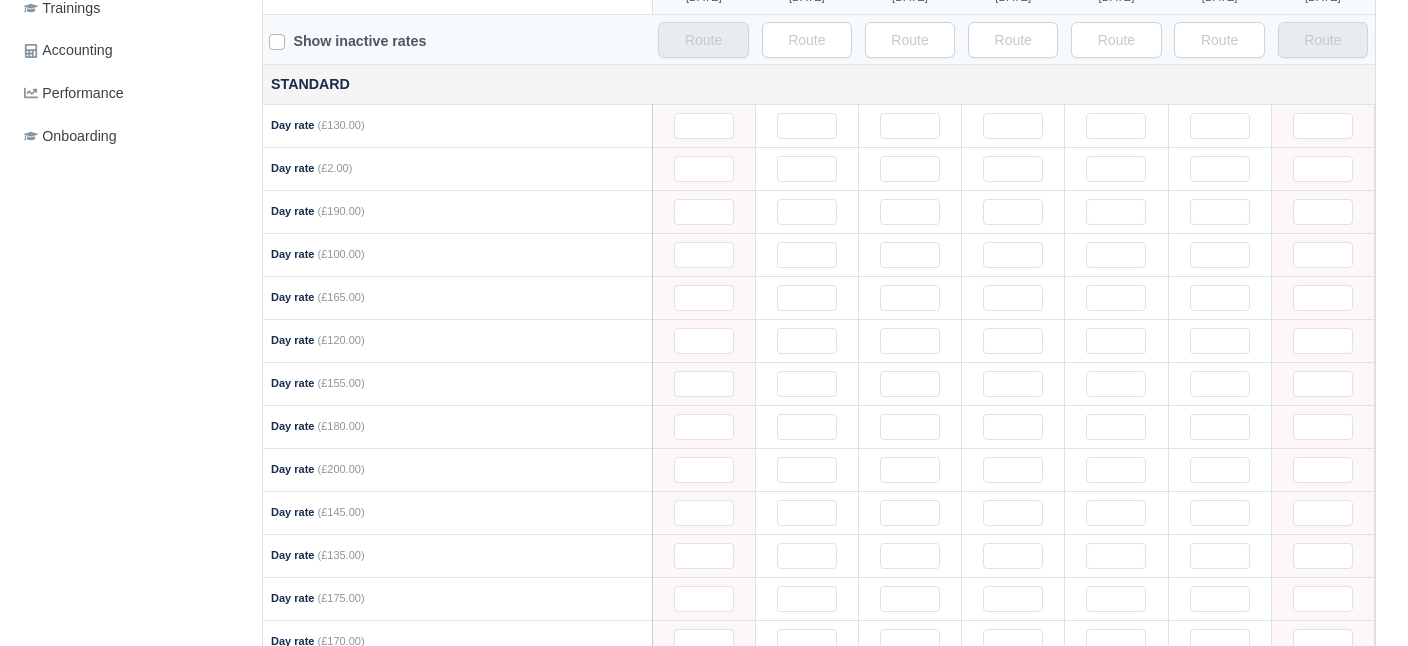 scroll, scrollTop: 750, scrollLeft: 0, axis: vertical 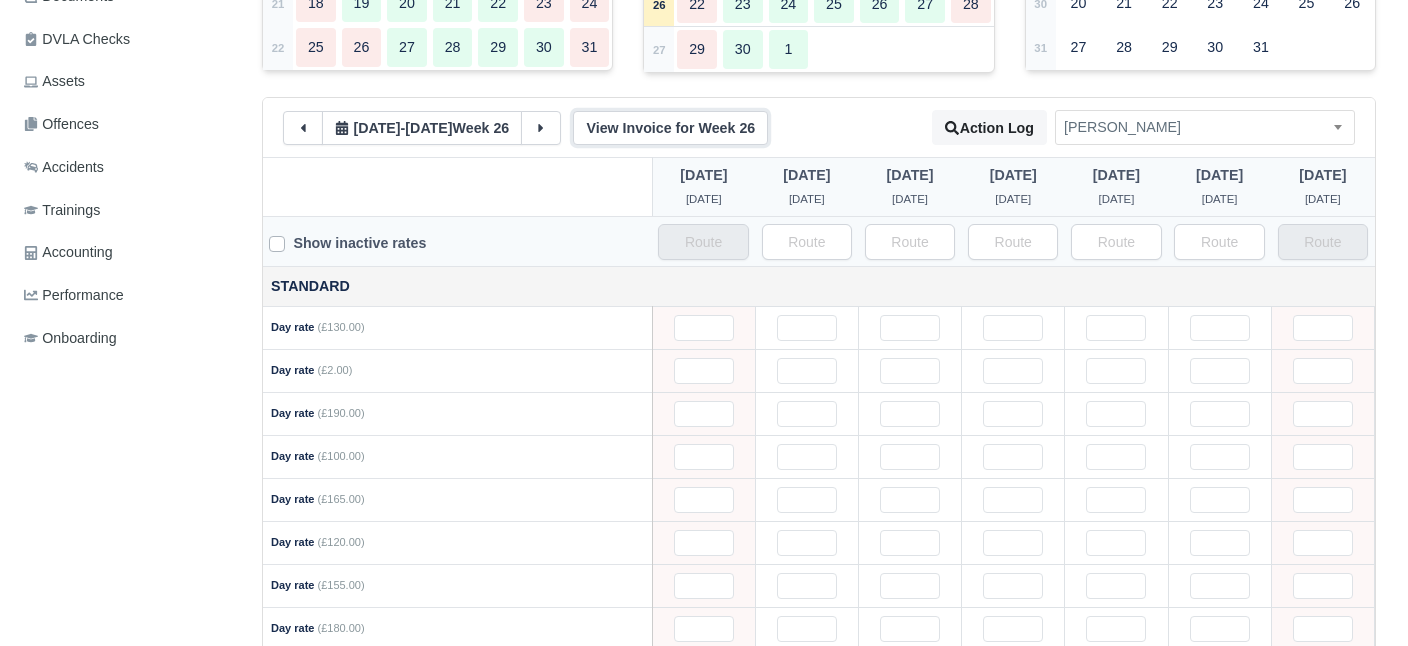 click on "View Invoice for Week 26" at bounding box center [670, 128] 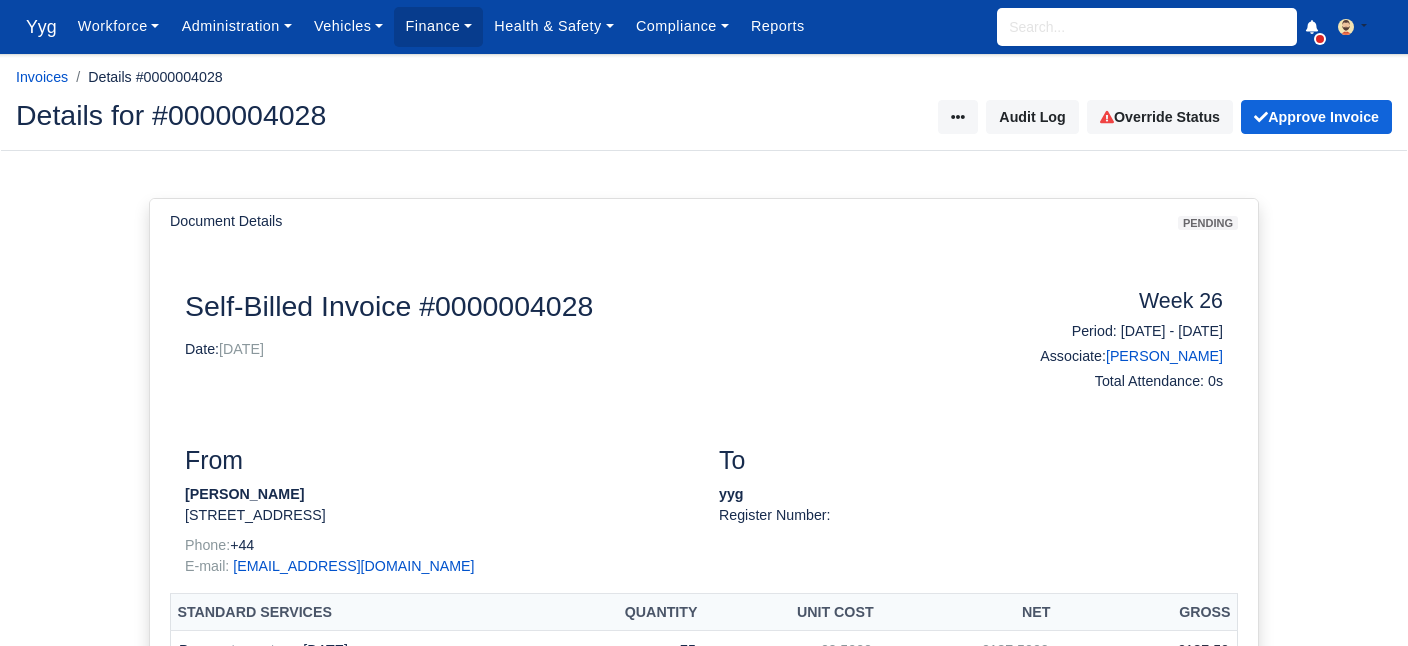 scroll, scrollTop: 0, scrollLeft: 0, axis: both 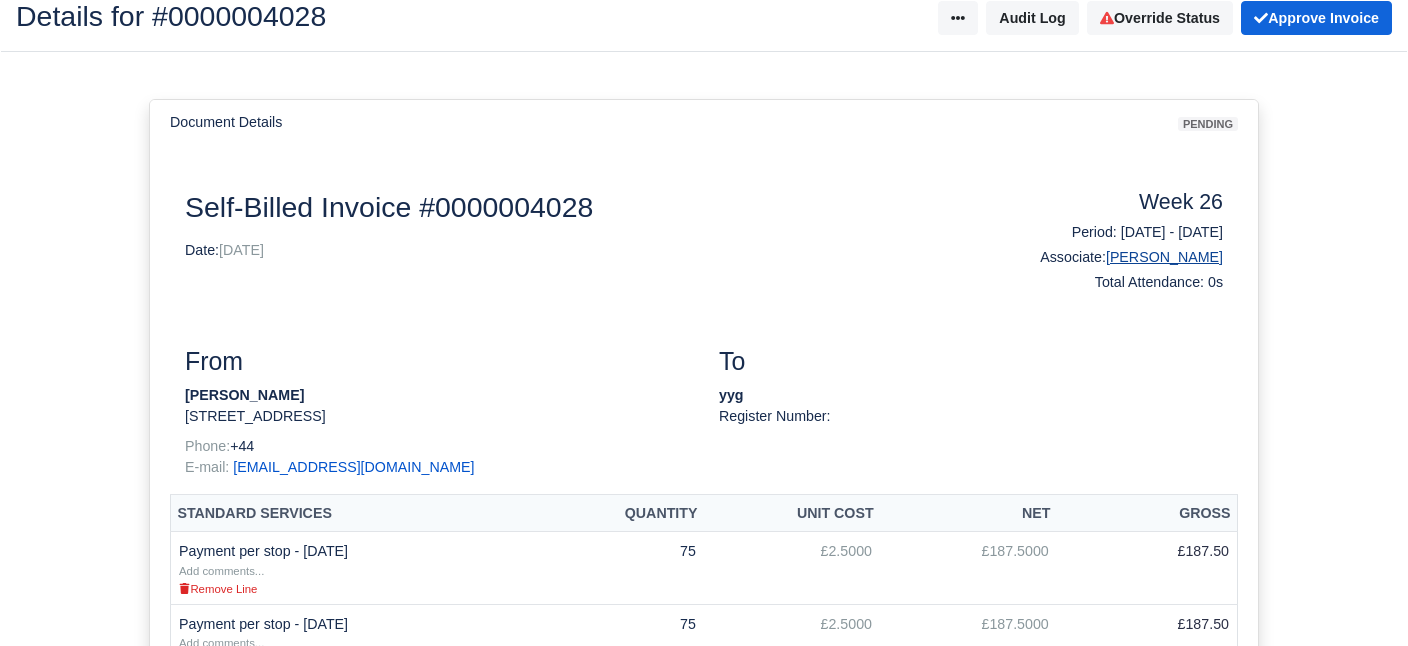 click on "[PERSON_NAME]" at bounding box center (1164, 257) 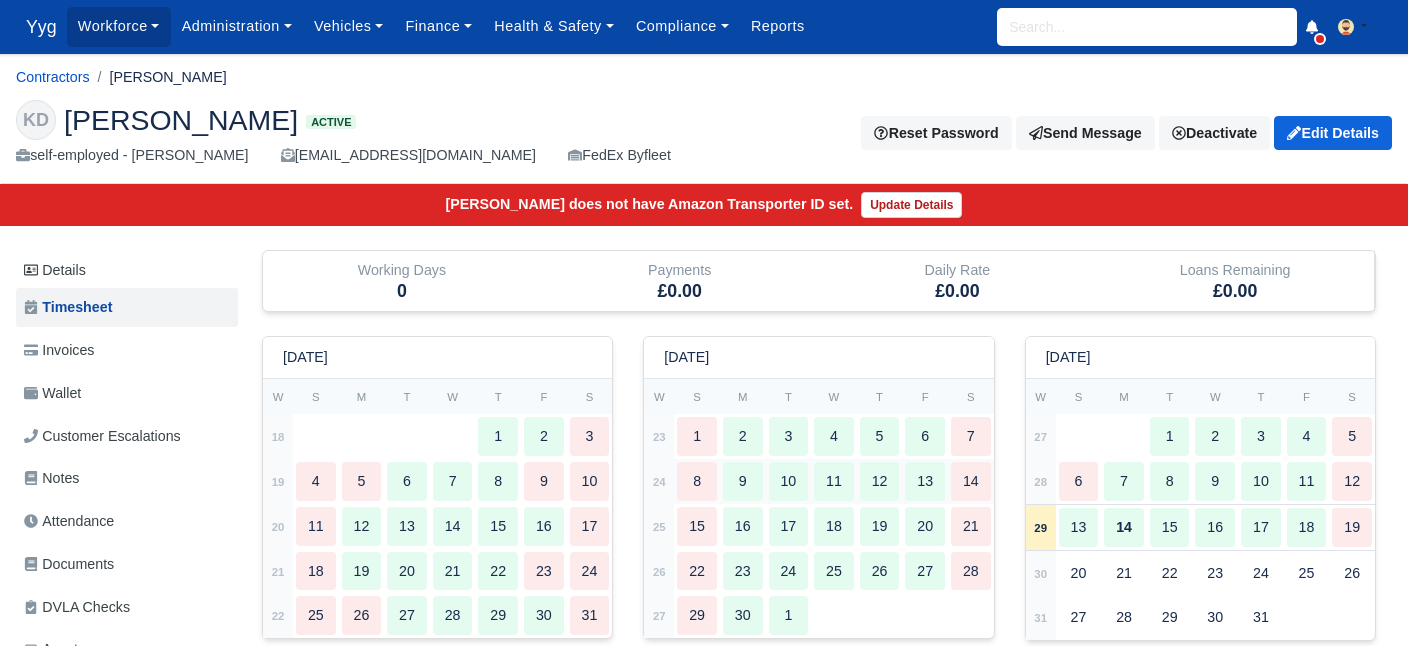 scroll, scrollTop: 0, scrollLeft: 0, axis: both 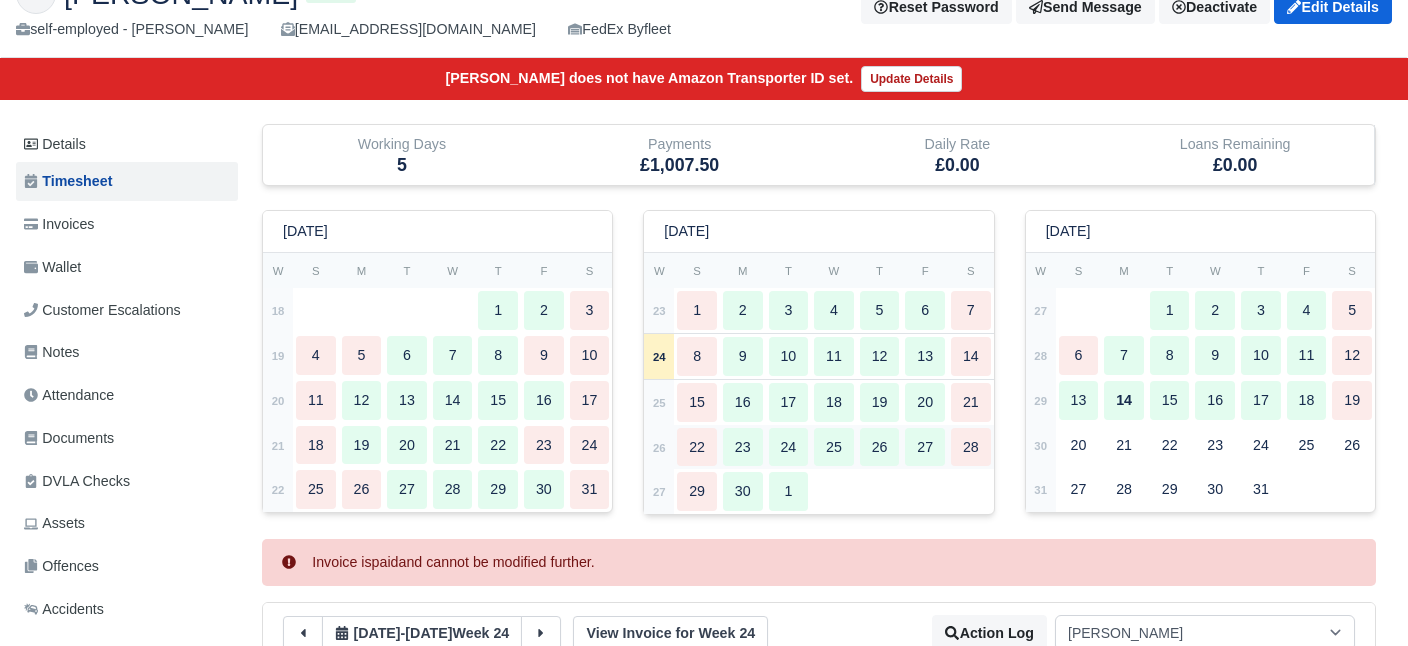 click on "22" at bounding box center [697, 447] 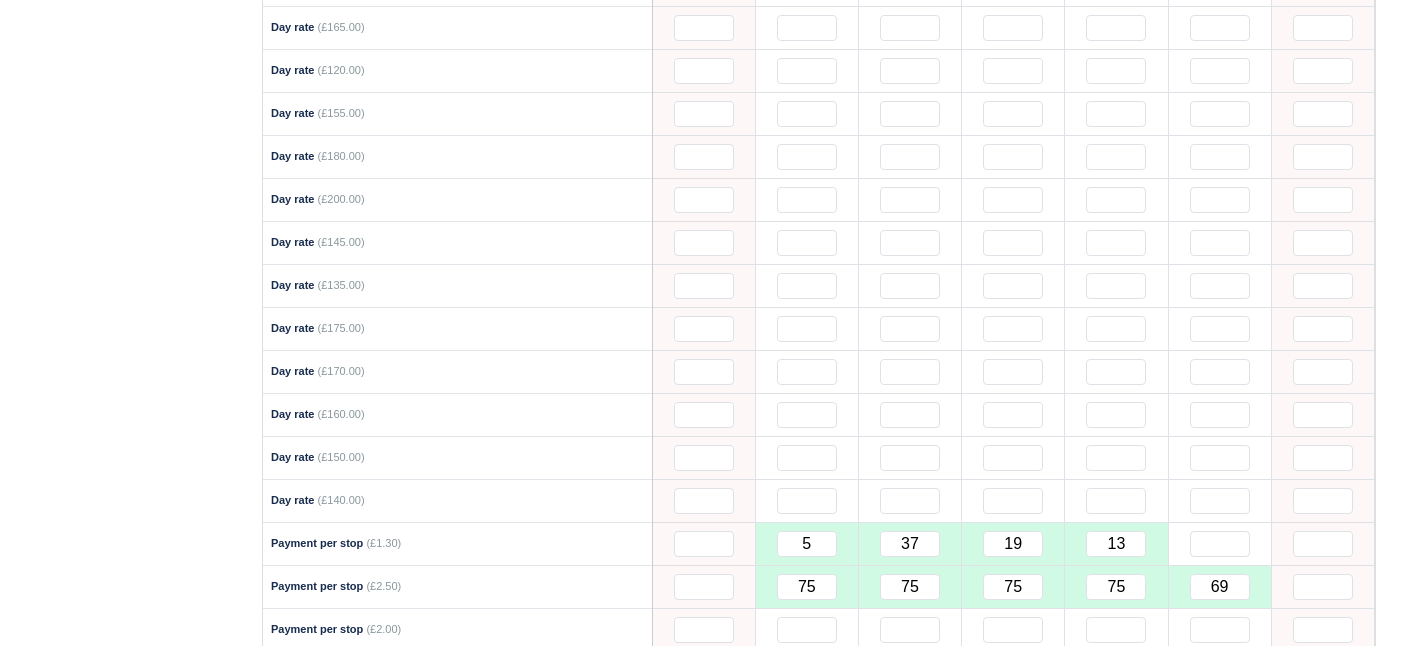 scroll, scrollTop: 1153, scrollLeft: 0, axis: vertical 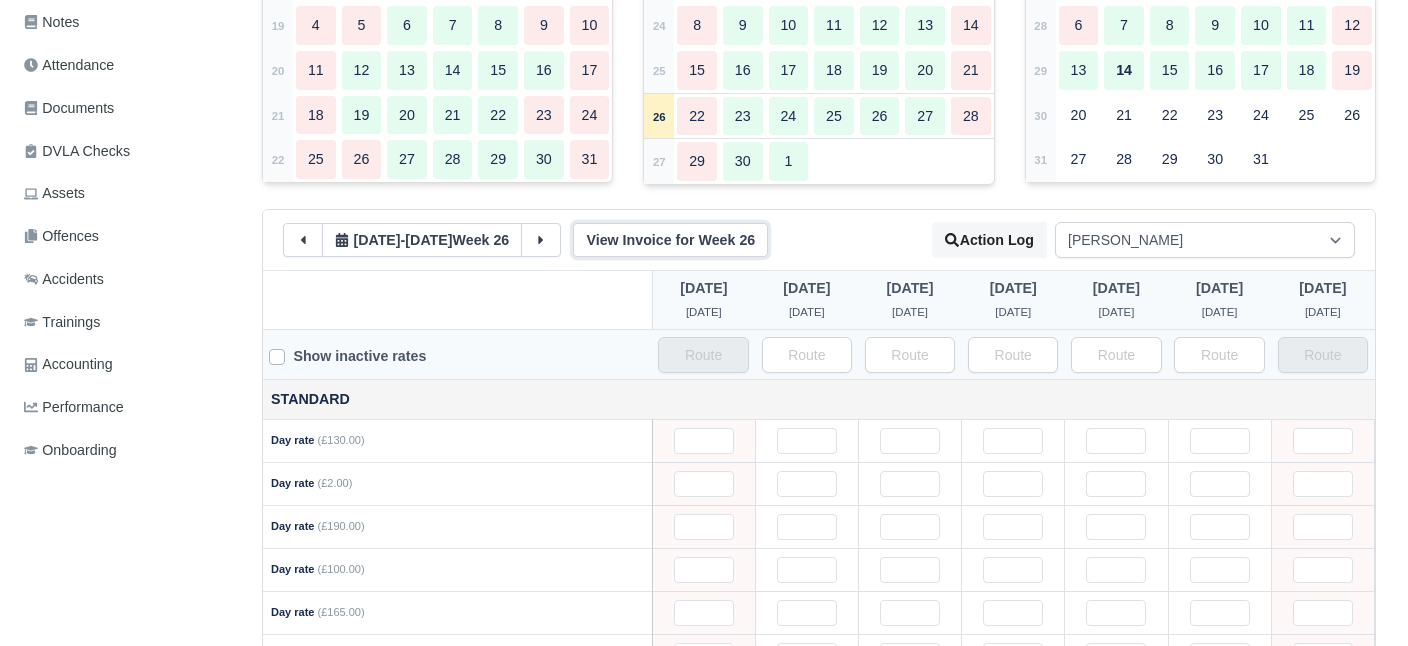 click on "View Invoice for Week 26" at bounding box center (670, 240) 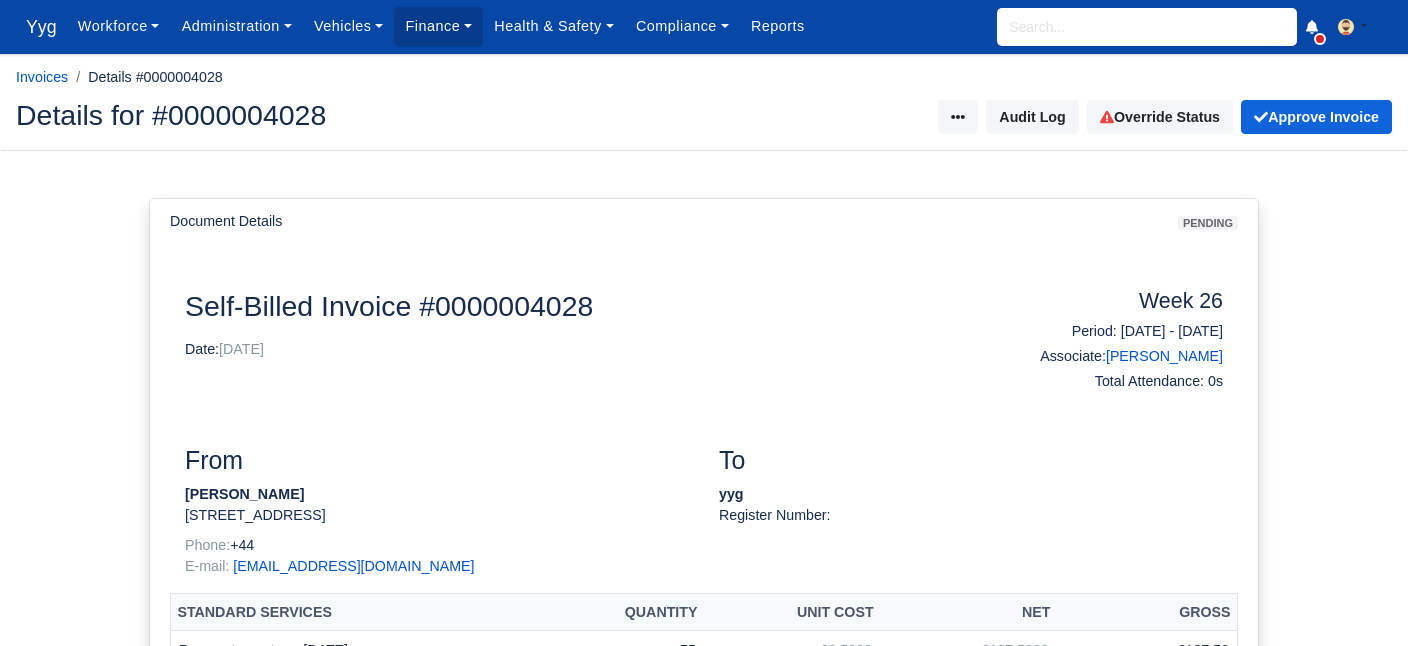 scroll, scrollTop: 0, scrollLeft: 0, axis: both 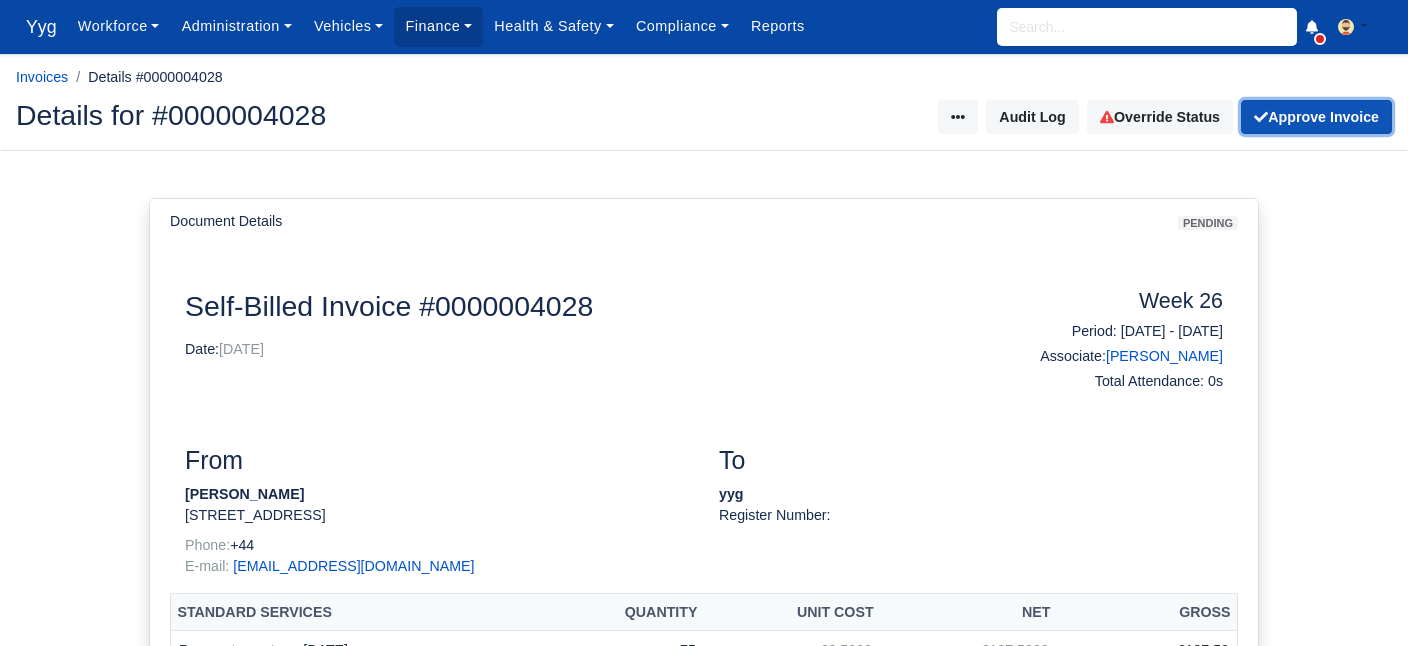 click on "Approve Invoice" at bounding box center (1316, 117) 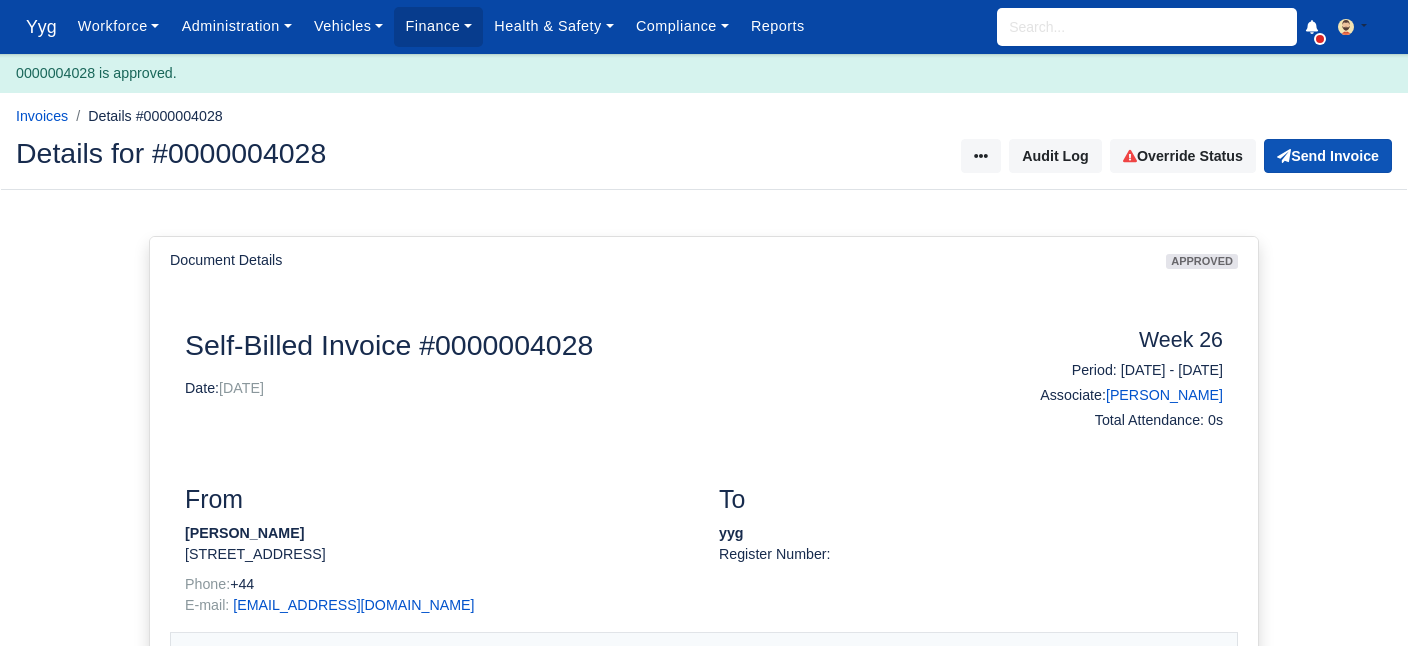 scroll, scrollTop: 0, scrollLeft: 0, axis: both 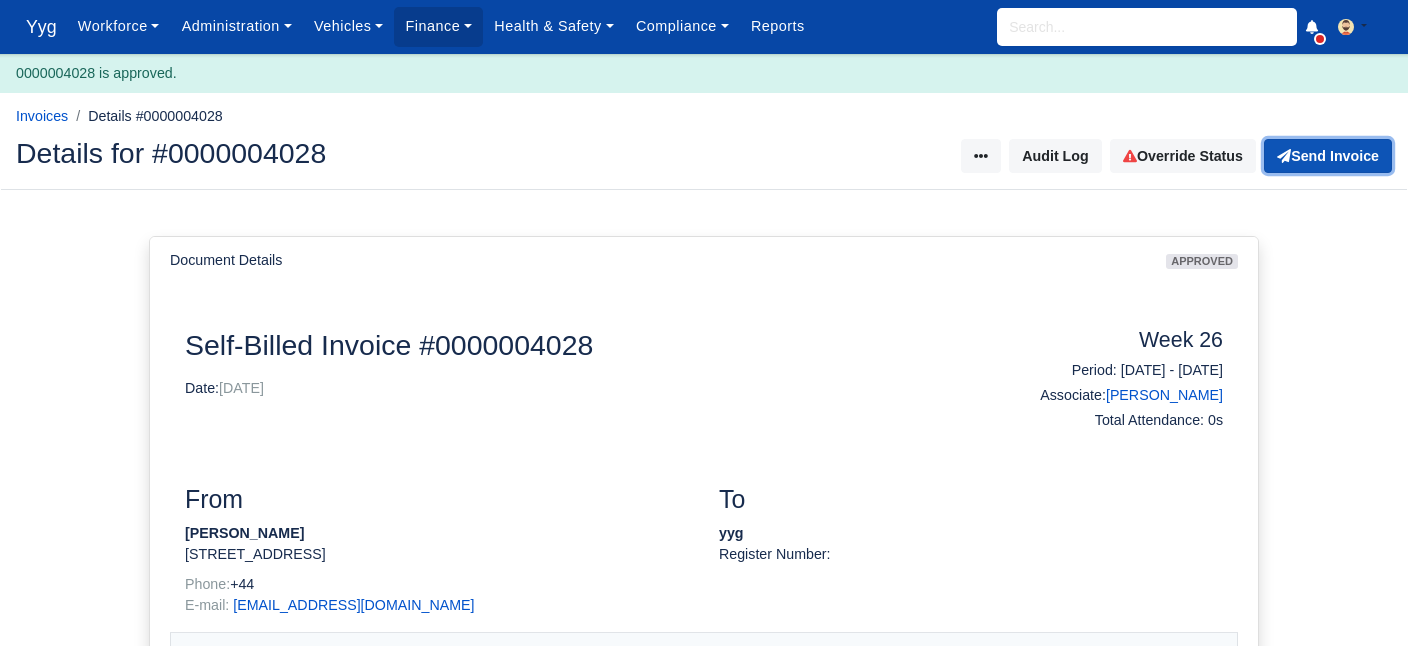 click on "Send Invoice" at bounding box center [1328, 156] 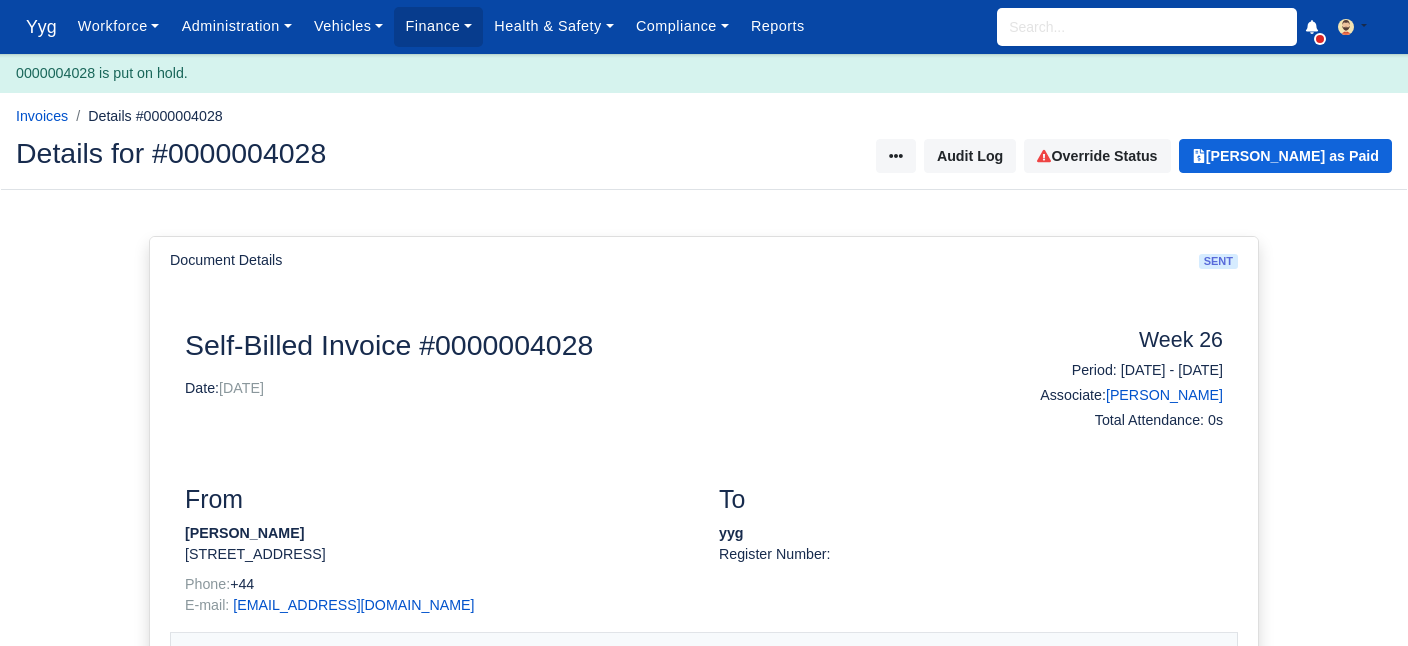 scroll, scrollTop: 0, scrollLeft: 0, axis: both 